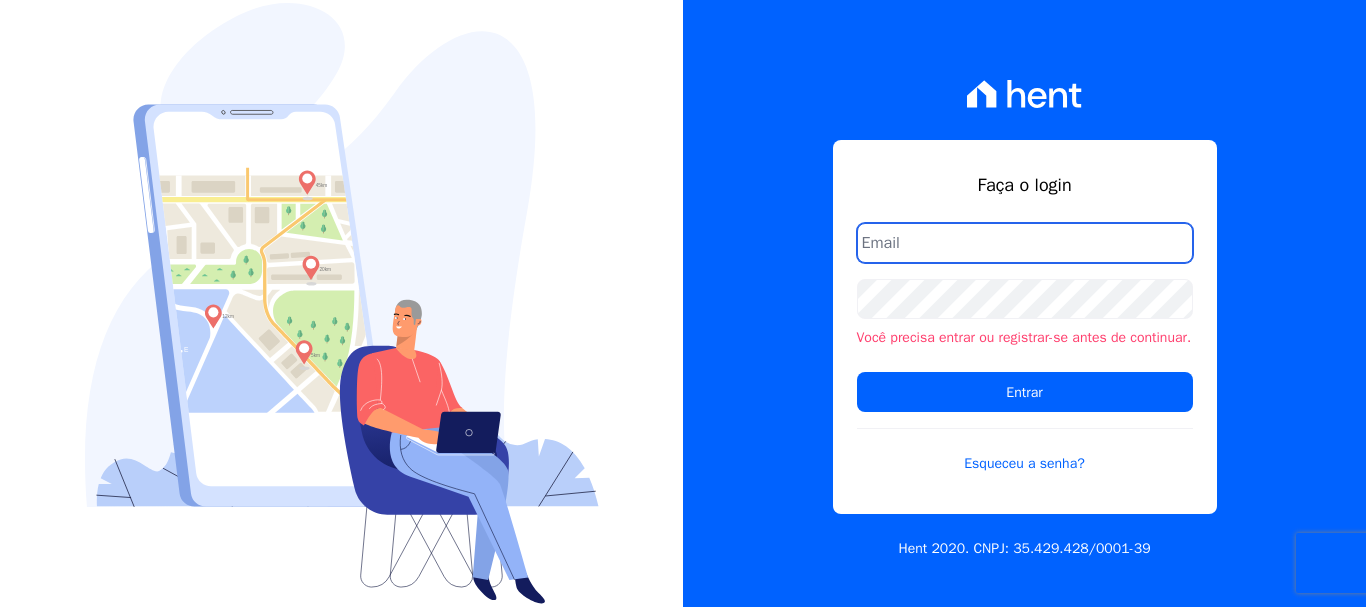 scroll, scrollTop: 0, scrollLeft: 0, axis: both 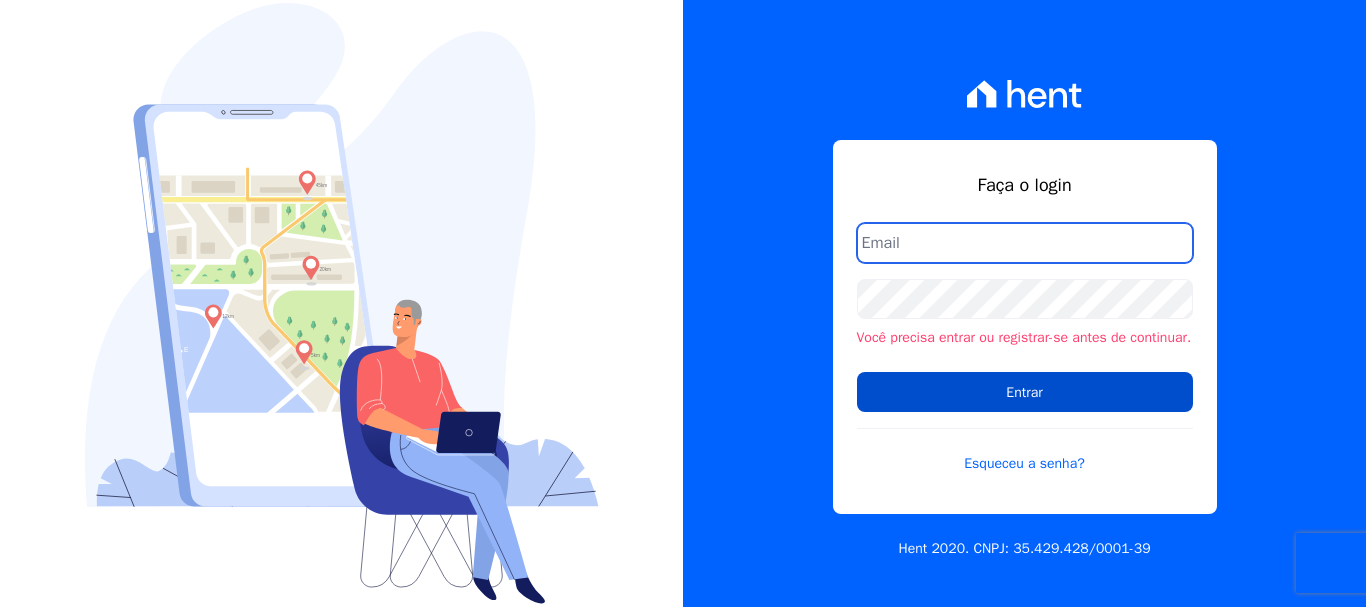 type on "[PERSON_NAME][EMAIL_ADDRESS][PERSON_NAME][DOMAIN_NAME]" 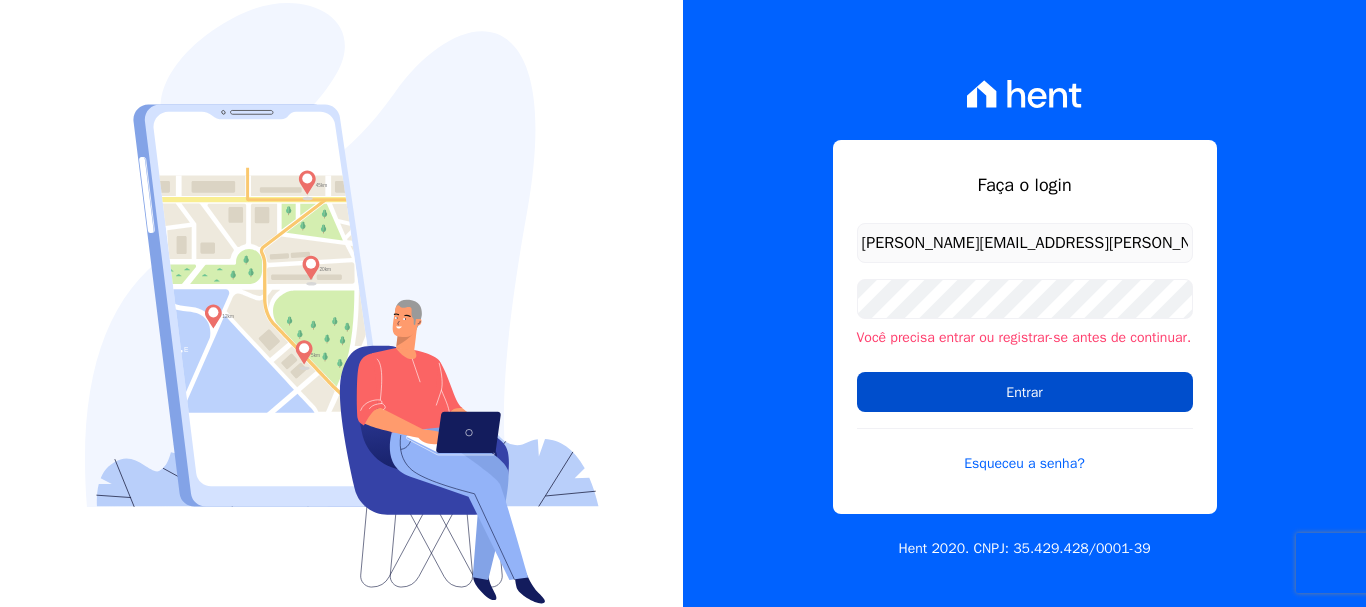 click on "Entrar" at bounding box center [1025, 392] 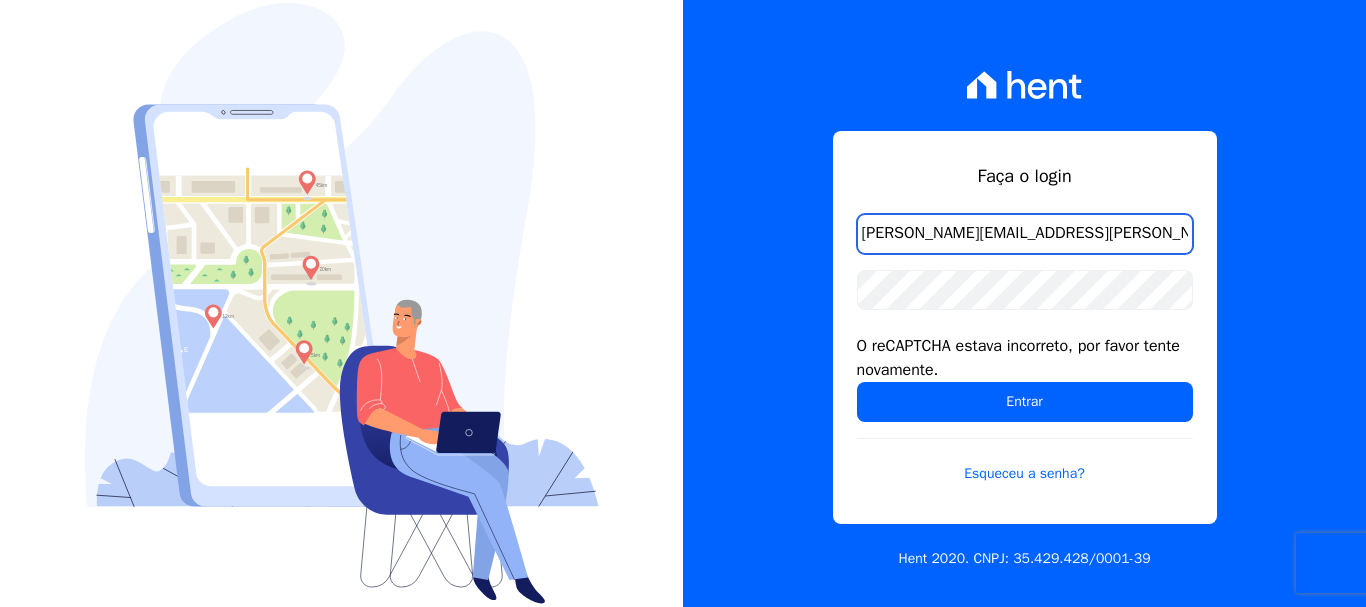 scroll, scrollTop: 0, scrollLeft: 0, axis: both 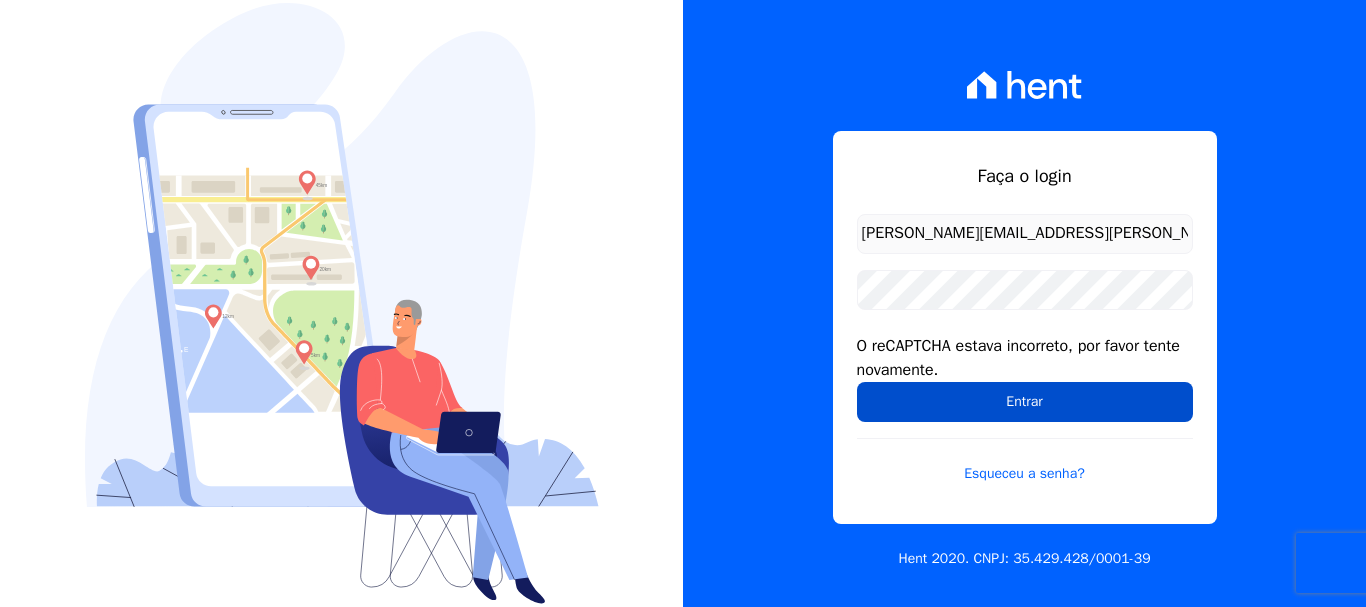 click on "Entrar" at bounding box center (1025, 402) 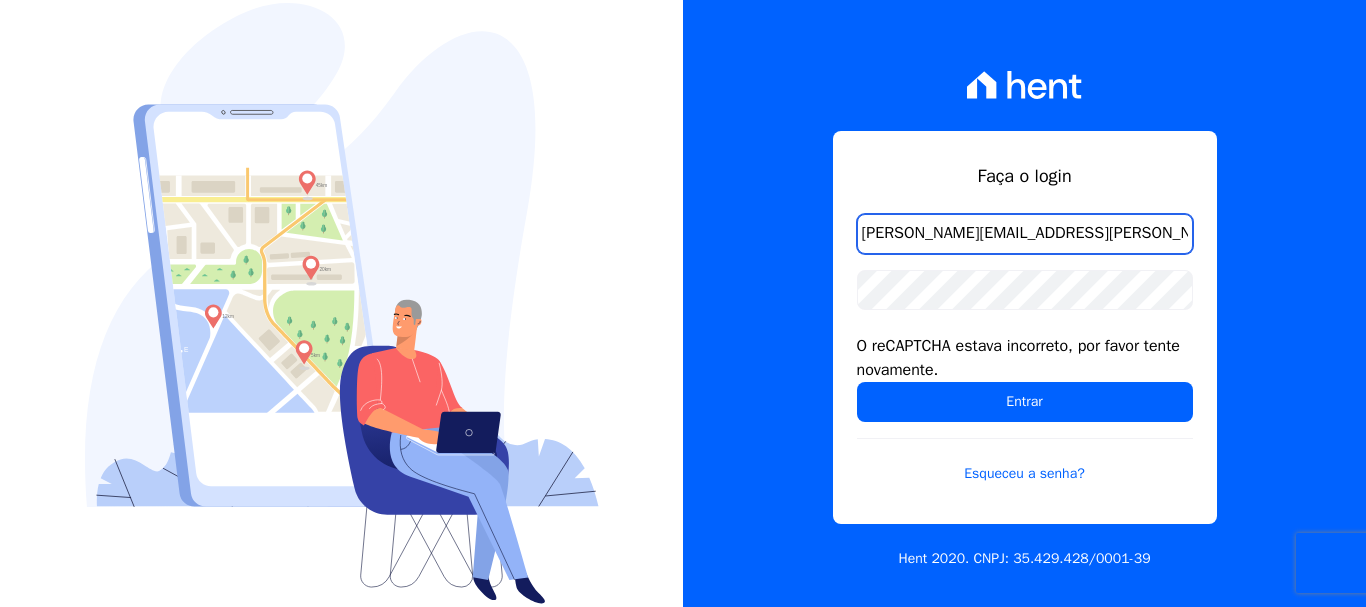 scroll, scrollTop: 0, scrollLeft: 0, axis: both 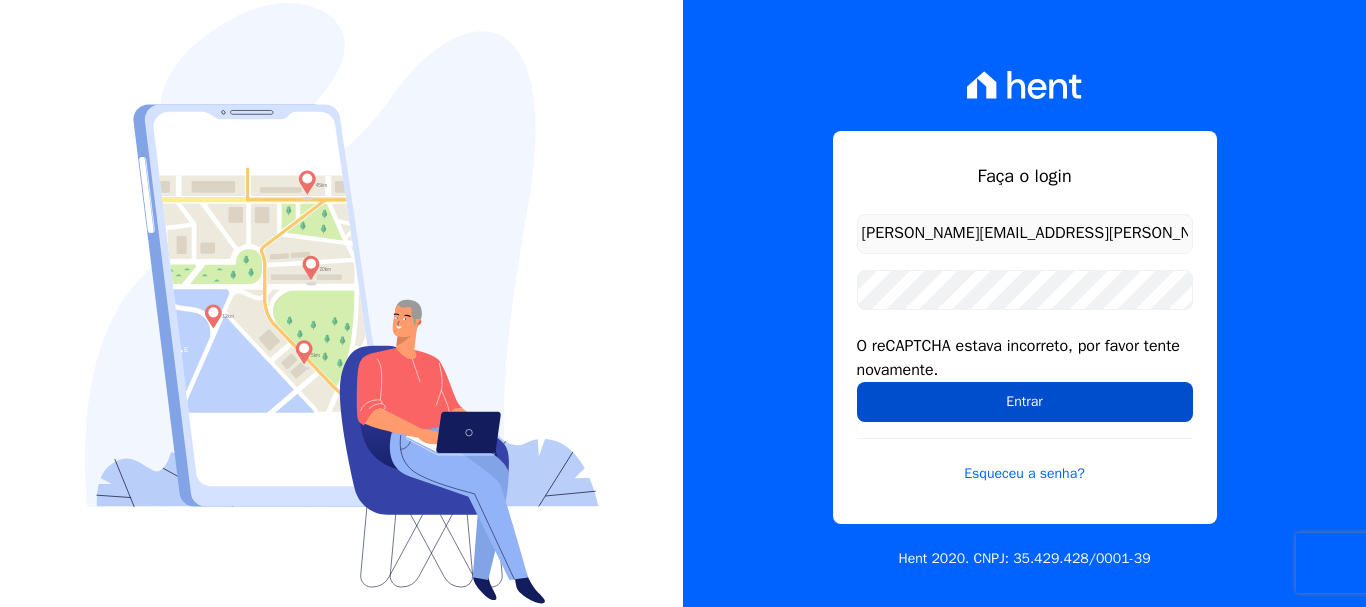 click on "Entrar" at bounding box center [1025, 402] 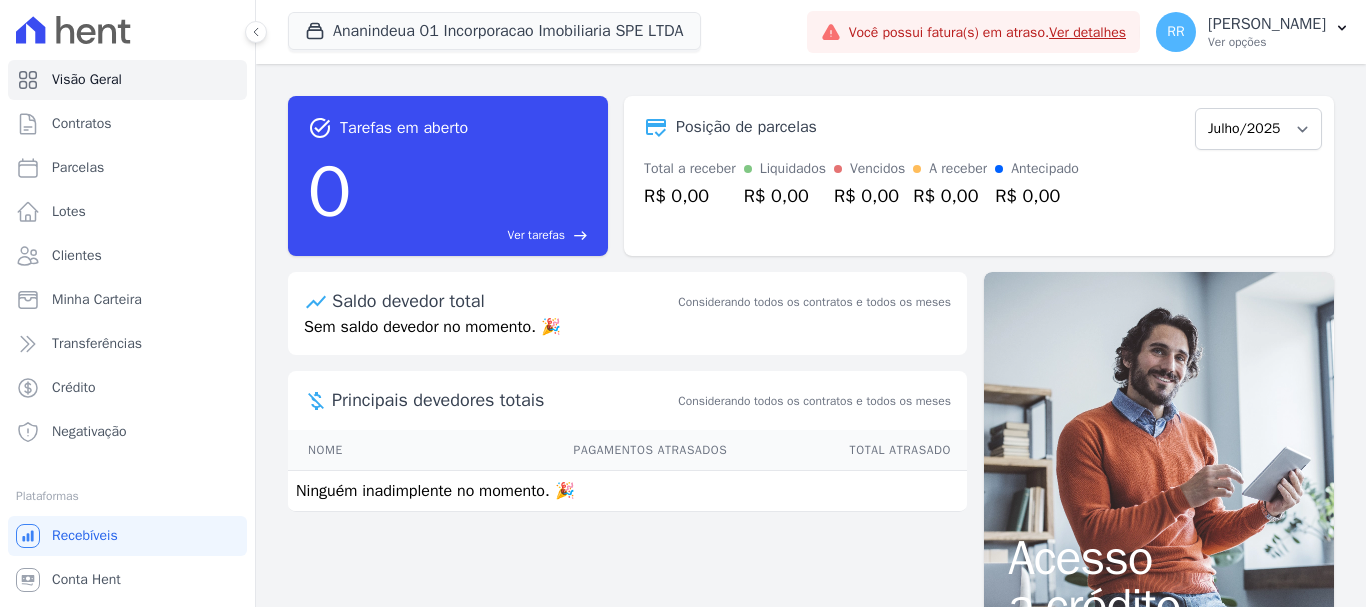 scroll, scrollTop: 0, scrollLeft: 0, axis: both 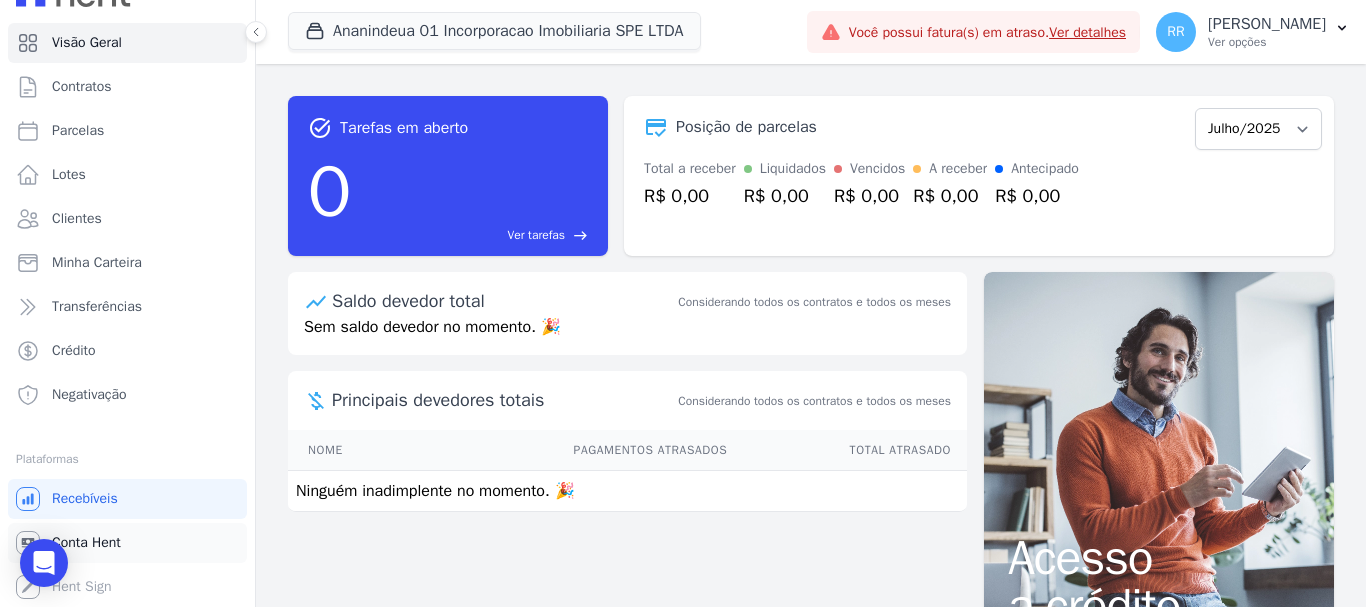 click on "Conta Hent" at bounding box center (86, 543) 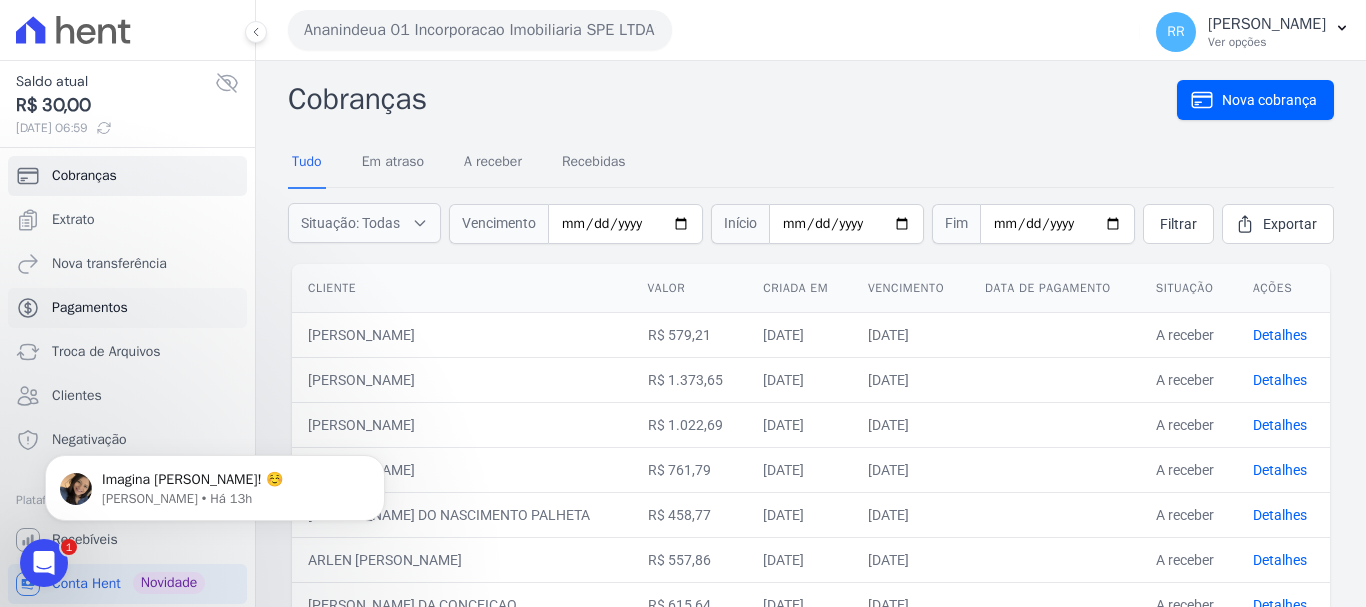 scroll, scrollTop: 0, scrollLeft: 0, axis: both 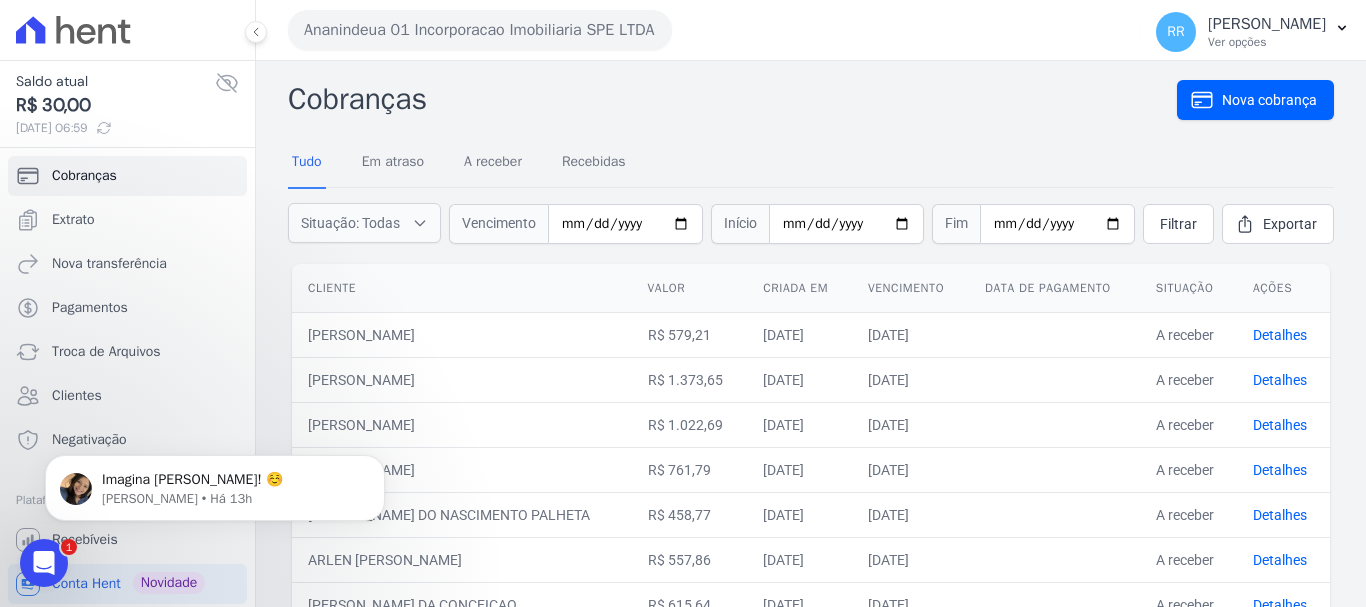 click at bounding box center (44, 563) 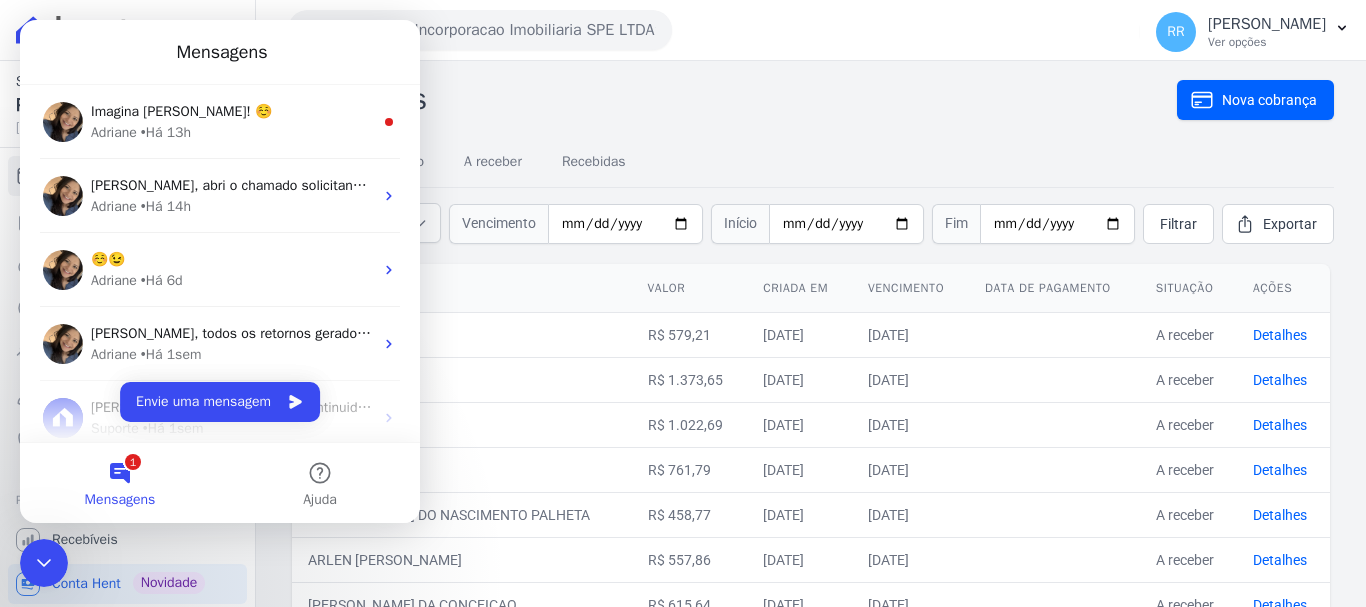 scroll, scrollTop: 0, scrollLeft: 0, axis: both 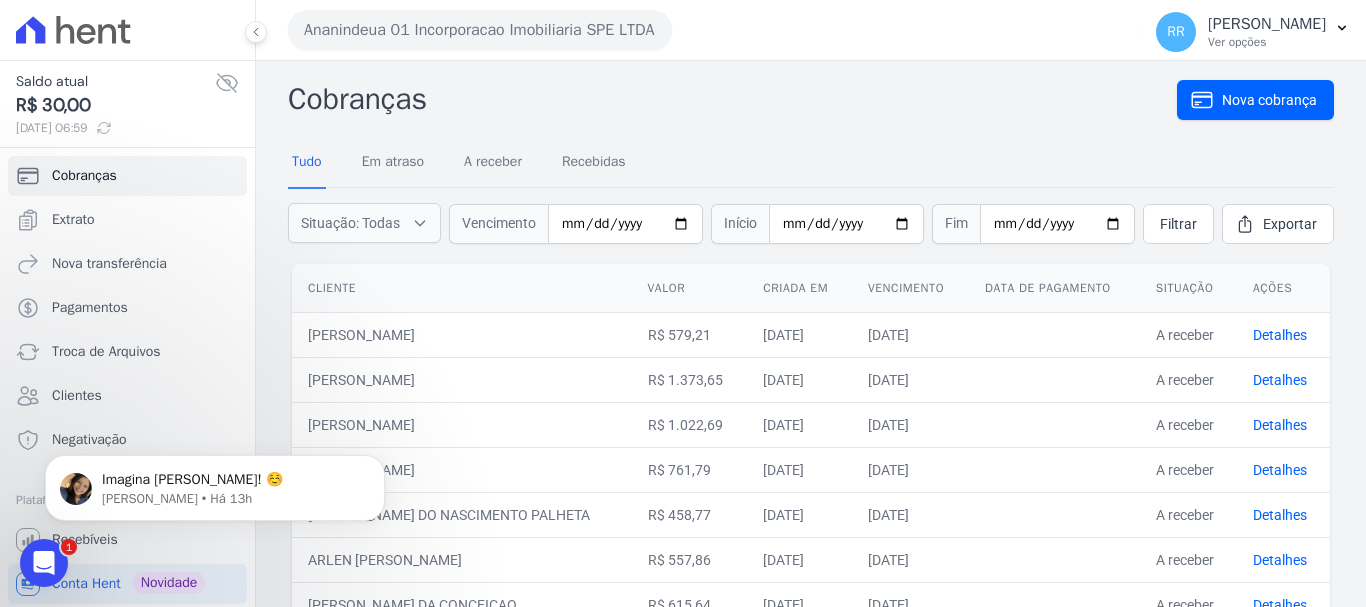 click 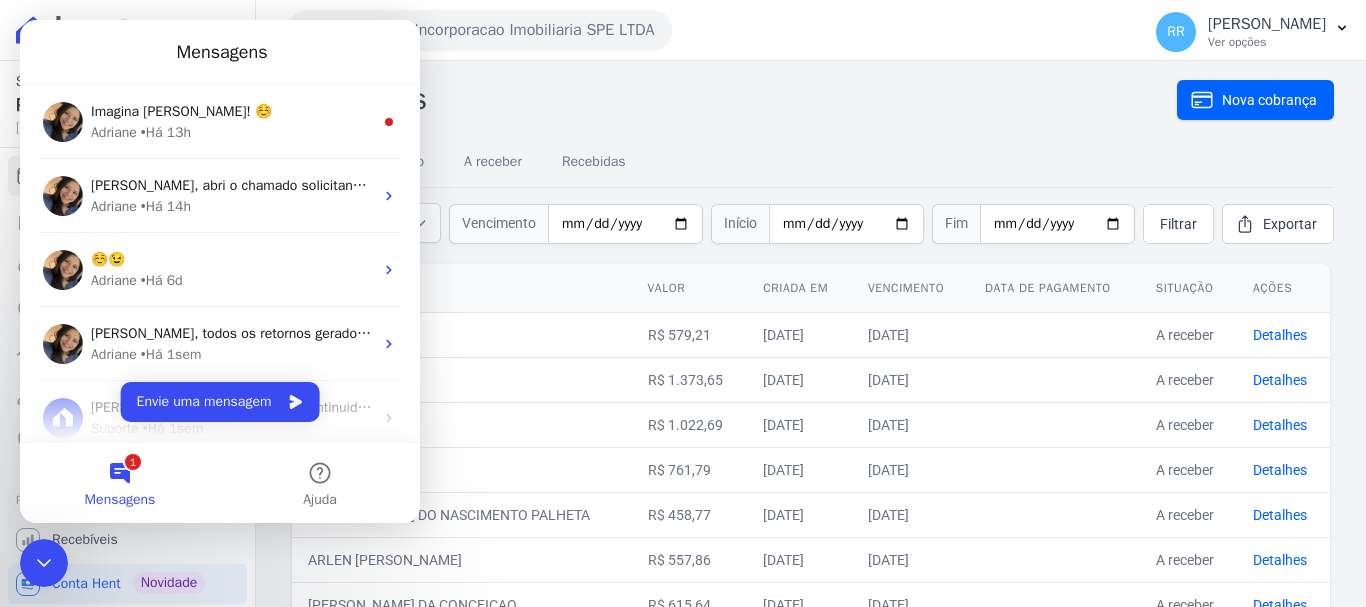 click on "1 Mensagens" at bounding box center (120, 483) 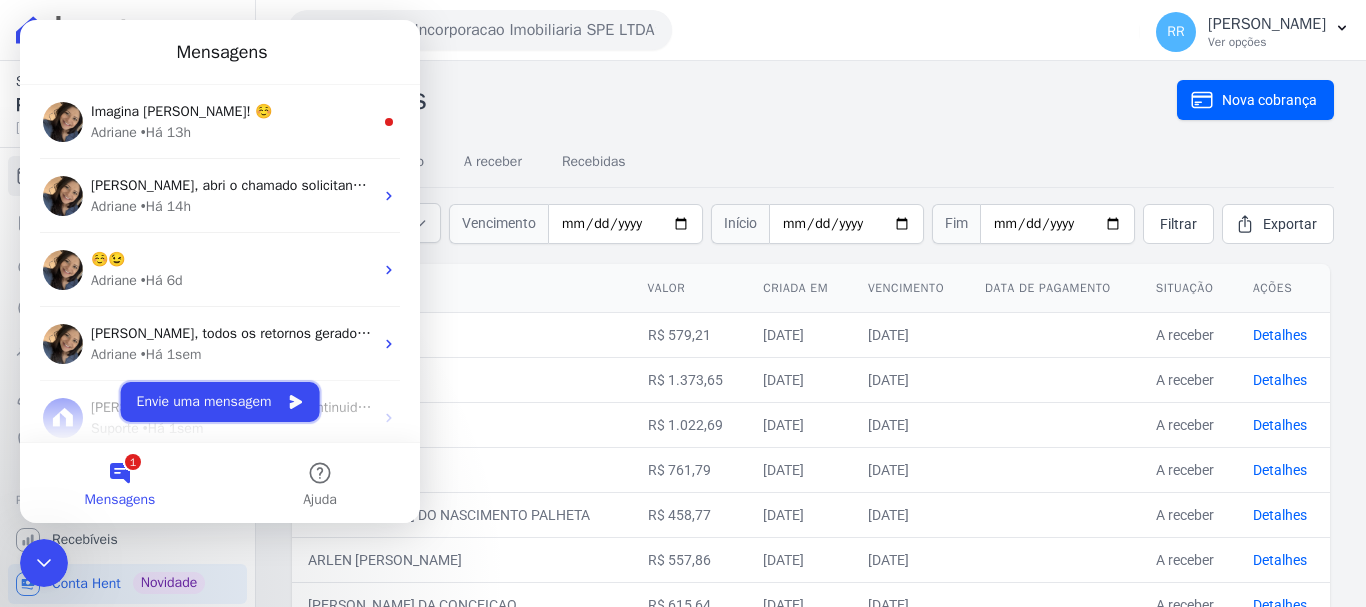 click on "Envie uma mensagem" at bounding box center (220, 402) 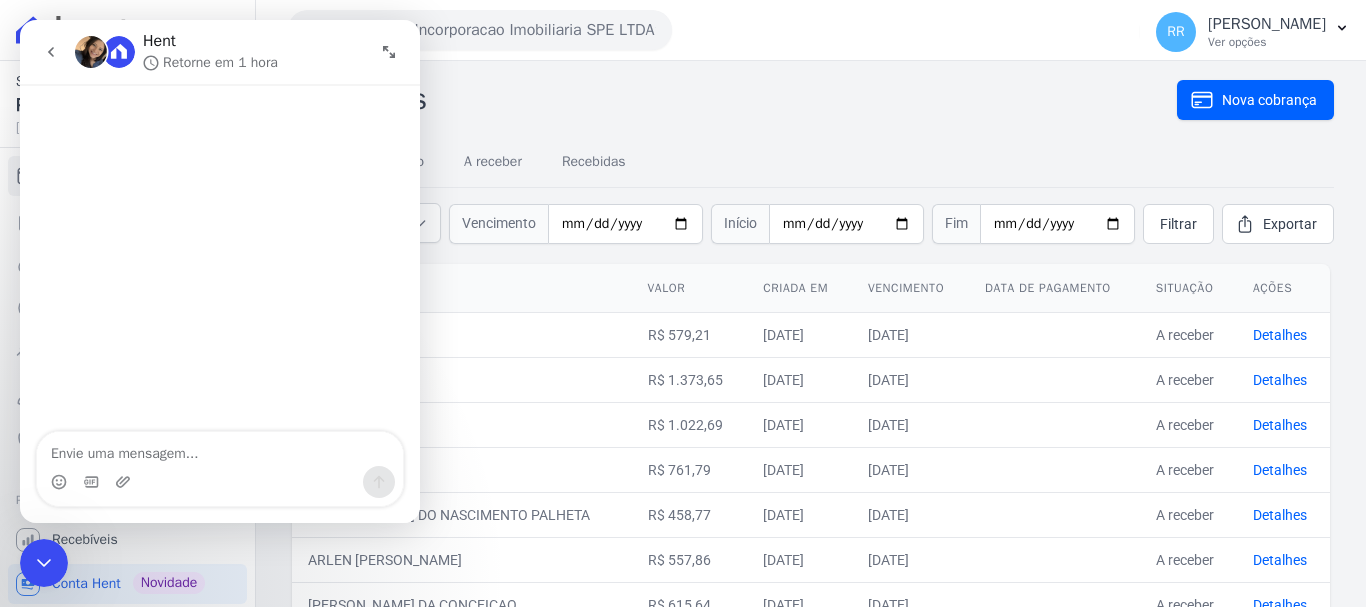 drag, startPoint x: 40, startPoint y: 562, endPoint x: 108, endPoint y: 829, distance: 275.52313 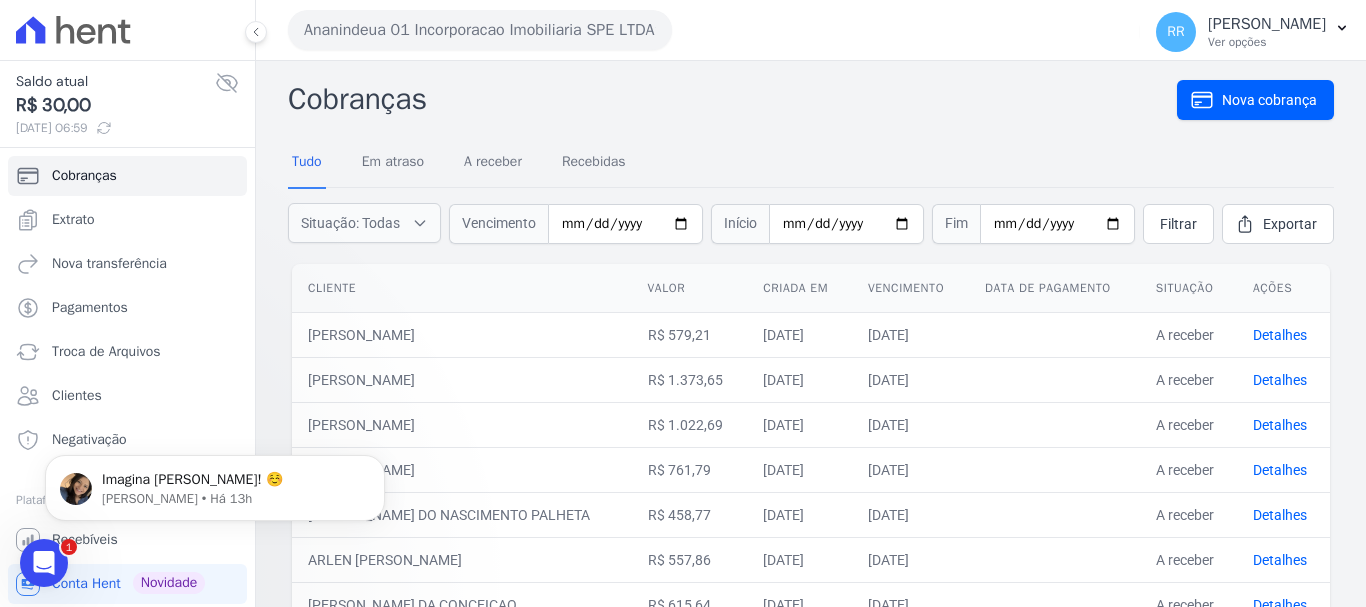 scroll, scrollTop: 0, scrollLeft: 0, axis: both 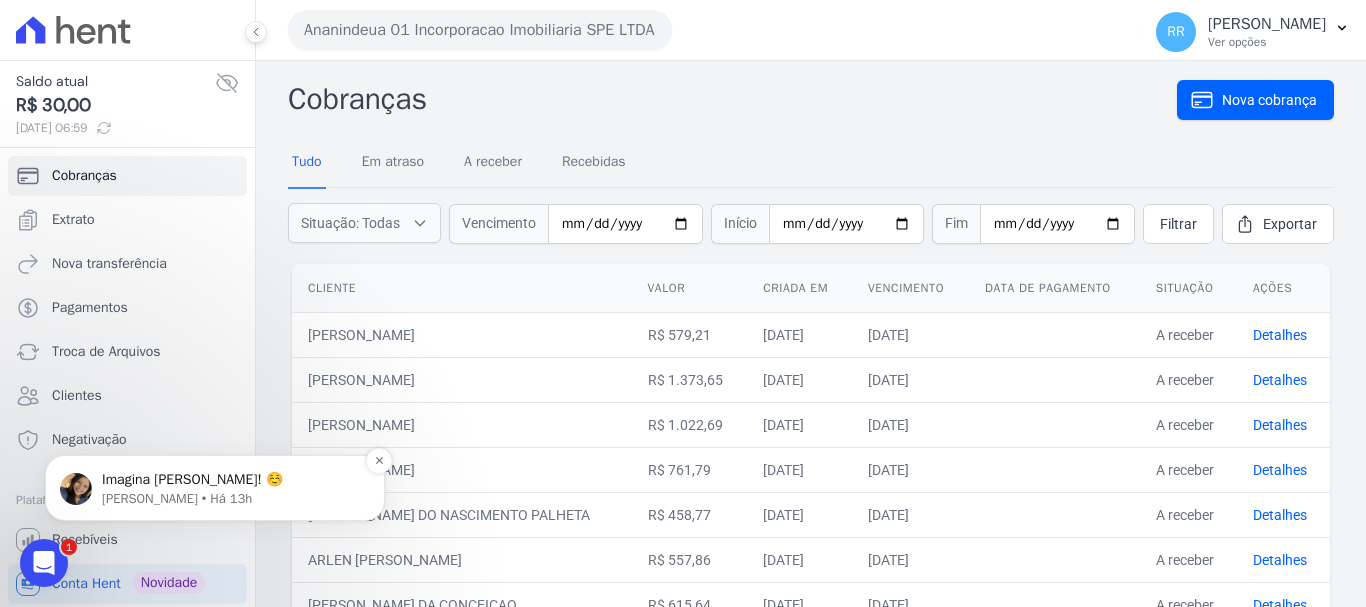 click on "[PERSON_NAME] • Há 13h" at bounding box center [231, 499] 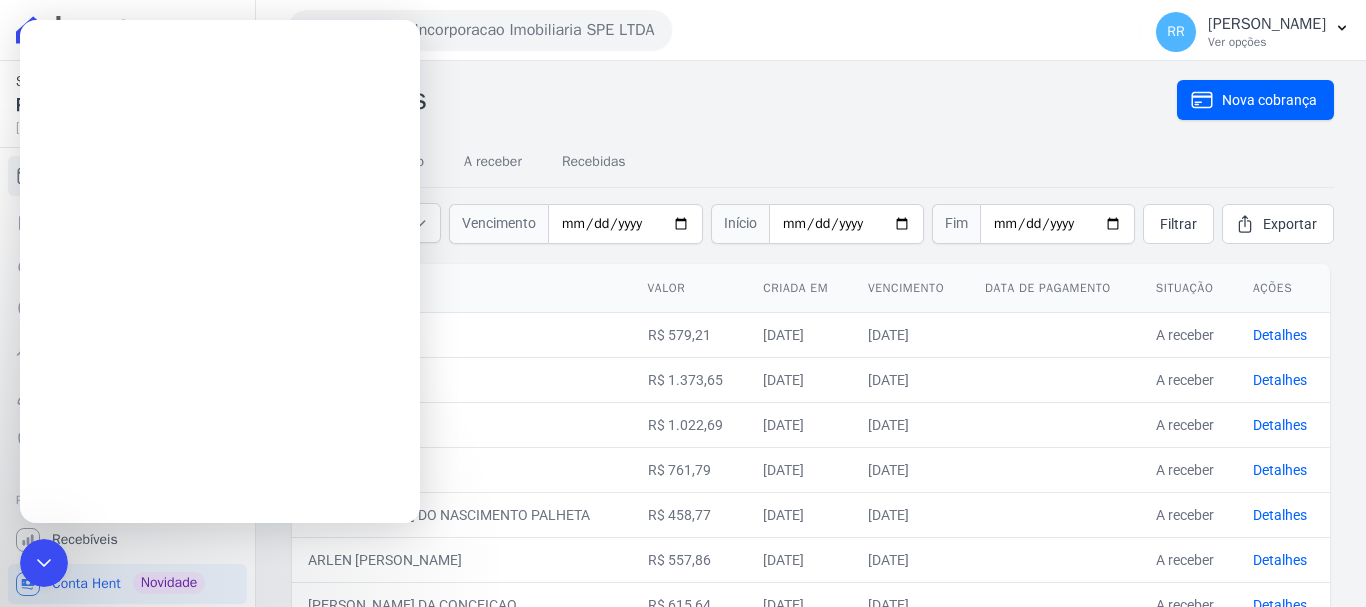 click at bounding box center (220, 303) 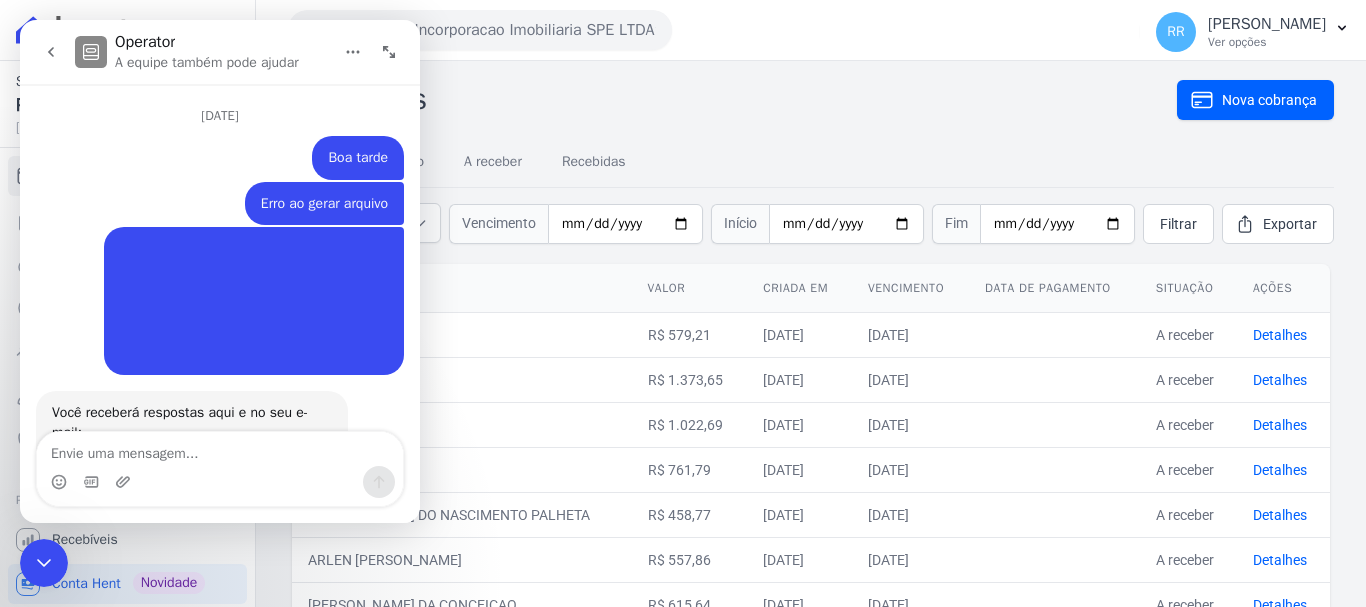 scroll, scrollTop: 3, scrollLeft: 0, axis: vertical 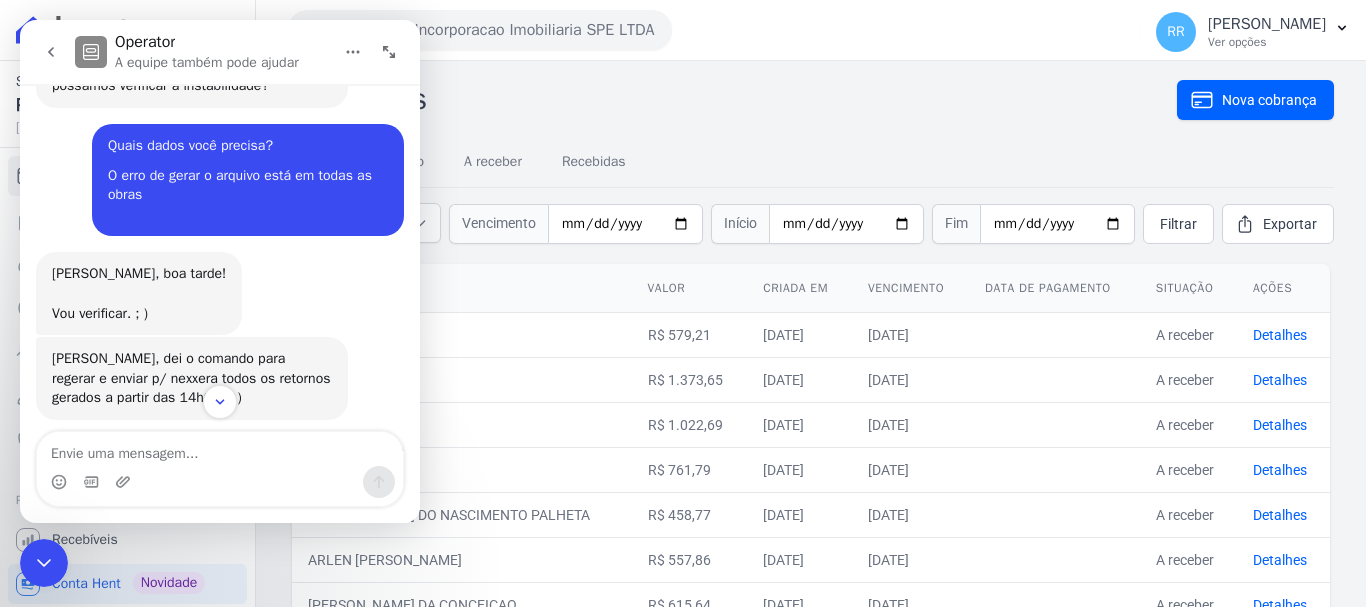 click 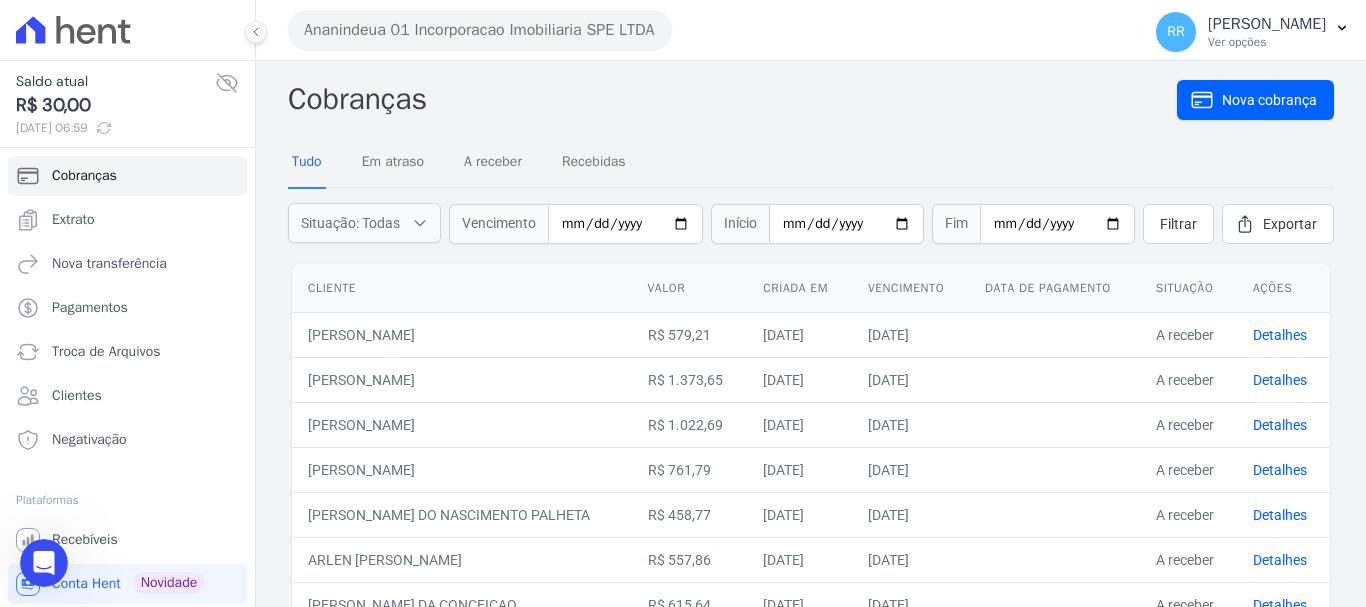 click on "Ananindeua 01 Incorporacao Imobiliaria SPE LTDA
Via Sul Engenharia
AGUAS DE [GEOGRAPHIC_DATA] INCORPORACAO IMOBILIARIA SPE LTDA
AGUAS DO ALVORADA INCORPORACAO IMOBILIARIA SPE LTDA
ANANINDEUA 01 INCORPORACAO IMOBILIARIA SPE LTDA
AQUARELA CITY INCORPORACAO IMOBILIARIA LTDA" at bounding box center [710, 30] 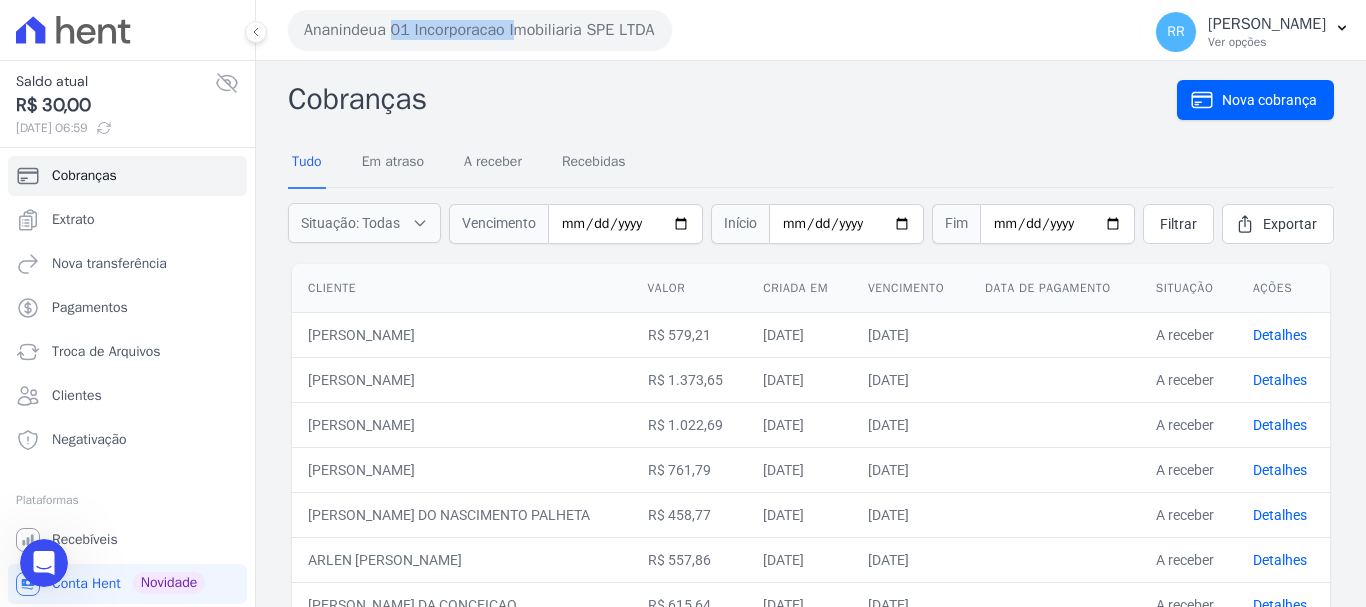click on "Ananindeua 01 Incorporacao Imobiliaria SPE LTDA" at bounding box center [480, 30] 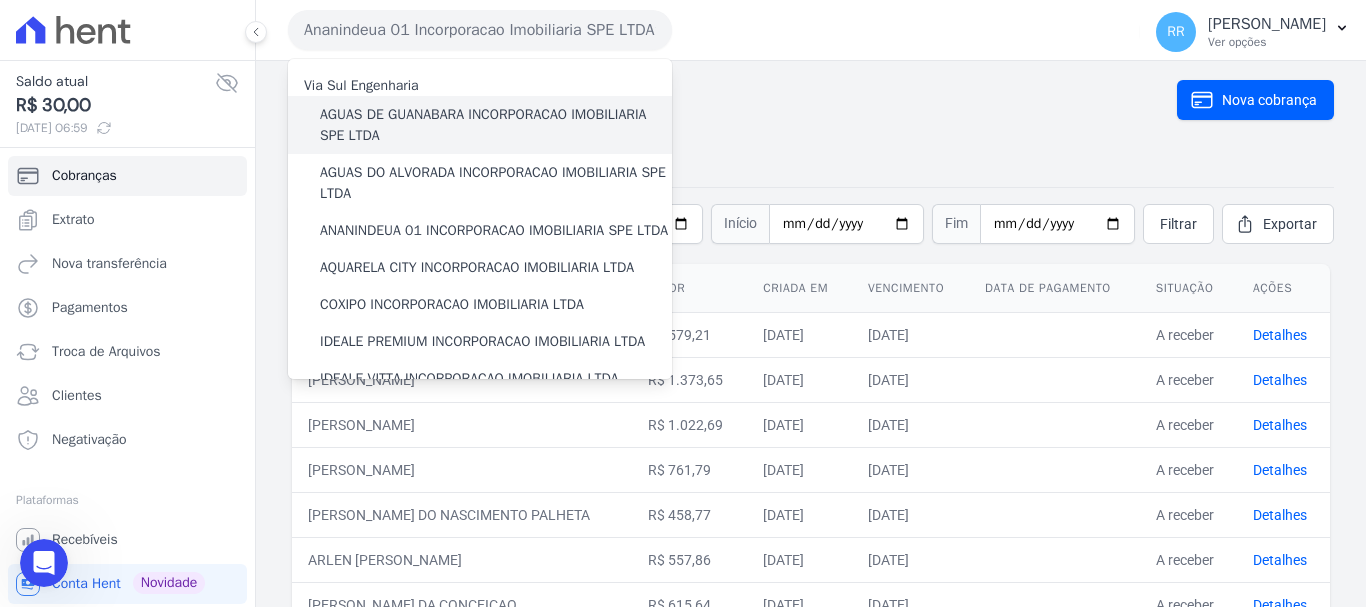 click on "AGUAS DE GUANABARA INCORPORACAO IMOBILIARIA SPE LTDA" at bounding box center [496, 125] 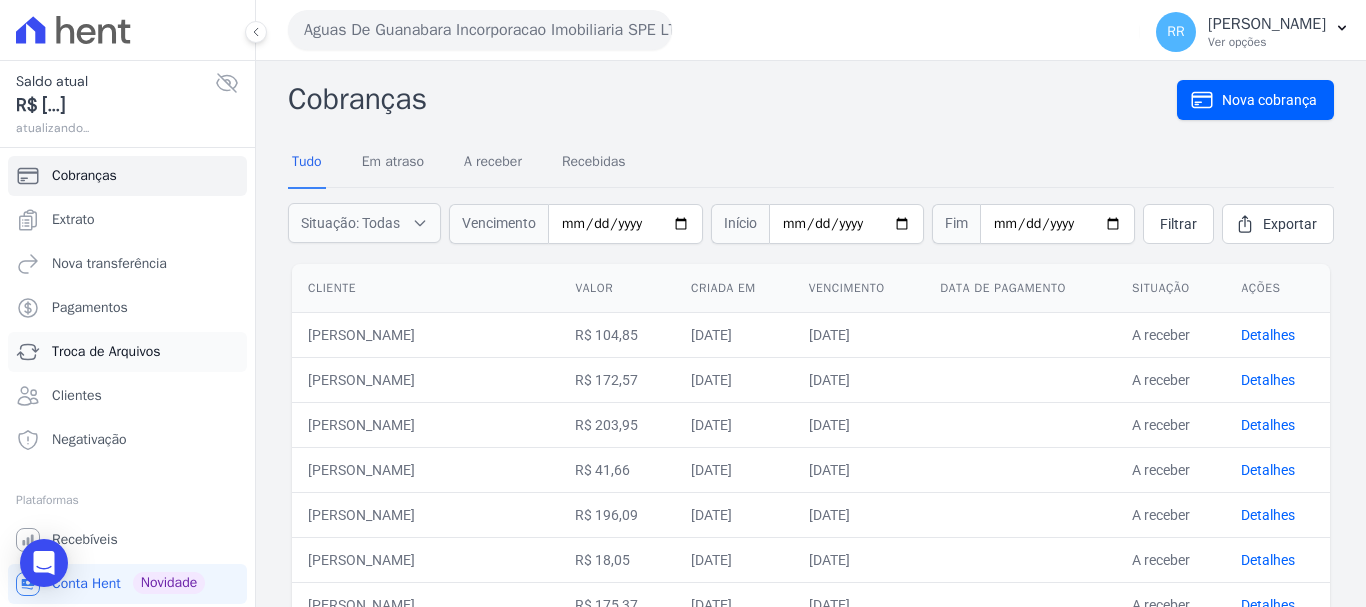 click on "Troca de Arquivos" at bounding box center (106, 352) 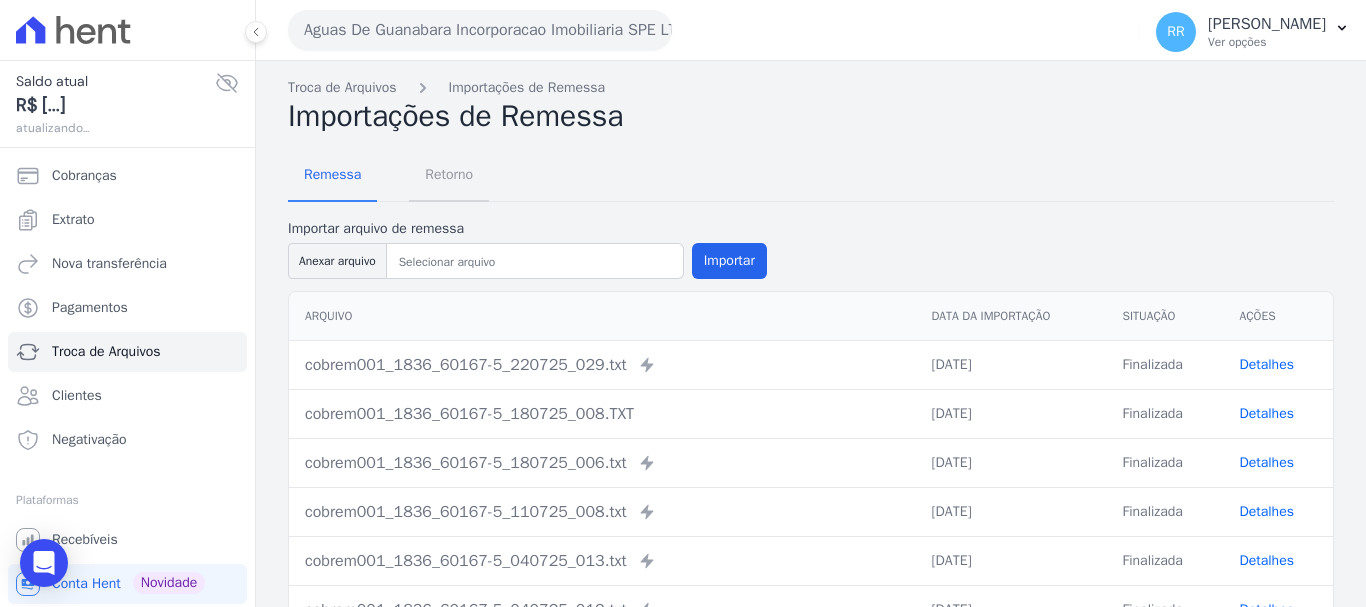 click on "Retorno" at bounding box center (449, 174) 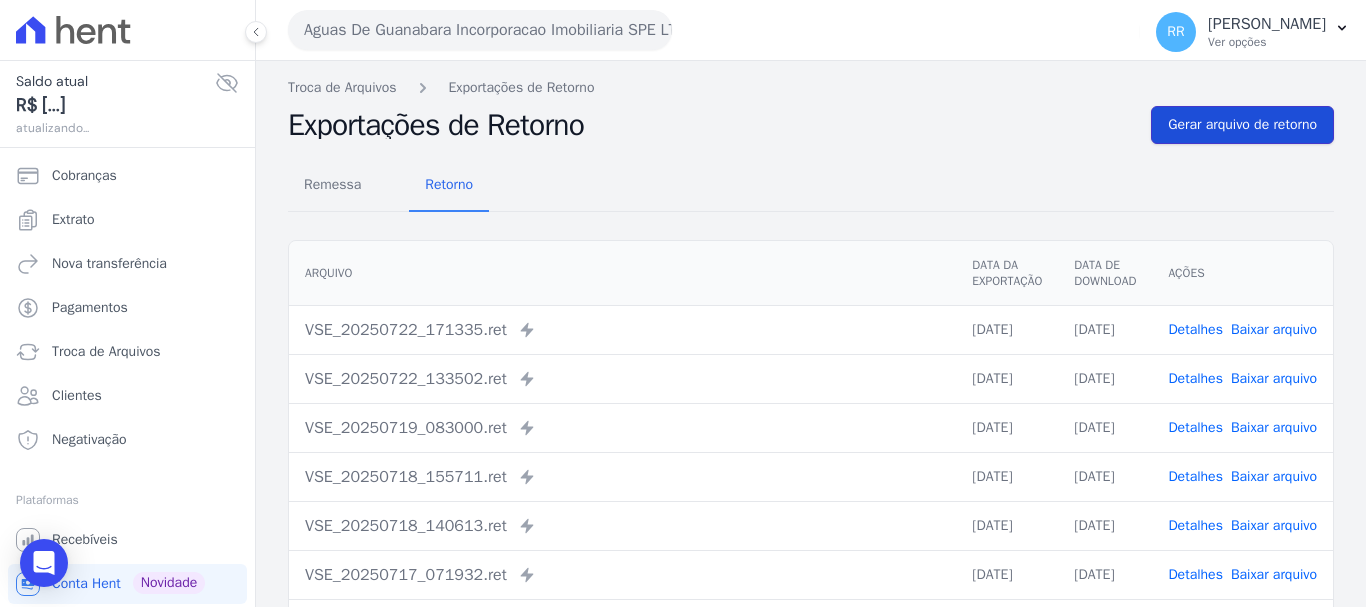 click on "Gerar arquivo de retorno" at bounding box center (1242, 125) 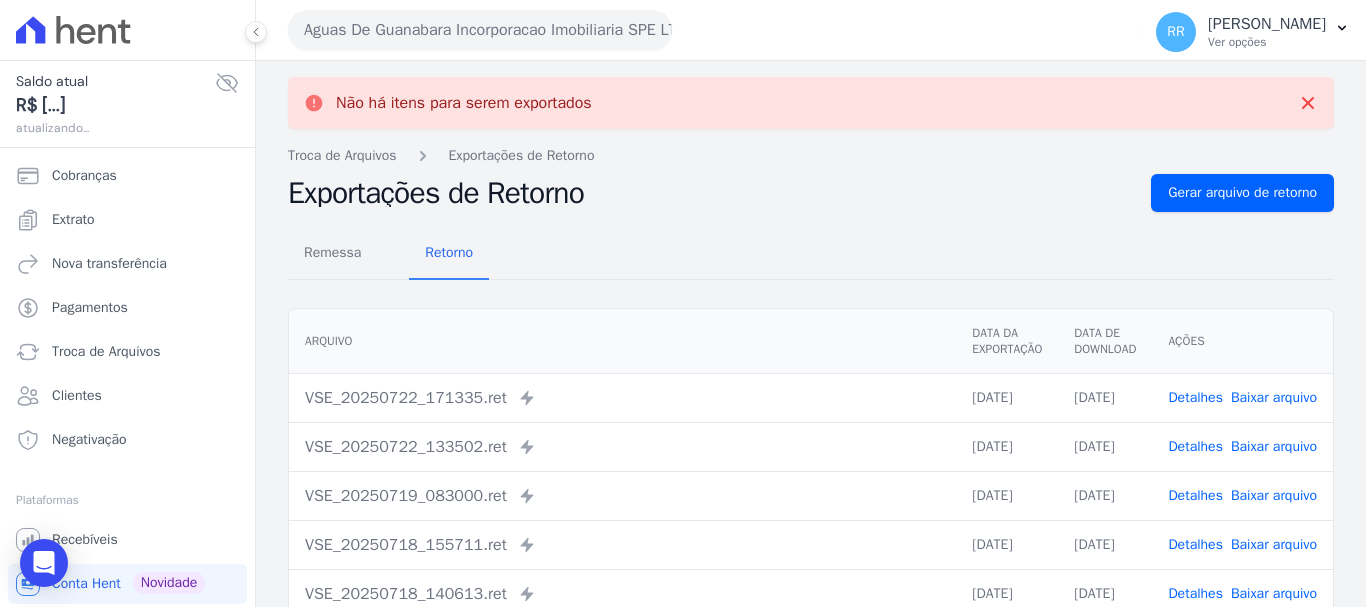 click on "Aguas De Guanabara Incorporacao Imobiliaria SPE LTDA" at bounding box center (480, 30) 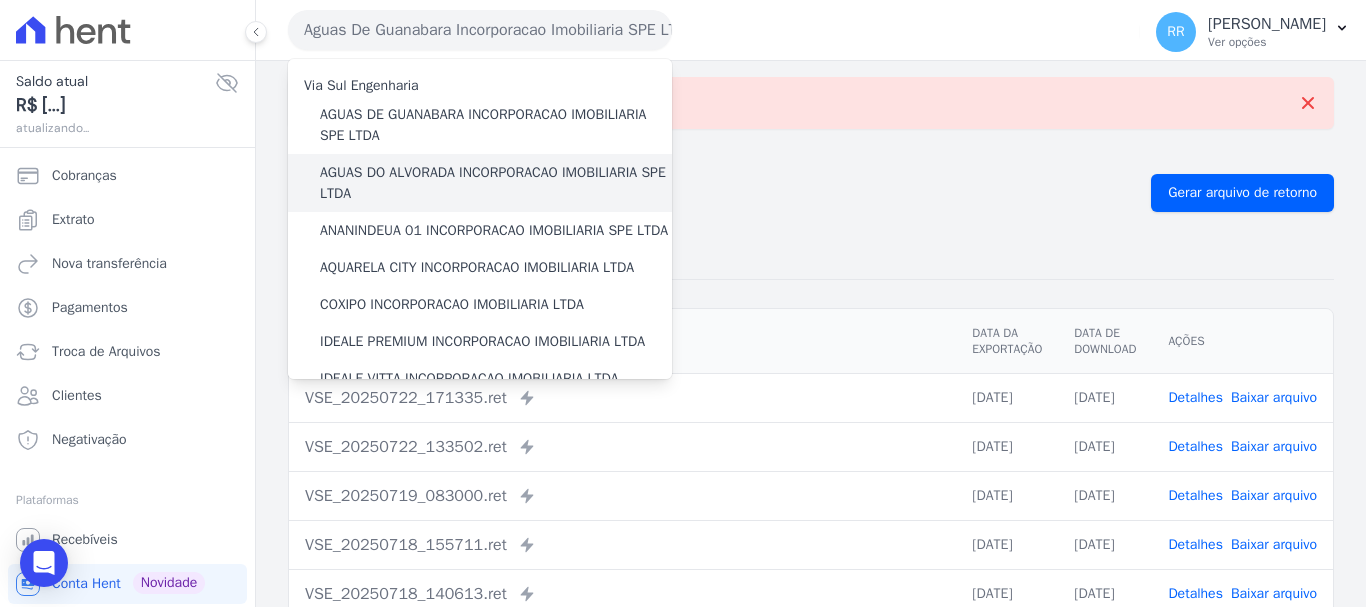 click on "AGUAS DO ALVORADA INCORPORACAO IMOBILIARIA SPE LTDA" at bounding box center [496, 183] 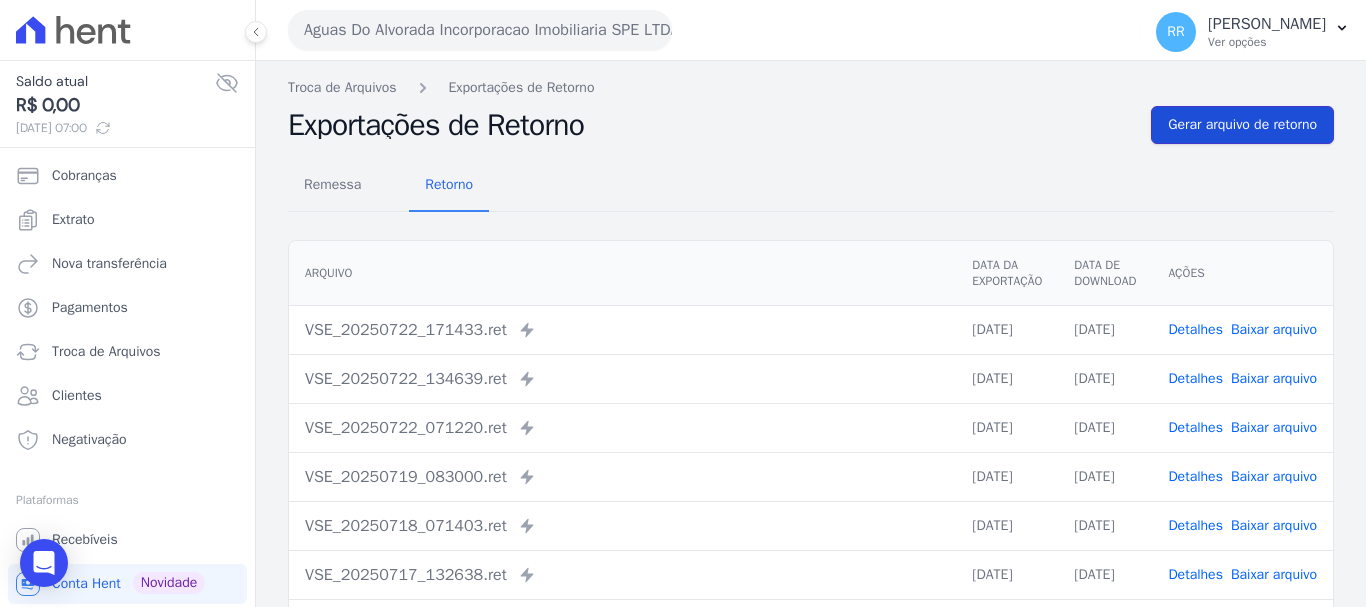drag, startPoint x: 1214, startPoint y: 124, endPoint x: 1197, endPoint y: 123, distance: 17.029387 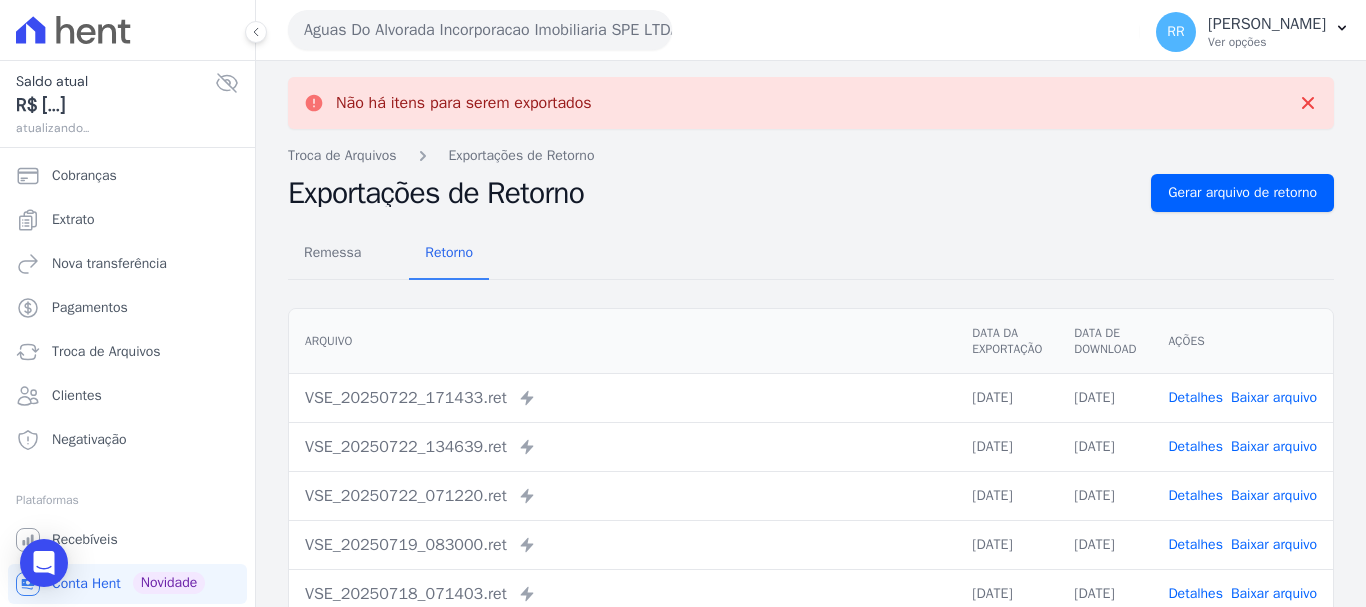 click on "Aguas Do Alvorada Incorporacao Imobiliaria SPE LTDA" at bounding box center (480, 30) 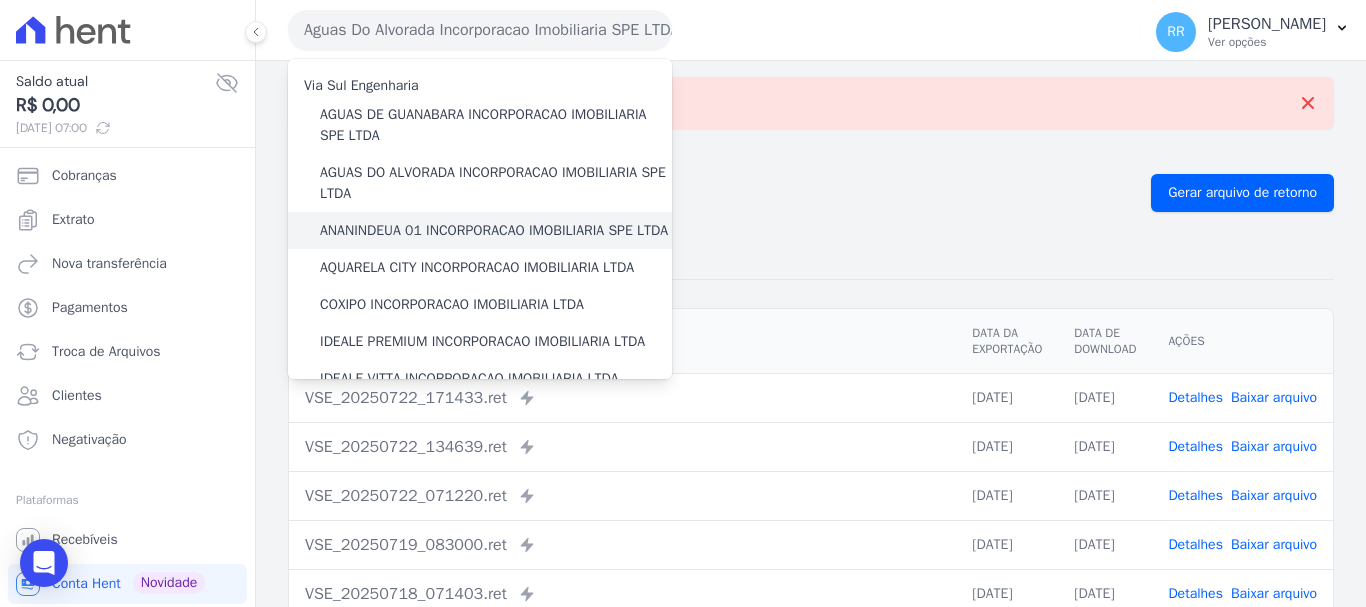 click on "ANANINDEUA 01 INCORPORACAO IMOBILIARIA SPE LTDA" at bounding box center (494, 230) 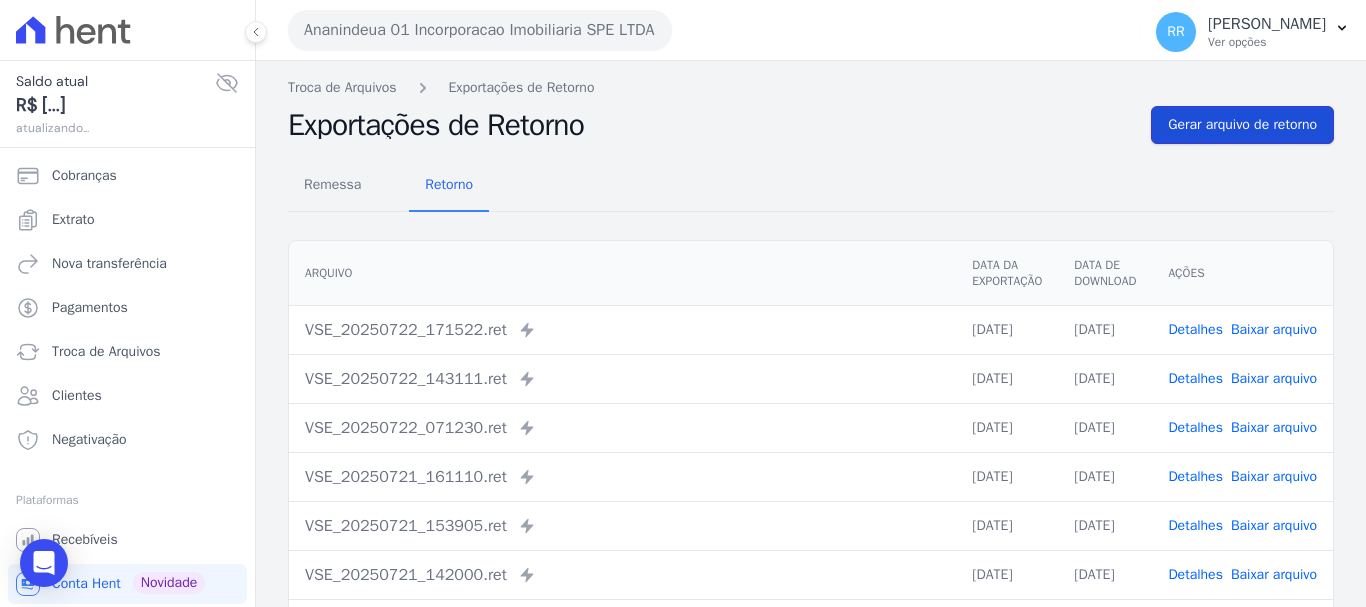 click on "Gerar arquivo de retorno" at bounding box center [1242, 125] 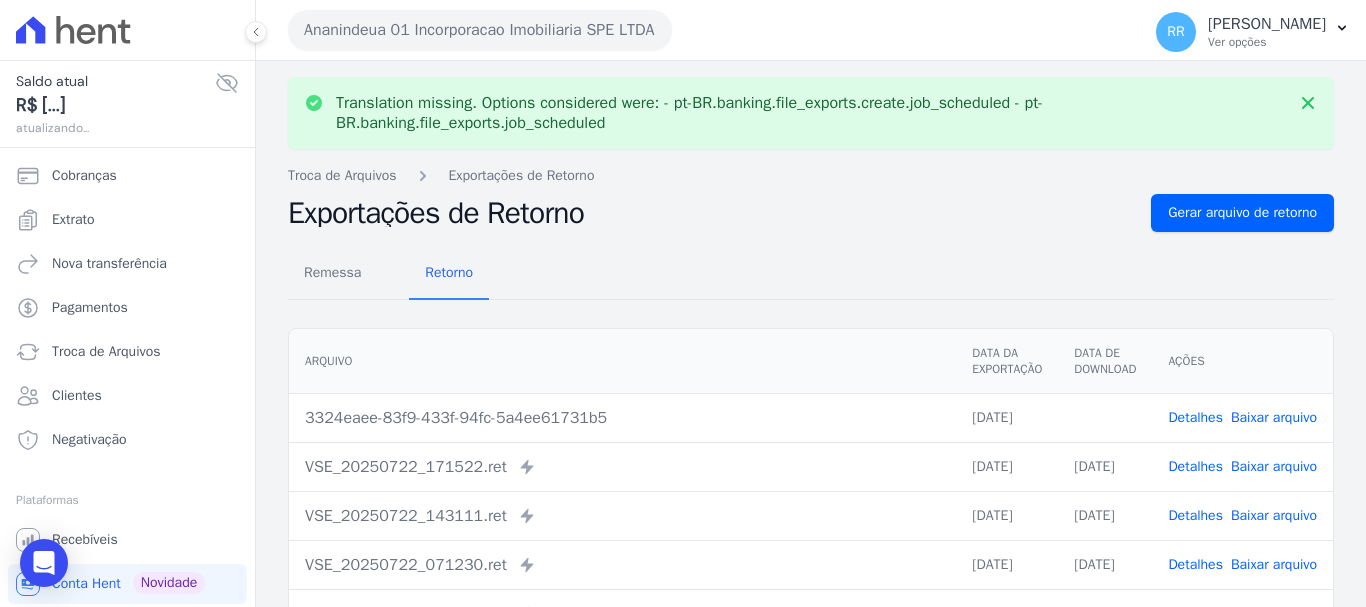 drag, startPoint x: 1267, startPoint y: 422, endPoint x: 1229, endPoint y: 412, distance: 39.293766 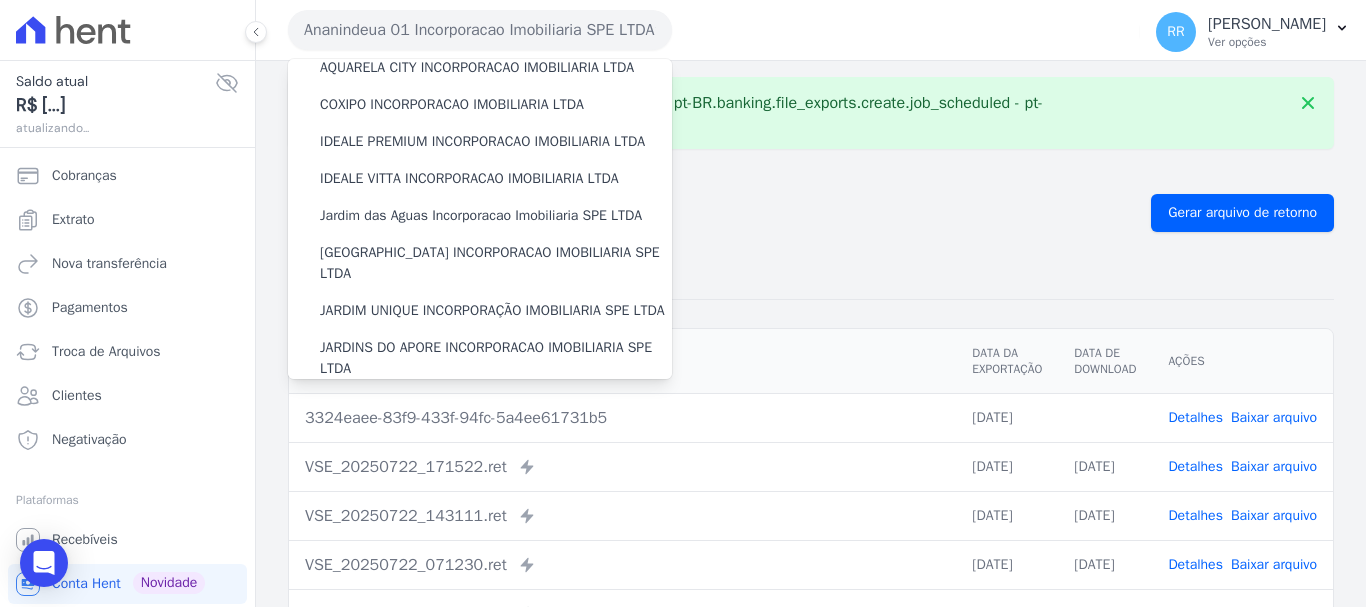 scroll, scrollTop: 0, scrollLeft: 0, axis: both 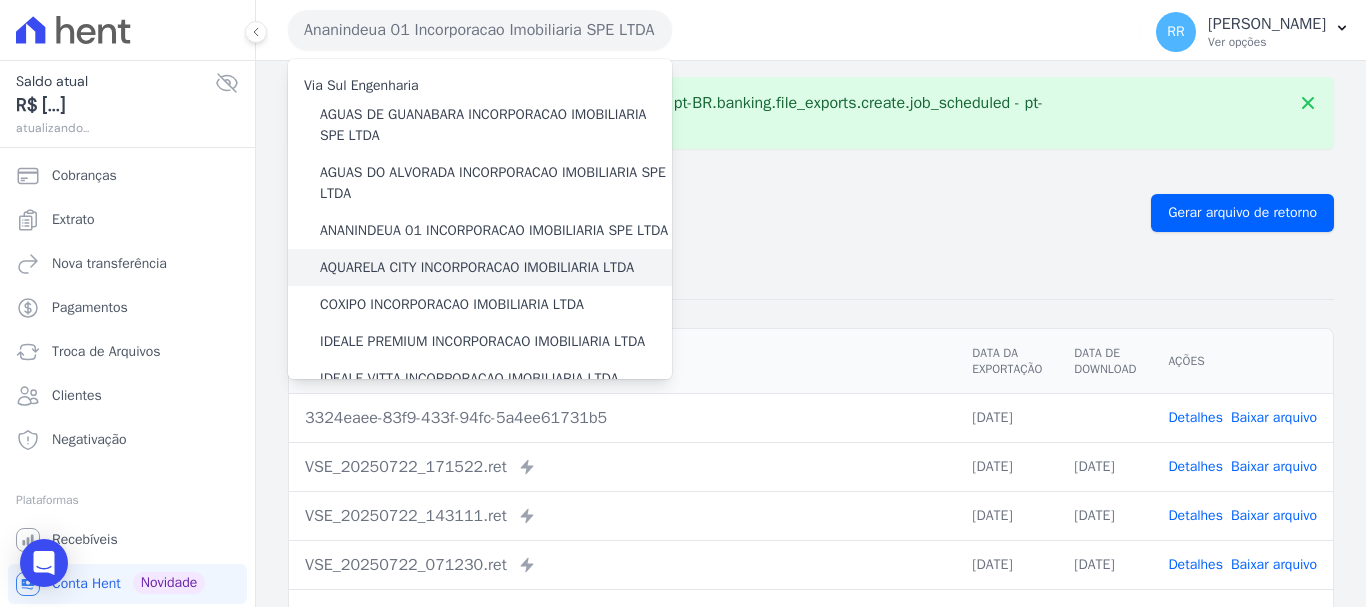 click on "AQUARELA CITY INCORPORACAO IMOBILIARIA LTDA" at bounding box center [477, 267] 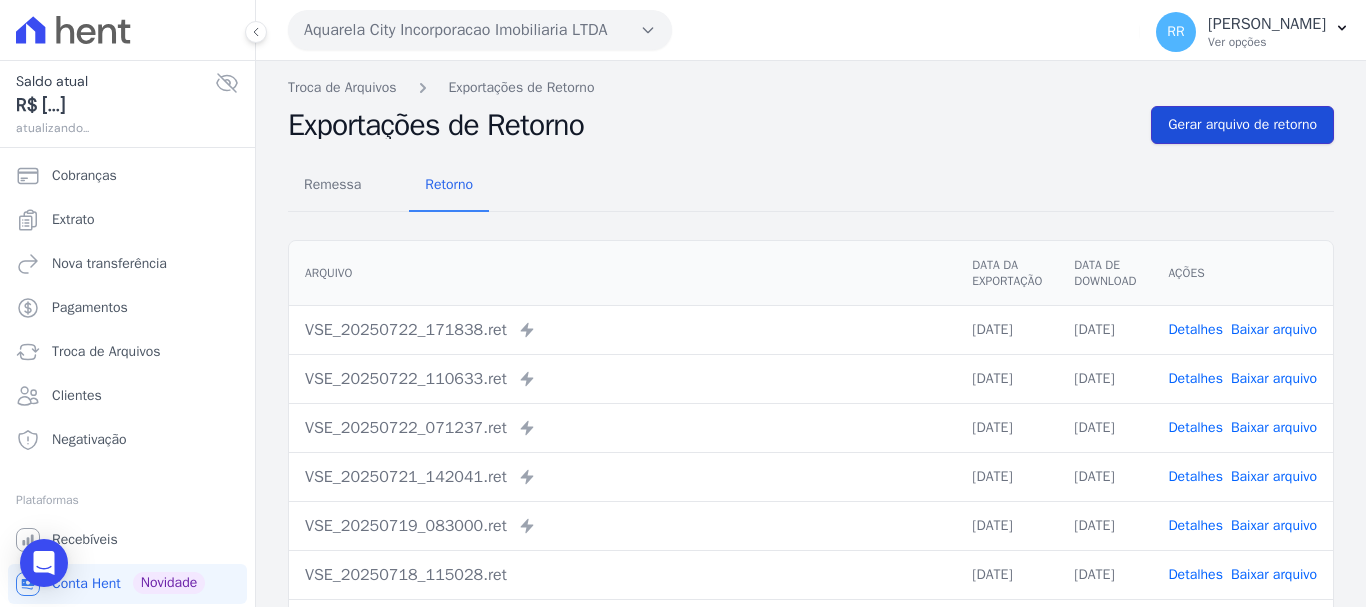 click on "Gerar arquivo de retorno" at bounding box center [1242, 125] 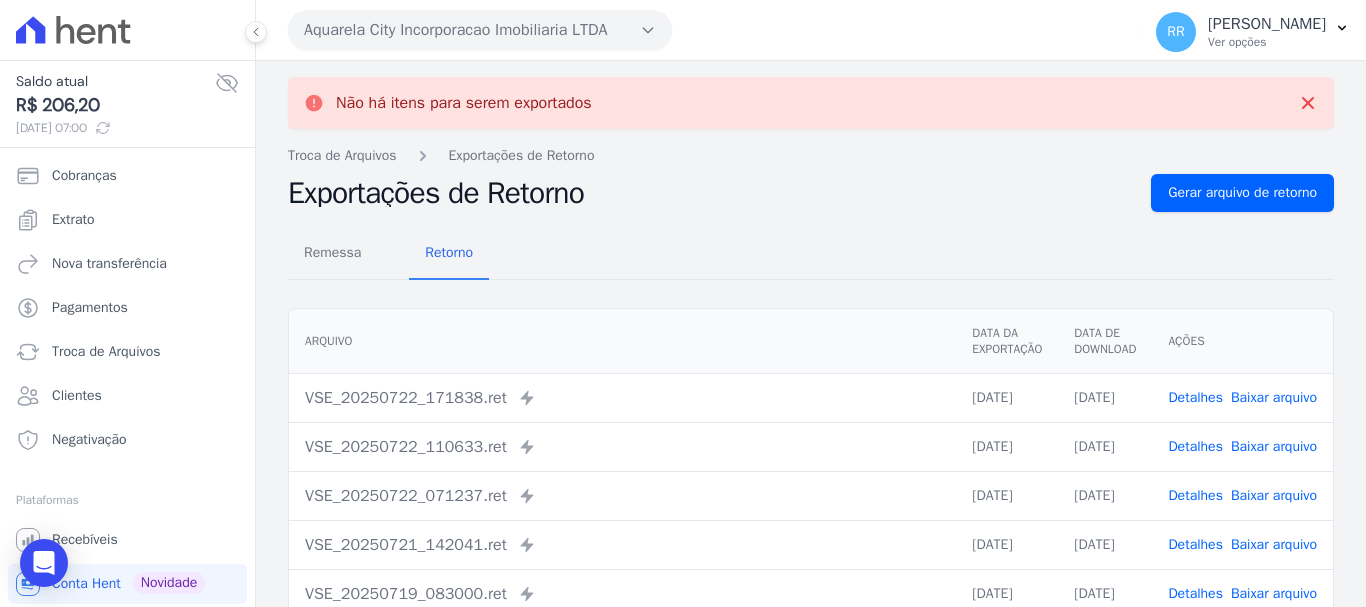 click on "Aquarela City Incorporacao Imobiliaria LTDA" at bounding box center (480, 30) 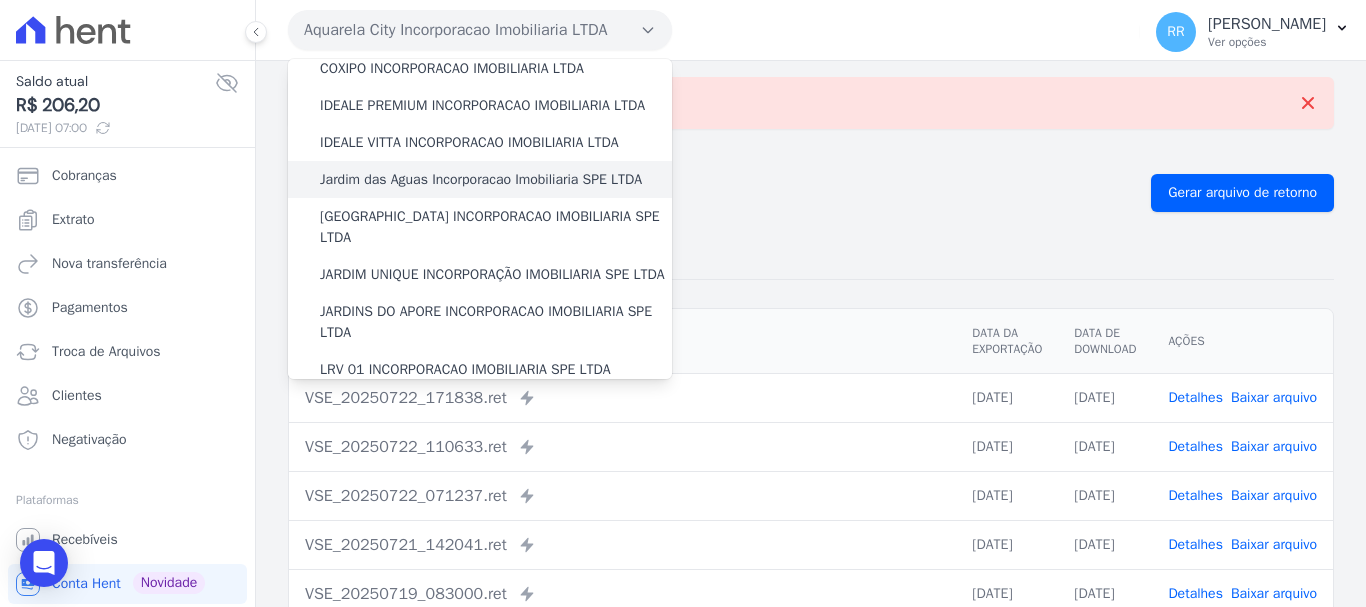 scroll, scrollTop: 200, scrollLeft: 0, axis: vertical 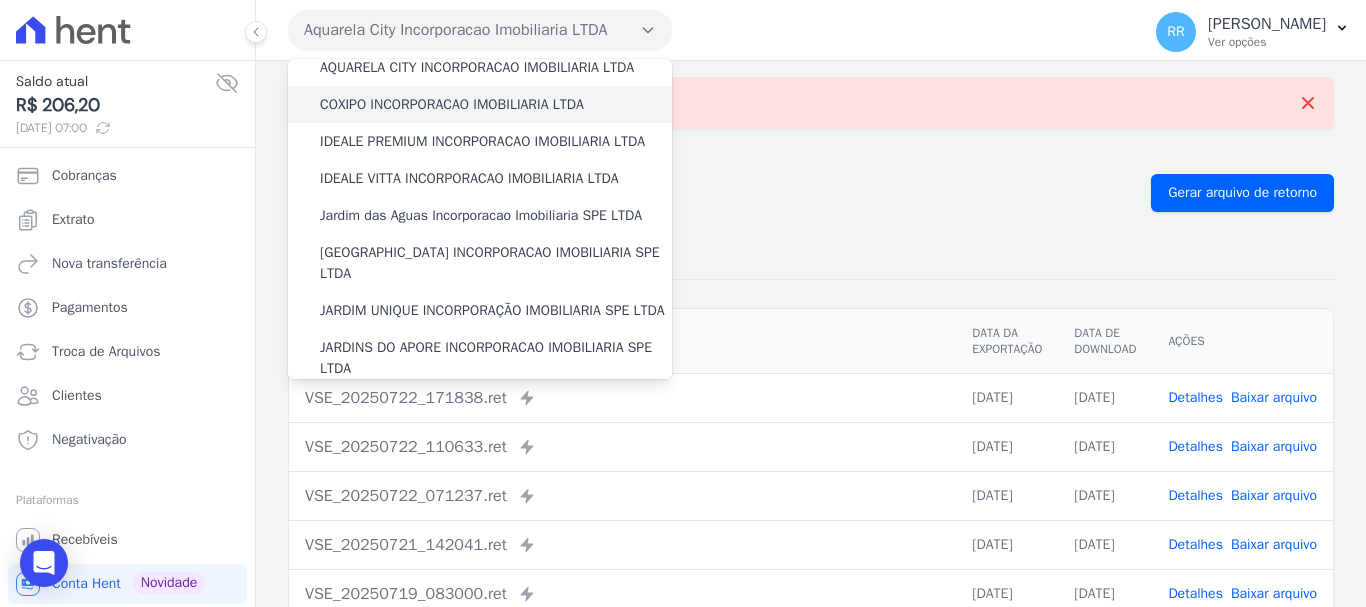 click on "COXIPO INCORPORACAO IMOBILIARIA LTDA" at bounding box center [452, 104] 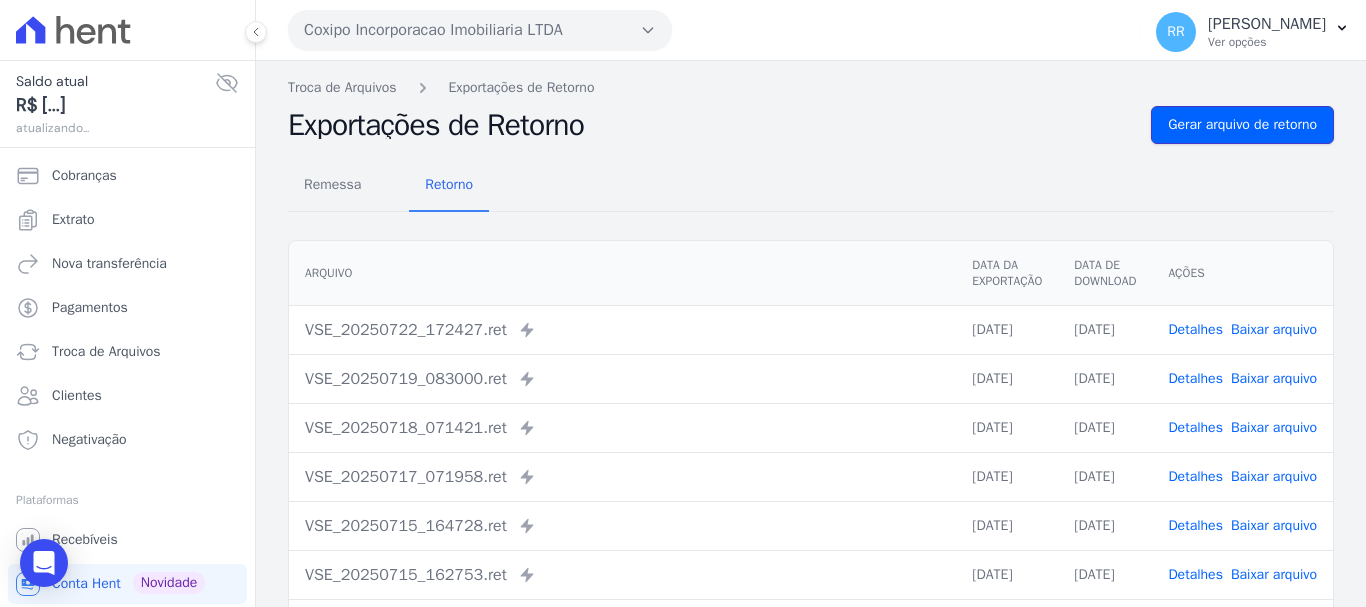 click on "Gerar arquivo de retorno" at bounding box center (1242, 125) 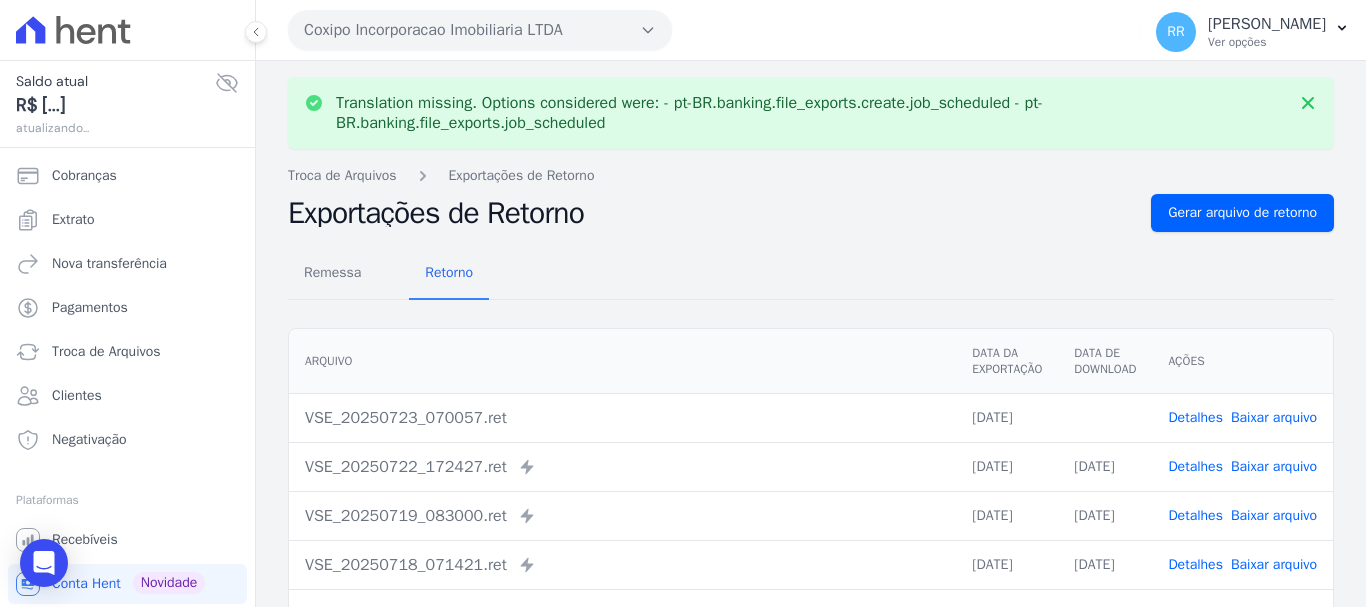 click on "Baixar arquivo" at bounding box center (1274, 417) 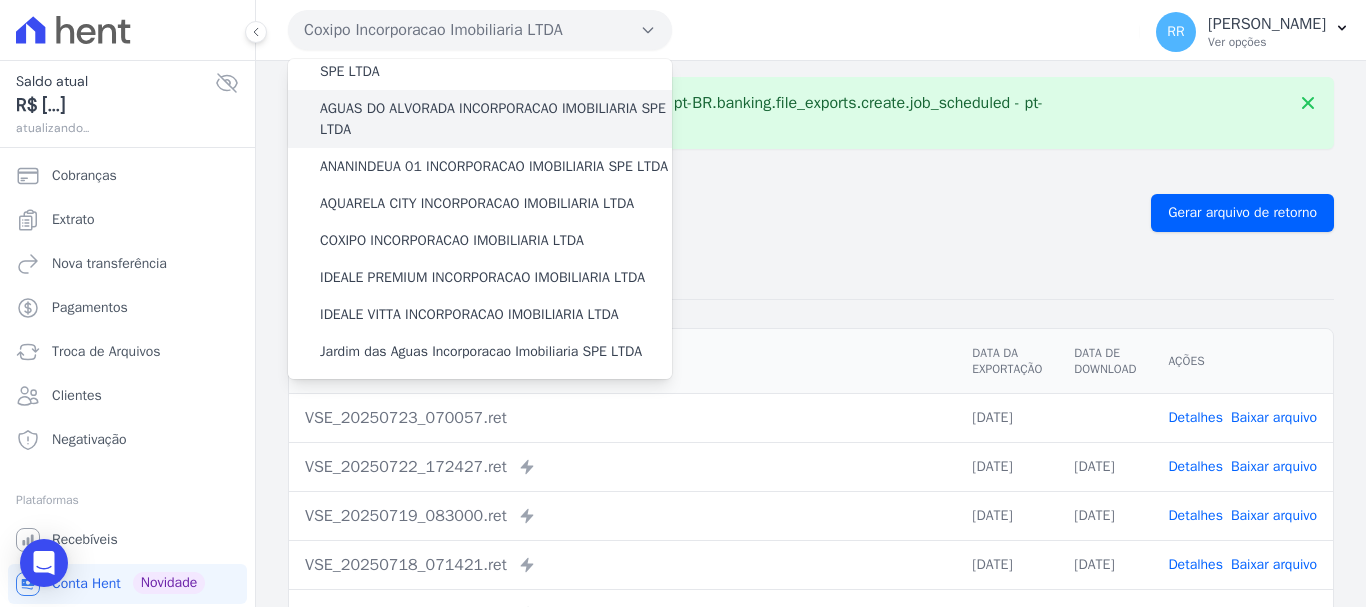 scroll, scrollTop: 100, scrollLeft: 0, axis: vertical 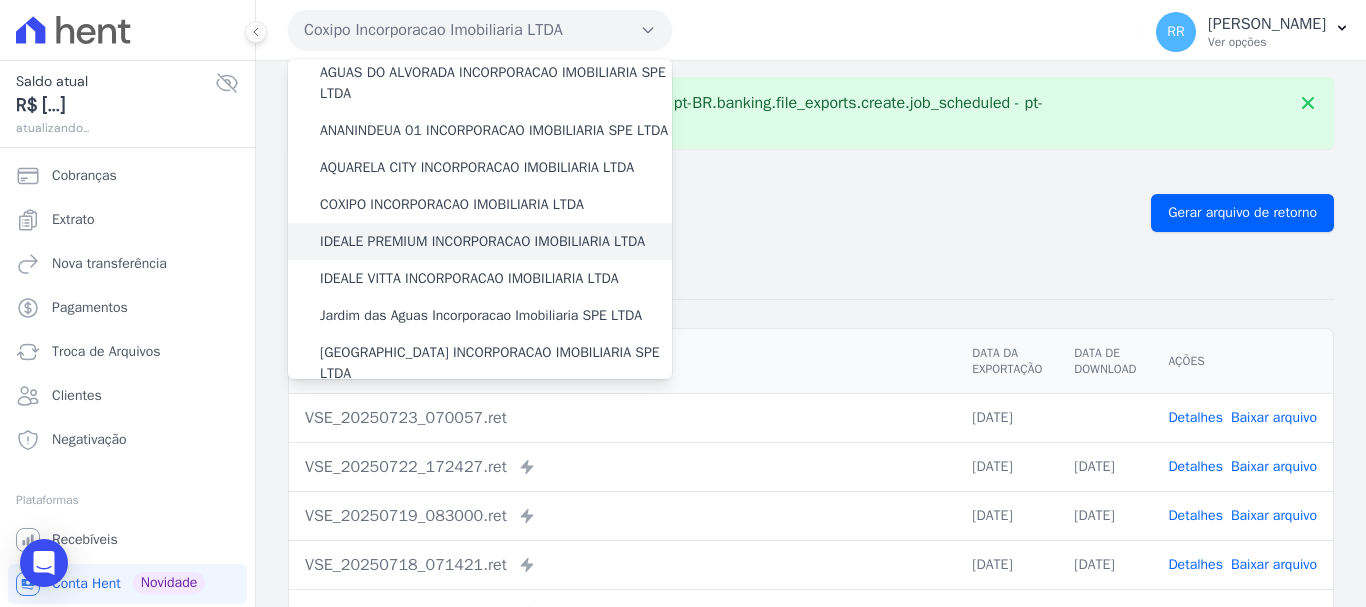 click on "IDEALE PREMIUM INCORPORACAO IMOBILIARIA LTDA" at bounding box center [482, 241] 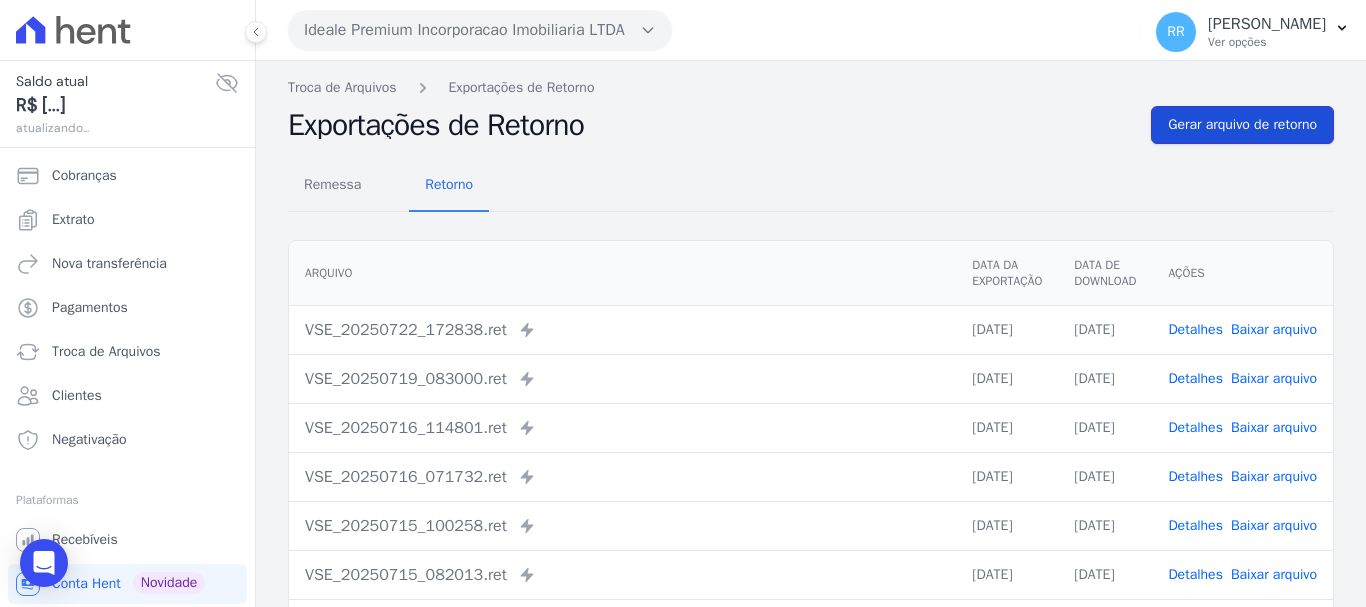click on "Gerar arquivo de retorno" at bounding box center (1242, 125) 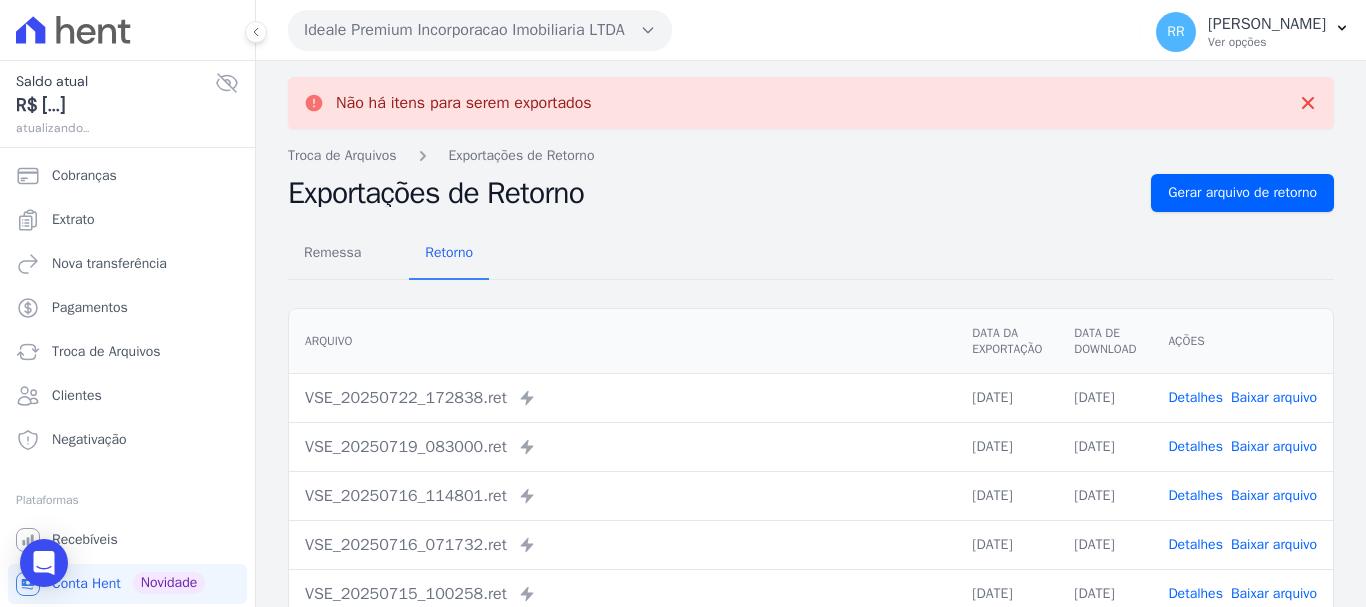 click on "Ideale Premium Incorporacao Imobiliaria LTDA" at bounding box center (480, 30) 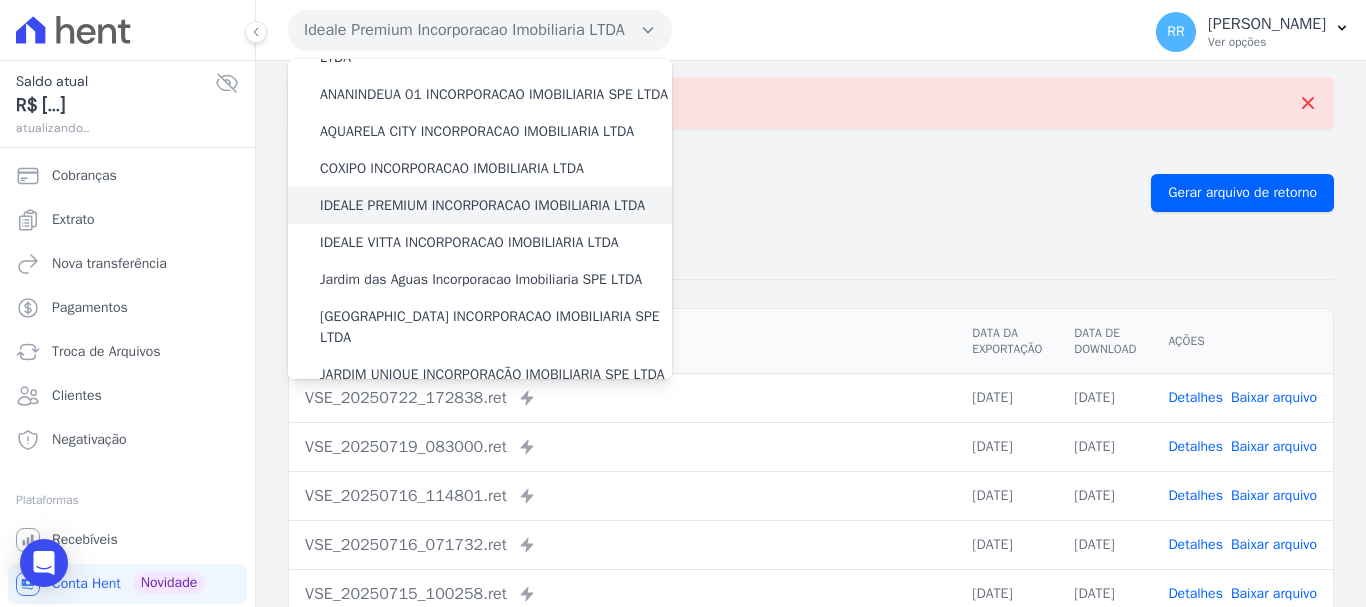 scroll, scrollTop: 100, scrollLeft: 0, axis: vertical 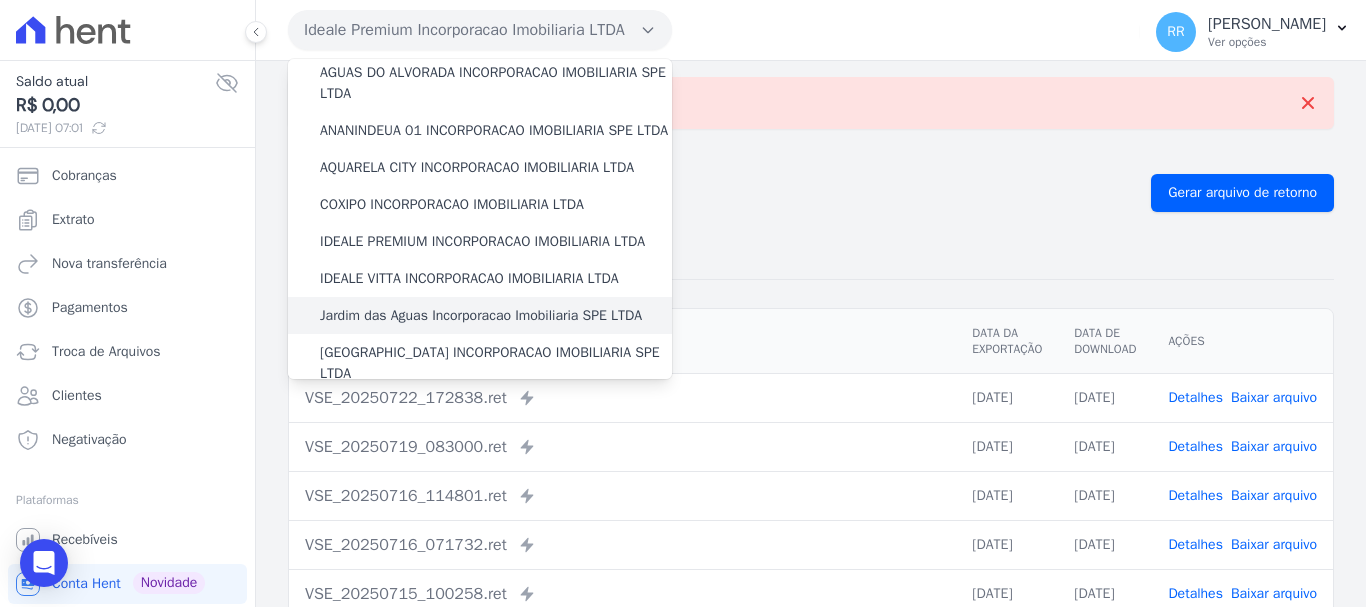 drag, startPoint x: 418, startPoint y: 350, endPoint x: 630, endPoint y: 341, distance: 212.19095 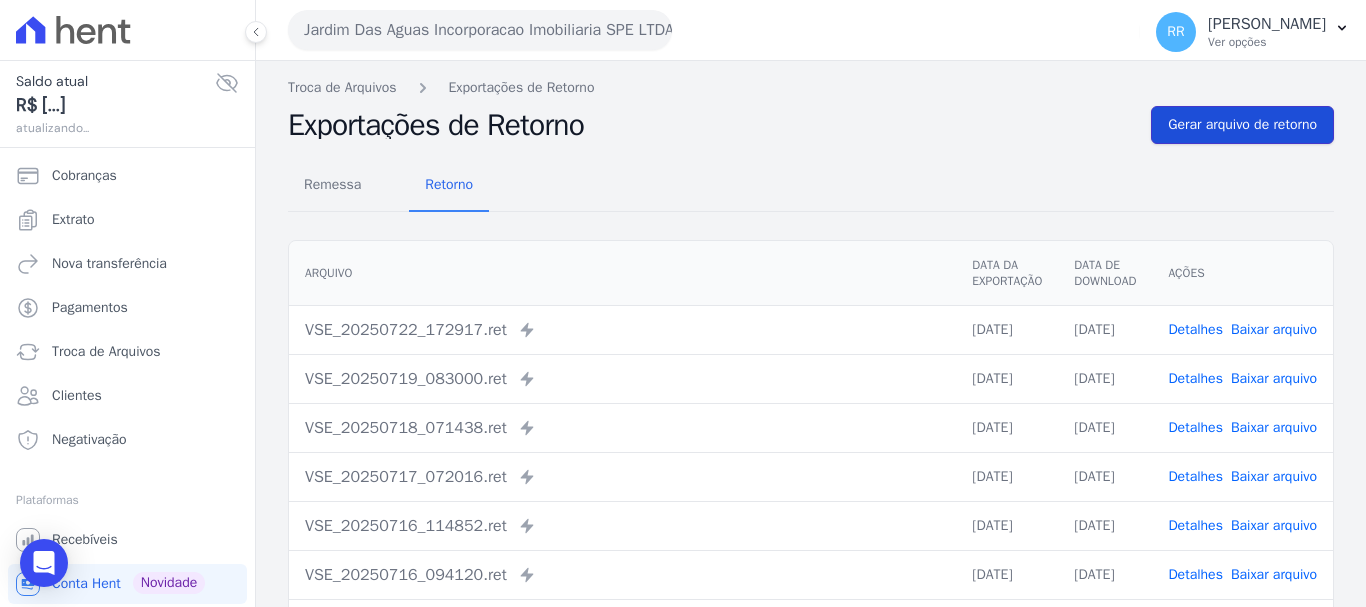 click on "Gerar arquivo de retorno" at bounding box center [1242, 125] 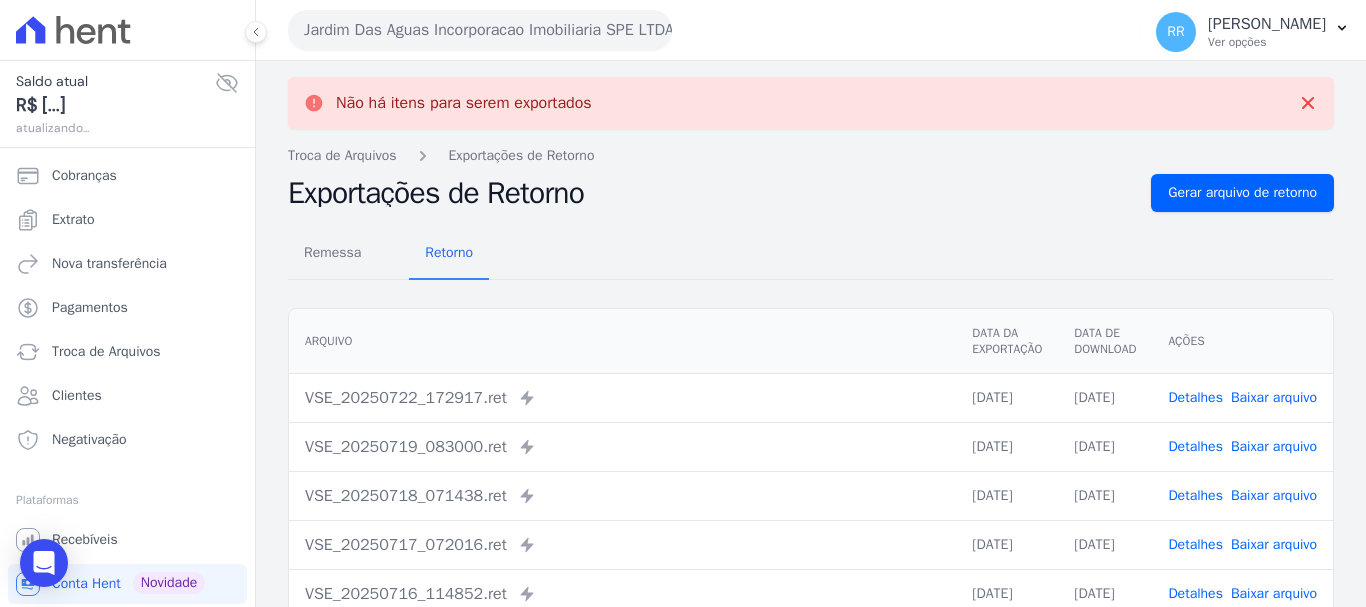 click on "Jardim Das Aguas Incorporacao Imobiliaria SPE LTDA" at bounding box center (480, 30) 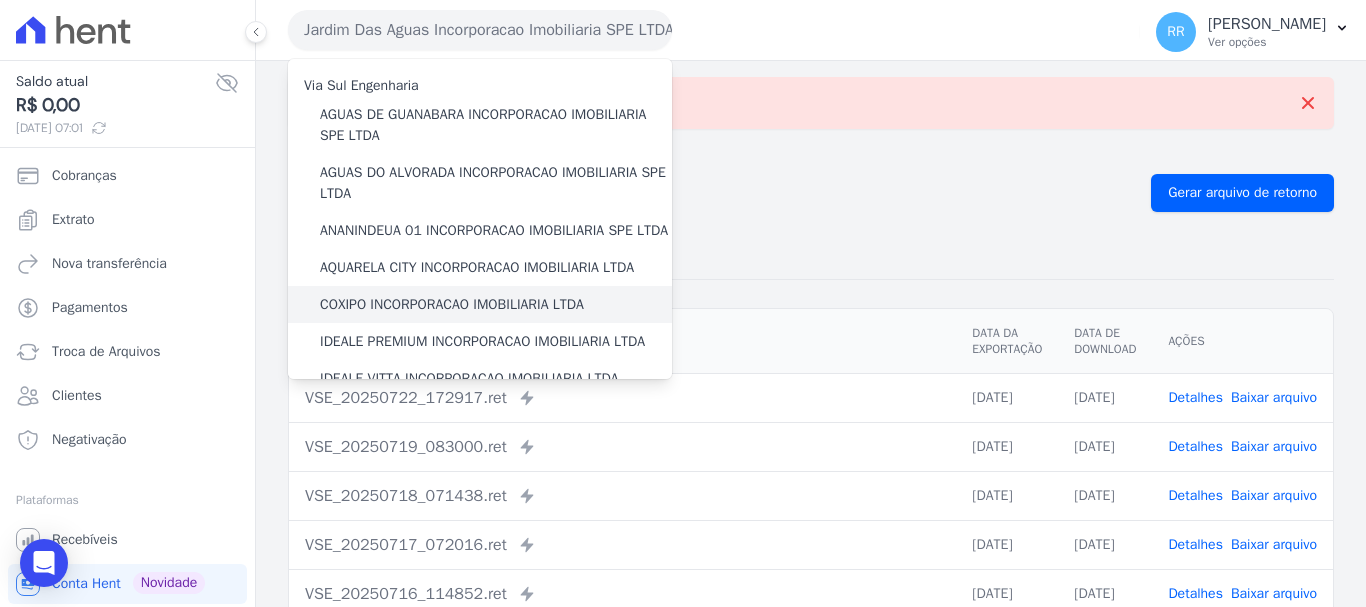 scroll, scrollTop: 100, scrollLeft: 0, axis: vertical 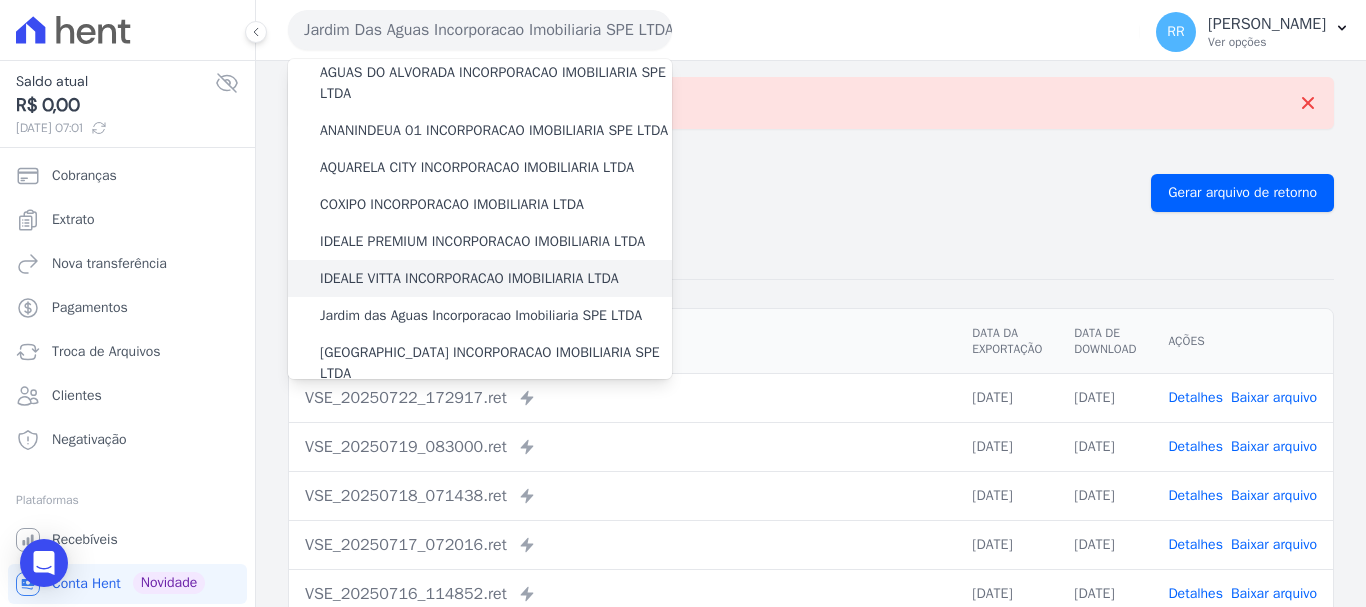 click on "IDEALE VITTA INCORPORACAO IMOBILIARIA LTDA" at bounding box center (469, 278) 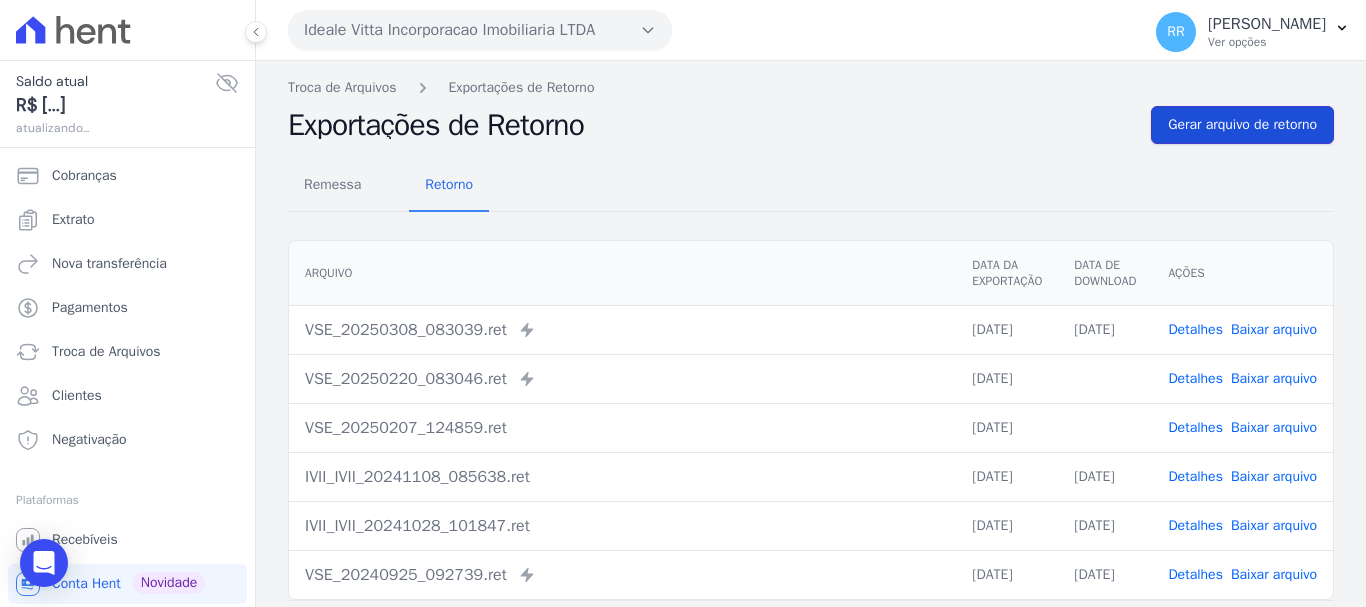 drag, startPoint x: 1221, startPoint y: 138, endPoint x: 657, endPoint y: 113, distance: 564.55383 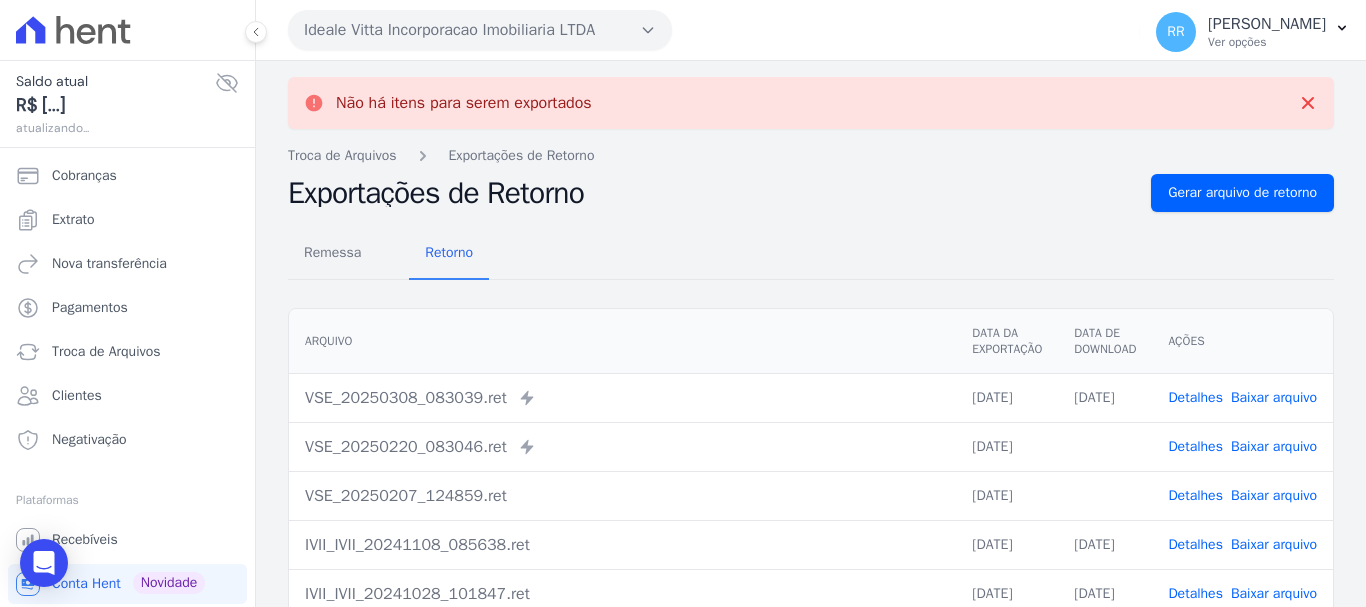 click on "Ideale Vitta Incorporacao Imobiliaria LTDA" at bounding box center [480, 30] 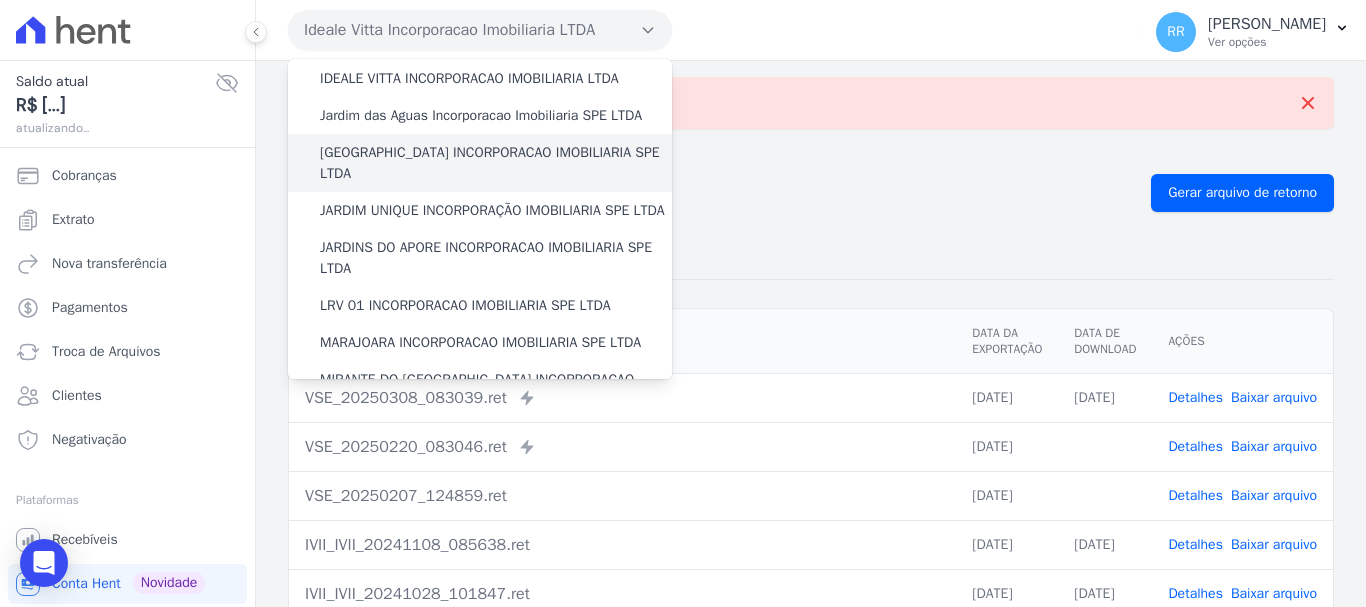 scroll, scrollTop: 200, scrollLeft: 0, axis: vertical 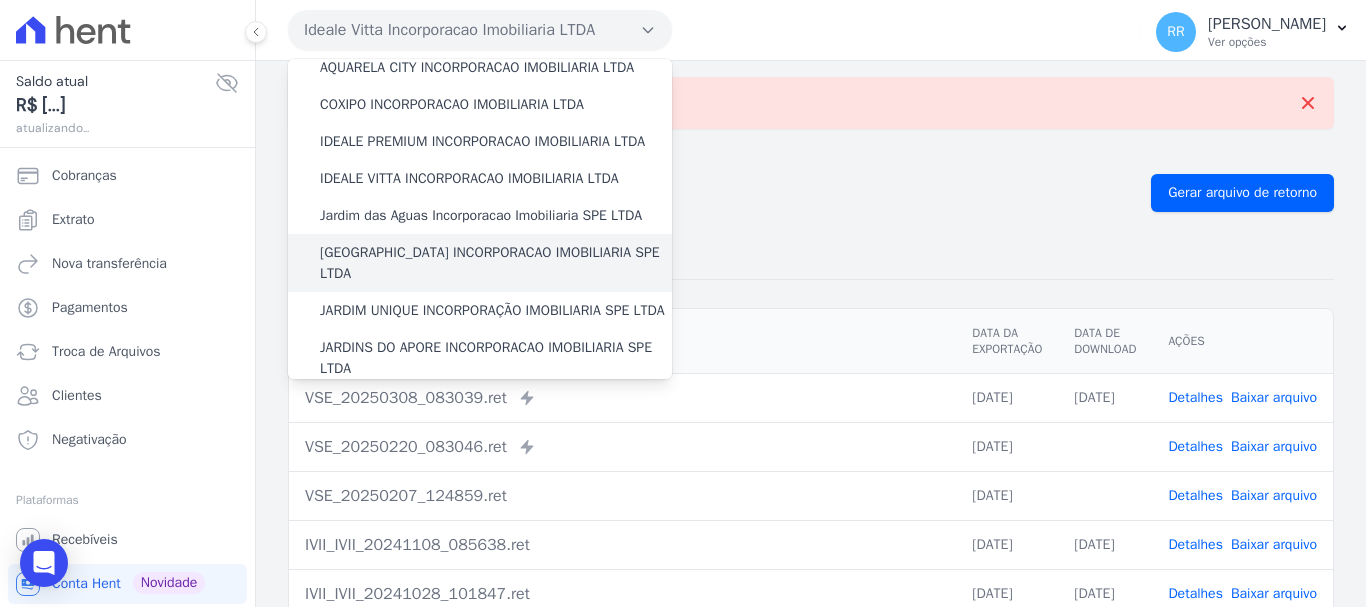 click on "[GEOGRAPHIC_DATA] INCORPORACAO IMOBILIARIA SPE LTDA" at bounding box center (496, 263) 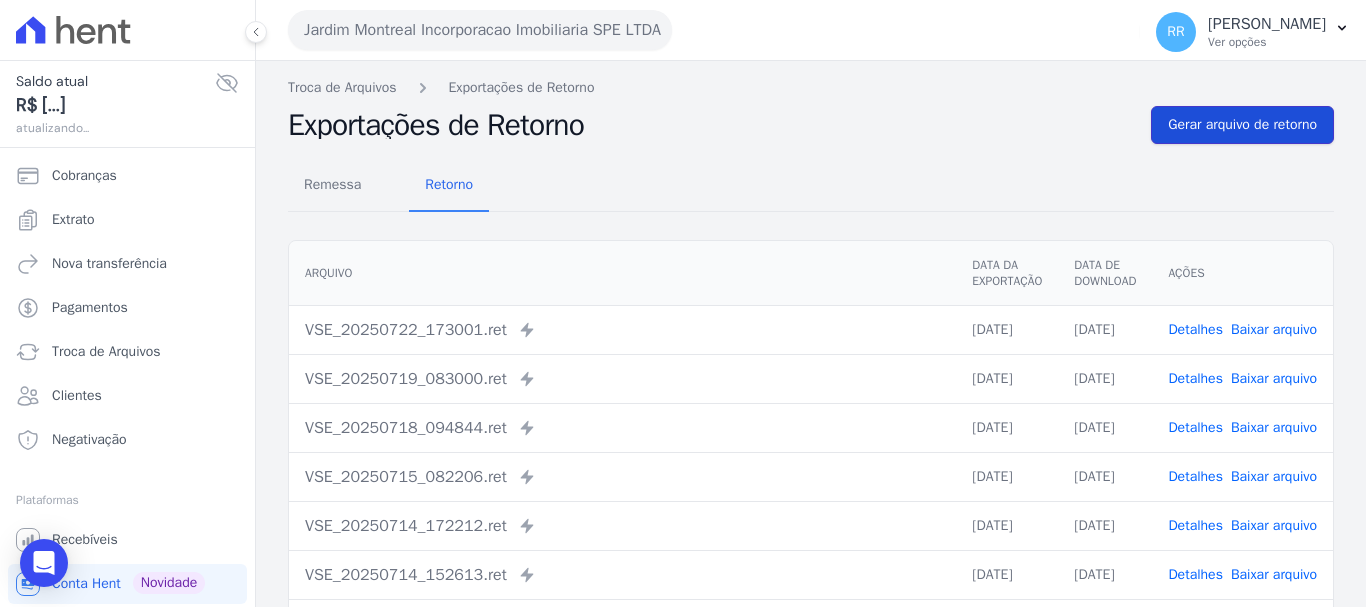 click on "Gerar arquivo de retorno" at bounding box center [1242, 125] 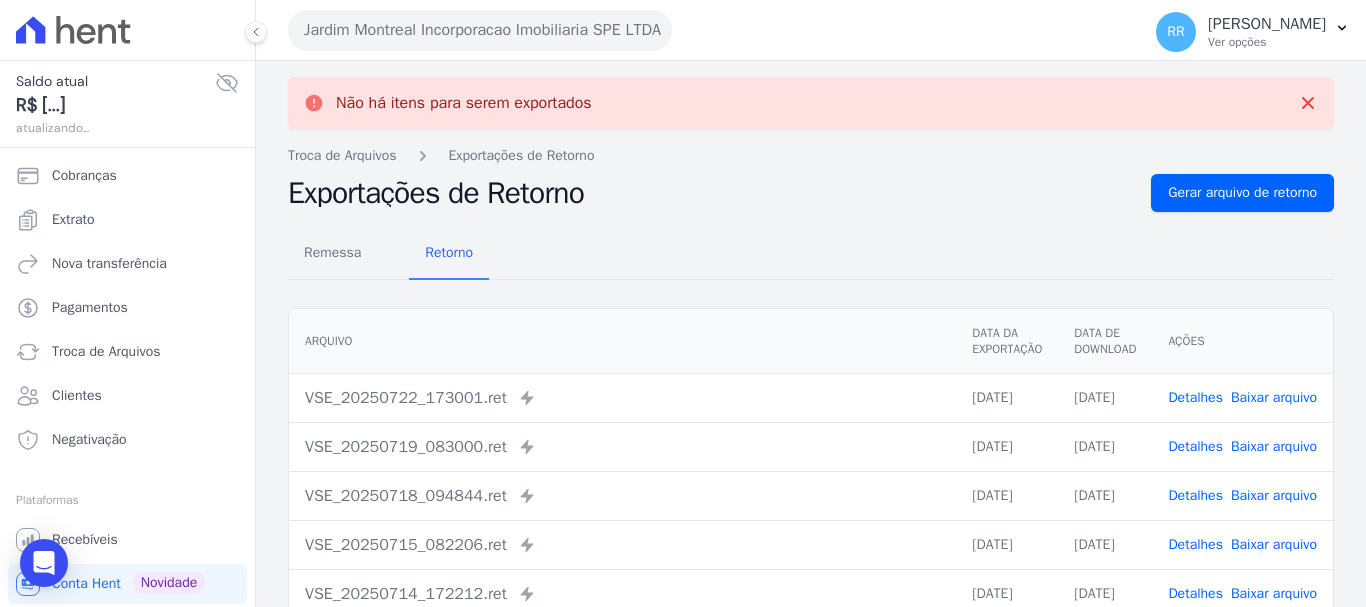 click on "Jardim Montreal Incorporacao Imobiliaria SPE LTDA" at bounding box center (480, 30) 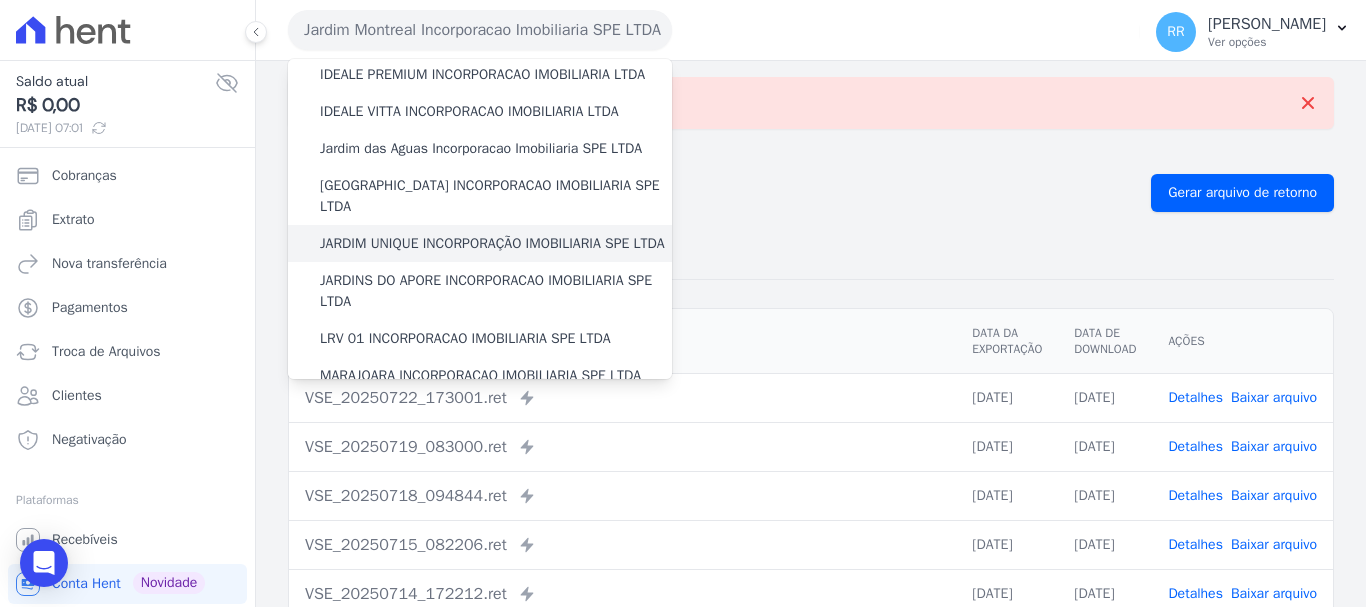 scroll, scrollTop: 300, scrollLeft: 0, axis: vertical 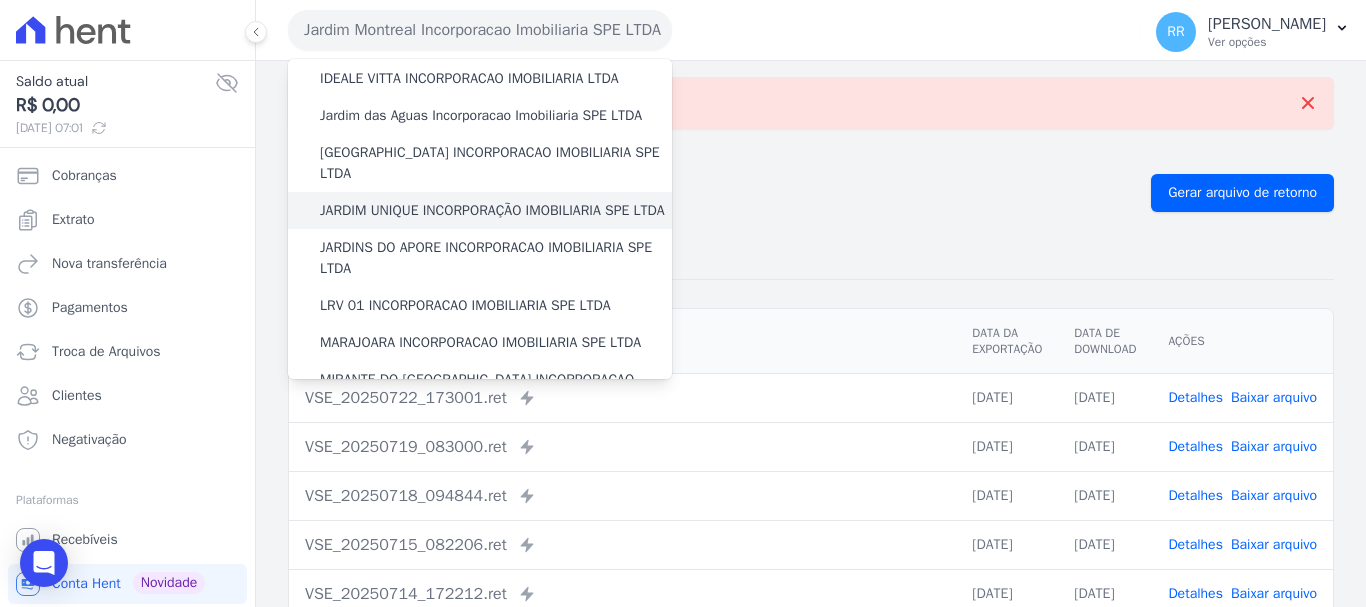 click on "JARDIM UNIQUE INCORPORAÇÃO IMOBILIARIA SPE LTDA" at bounding box center [492, 210] 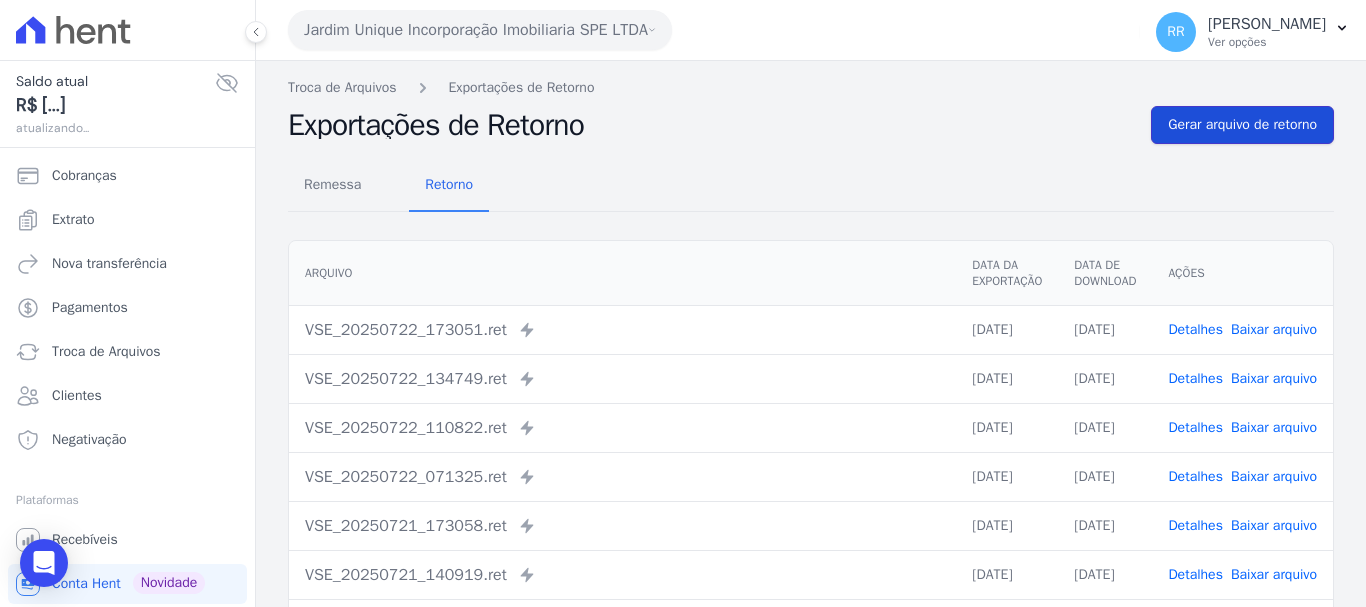 click on "Gerar arquivo de retorno" at bounding box center [1242, 125] 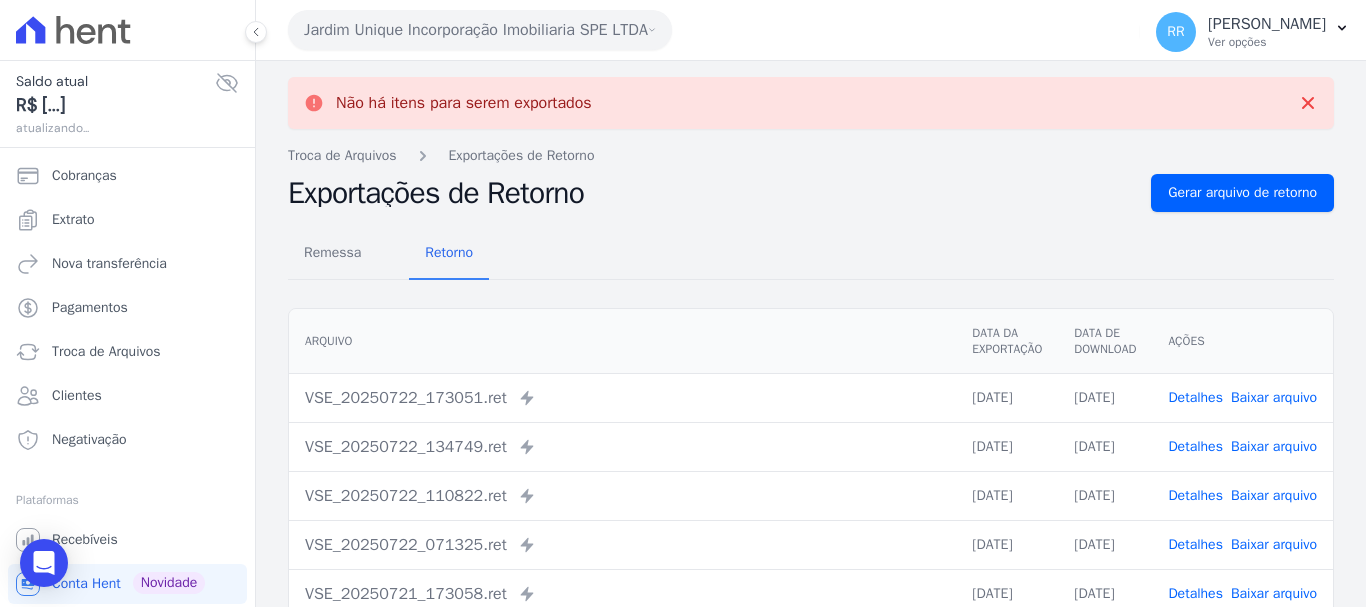 click on "Jardim Unique Incorporação Imobiliaria SPE LTDA" at bounding box center [480, 30] 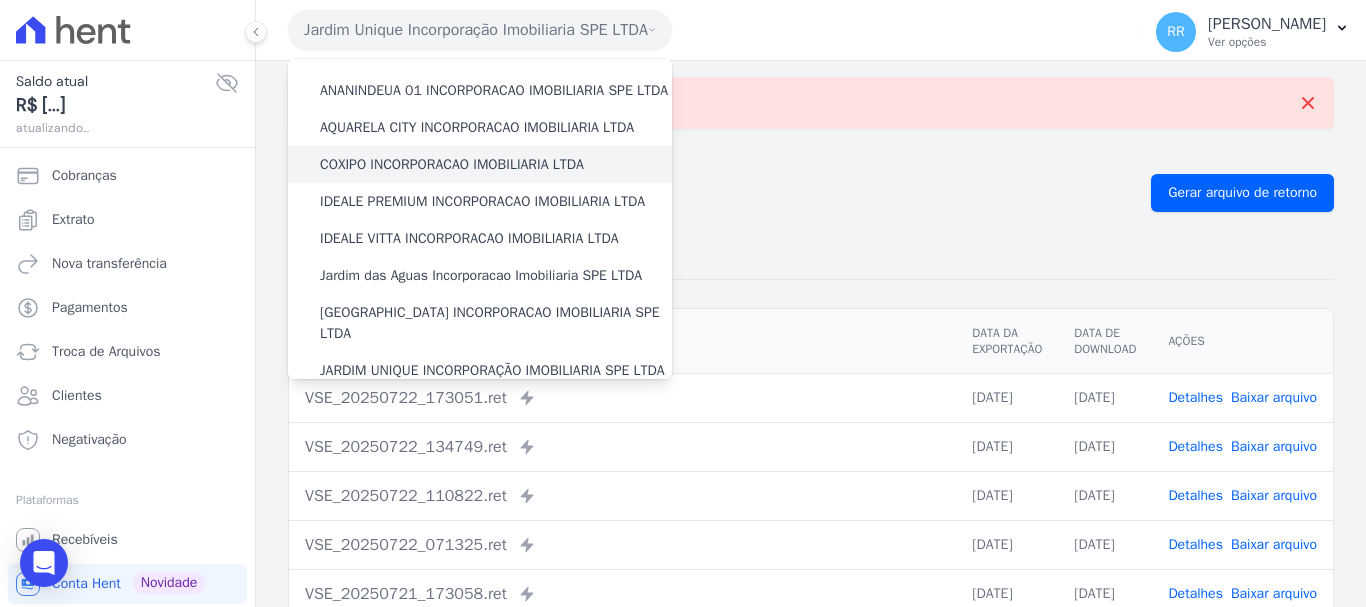 scroll, scrollTop: 300, scrollLeft: 0, axis: vertical 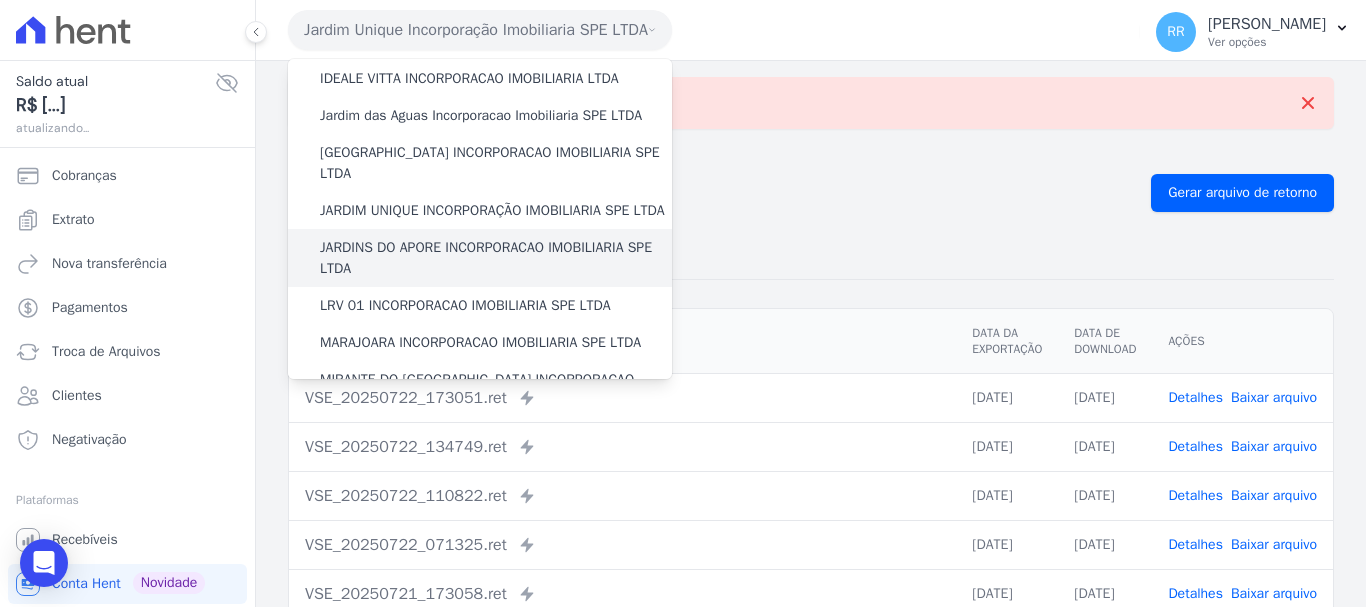 click on "JARDINS DO APORE INCORPORACAO IMOBILIARIA SPE LTDA" at bounding box center [496, 258] 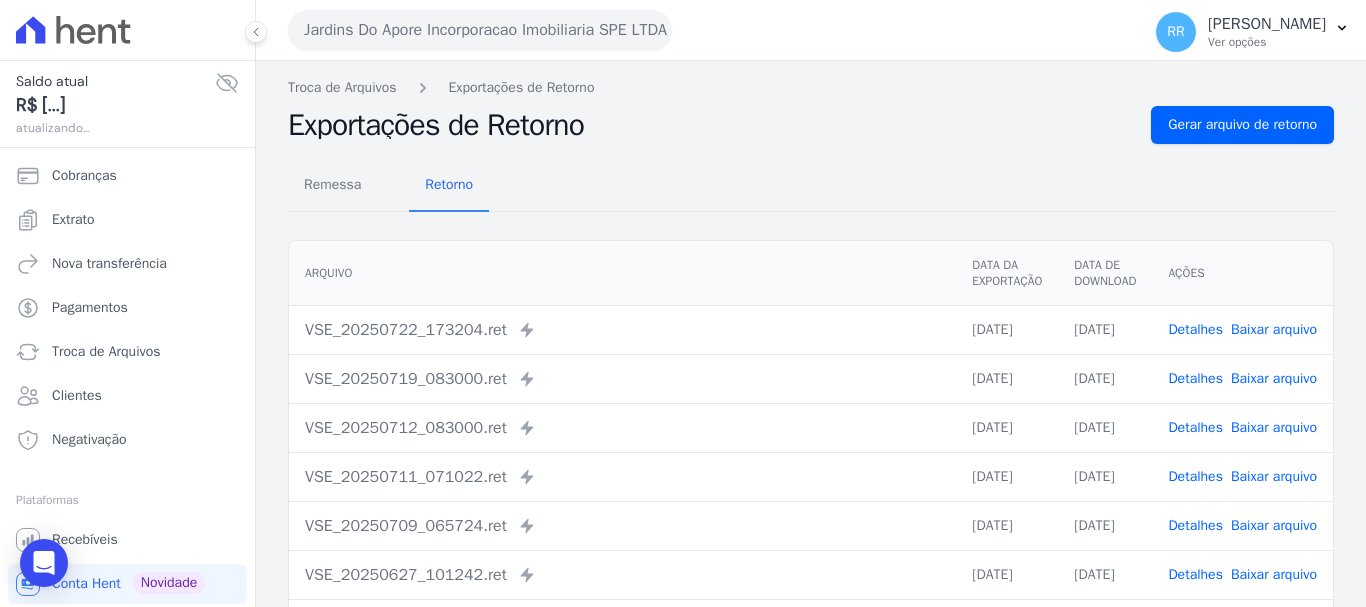click on "Remessa
Retorno
[GEOGRAPHIC_DATA]
Data da Exportação
Data de Download
Ações
VSE_20250722_173204.ret
Enviado para Nexxera em: [DATE] 17:32
22/07/2025
[DATE]
Detalhes" at bounding box center (811, 505) 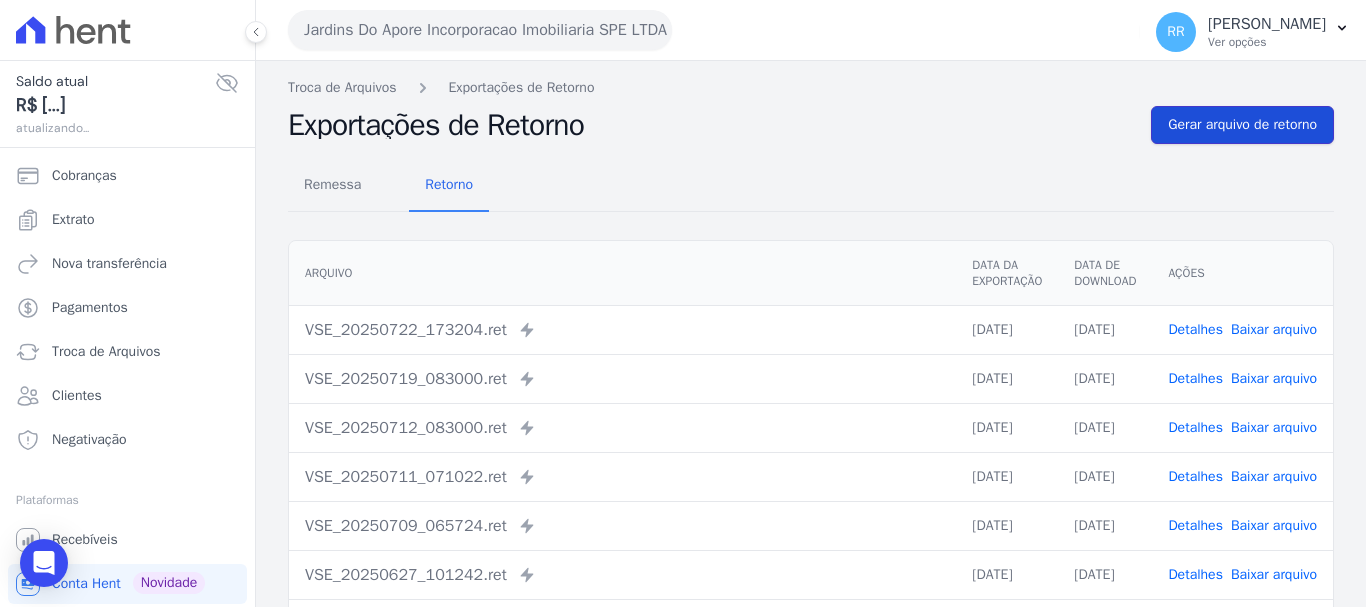 click on "Gerar arquivo de retorno" at bounding box center (1242, 125) 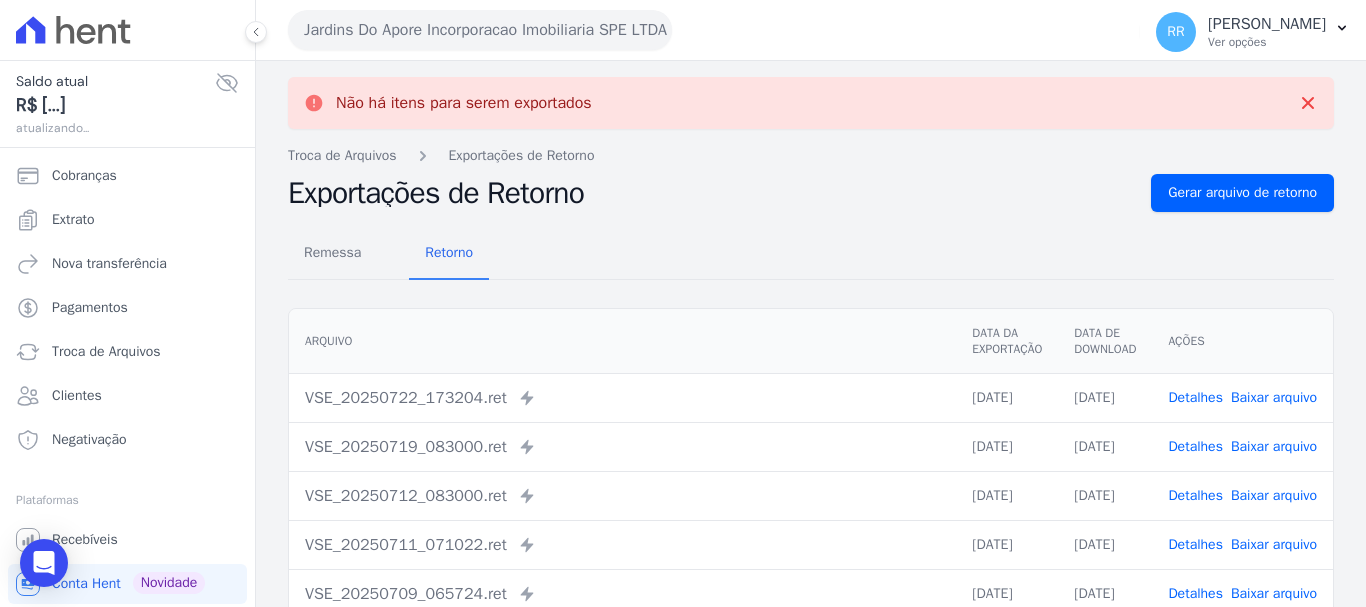 click on "Jardins Do Apore Incorporacao Imobiliaria SPE LTDA" at bounding box center (480, 30) 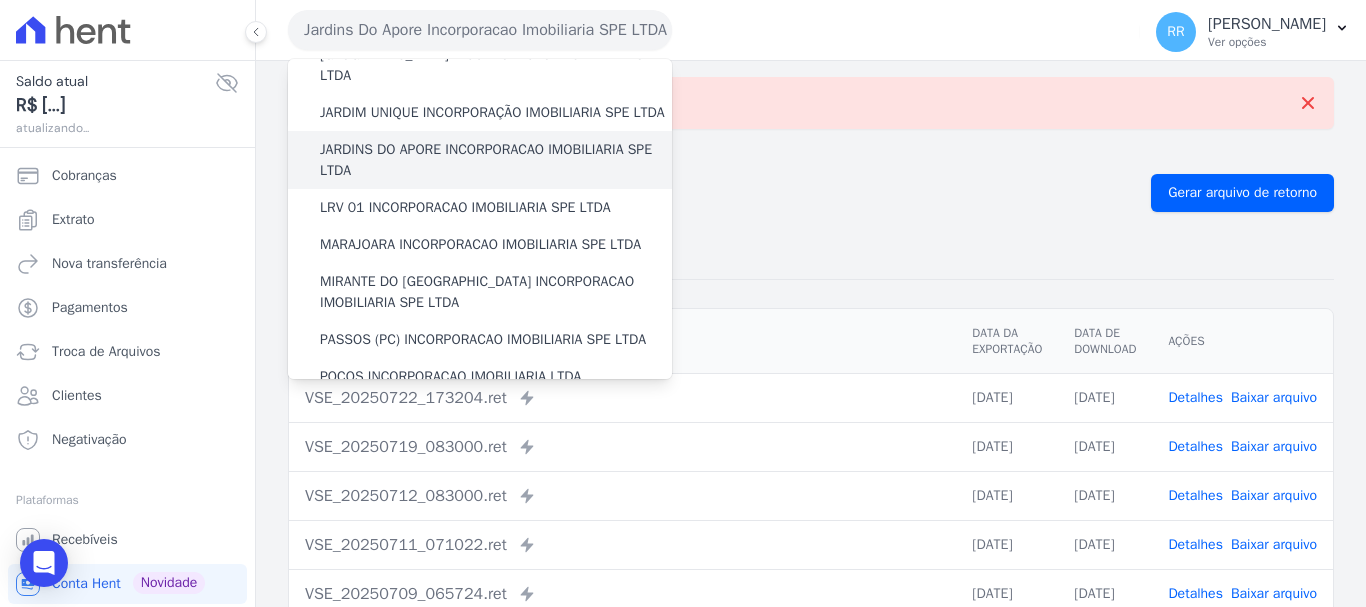 scroll, scrollTop: 400, scrollLeft: 0, axis: vertical 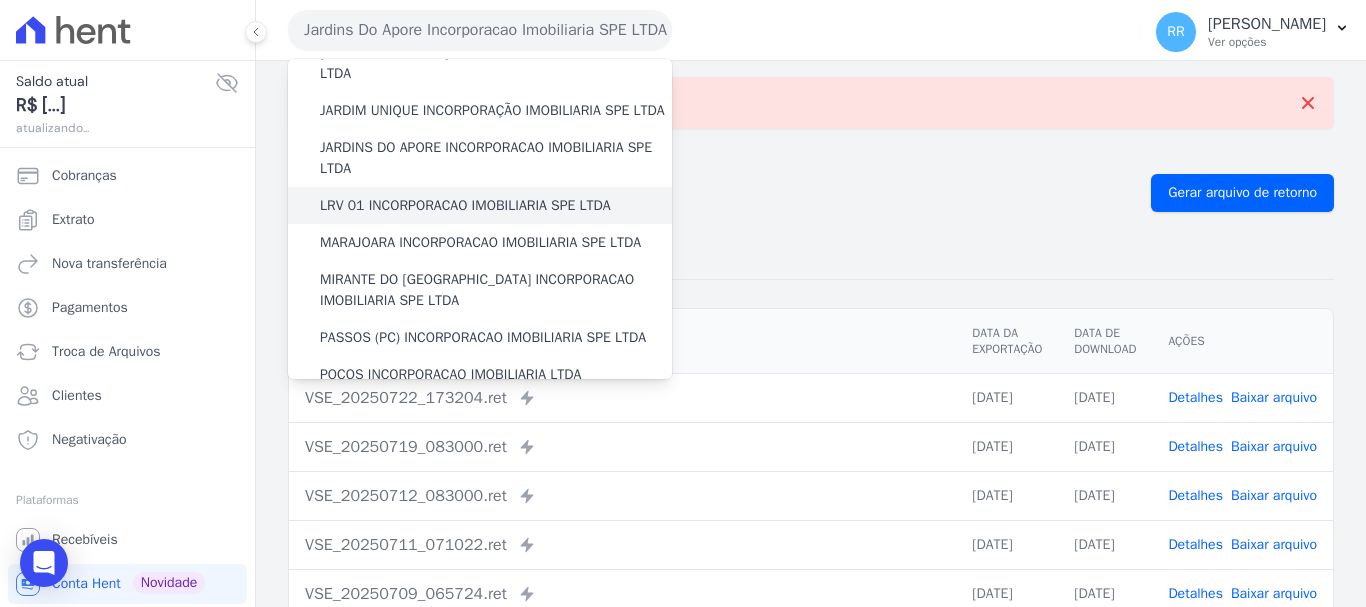 click on "LRV 01 INCORPORACAO IMOBILIARIA SPE LTDA" at bounding box center [465, 205] 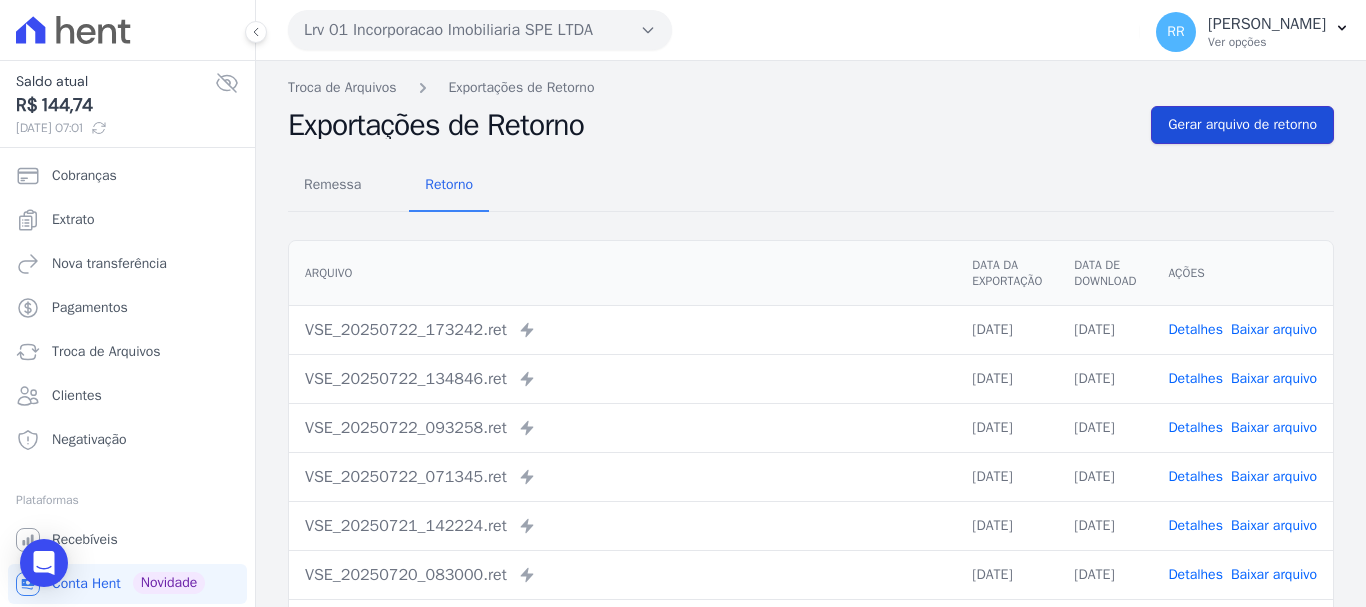 click on "Gerar arquivo de retorno" at bounding box center [1242, 125] 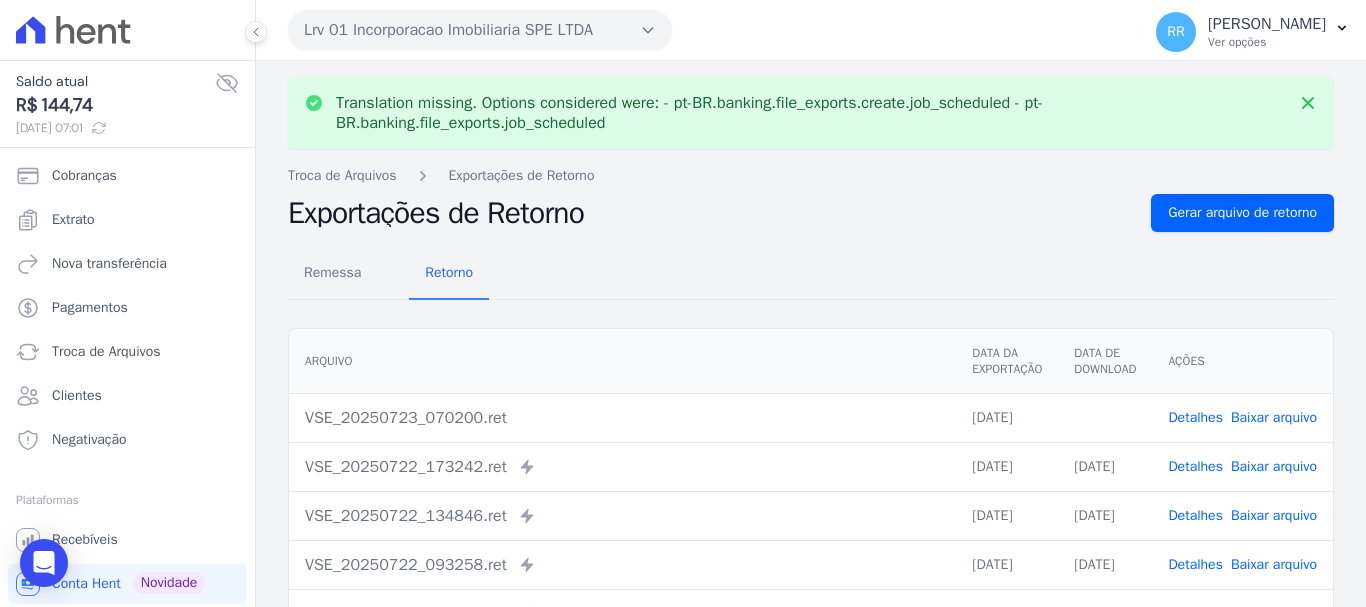 click on "Baixar arquivo" at bounding box center (1274, 417) 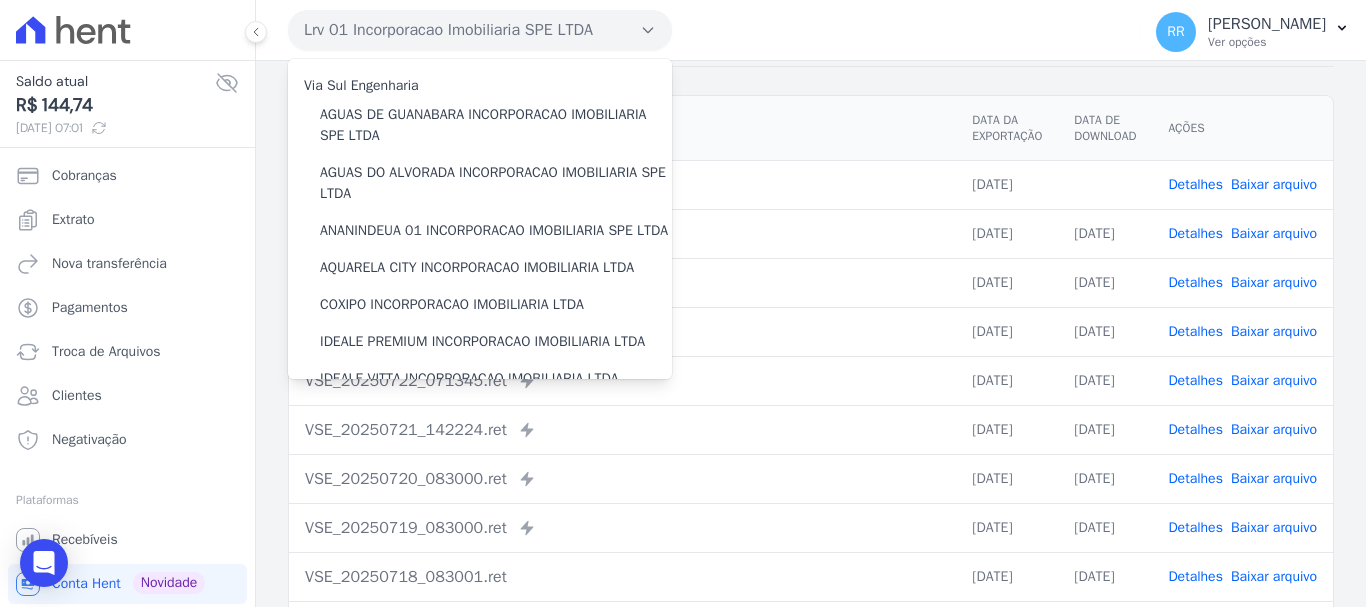 scroll, scrollTop: 0, scrollLeft: 0, axis: both 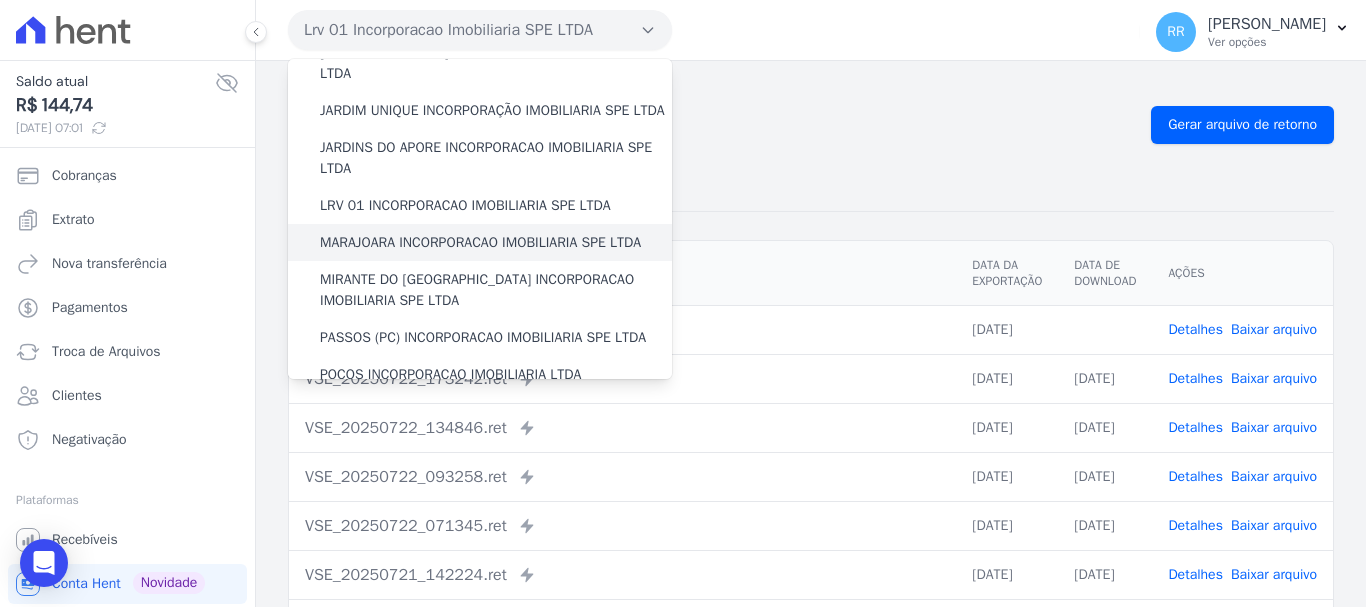 click on "MARAJOARA INCORPORACAO IMOBILIARIA SPE LTDA" at bounding box center (480, 242) 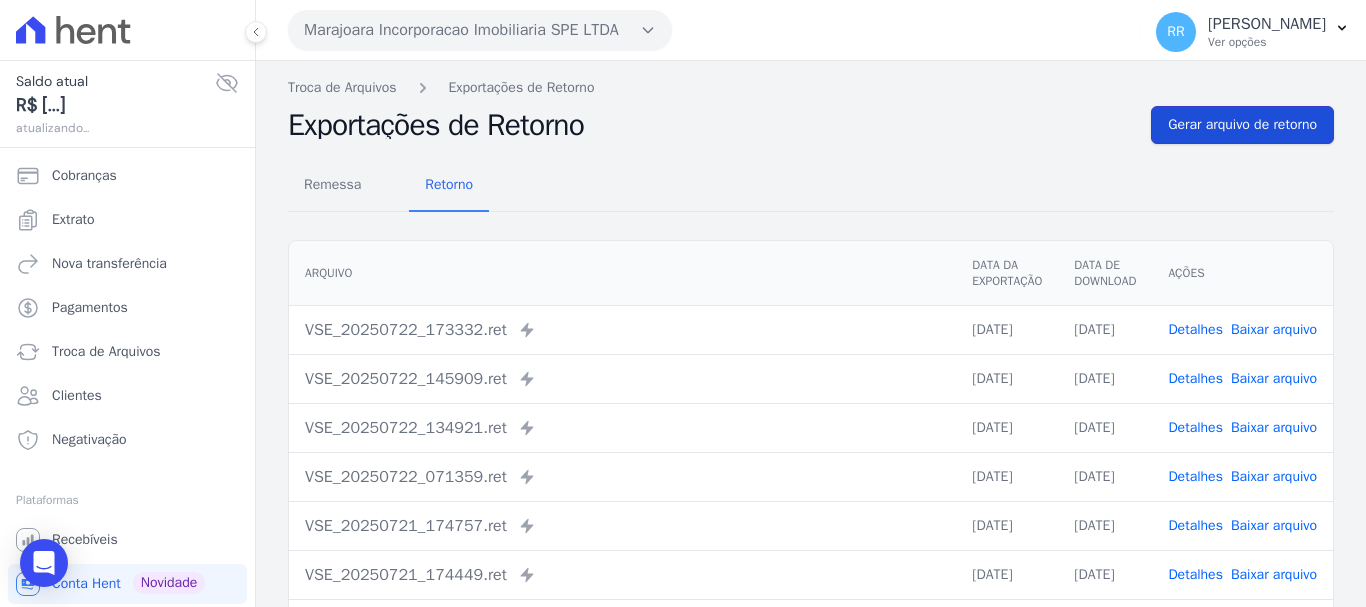 click on "Gerar arquivo de retorno" at bounding box center (1242, 125) 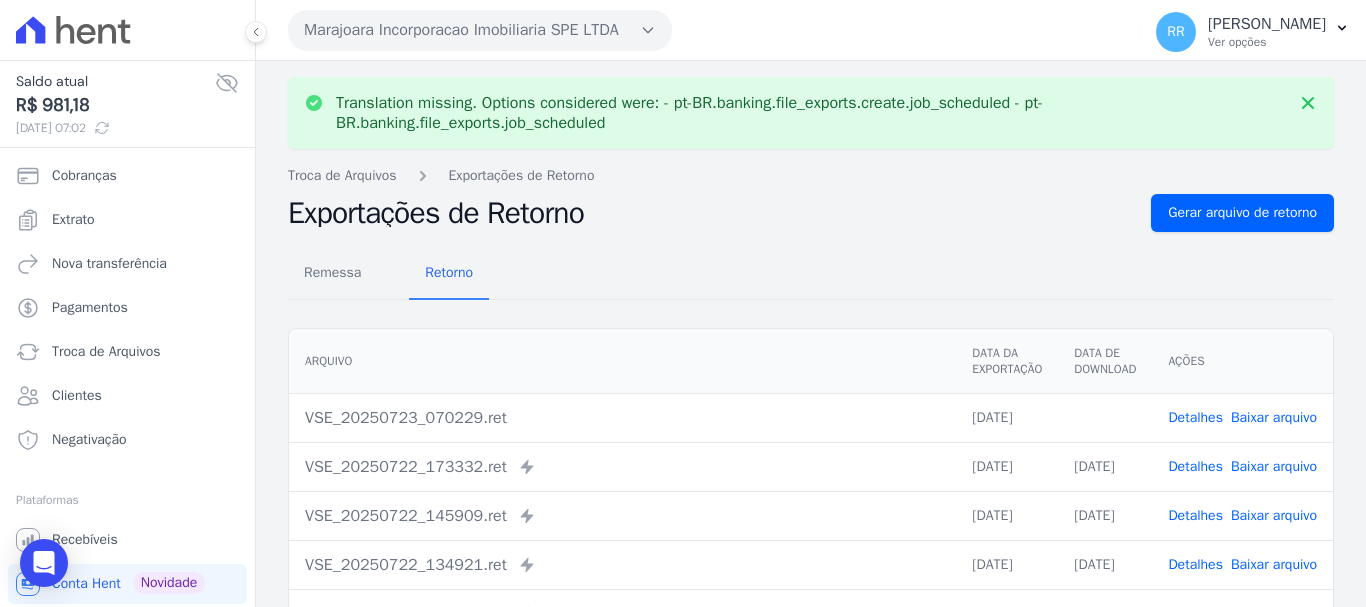 click on "Baixar arquivo" at bounding box center (1274, 417) 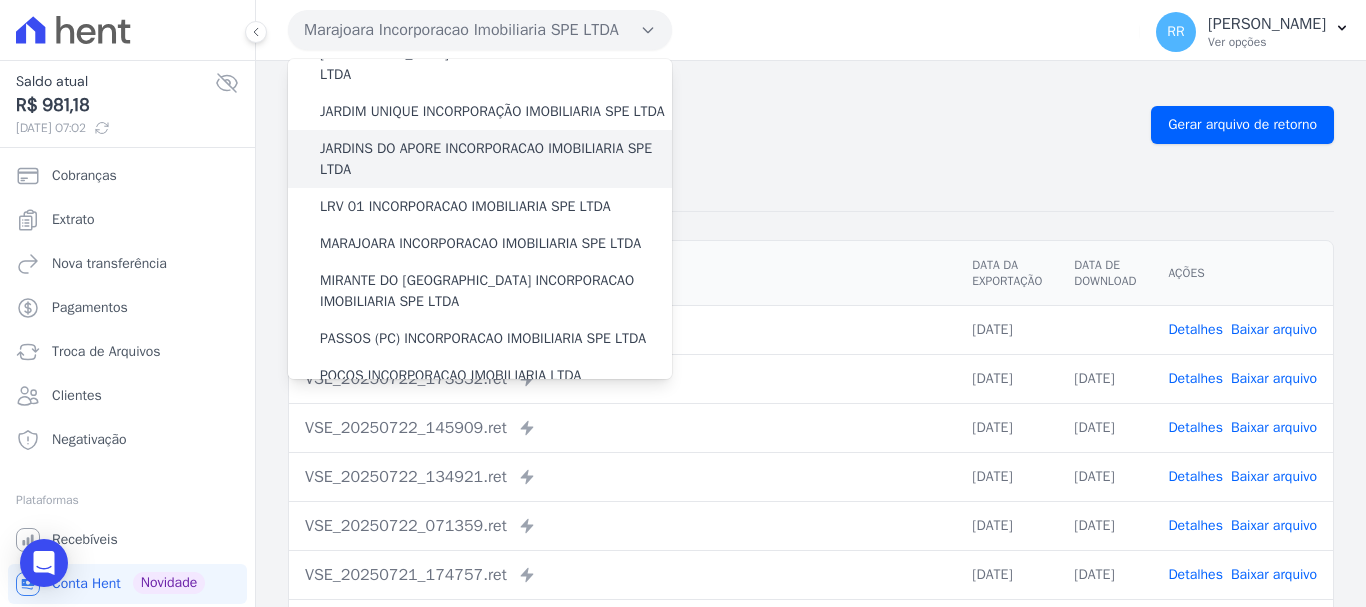 scroll, scrollTop: 400, scrollLeft: 0, axis: vertical 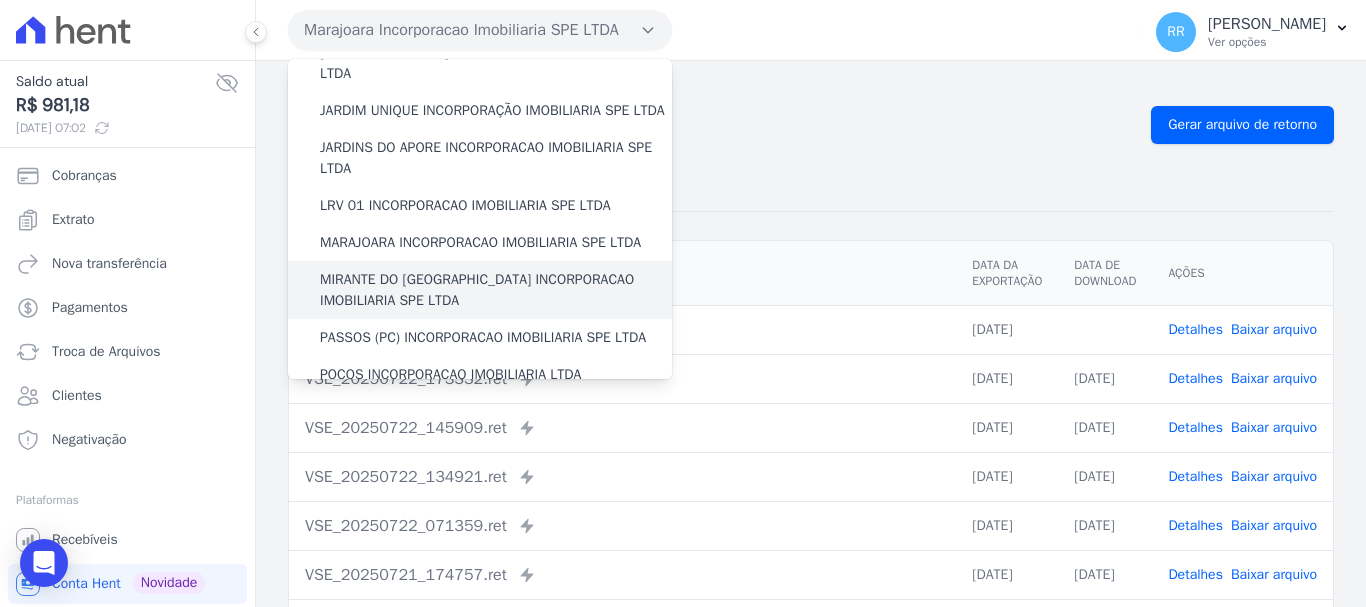 click on "MIRANTE DO [GEOGRAPHIC_DATA] INCORPORACAO IMOBILIARIA SPE LTDA" at bounding box center (496, 290) 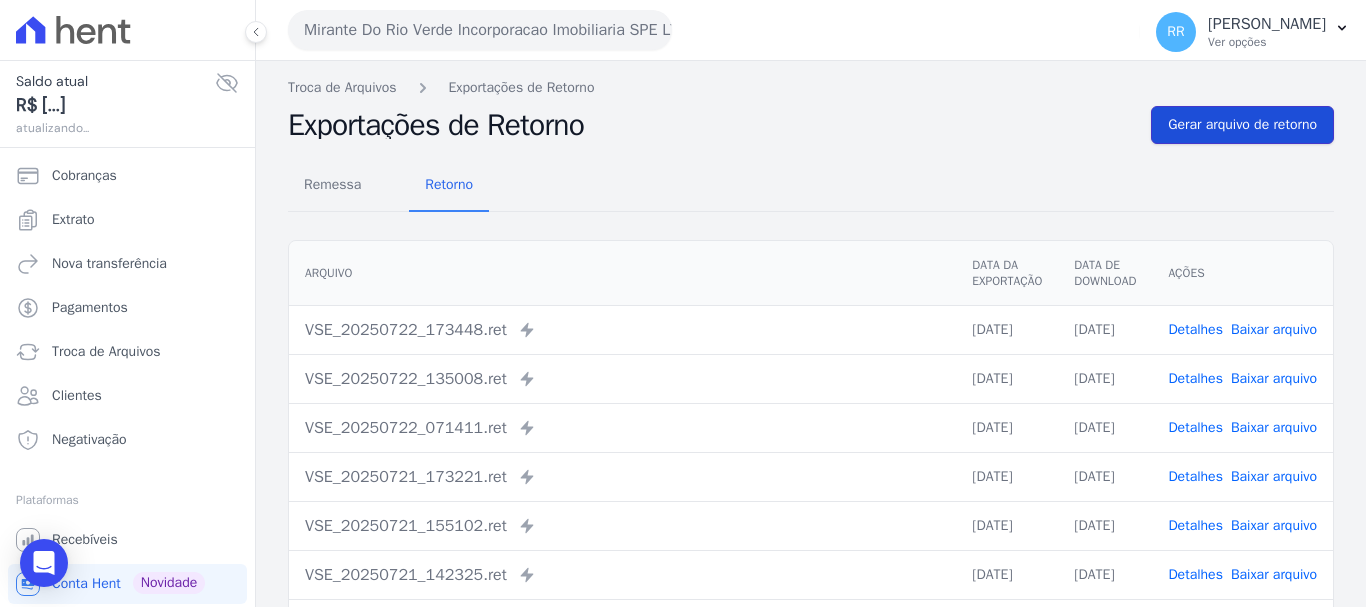 click on "Gerar arquivo de retorno" at bounding box center [1242, 125] 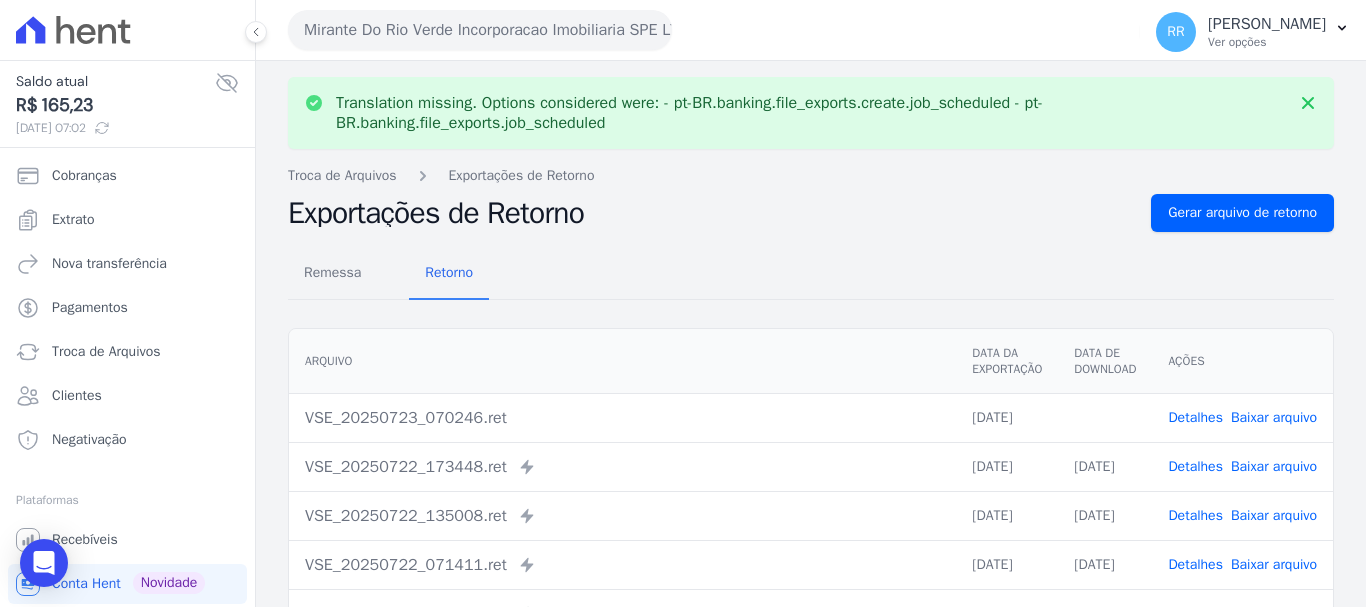 click on "Baixar arquivo" at bounding box center [1274, 417] 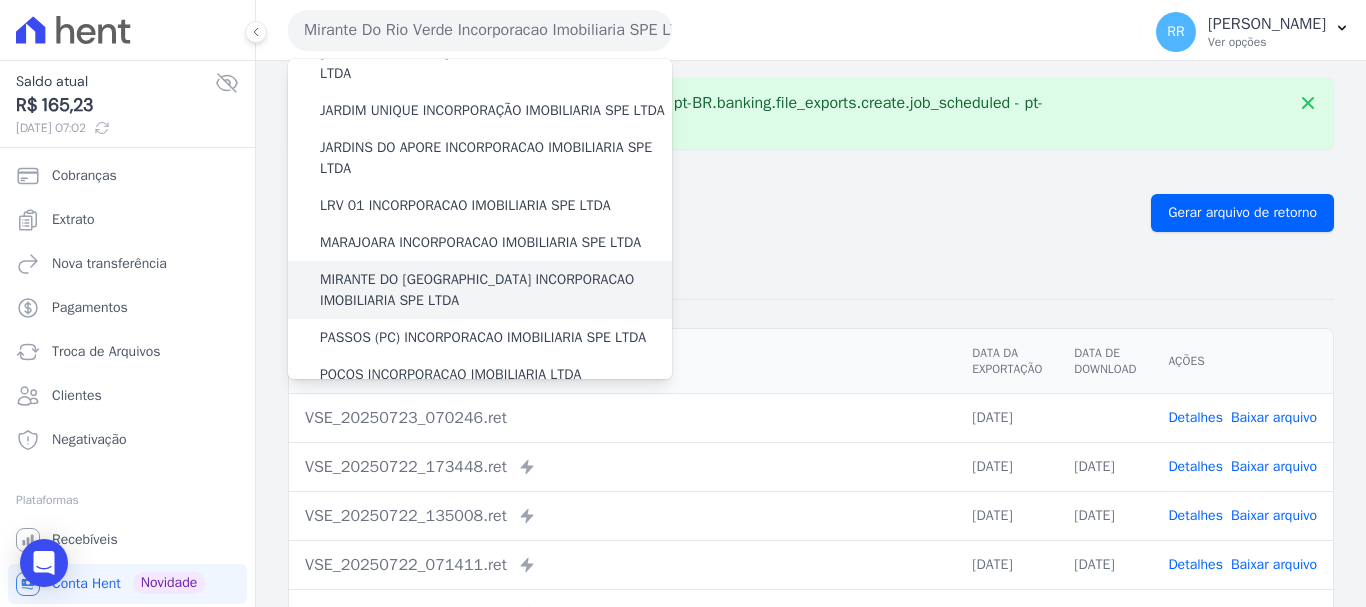 scroll, scrollTop: 600, scrollLeft: 0, axis: vertical 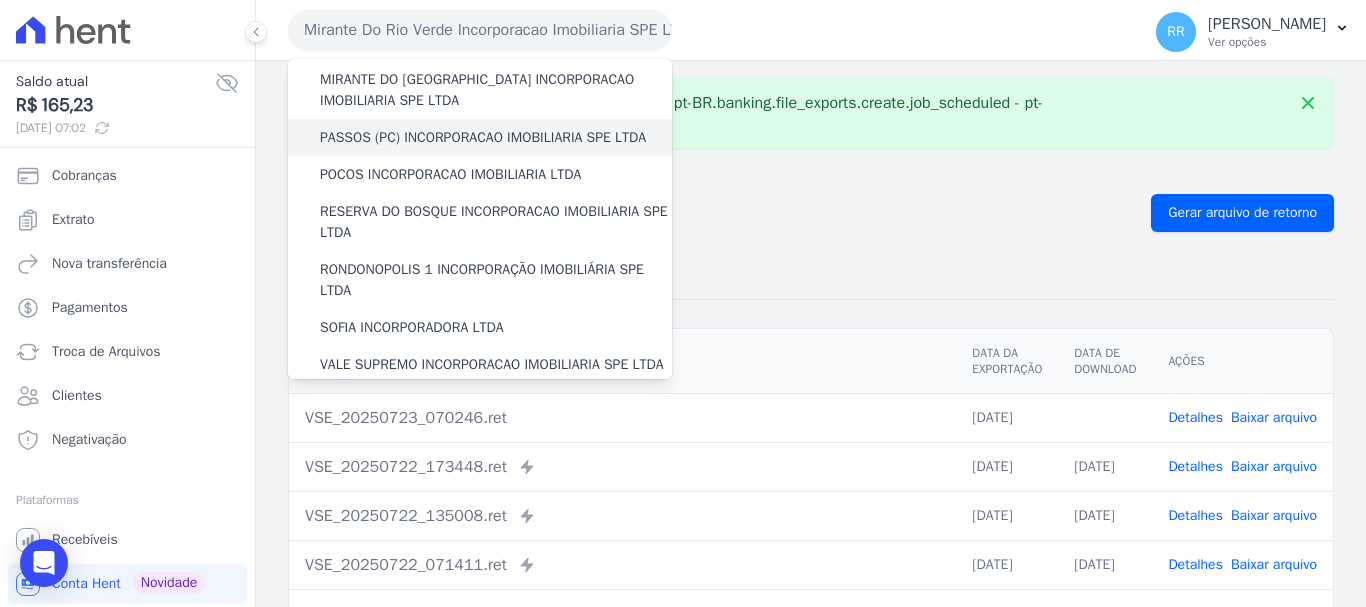 click on "PASSOS (PC) INCORPORACAO IMOBILIARIA SPE LTDA" at bounding box center (480, 137) 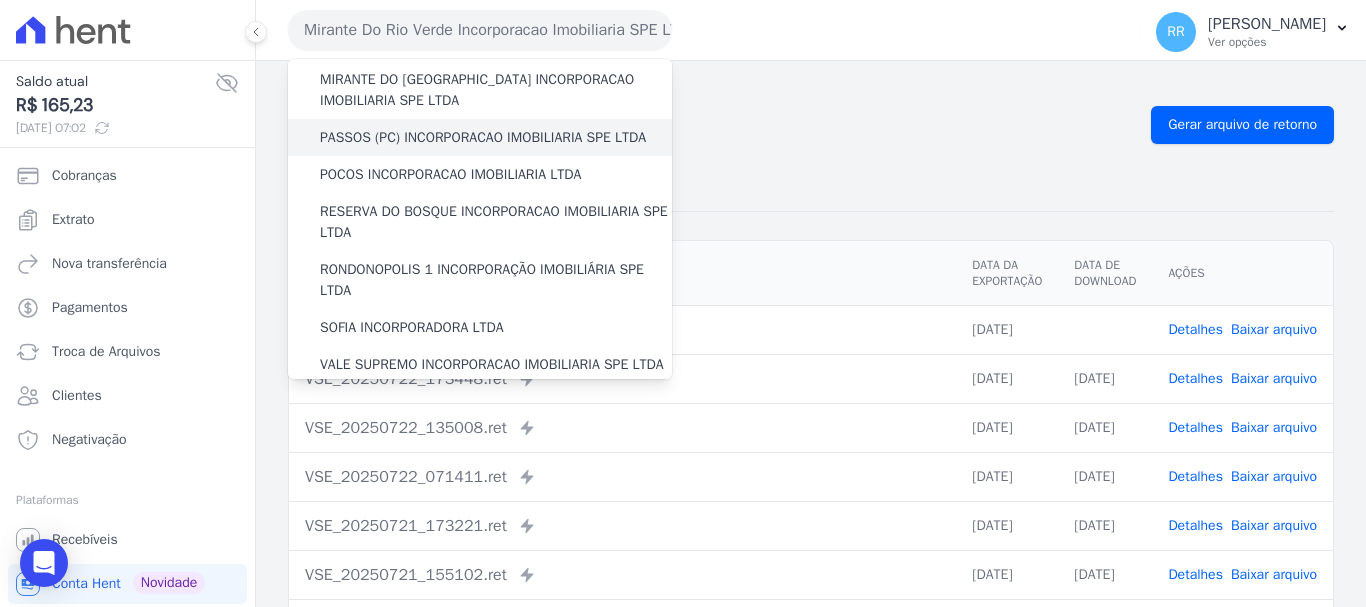 click on "PASSOS (PC) INCORPORACAO IMOBILIARIA SPE LTDA" at bounding box center (483, 137) 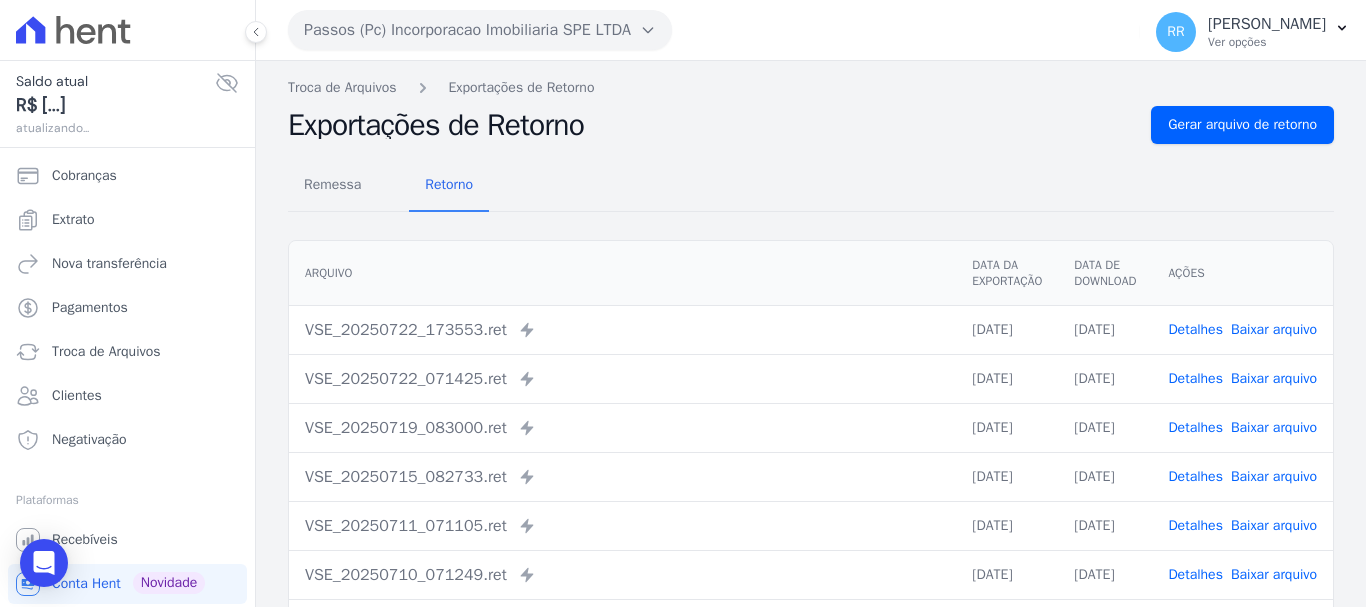 click on "Baixar arquivo" at bounding box center [1274, 329] 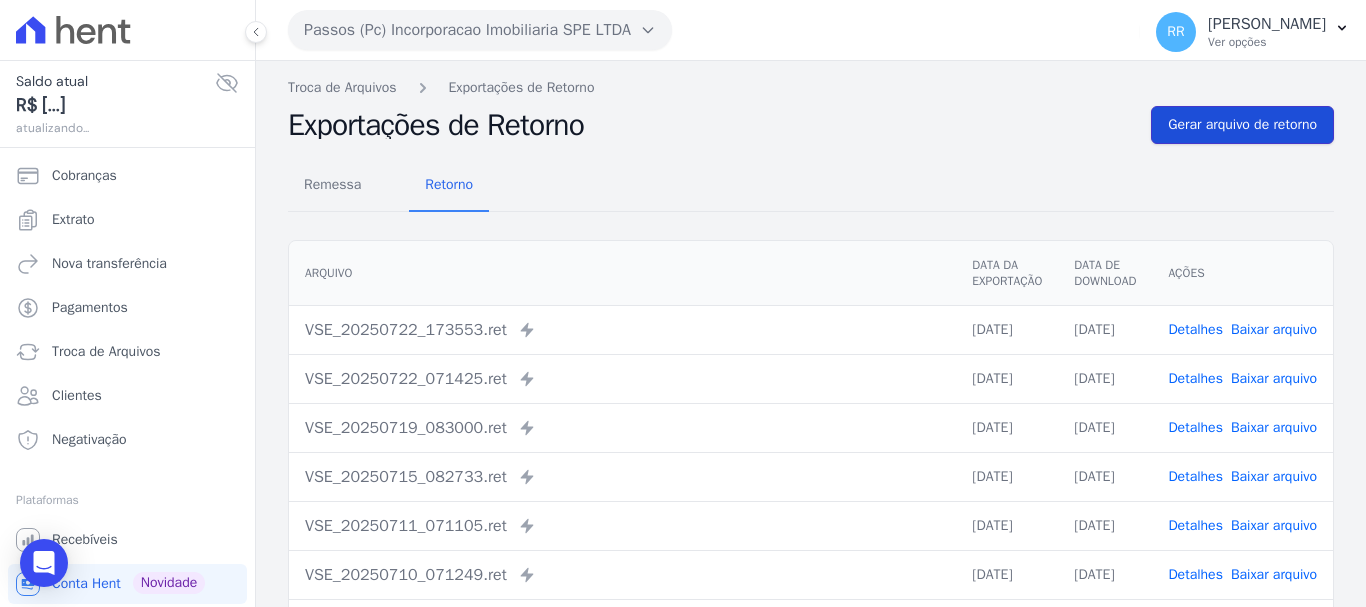 drag, startPoint x: 1258, startPoint y: 132, endPoint x: 1153, endPoint y: 139, distance: 105.23308 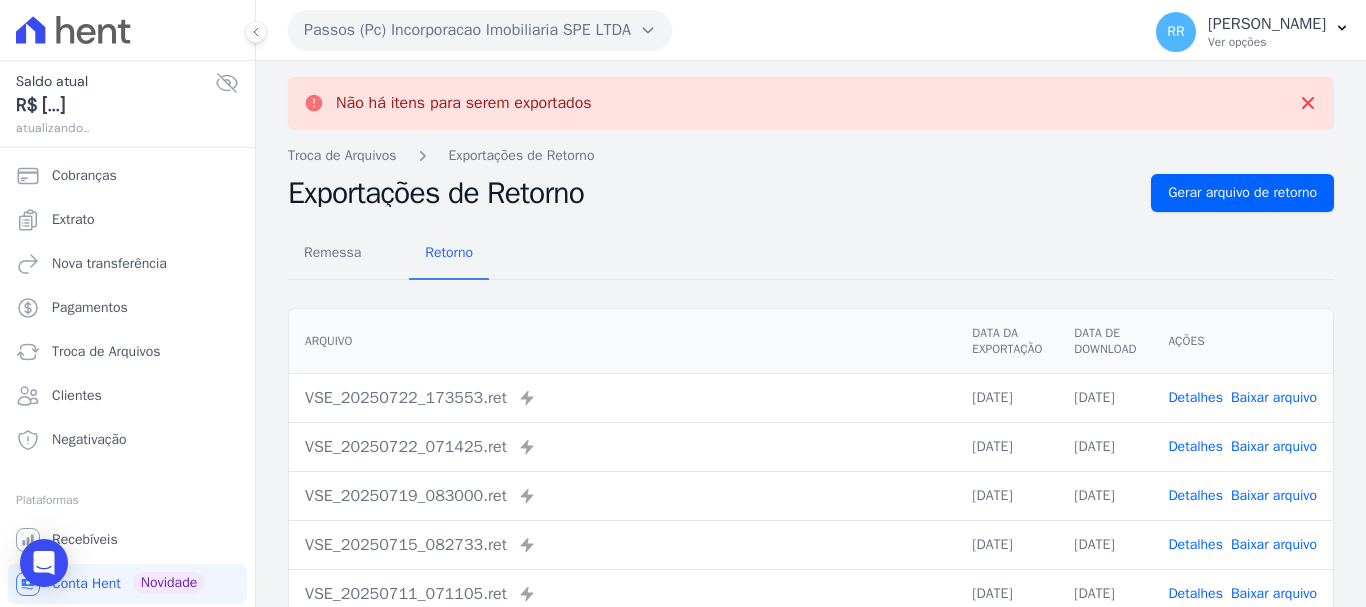 click on "Passos (Pc) Incorporacao Imobiliaria SPE LTDA" at bounding box center (480, 30) 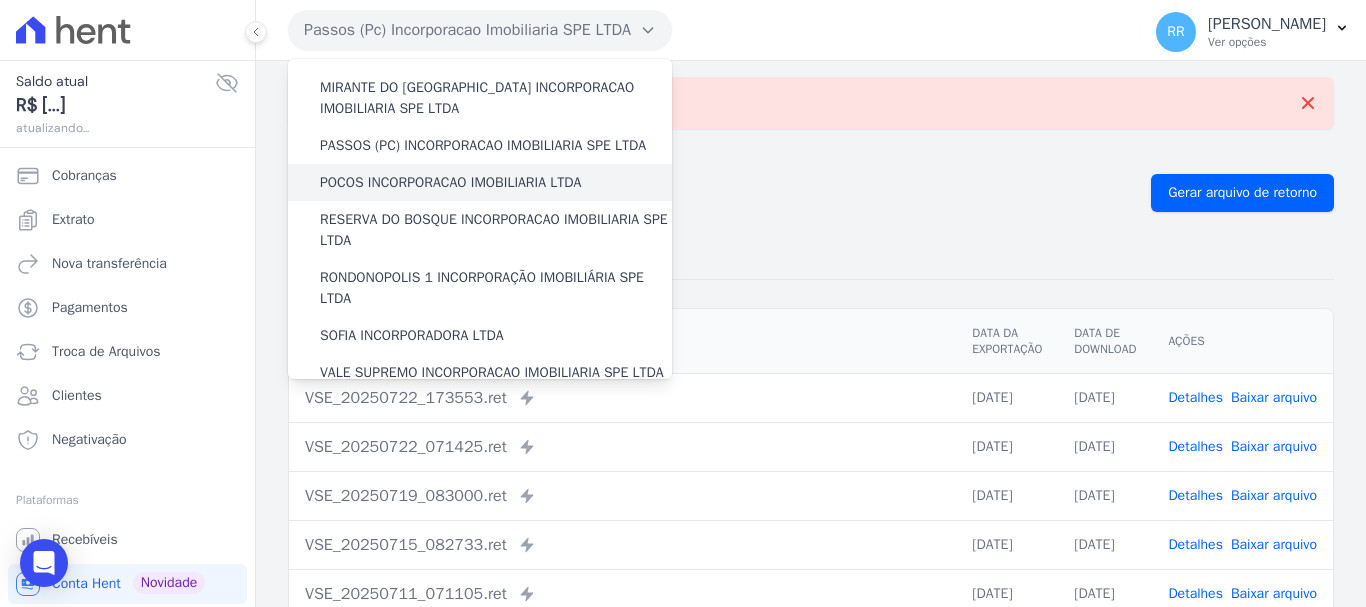 scroll, scrollTop: 600, scrollLeft: 0, axis: vertical 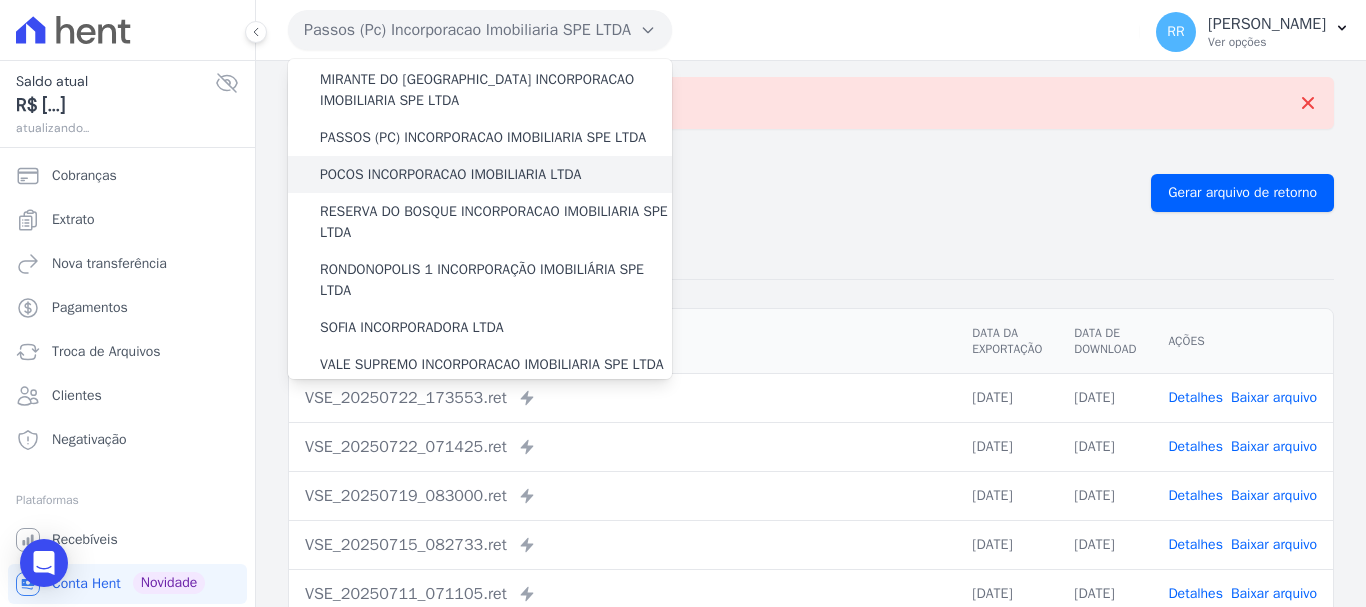 click on "POCOS INCORPORACAO IMOBILIARIA LTDA" at bounding box center [450, 174] 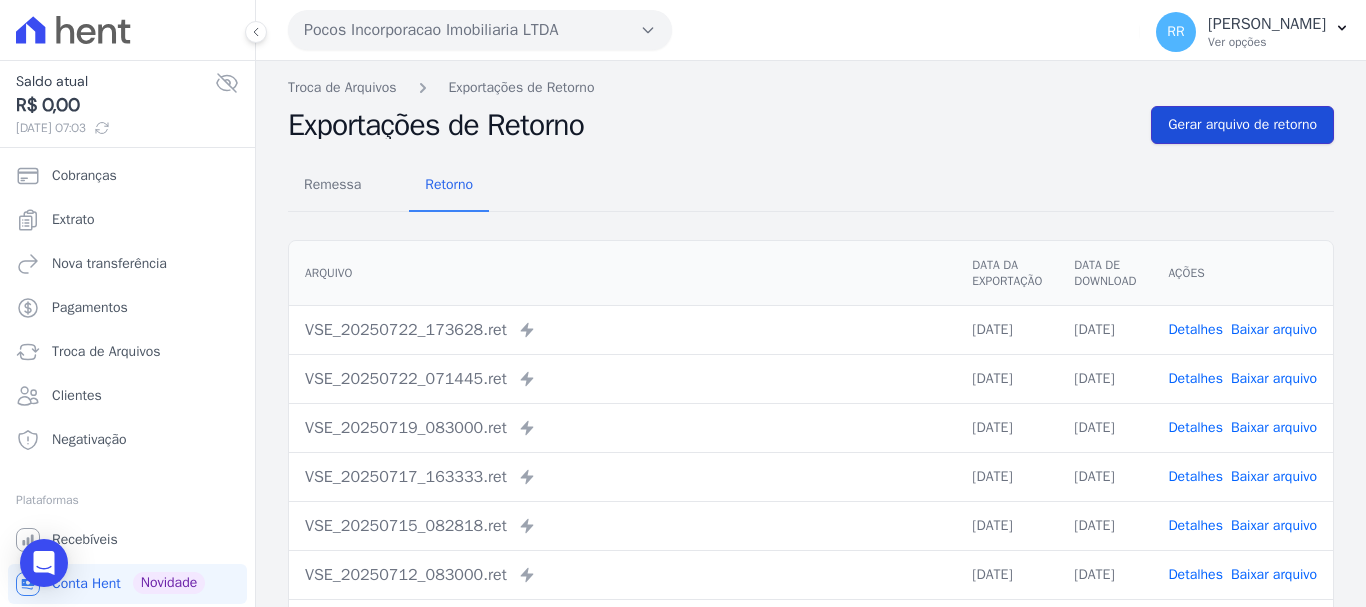 click on "Gerar arquivo de retorno" at bounding box center [1242, 125] 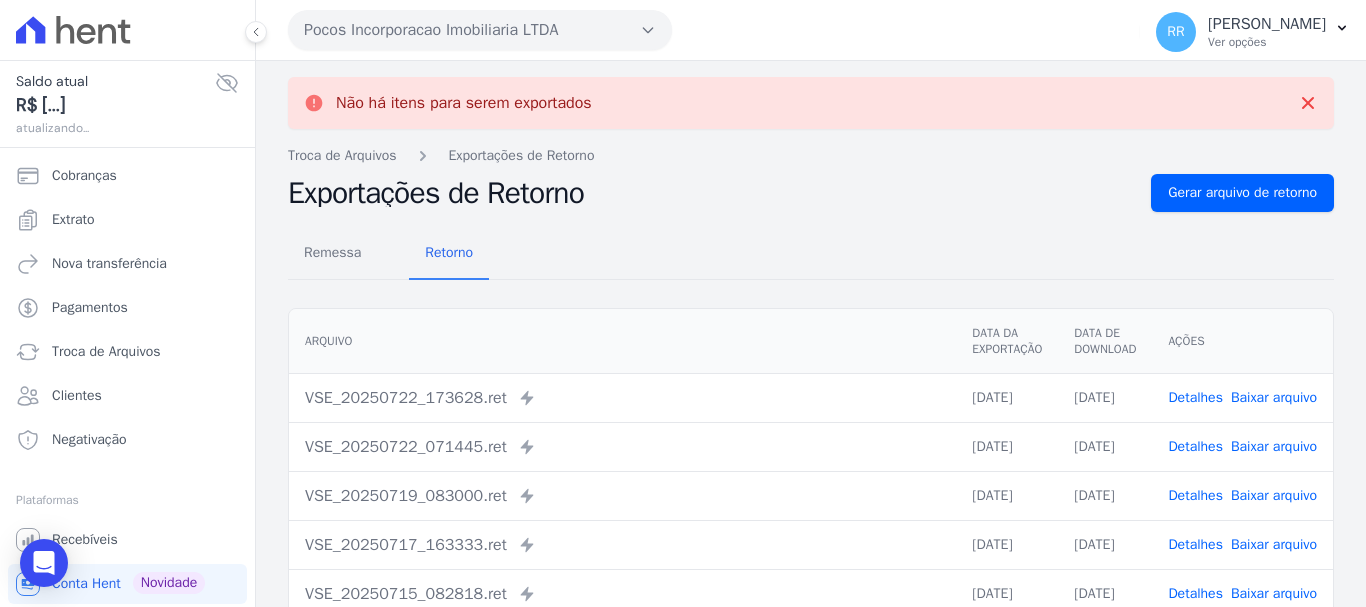 click on "Pocos Incorporacao Imobiliaria LTDA" at bounding box center [480, 30] 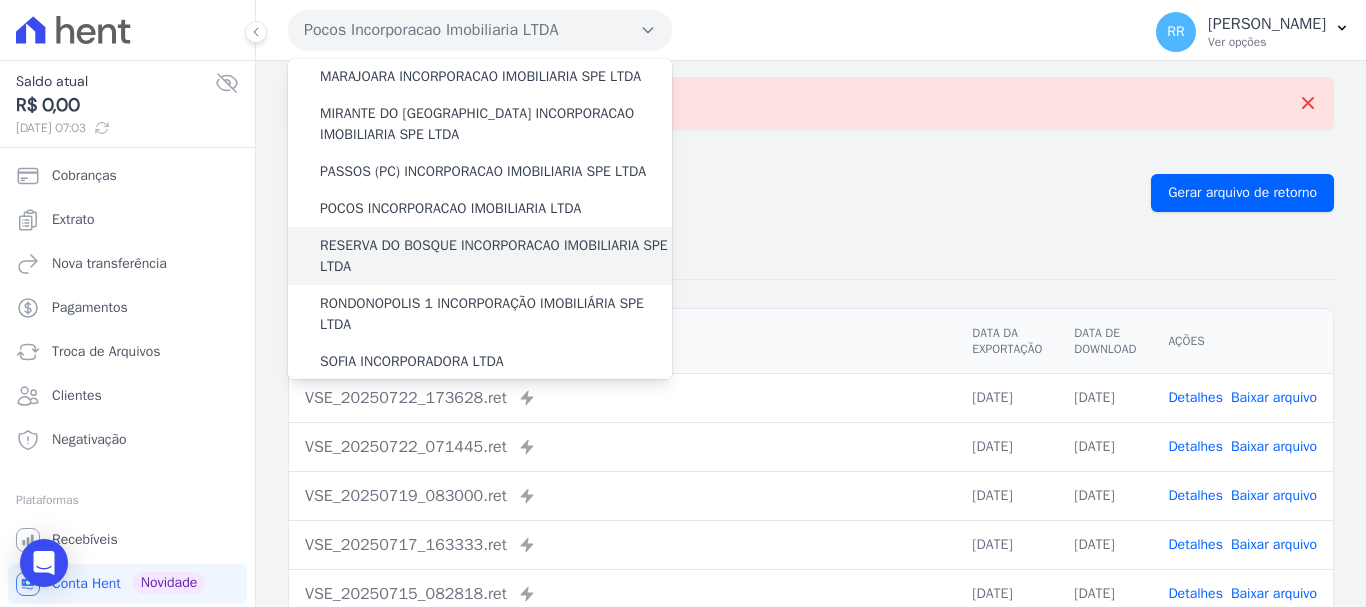 scroll, scrollTop: 600, scrollLeft: 0, axis: vertical 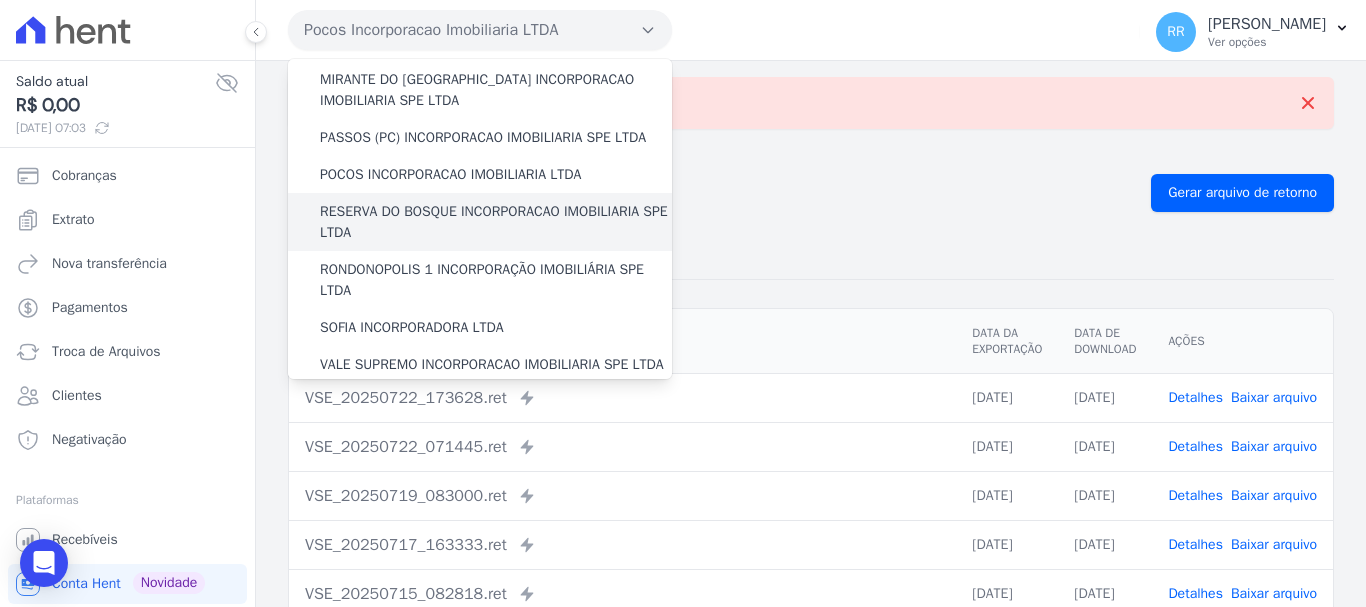 click on "RESERVA DO BOSQUE INCORPORACAO IMOBILIARIA SPE LTDA" at bounding box center [496, 222] 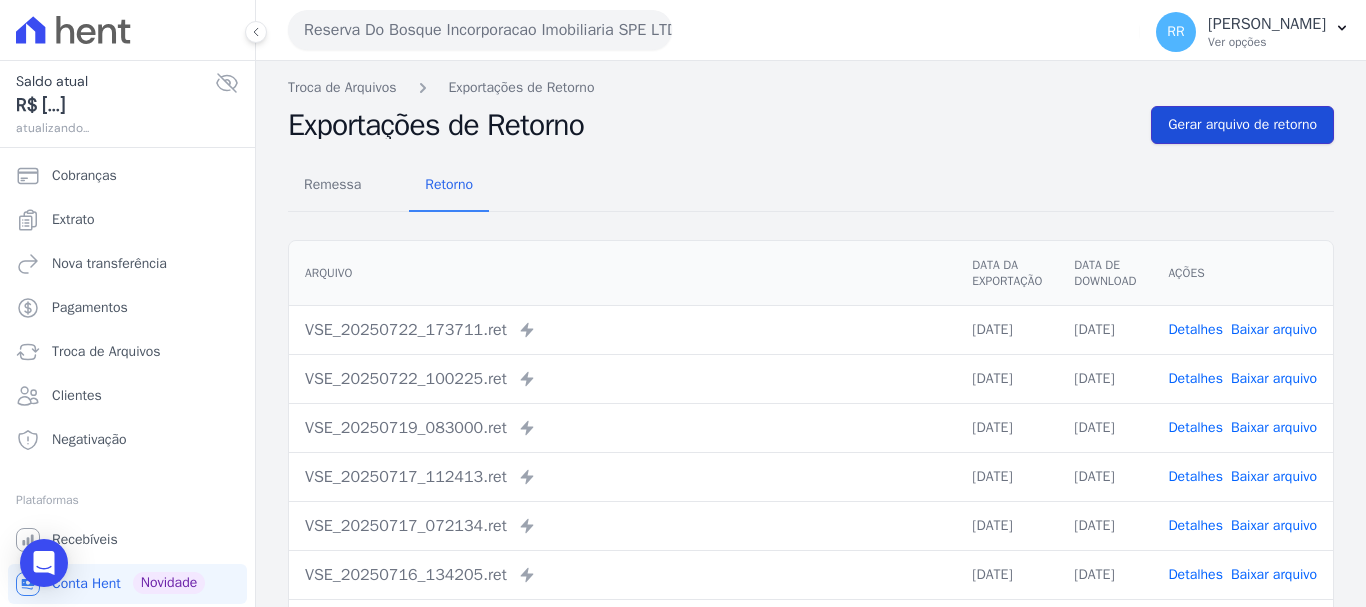 click on "Gerar arquivo de retorno" at bounding box center (1242, 125) 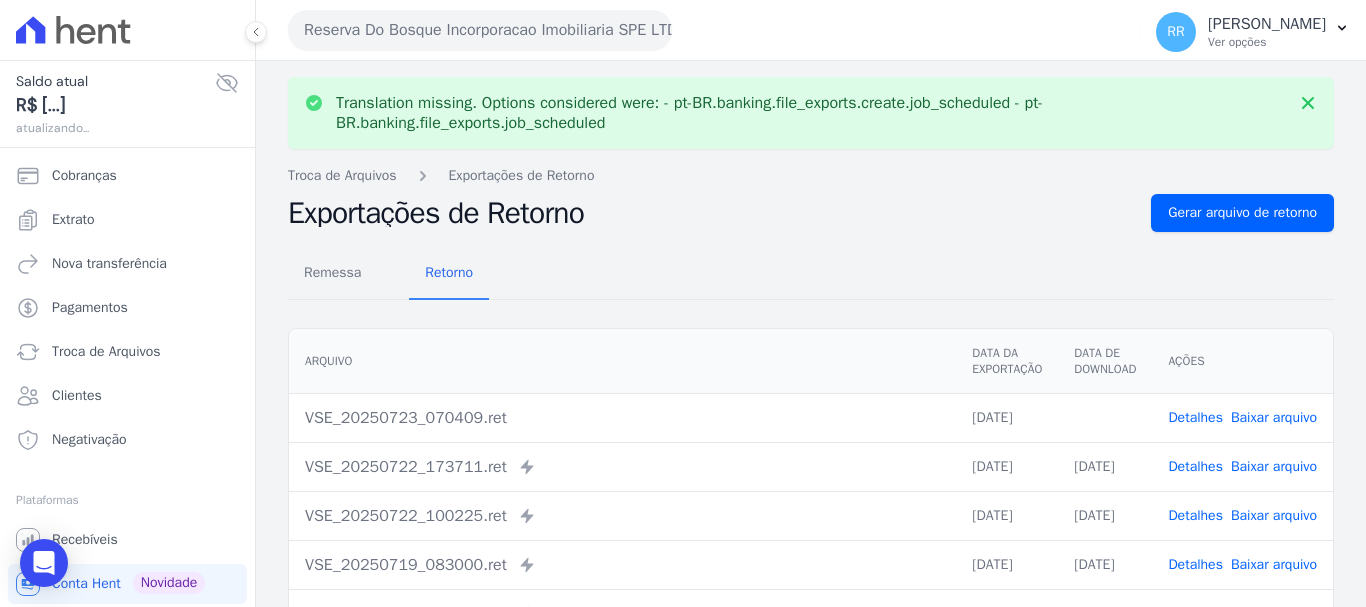click on "Baixar arquivo" at bounding box center (1274, 417) 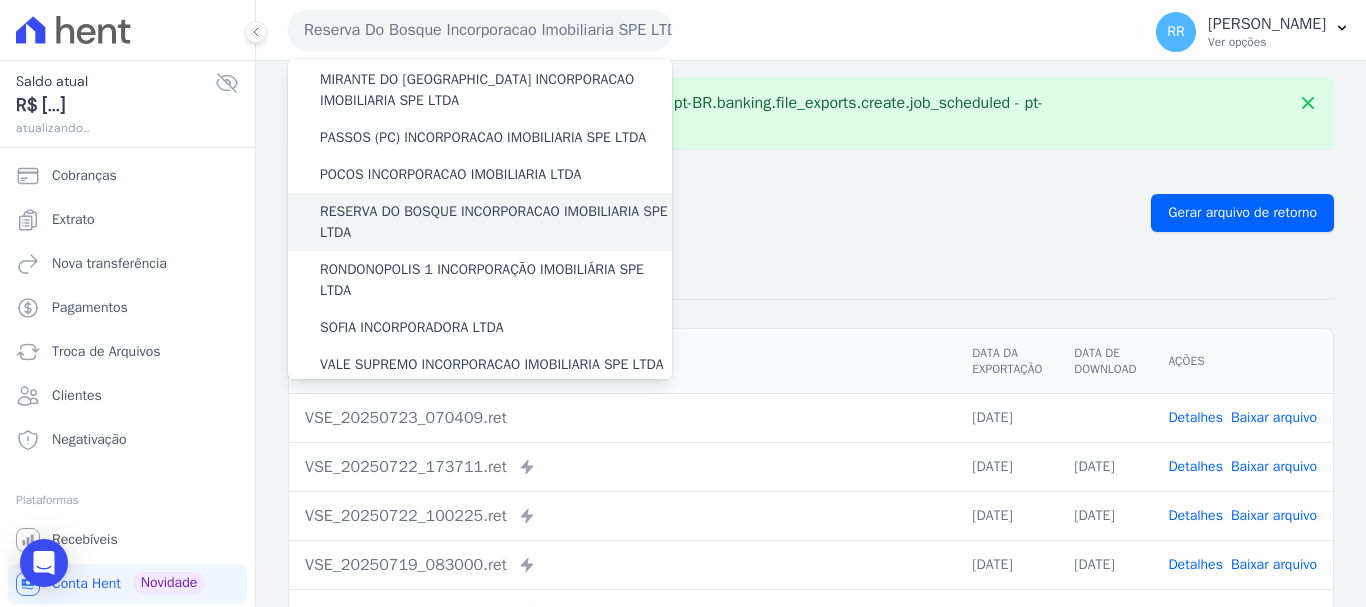 scroll, scrollTop: 700, scrollLeft: 0, axis: vertical 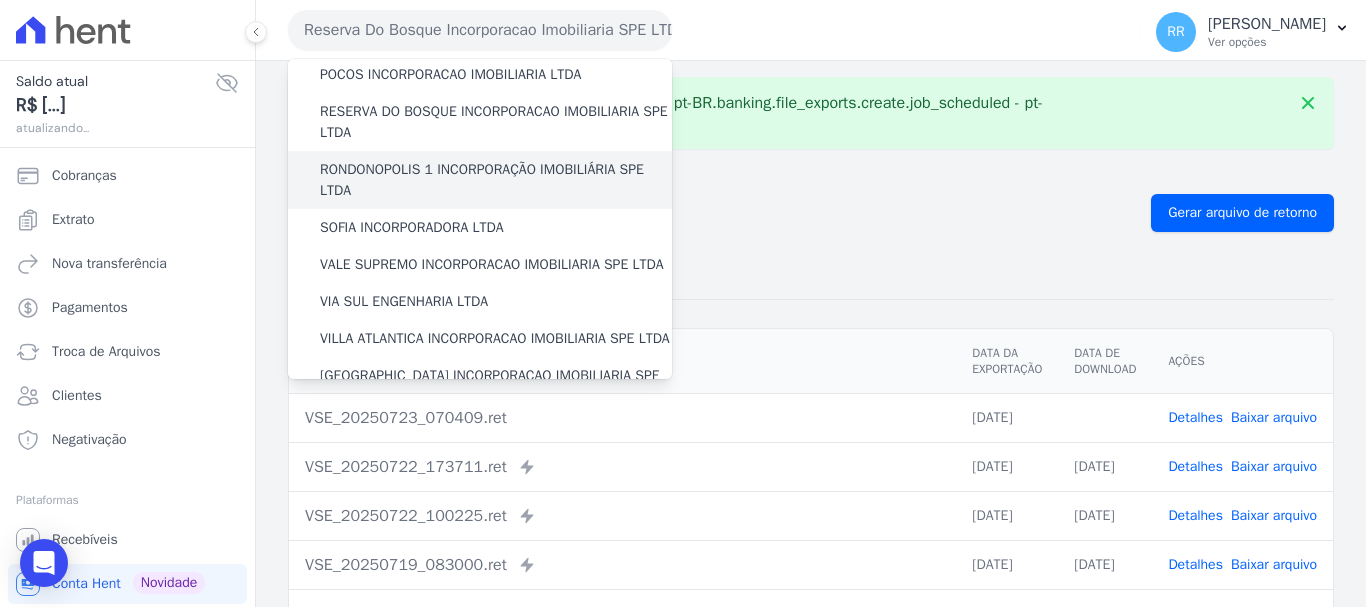 click on "RONDONOPOLIS 1 INCORPORAÇÃO IMOBILIÁRIA SPE LTDA" at bounding box center [496, 180] 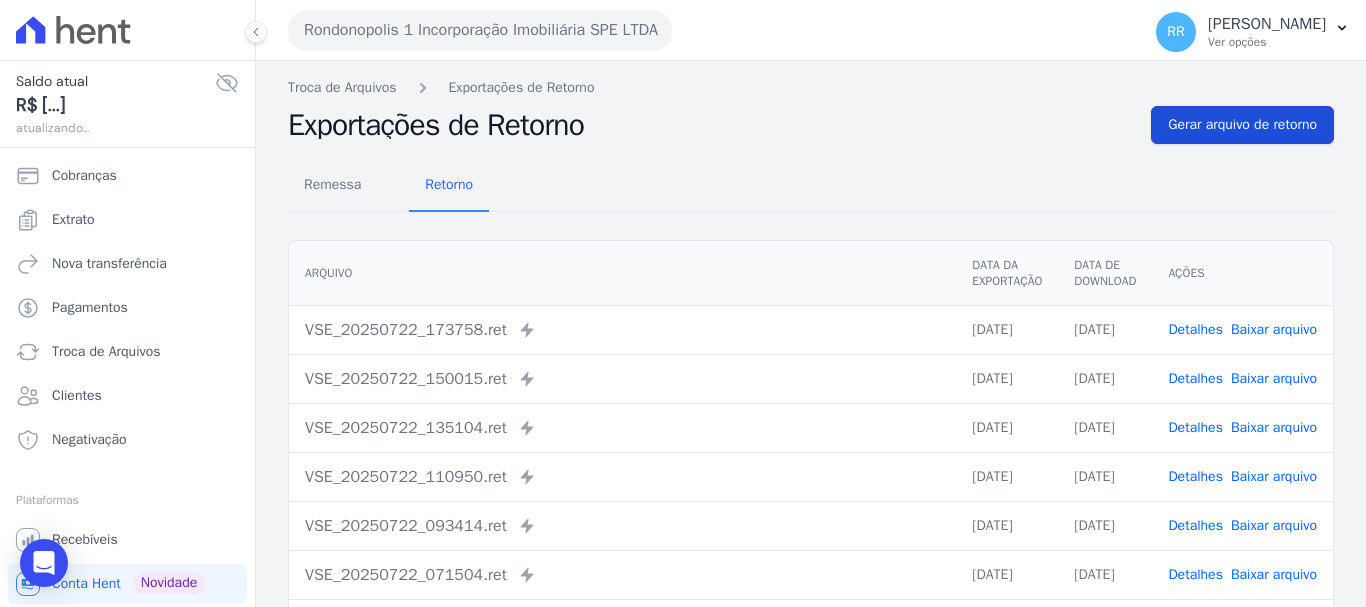click on "Gerar arquivo de retorno" at bounding box center [1242, 125] 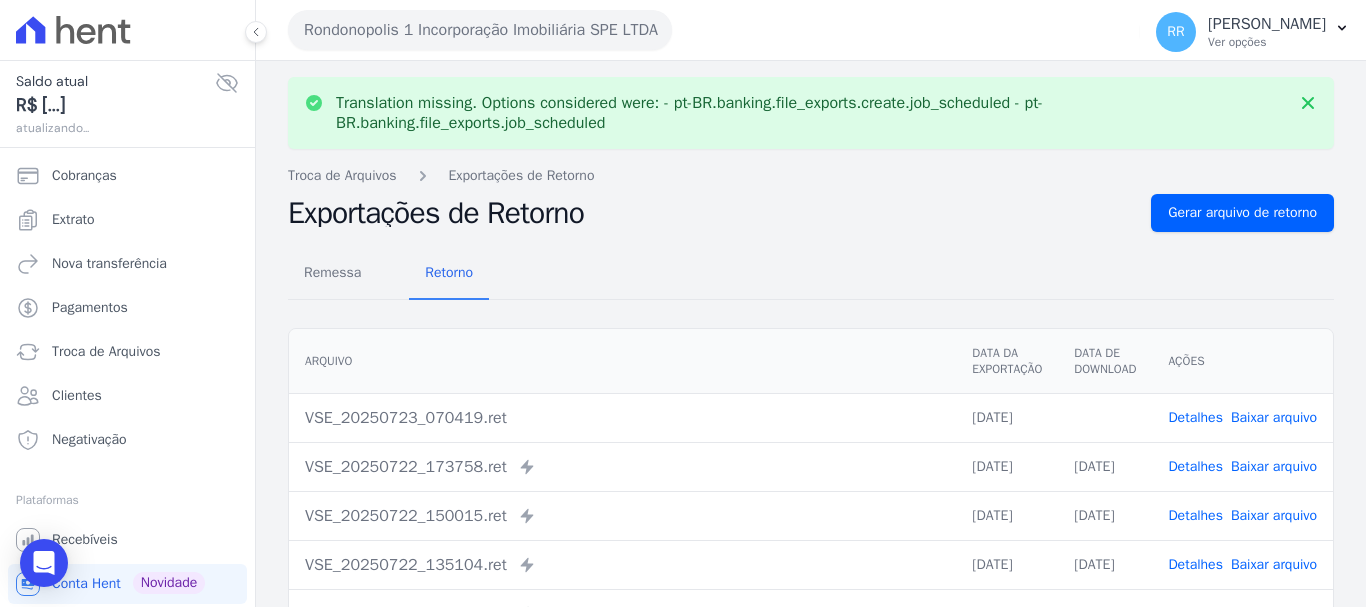 click on "Baixar arquivo" at bounding box center (1274, 417) 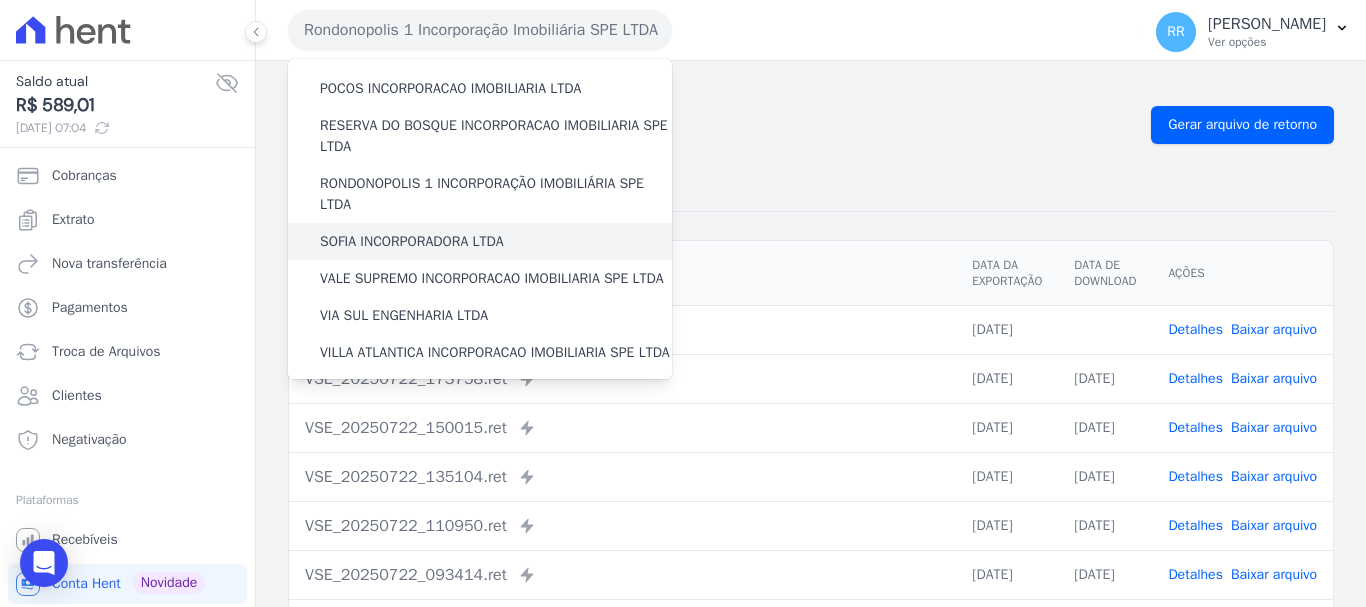 scroll, scrollTop: 800, scrollLeft: 0, axis: vertical 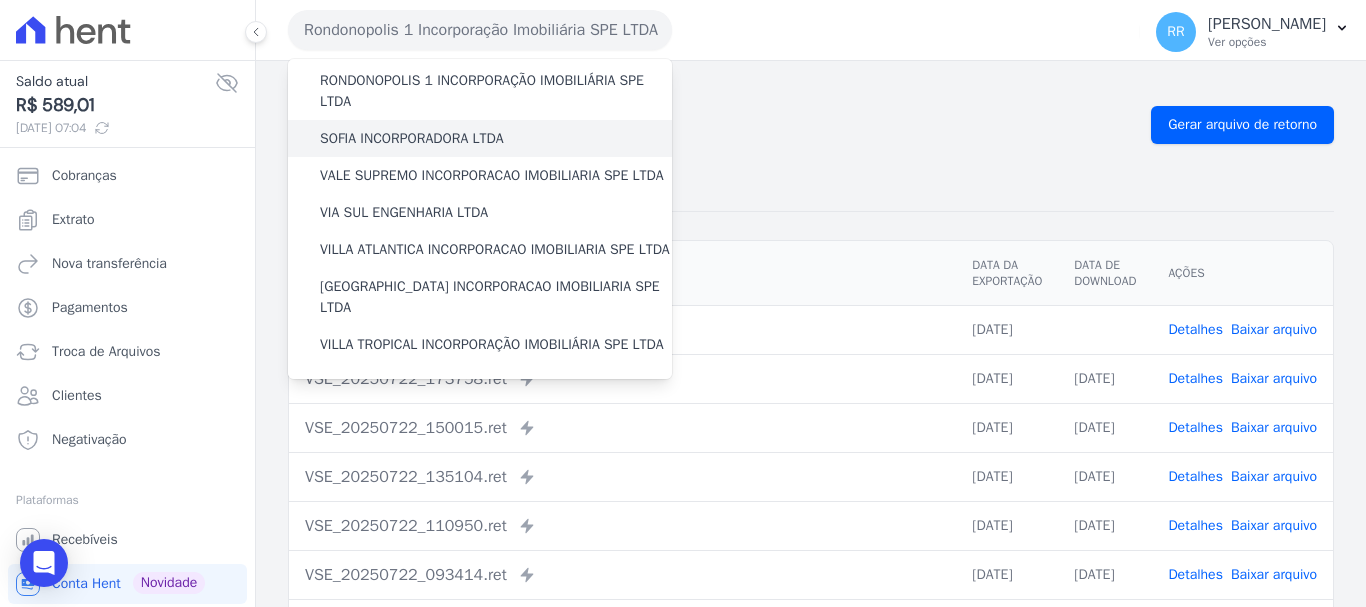 click on "SOFIA INCORPORADORA LTDA" at bounding box center (412, 138) 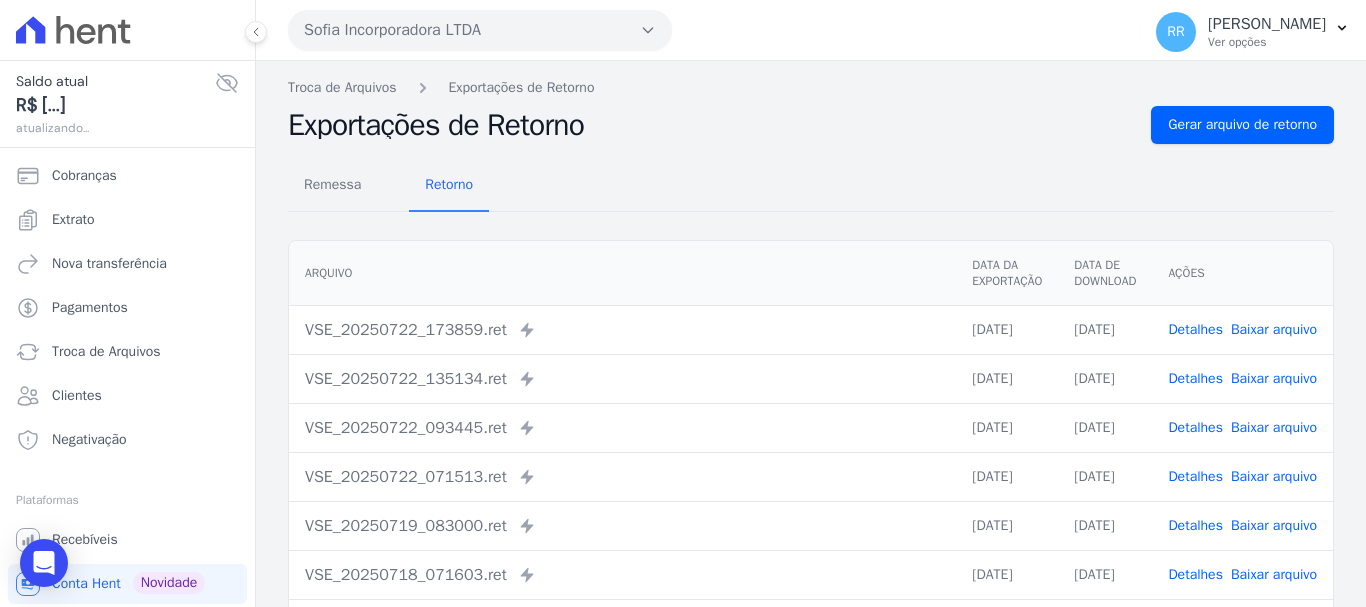 click on "Remessa
Retorno
[GEOGRAPHIC_DATA]
Data da Exportação
Data de Download
Ações
VSE_20250722_173859.ret
Enviado para Nexxera em: [DATE] 17:39
22/07/2025
[DATE]
Detalhes" at bounding box center (811, 505) 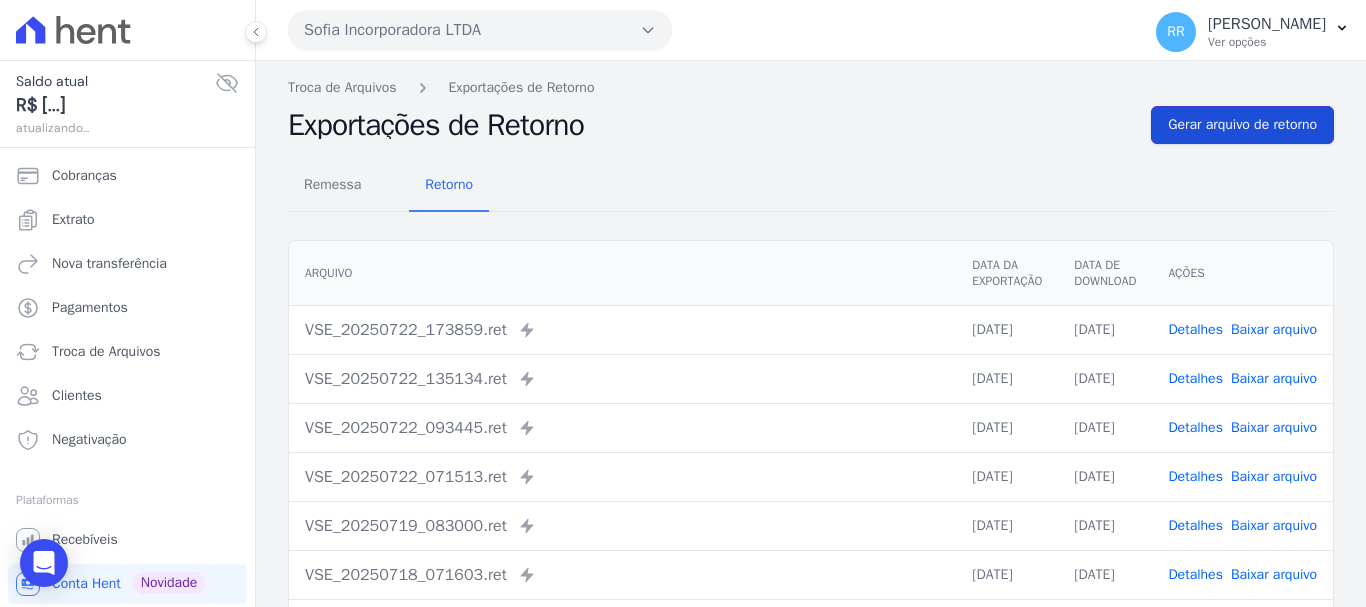 click on "Gerar arquivo de retorno" at bounding box center (1242, 125) 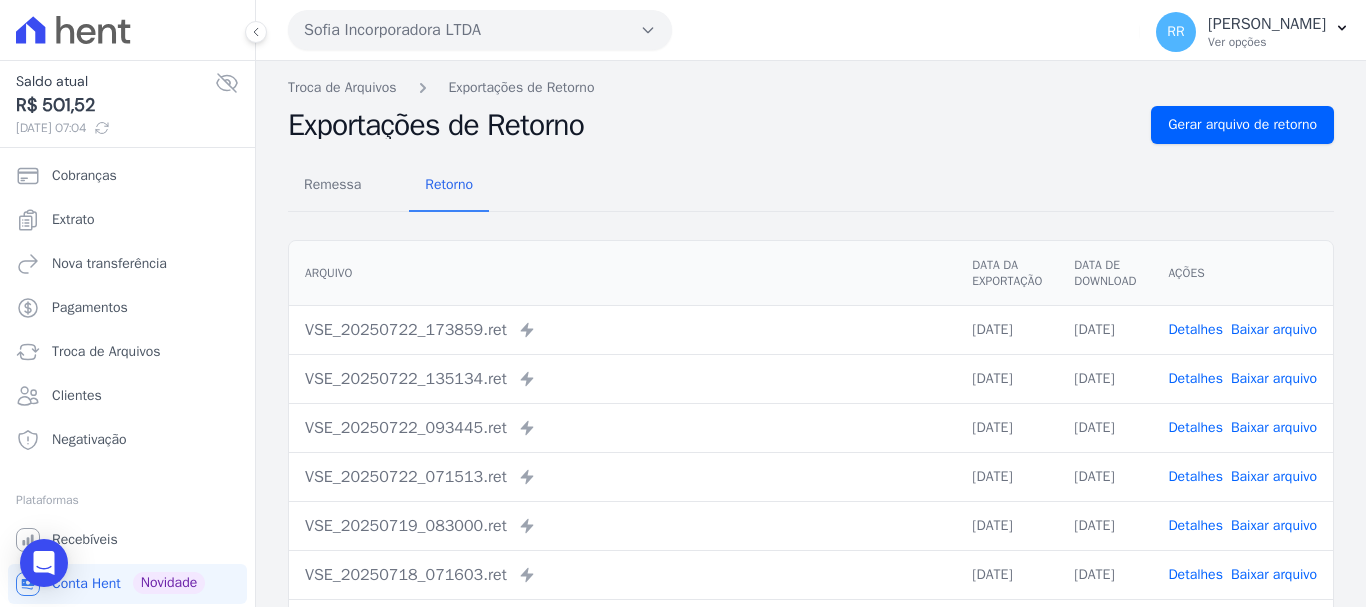 click on "Sofia Incorporadora LTDA" at bounding box center [480, 30] 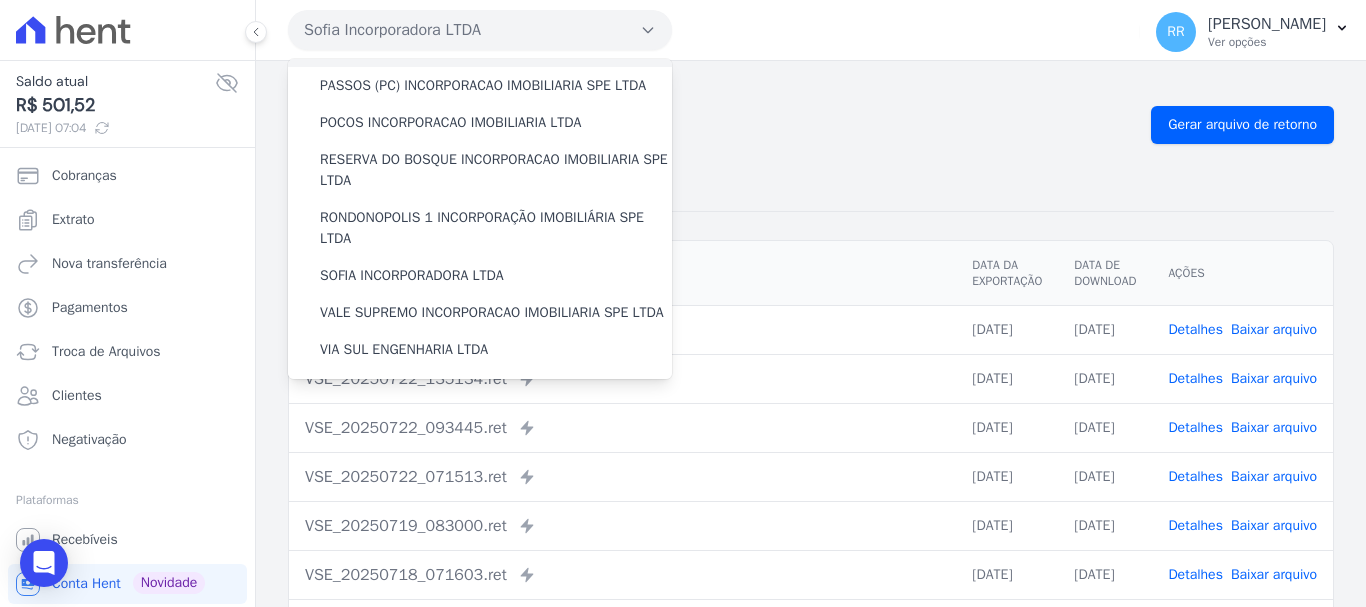 scroll, scrollTop: 700, scrollLeft: 0, axis: vertical 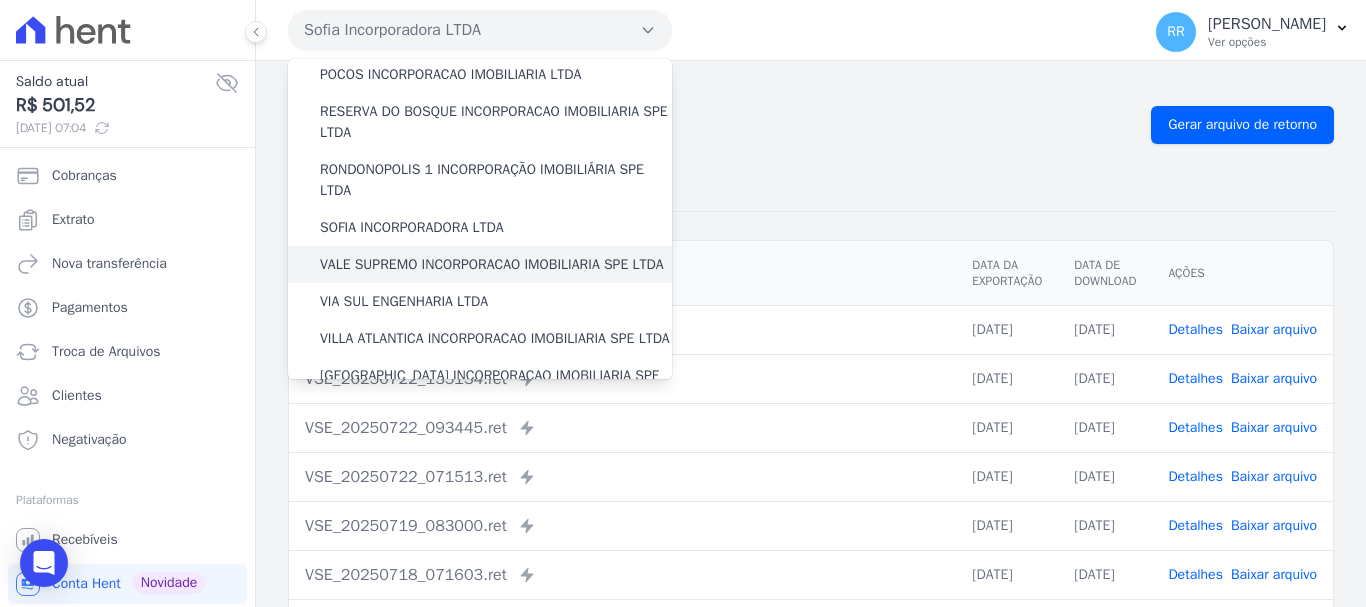 click on "VALE SUPREMO INCORPORACAO IMOBILIARIA SPE LTDA" at bounding box center (492, 264) 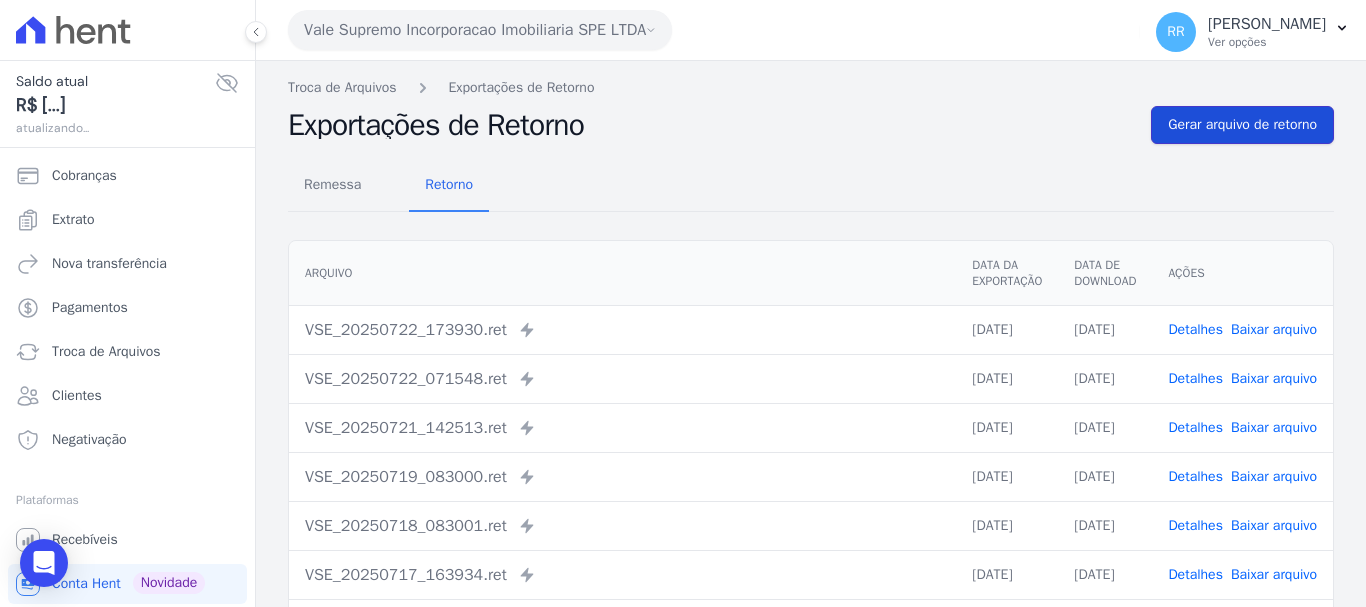 click on "Gerar arquivo de retorno" at bounding box center [1242, 125] 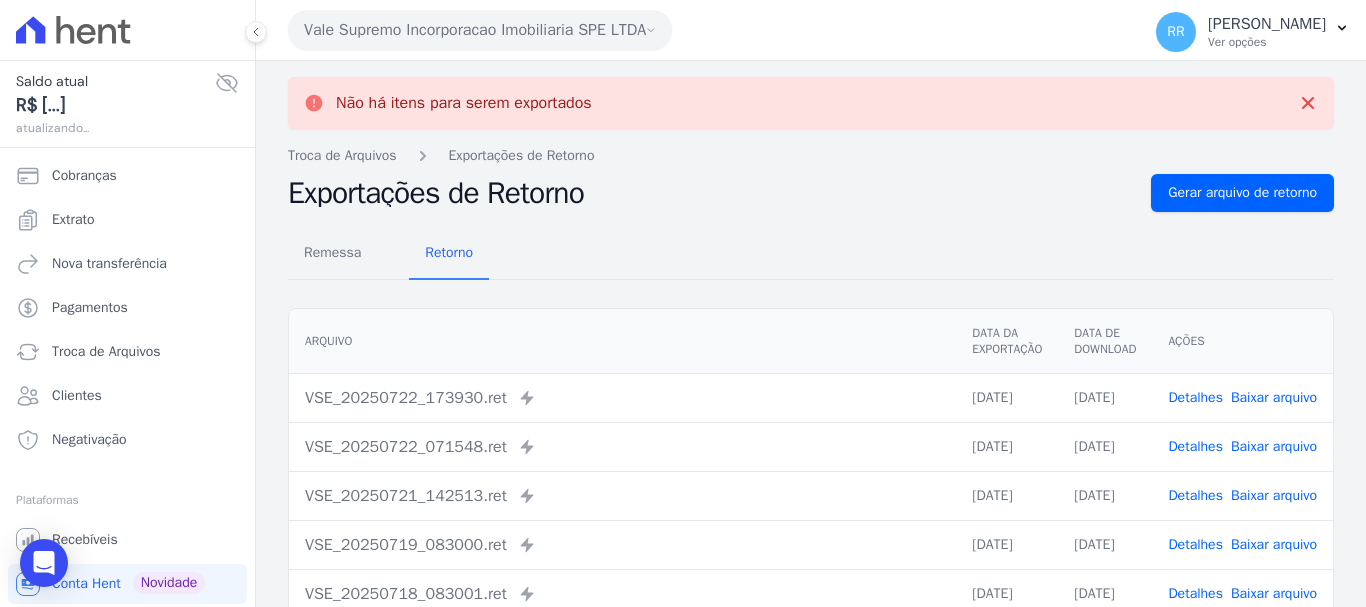 click on "Vale Supremo Incorporacao Imobiliaria SPE LTDA" at bounding box center (480, 30) 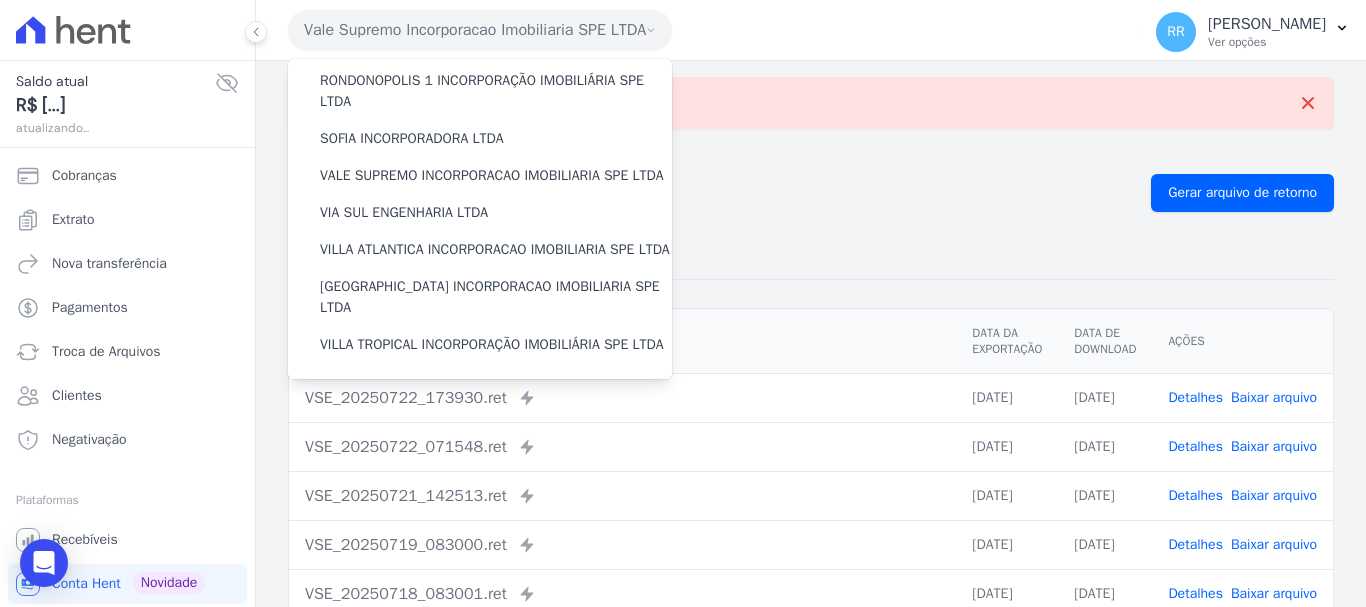 scroll, scrollTop: 800, scrollLeft: 0, axis: vertical 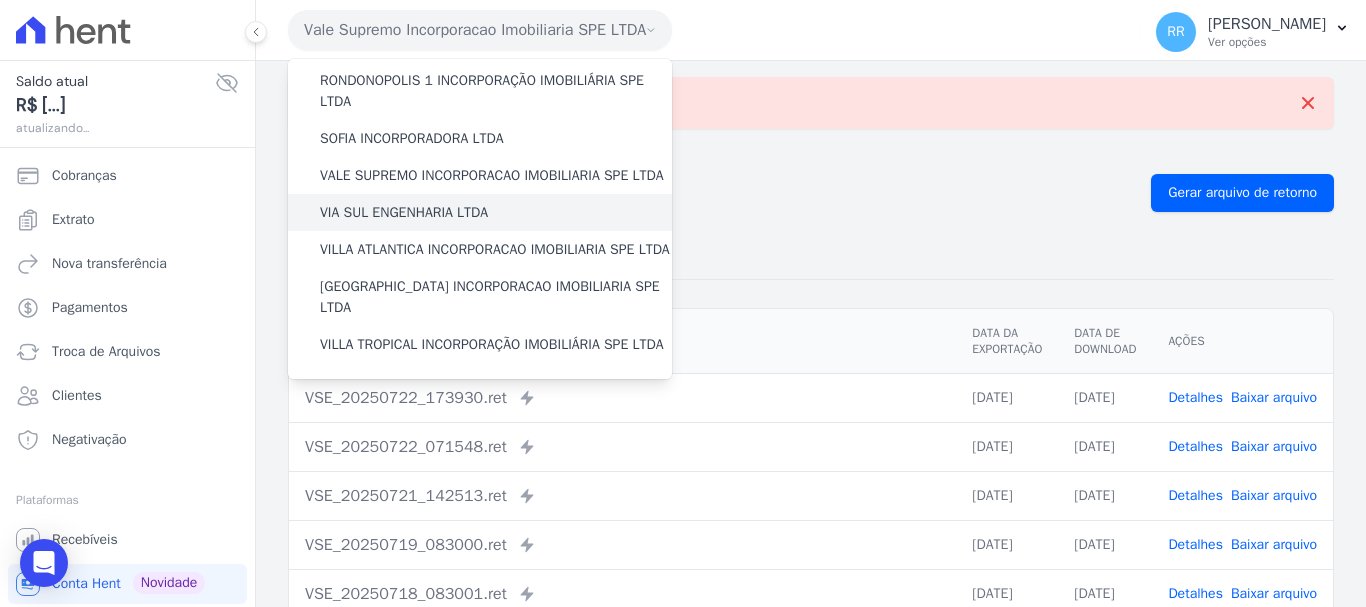 click on "VIA SUL ENGENHARIA LTDA" at bounding box center [480, 212] 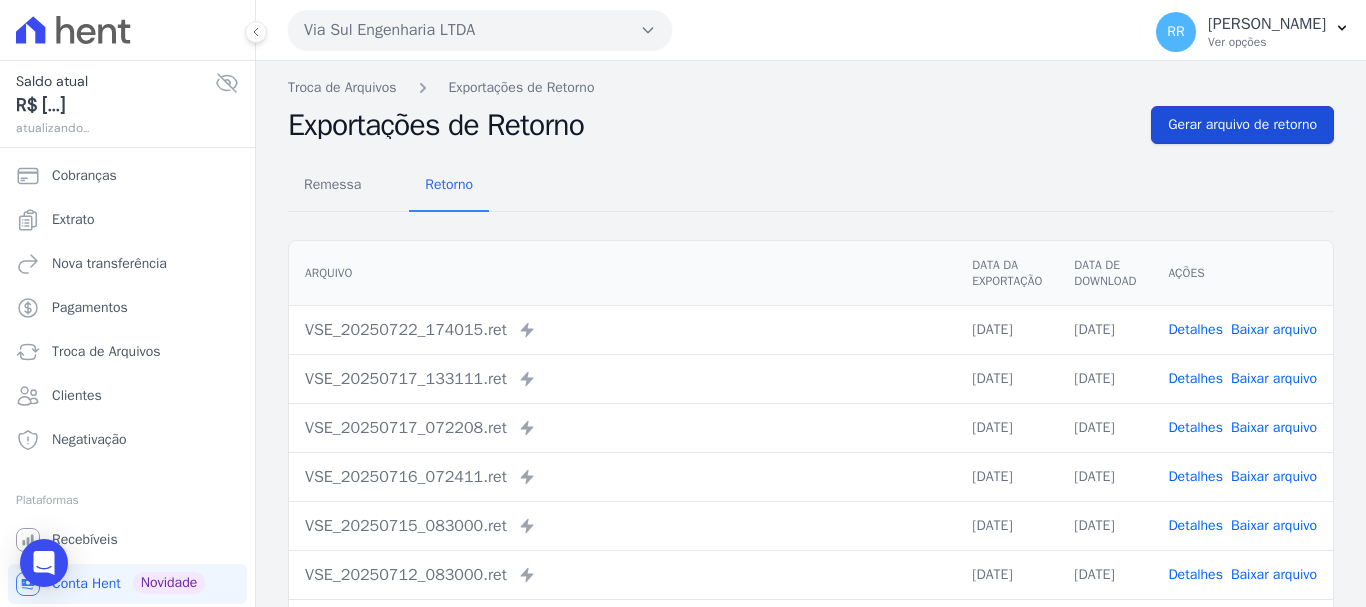 click on "Gerar arquivo de retorno" at bounding box center (1242, 125) 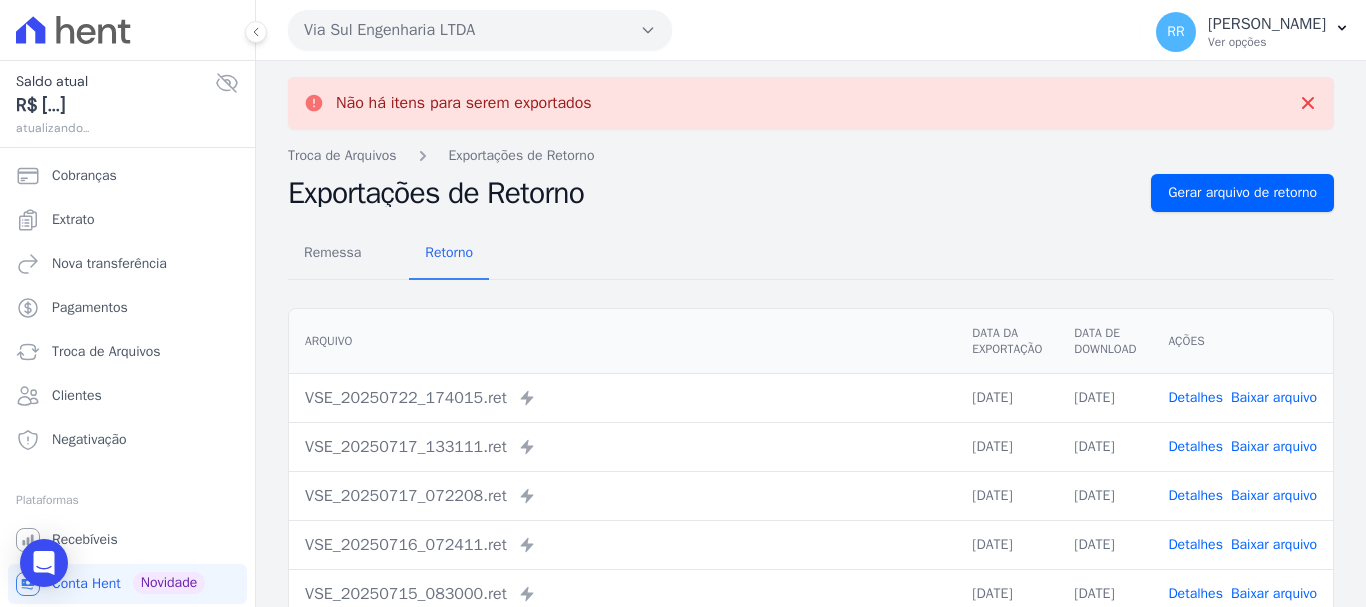 click on "Via Sul Engenharia LTDA" at bounding box center (480, 30) 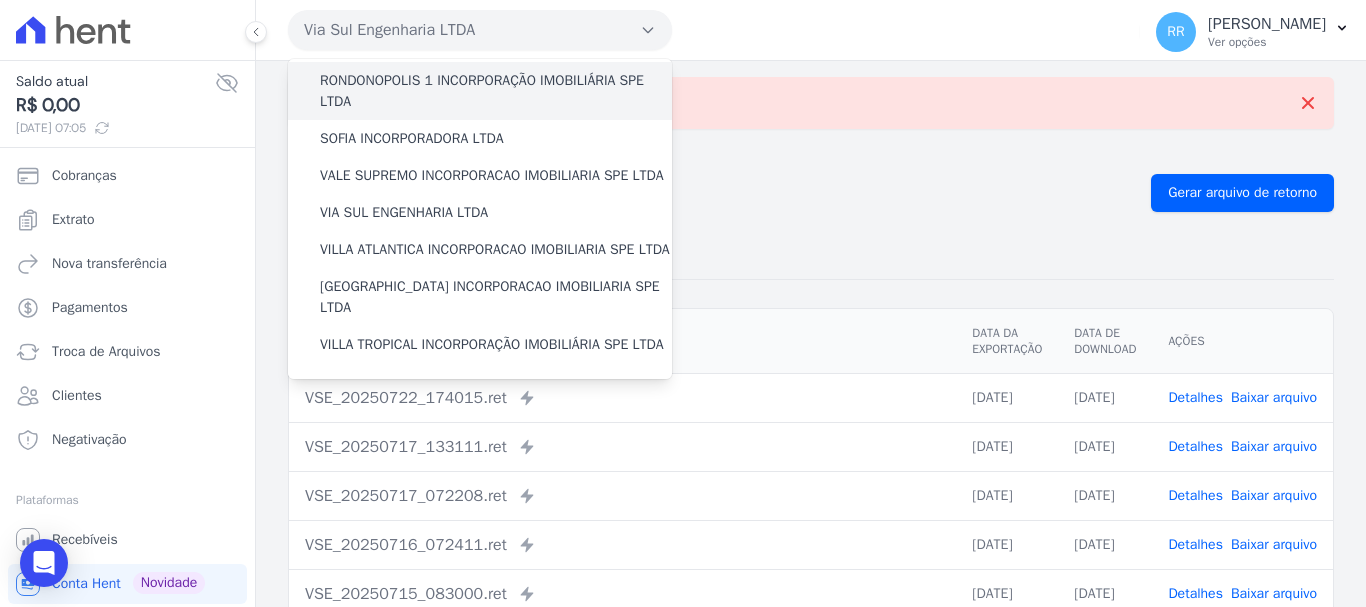 scroll, scrollTop: 800, scrollLeft: 0, axis: vertical 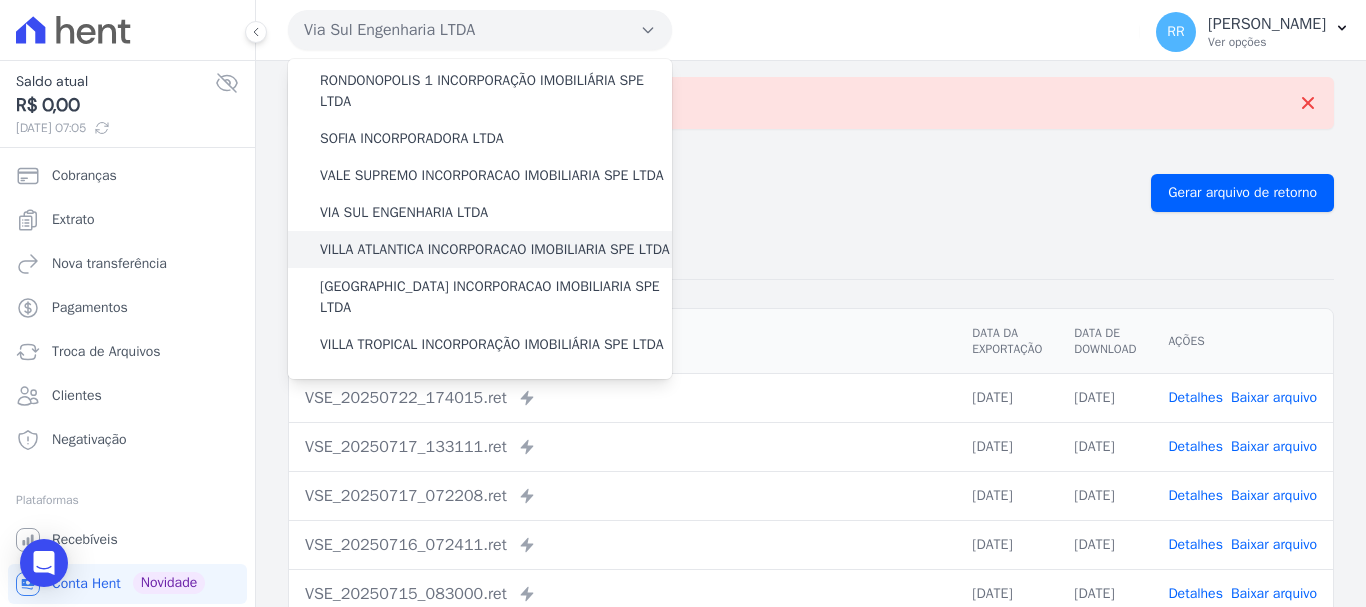 click on "VILLA ATLANTICA INCORPORACAO IMOBILIARIA SPE LTDA" at bounding box center [495, 249] 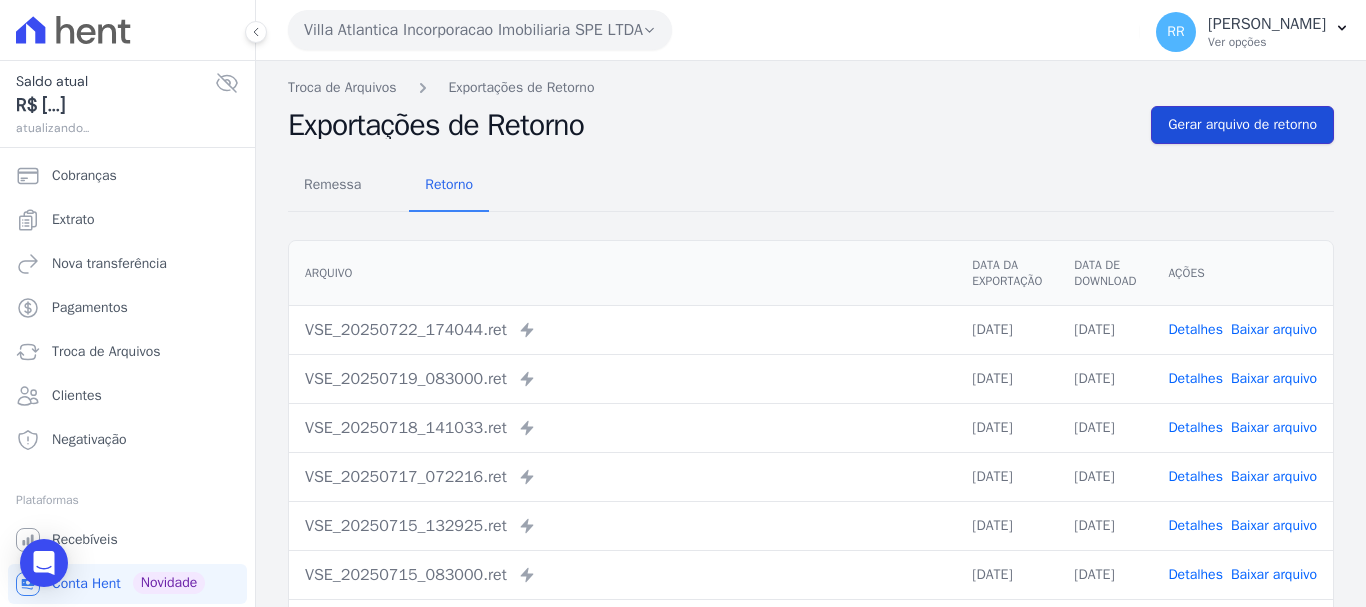 click on "Gerar arquivo de retorno" at bounding box center [1242, 125] 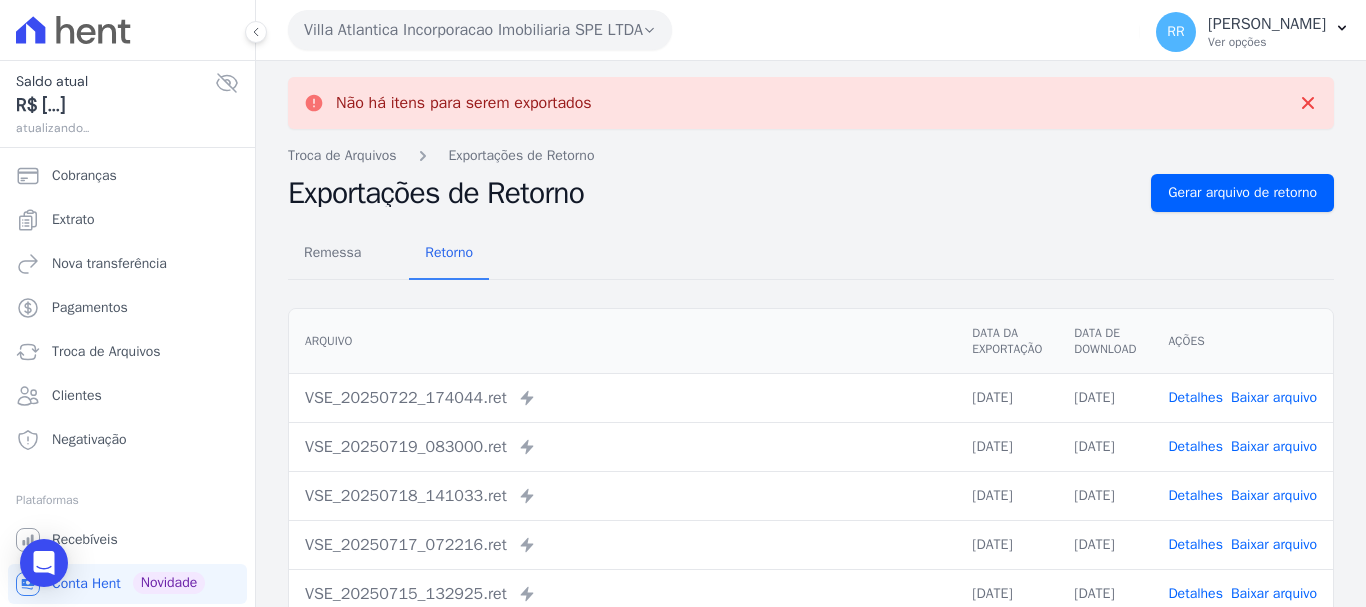 click on "Villa Atlantica Incorporacao Imobiliaria SPE LTDA" at bounding box center (480, 30) 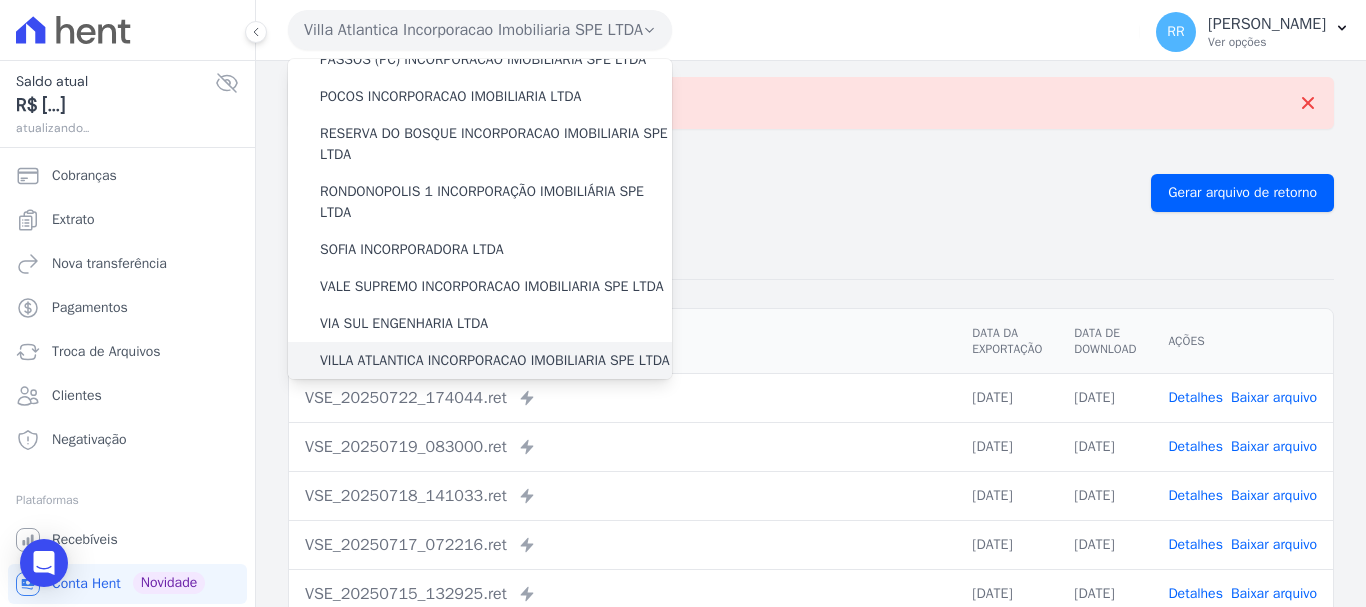 scroll, scrollTop: 873, scrollLeft: 0, axis: vertical 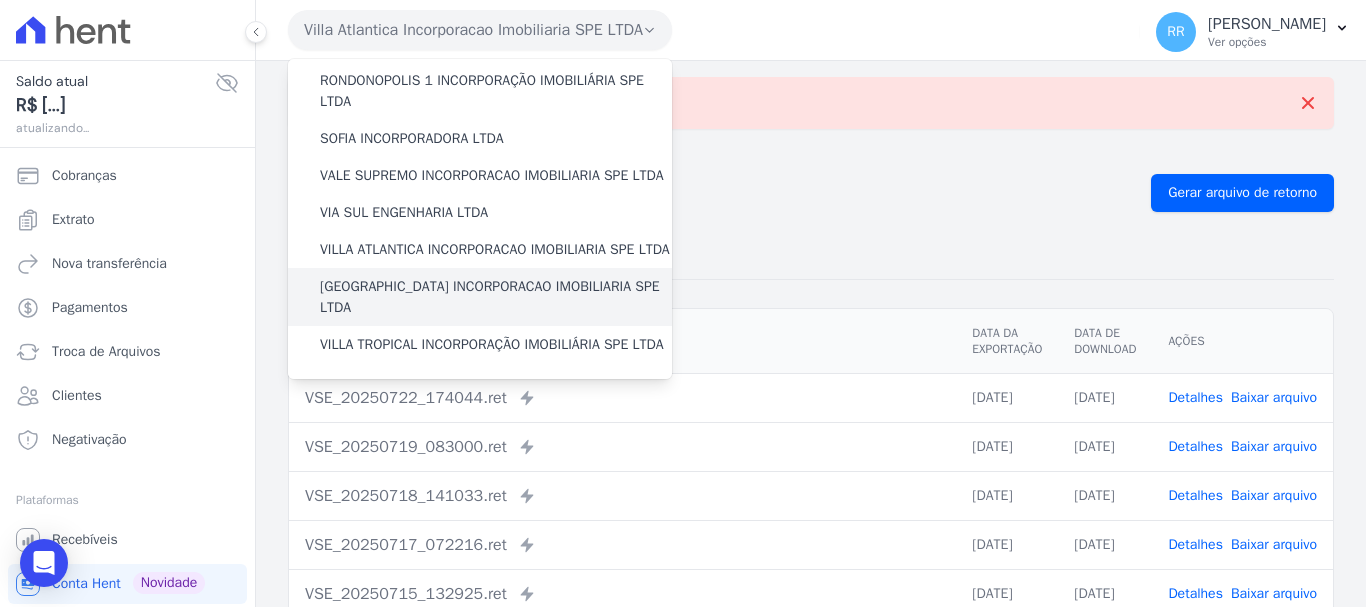 click on "[GEOGRAPHIC_DATA] INCORPORACAO IMOBILIARIA SPE LTDA" at bounding box center (496, 297) 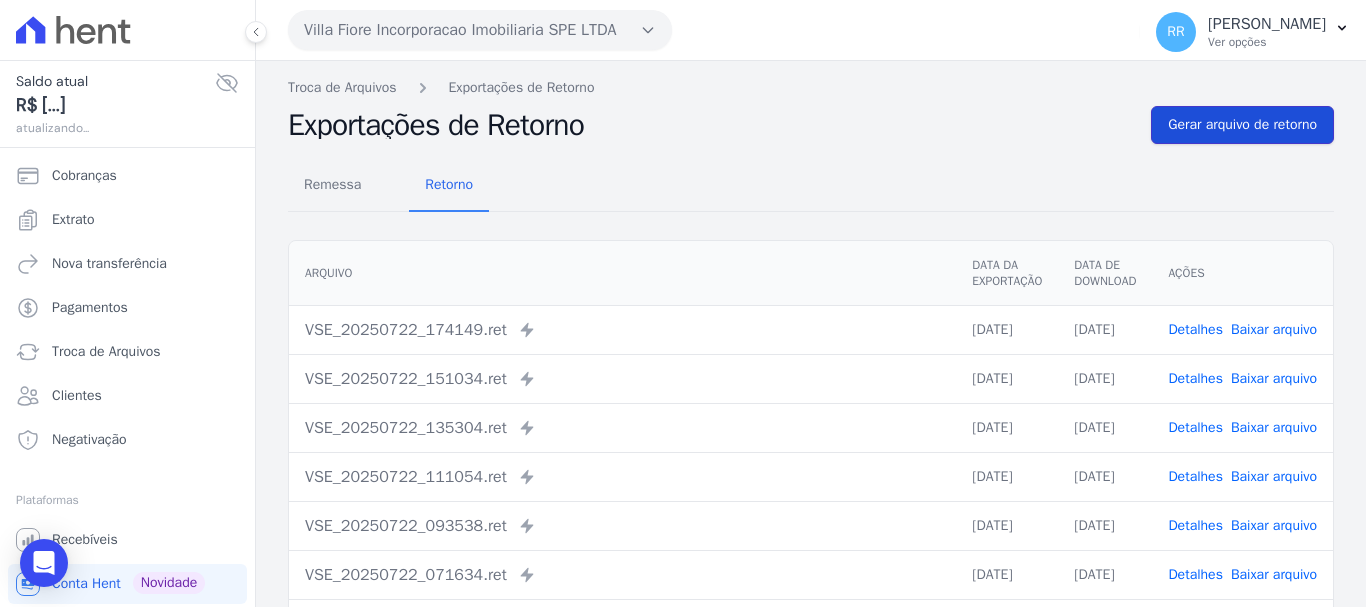 click on "Gerar arquivo de retorno" at bounding box center [1242, 125] 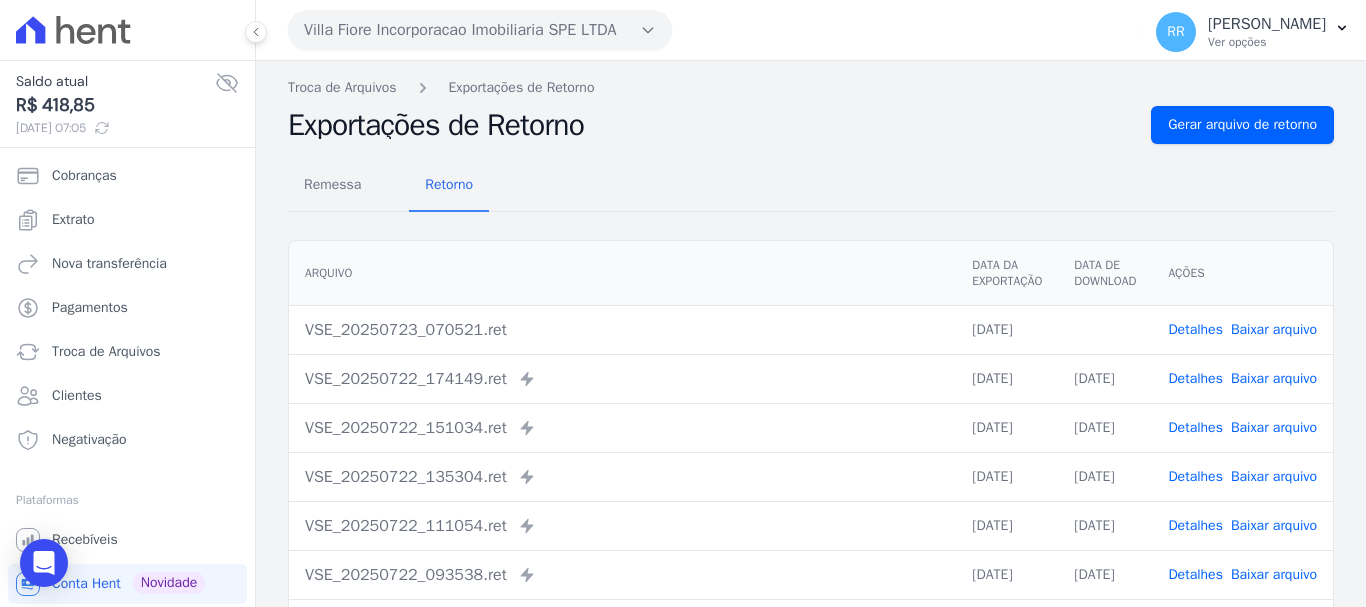 click on "Baixar arquivo" at bounding box center (1274, 329) 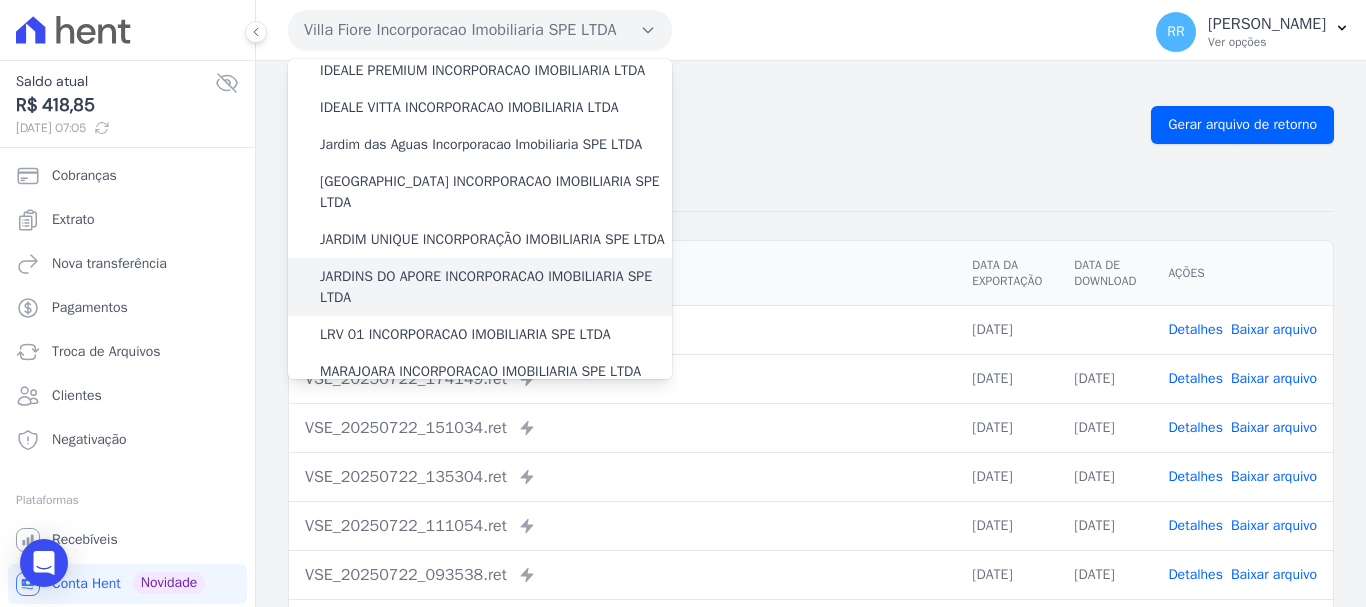 scroll, scrollTop: 300, scrollLeft: 0, axis: vertical 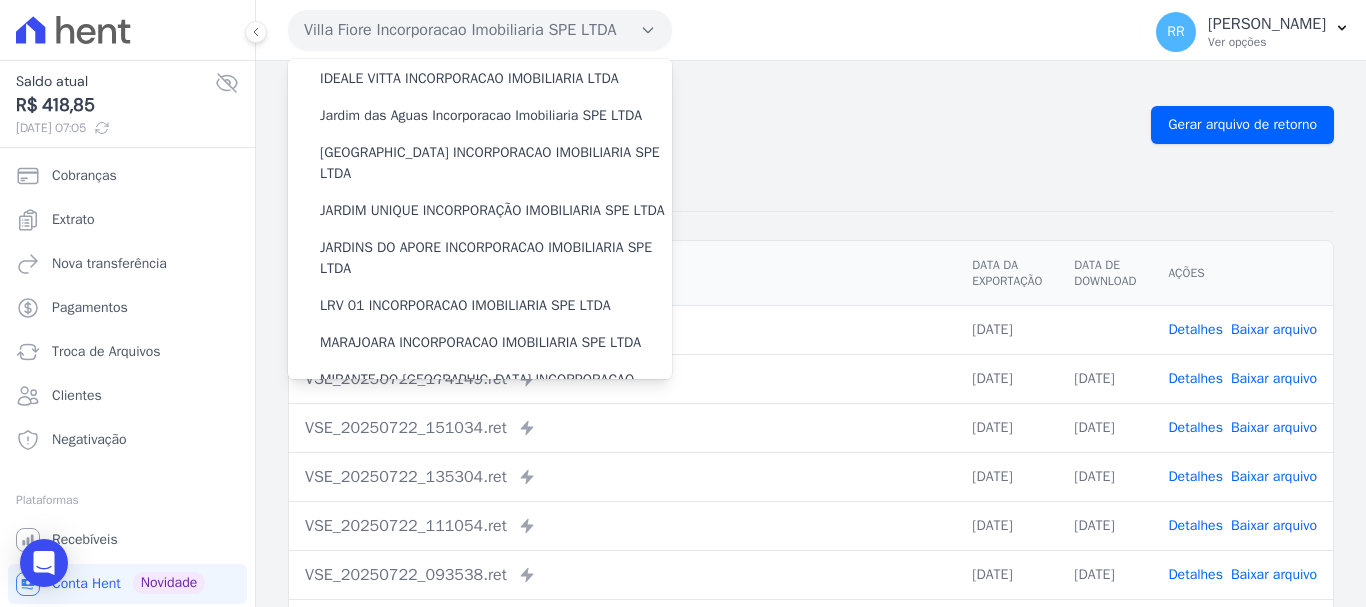 click on "Arquivo
Data da Exportação
Data de Download
Ações
VSE_20250723_070521.ret
[DATE]
Detalhes
Baixar arquivo
VSE_20250722_174149.ret" at bounding box center (811, 518) 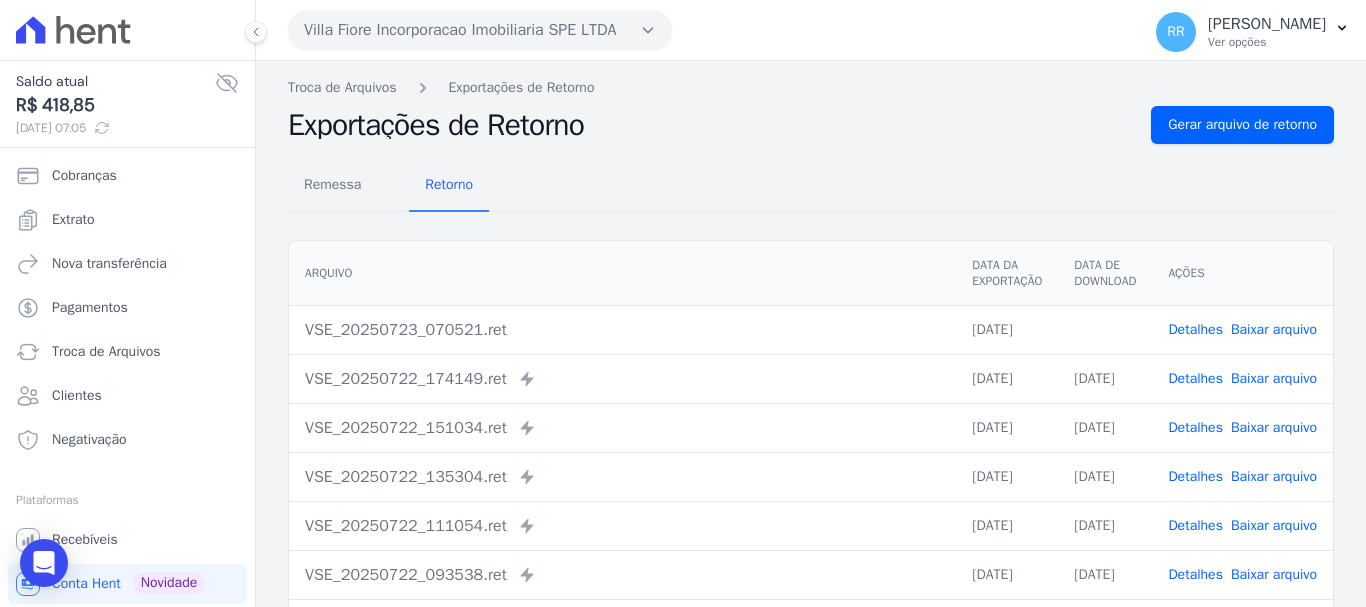 click on "Villa Fiore Incorporacao Imobiliaria SPE LTDA" at bounding box center (480, 30) 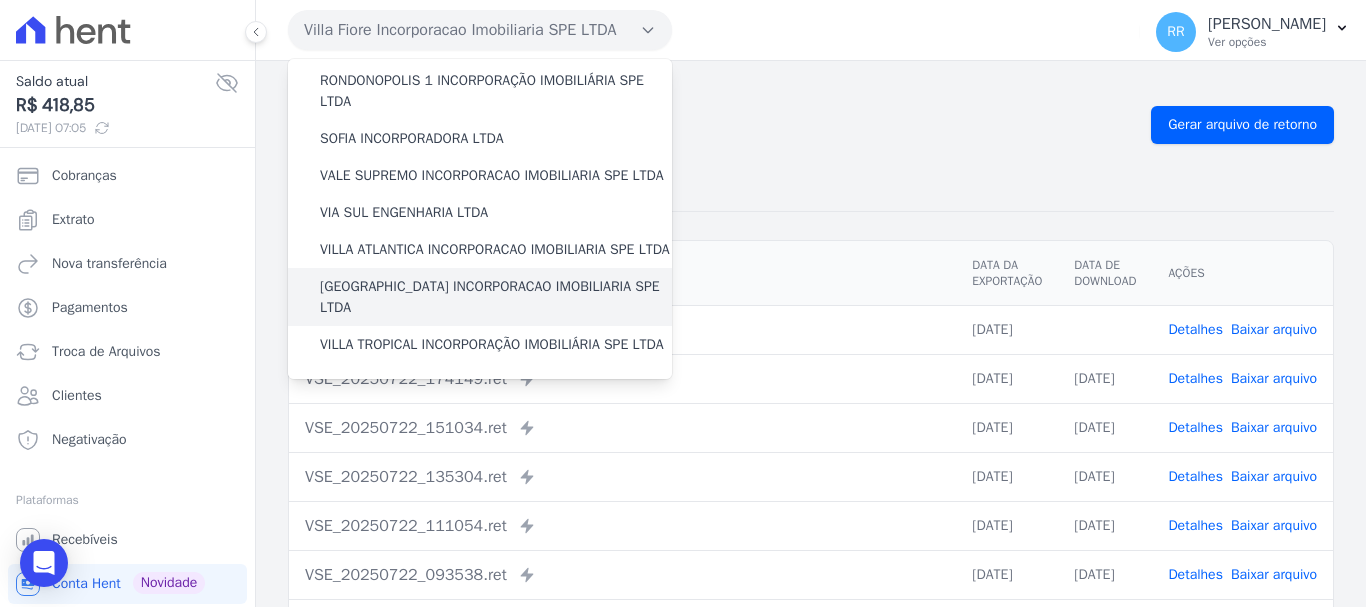 scroll, scrollTop: 873, scrollLeft: 0, axis: vertical 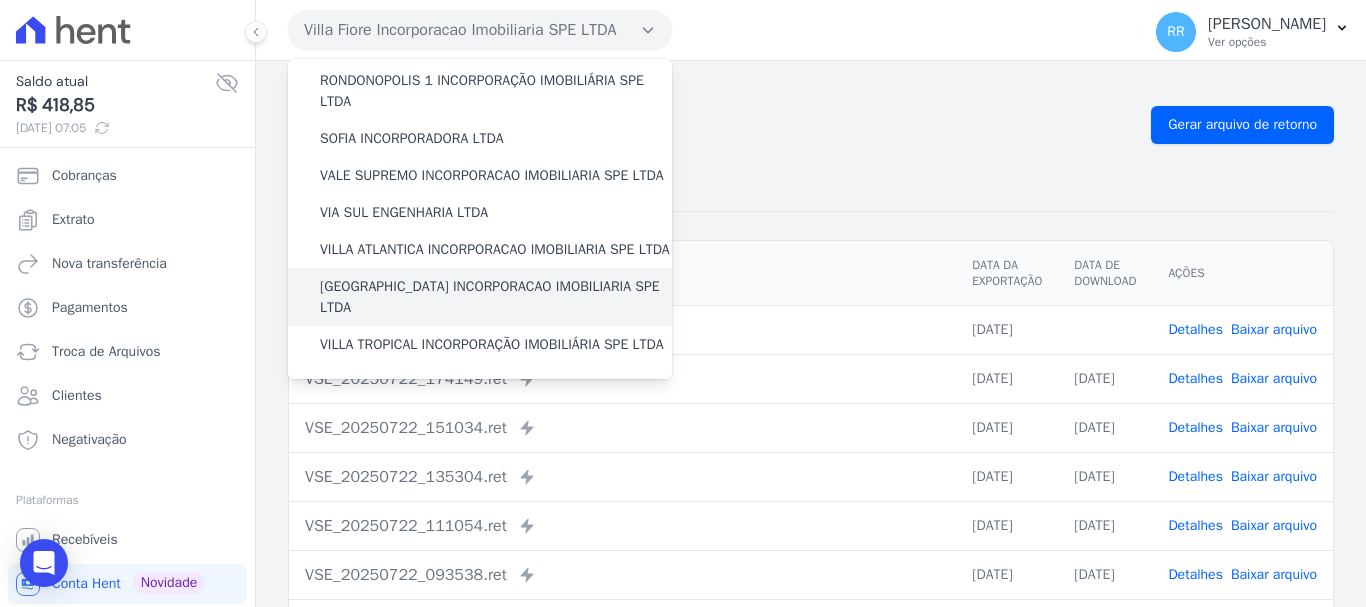 click on "VILLA TROPICAL INCORPORAÇÃO IMOBILIÁRIA SPE LTDA" at bounding box center (492, 344) 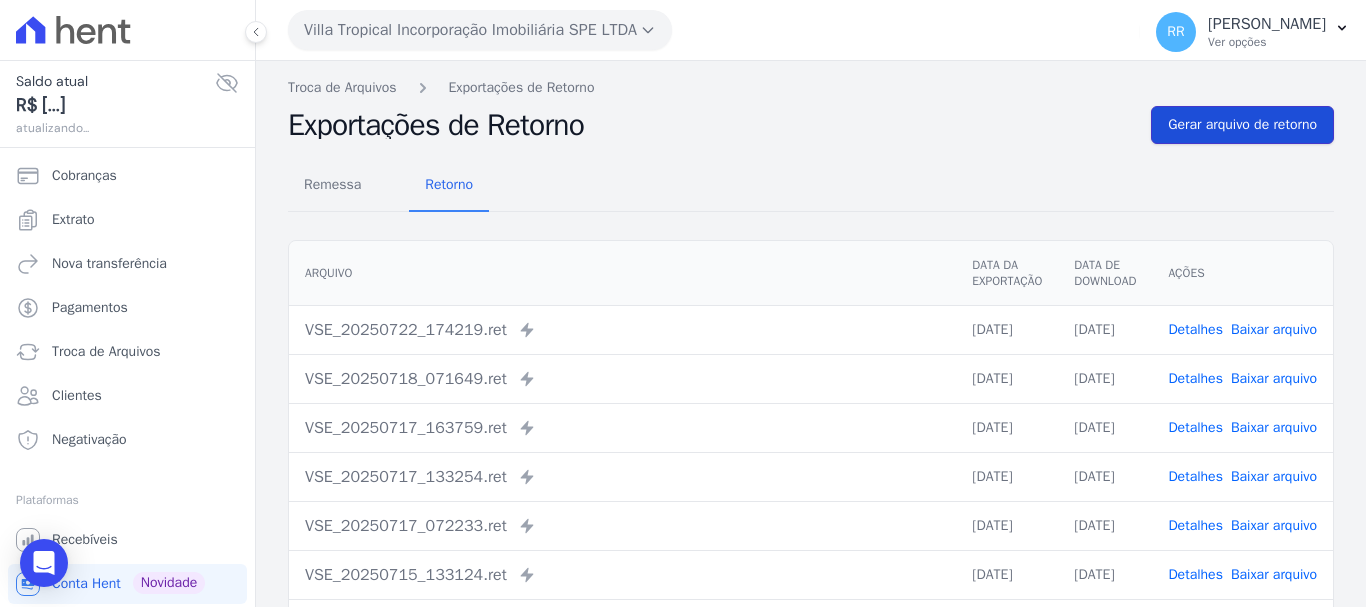 click on "Gerar arquivo de retorno" at bounding box center [1242, 125] 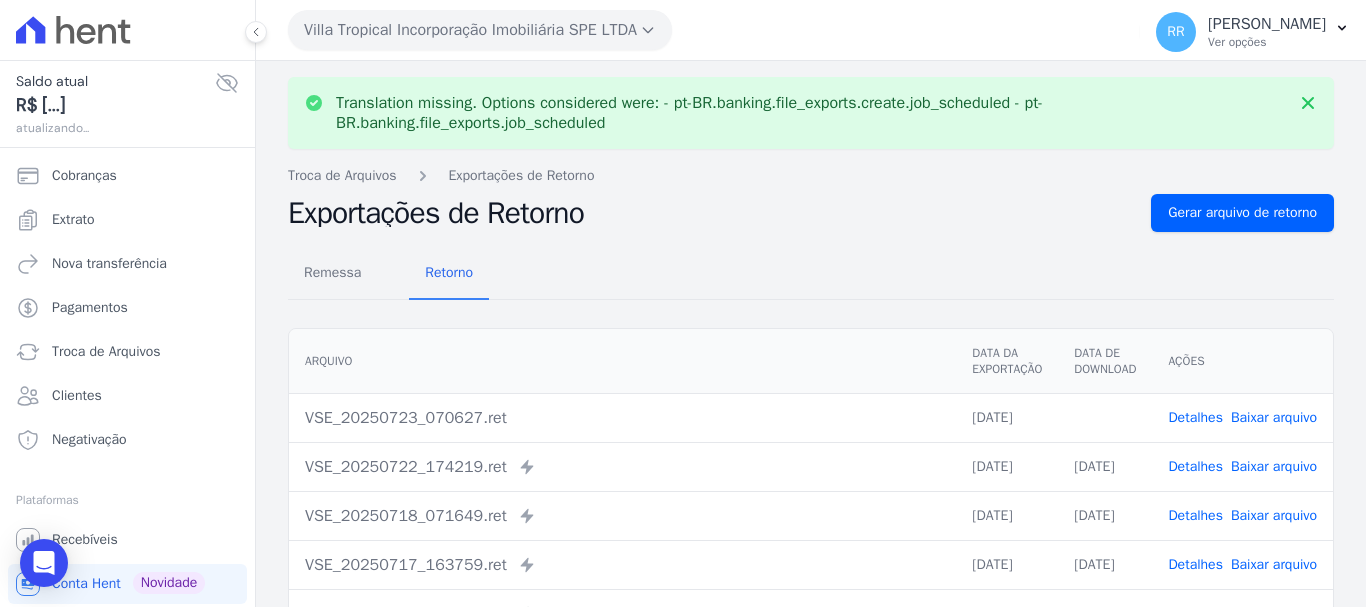 click on "Baixar arquivo" at bounding box center [1274, 417] 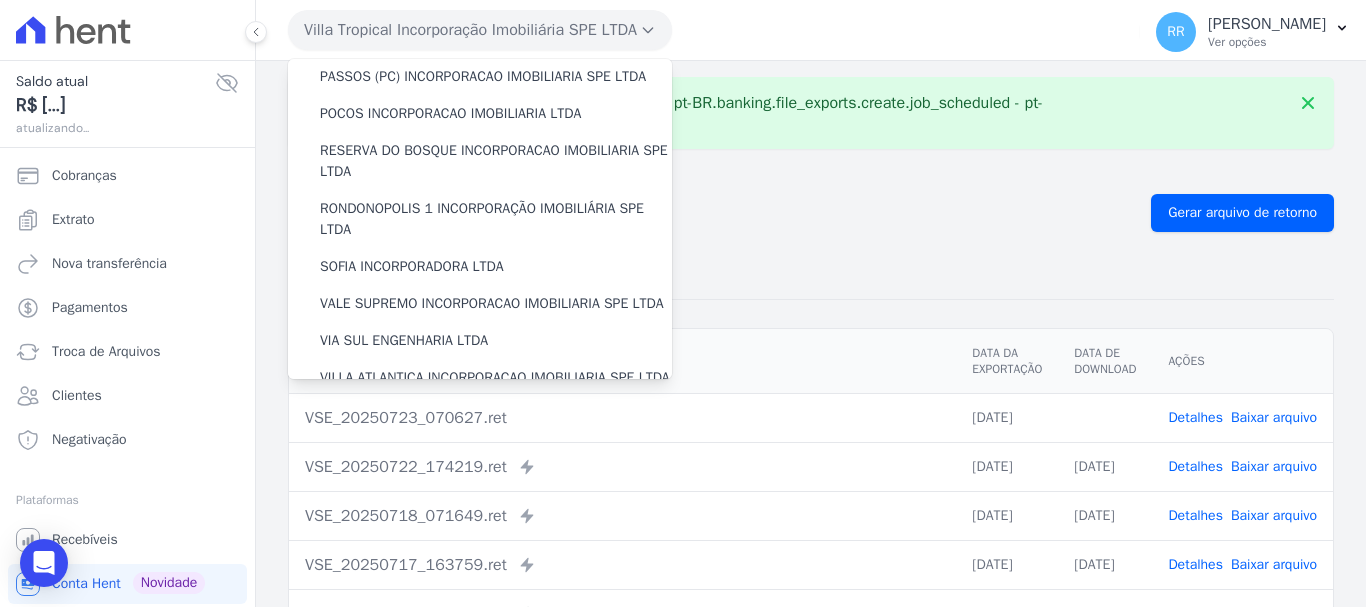 scroll, scrollTop: 873, scrollLeft: 0, axis: vertical 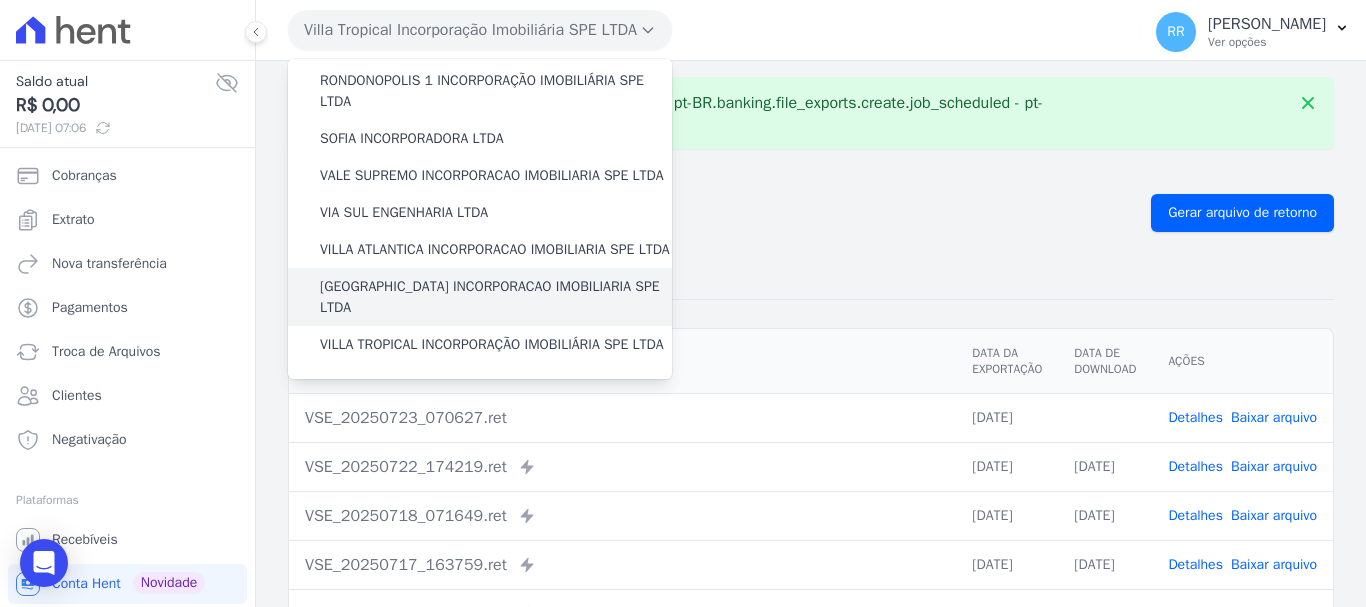 click on "[GEOGRAPHIC_DATA] INCORPORACAO IMOBILIARIA SPE LTDA" at bounding box center [496, 297] 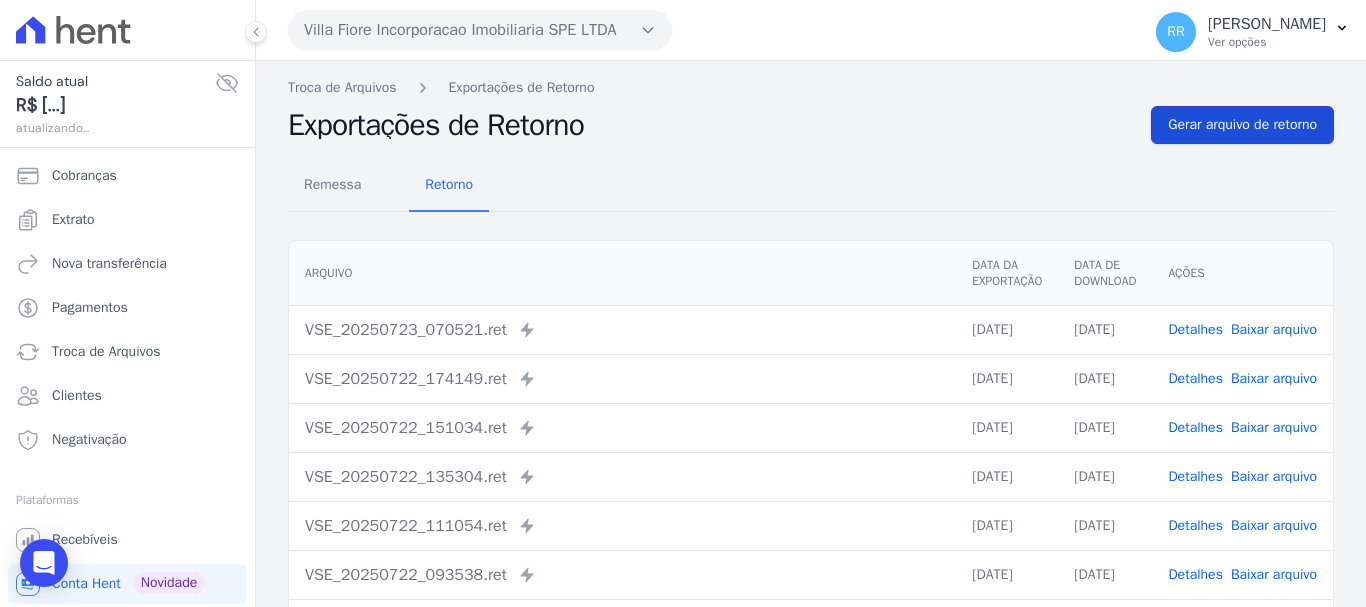 click on "Gerar arquivo de retorno" at bounding box center [1242, 125] 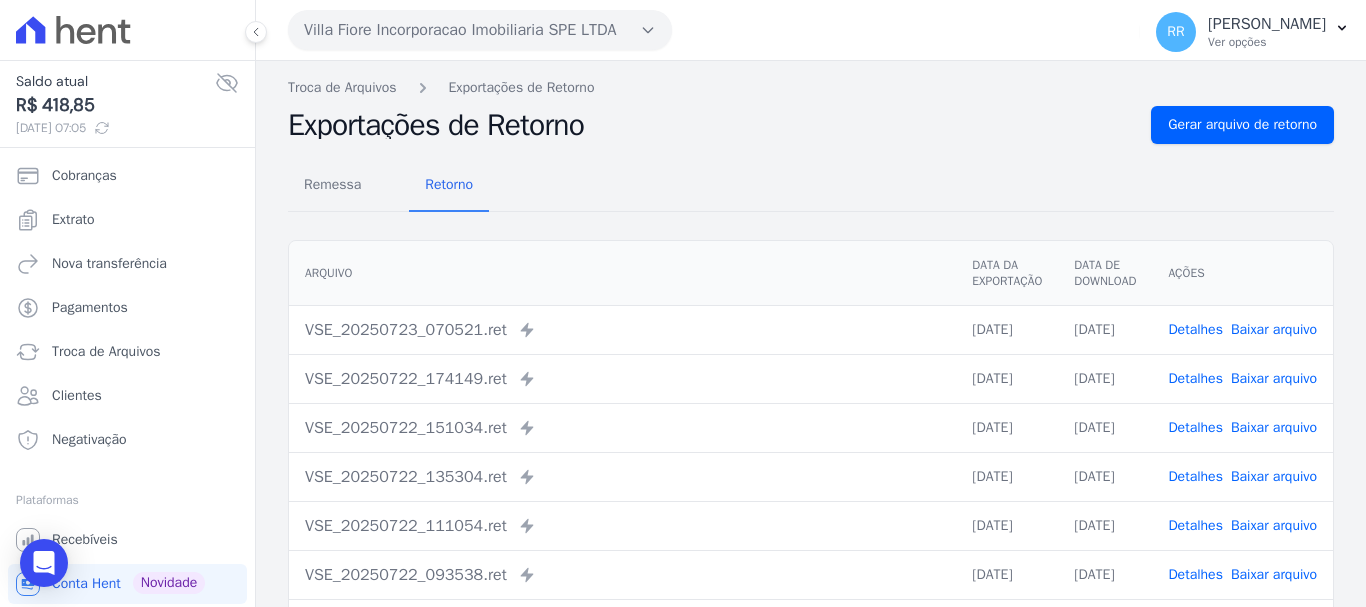 click on "Villa Fiore Incorporacao Imobiliaria SPE LTDA" at bounding box center [480, 30] 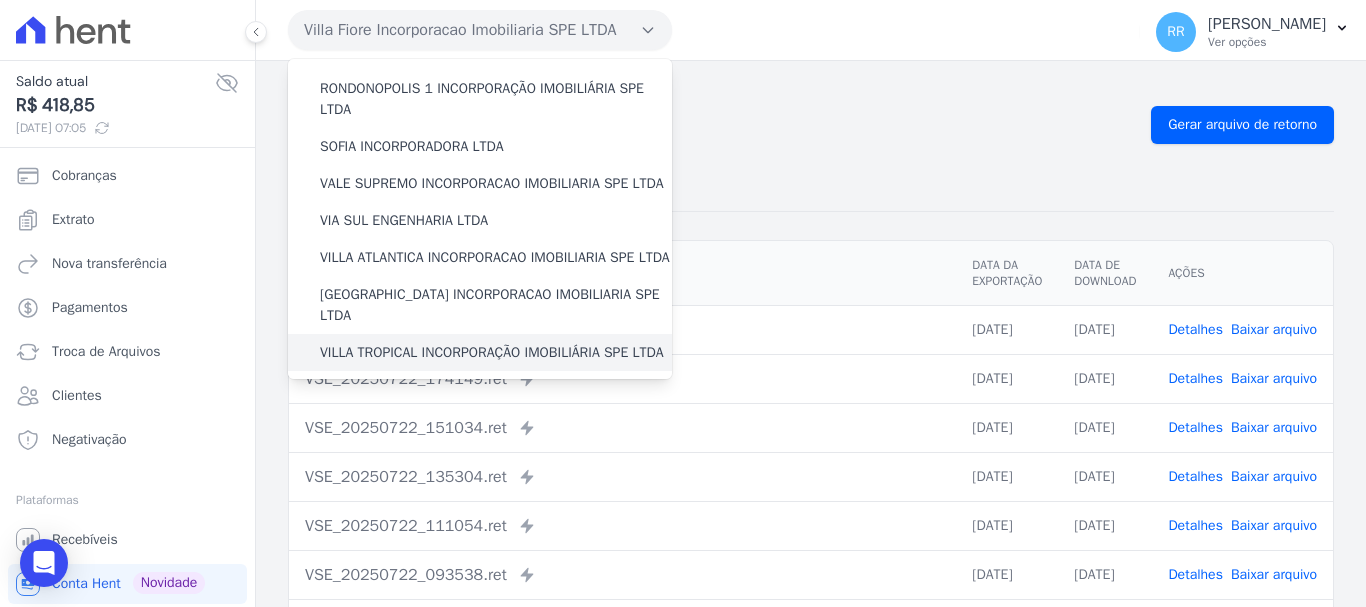 scroll, scrollTop: 873, scrollLeft: 0, axis: vertical 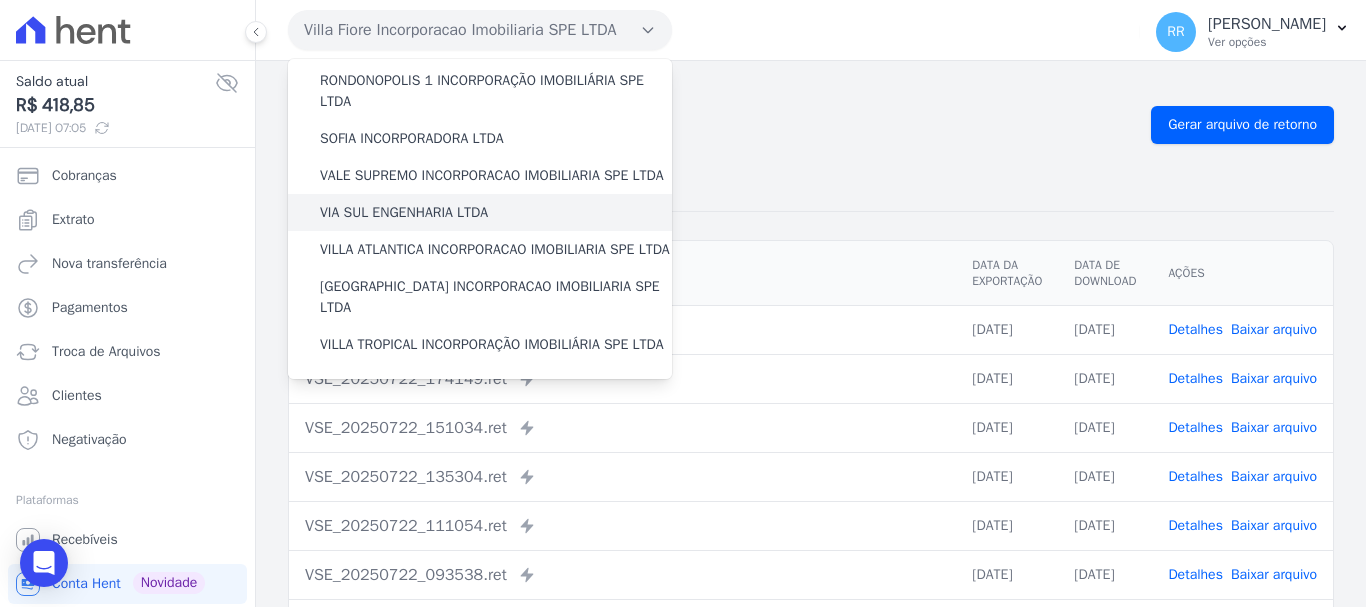 click on "VIA SUL ENGENHARIA LTDA" at bounding box center (404, 212) 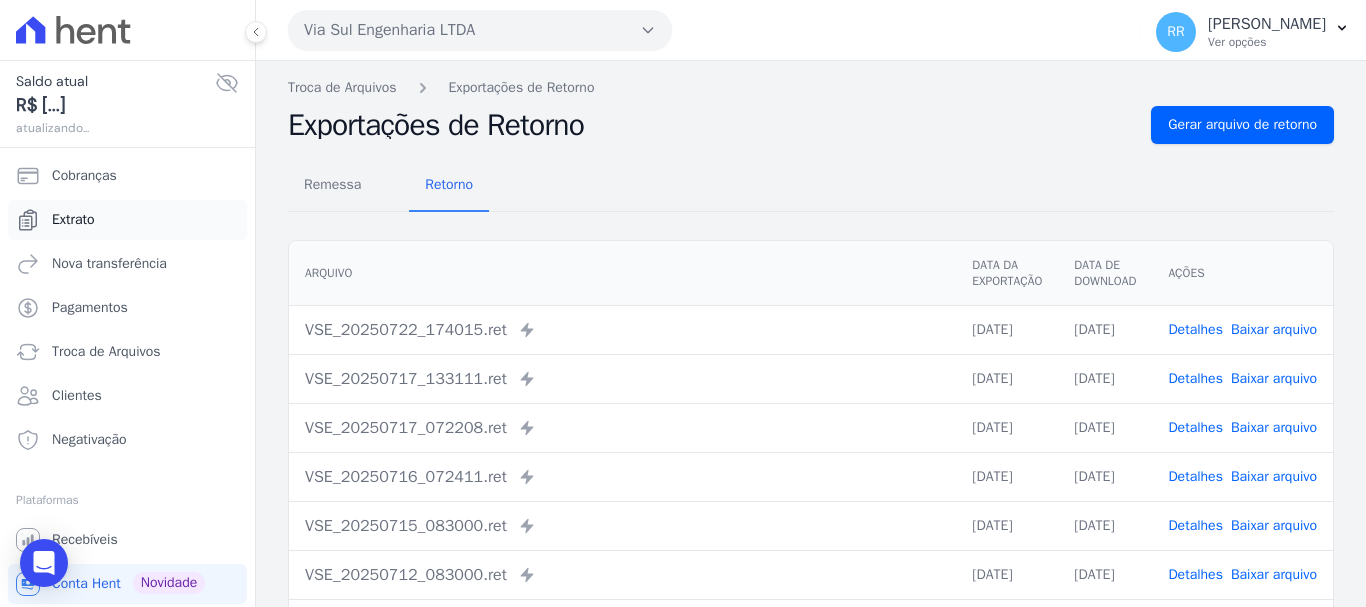 click on "Extrato" at bounding box center (127, 220) 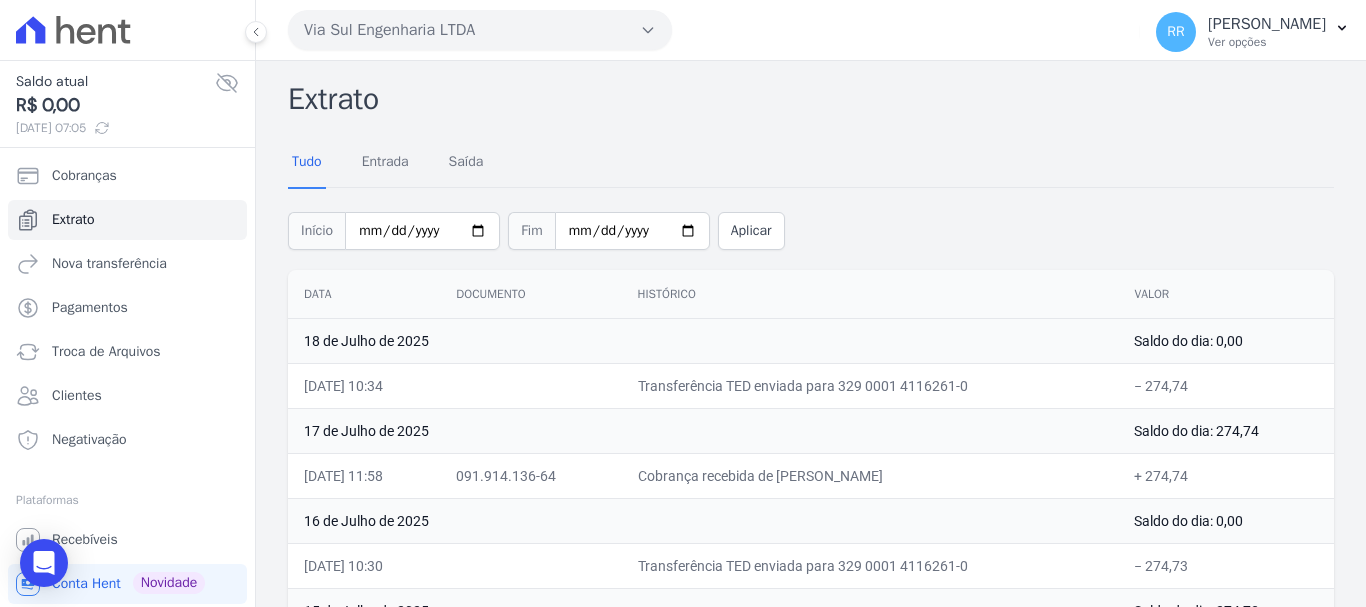 click on "Via Sul Engenharia LTDA" at bounding box center (480, 30) 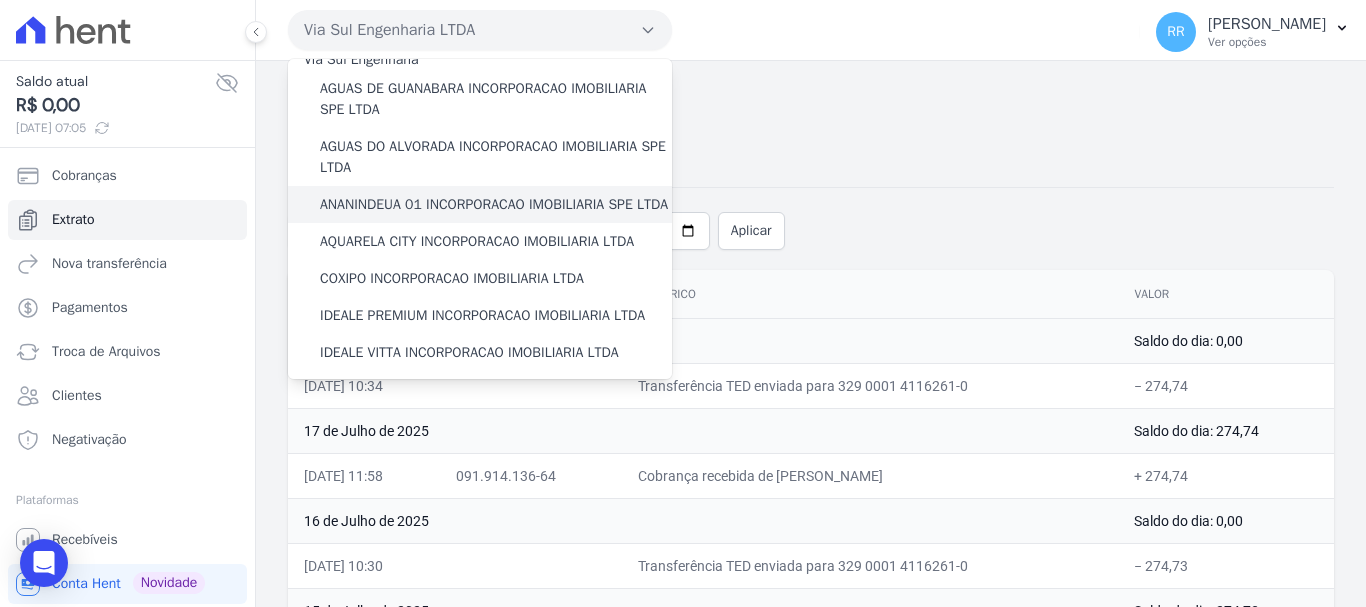scroll, scrollTop: 0, scrollLeft: 0, axis: both 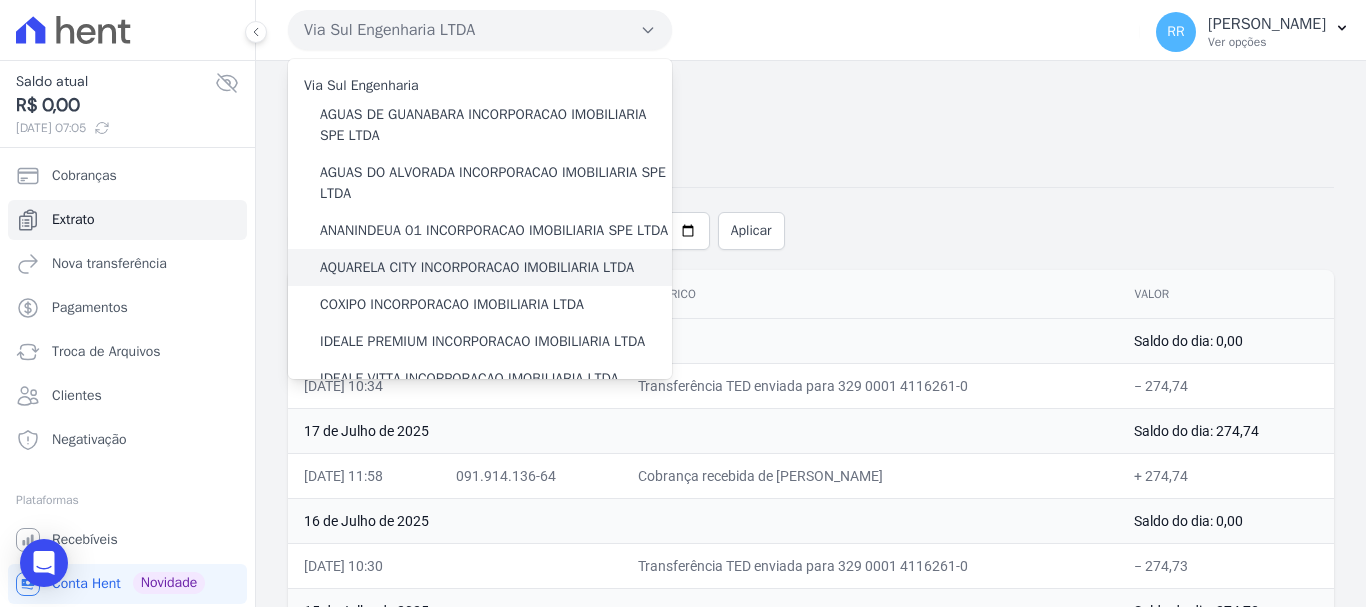 click on "AQUARELA CITY INCORPORACAO IMOBILIARIA LTDA" at bounding box center [477, 267] 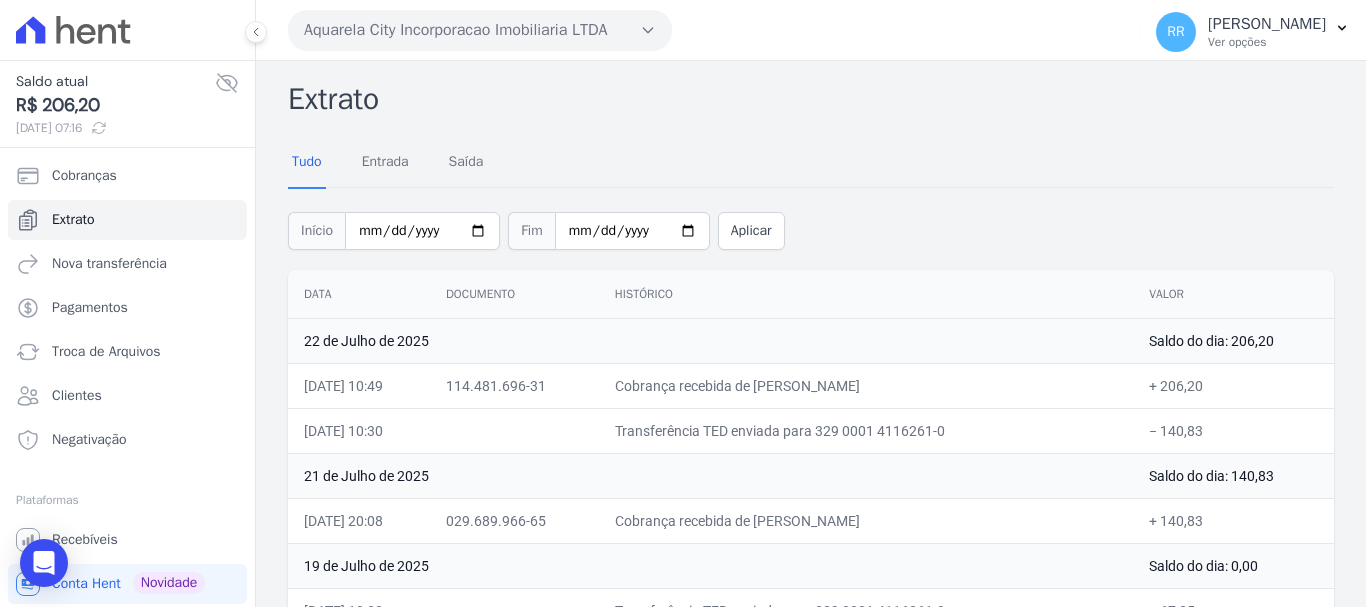 click 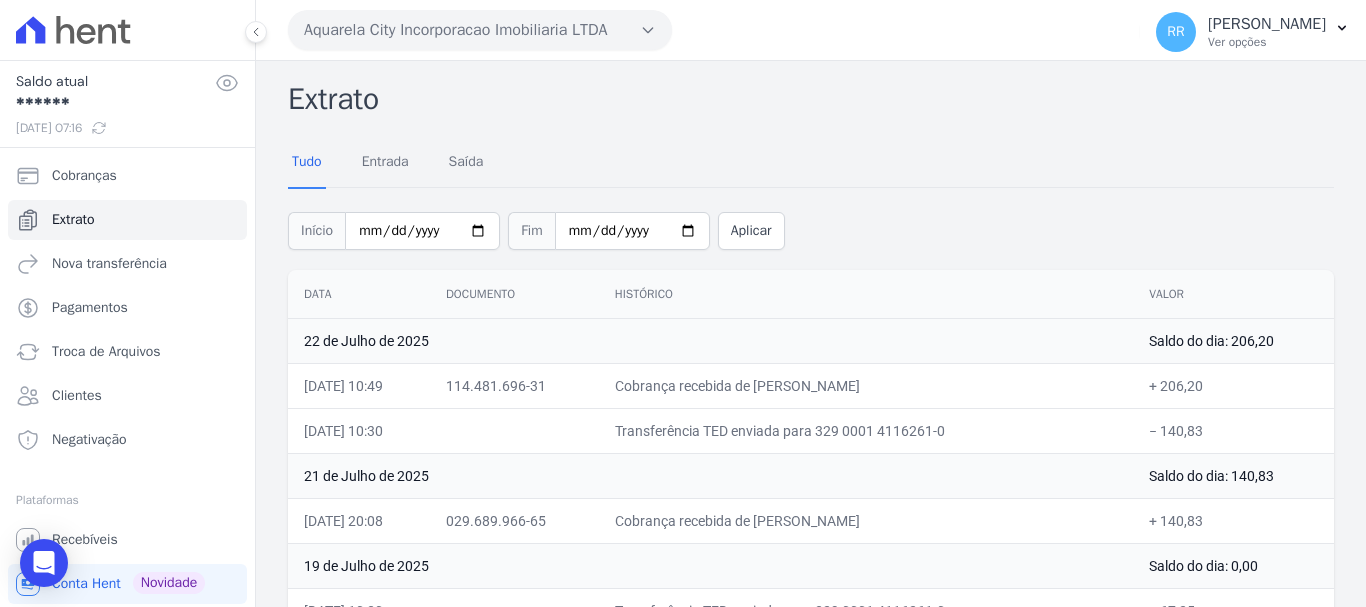 click 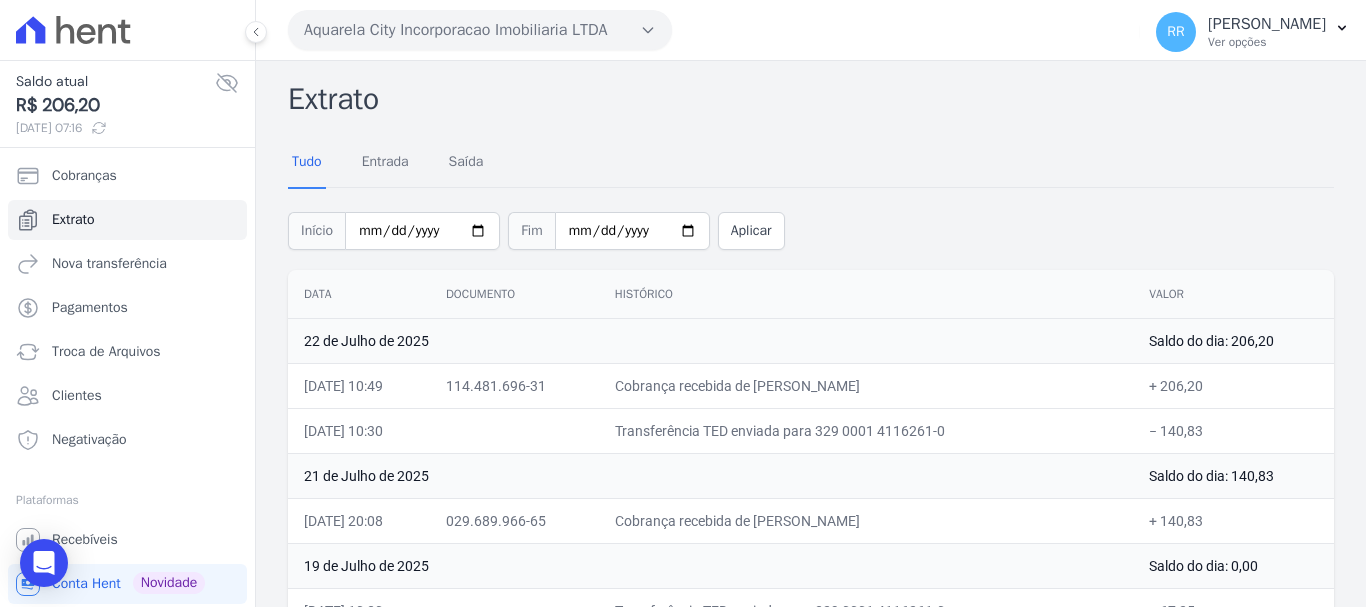 click 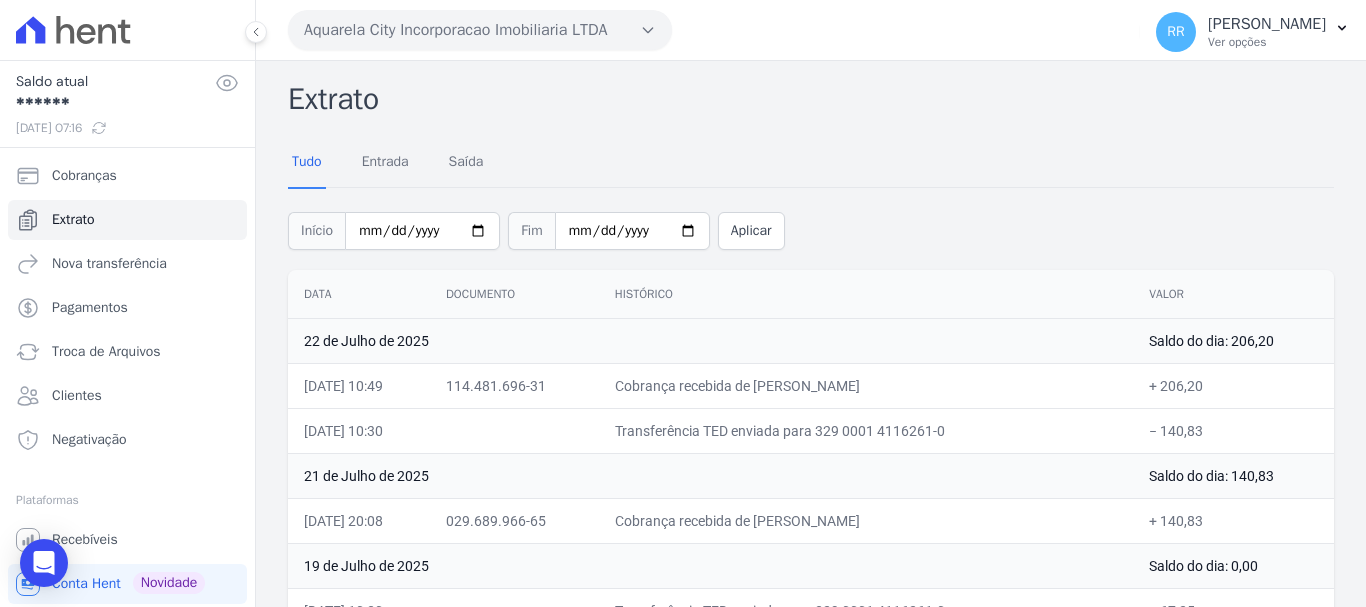 click 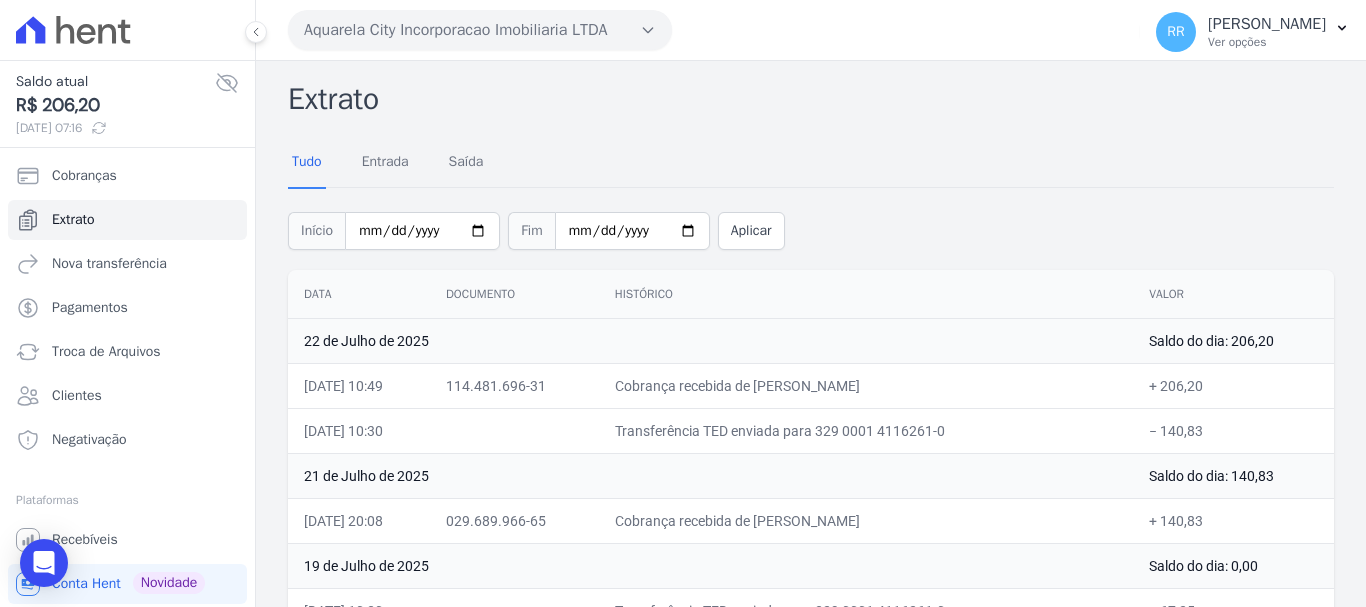 click on "Aquarela City Incorporacao Imobiliaria LTDA" at bounding box center [480, 30] 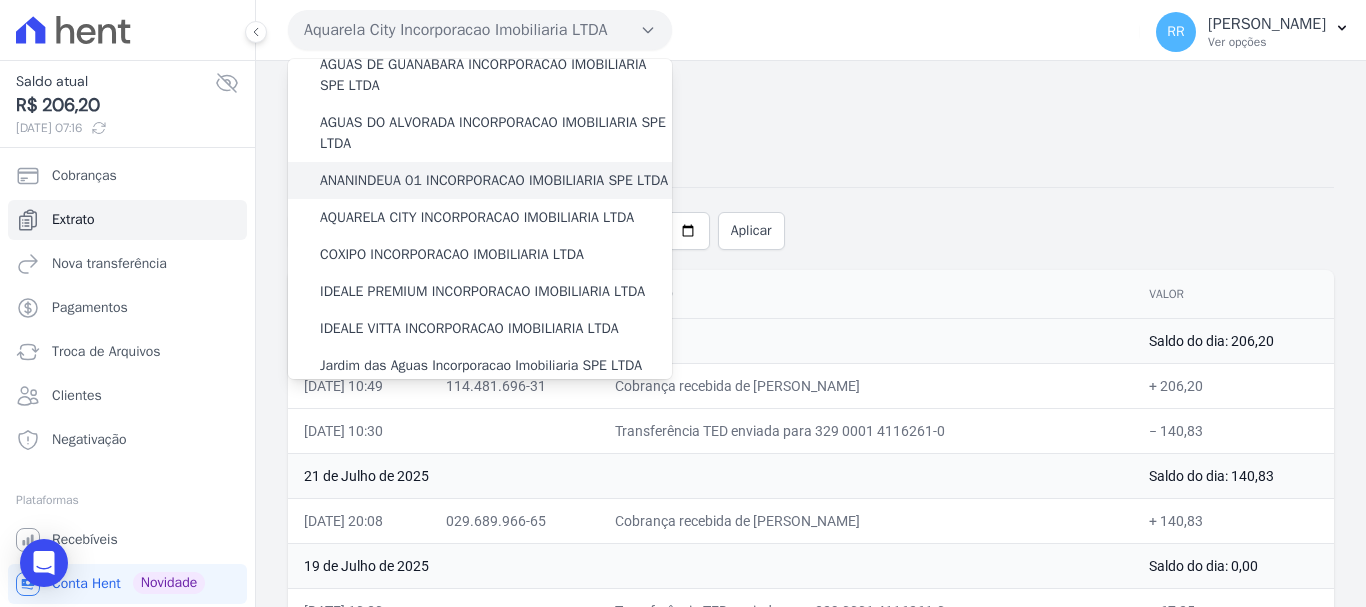 scroll, scrollTop: 100, scrollLeft: 0, axis: vertical 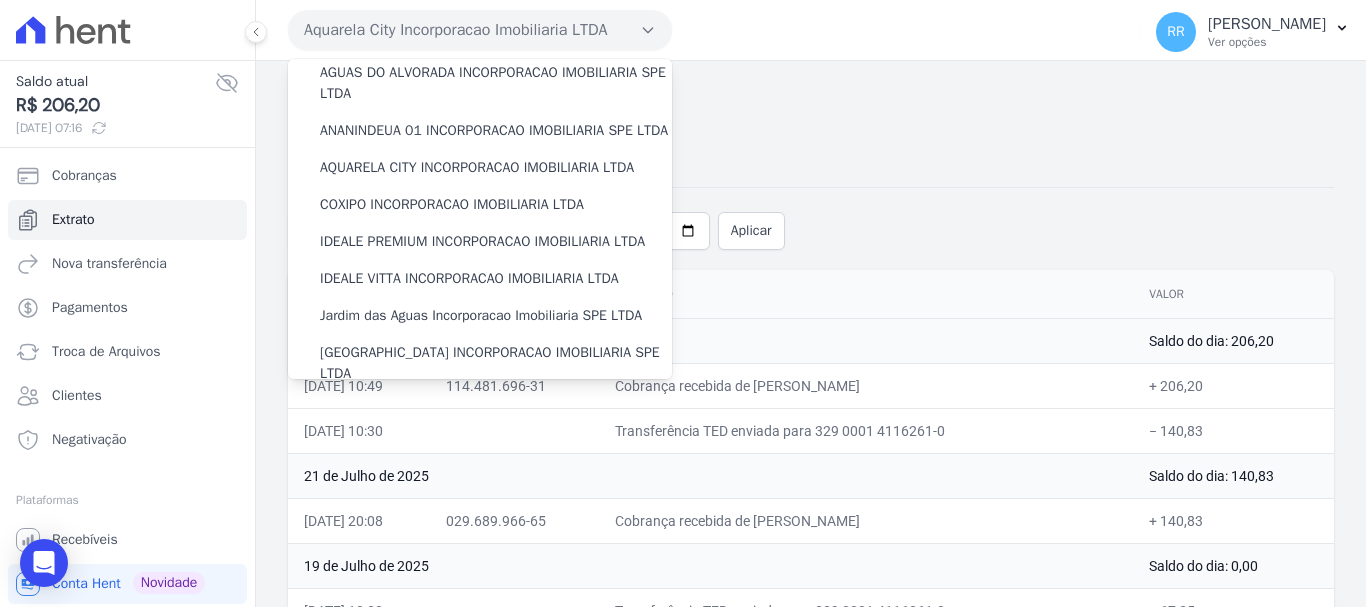 click on "22 de Julho de 2025" at bounding box center (710, 340) 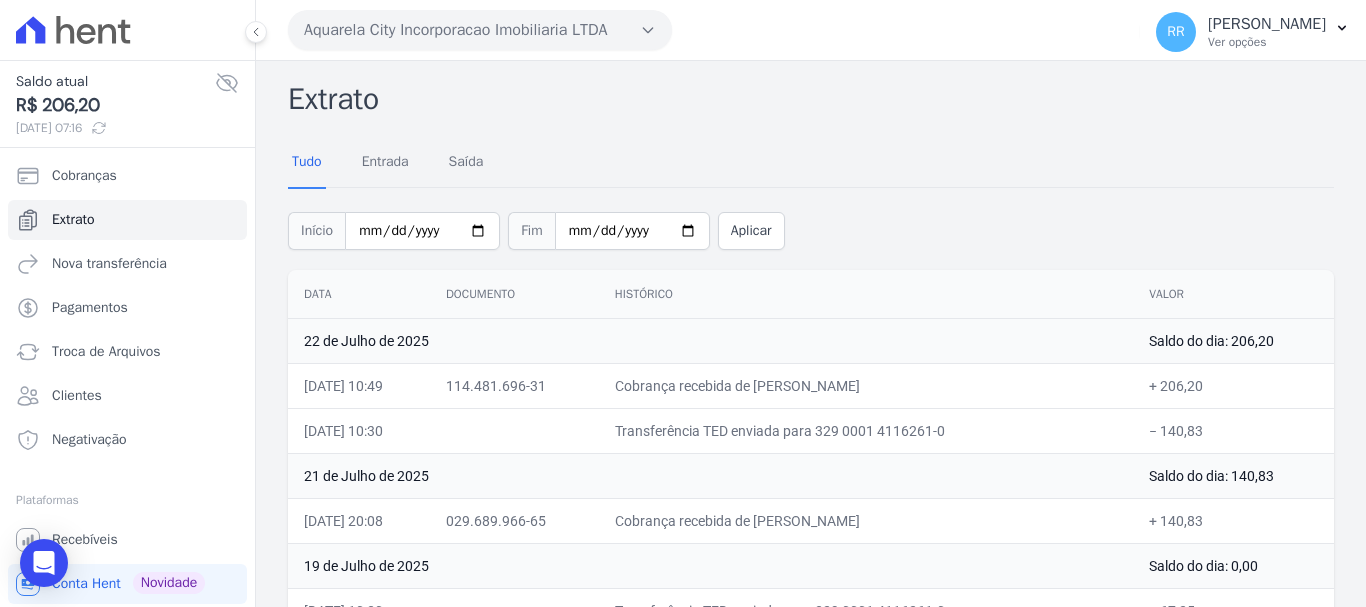 click on "Aquarela City Incorporacao Imobiliaria LTDA" at bounding box center (480, 30) 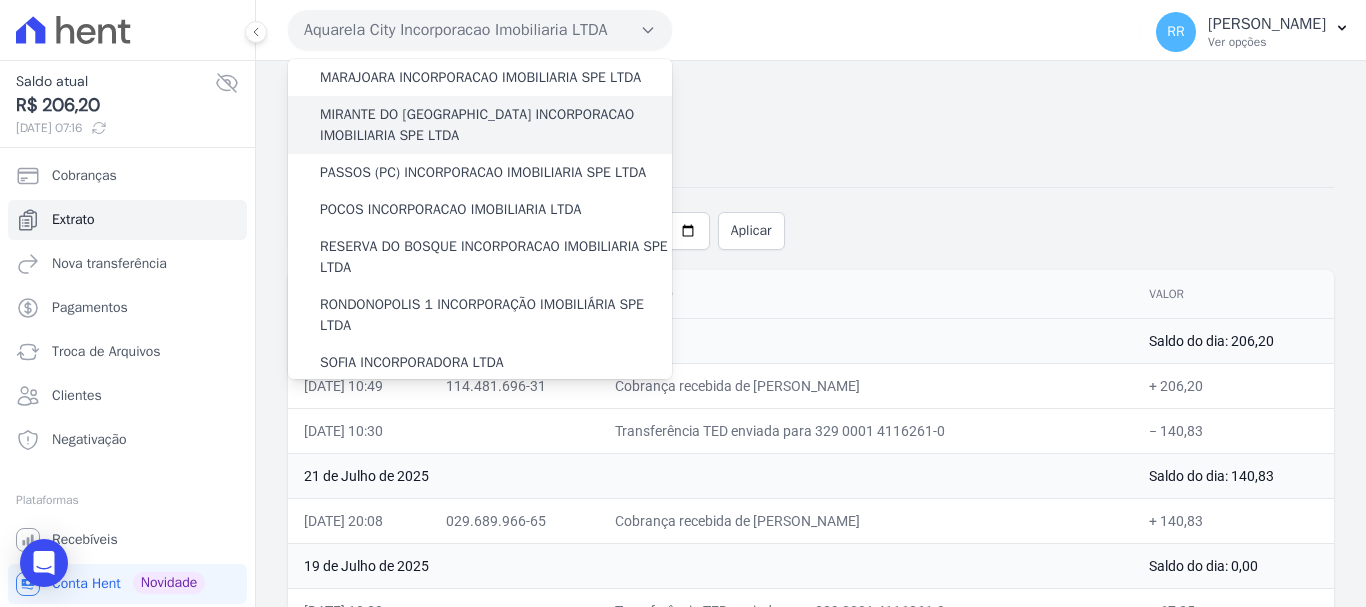 scroll, scrollTop: 600, scrollLeft: 0, axis: vertical 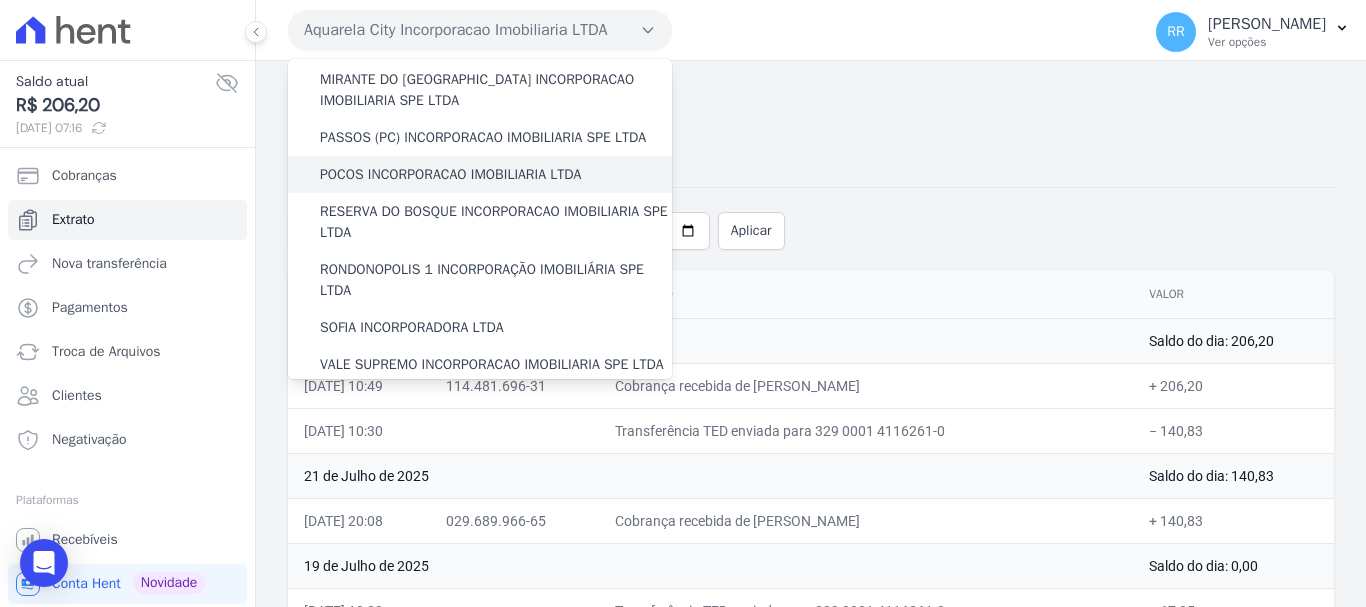 click on "POCOS INCORPORACAO IMOBILIARIA LTDA" at bounding box center (450, 174) 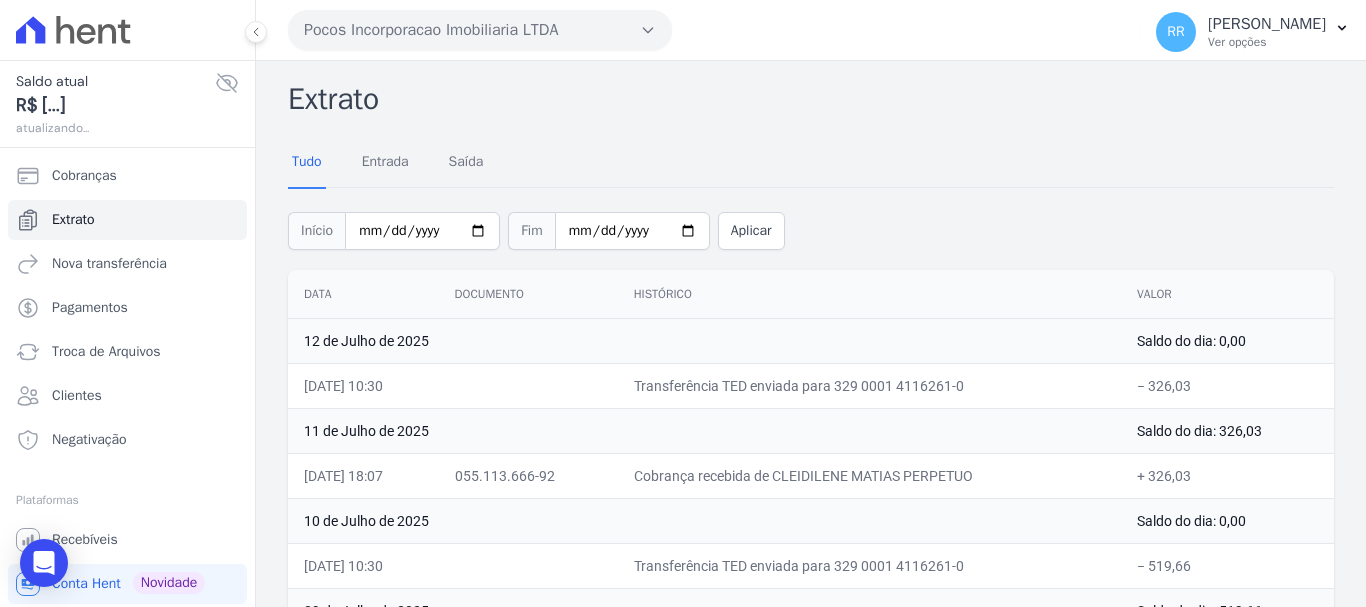 click on "Pocos Incorporacao Imobiliaria LTDA" at bounding box center [480, 30] 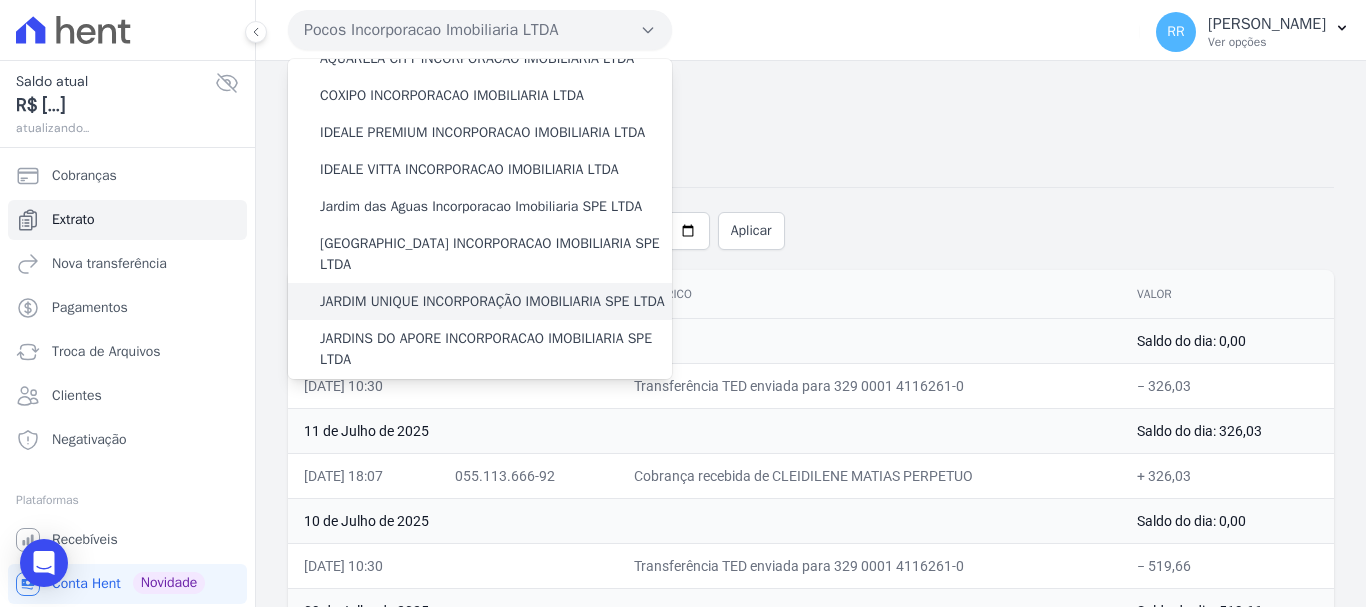 scroll, scrollTop: 173, scrollLeft: 0, axis: vertical 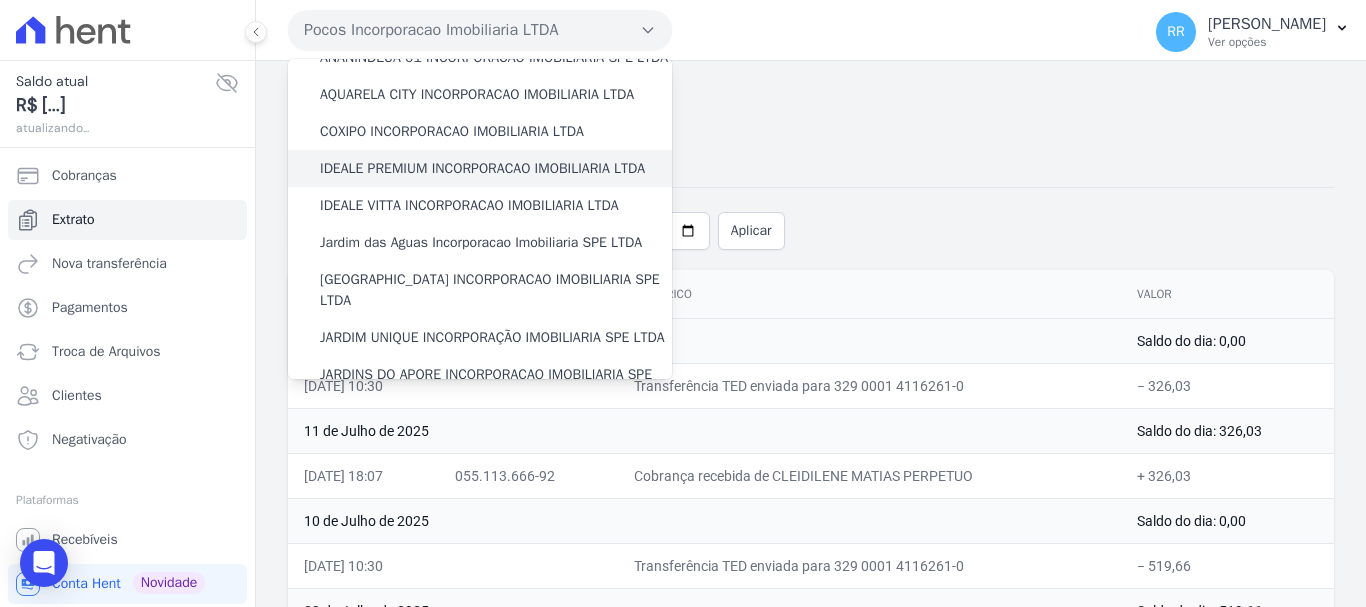 click on "IDEALE PREMIUM INCORPORACAO IMOBILIARIA LTDA" at bounding box center [482, 168] 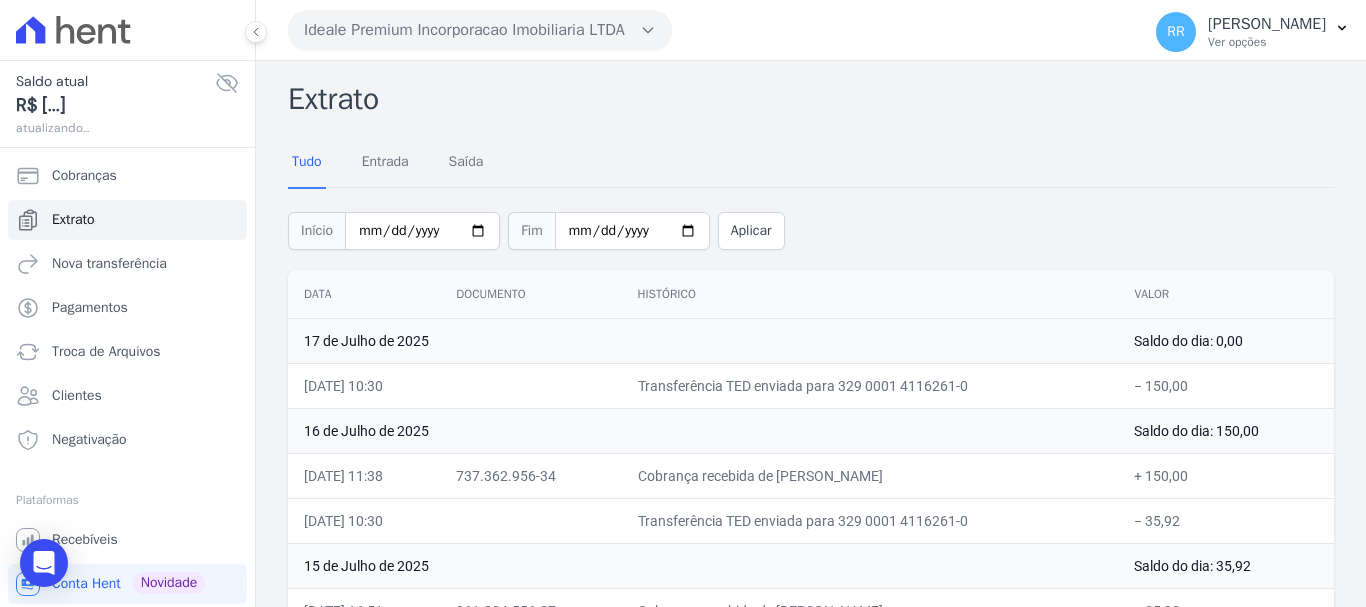 drag, startPoint x: 501, startPoint y: 38, endPoint x: 495, endPoint y: 50, distance: 13.416408 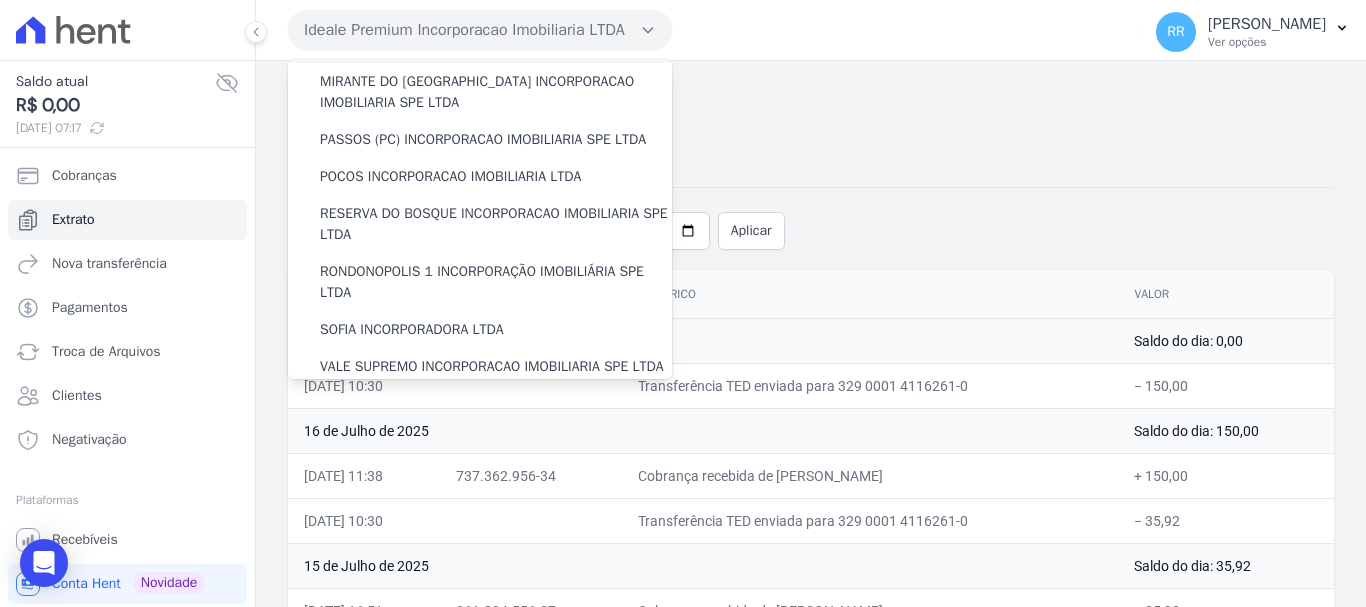 scroll, scrollTop: 600, scrollLeft: 0, axis: vertical 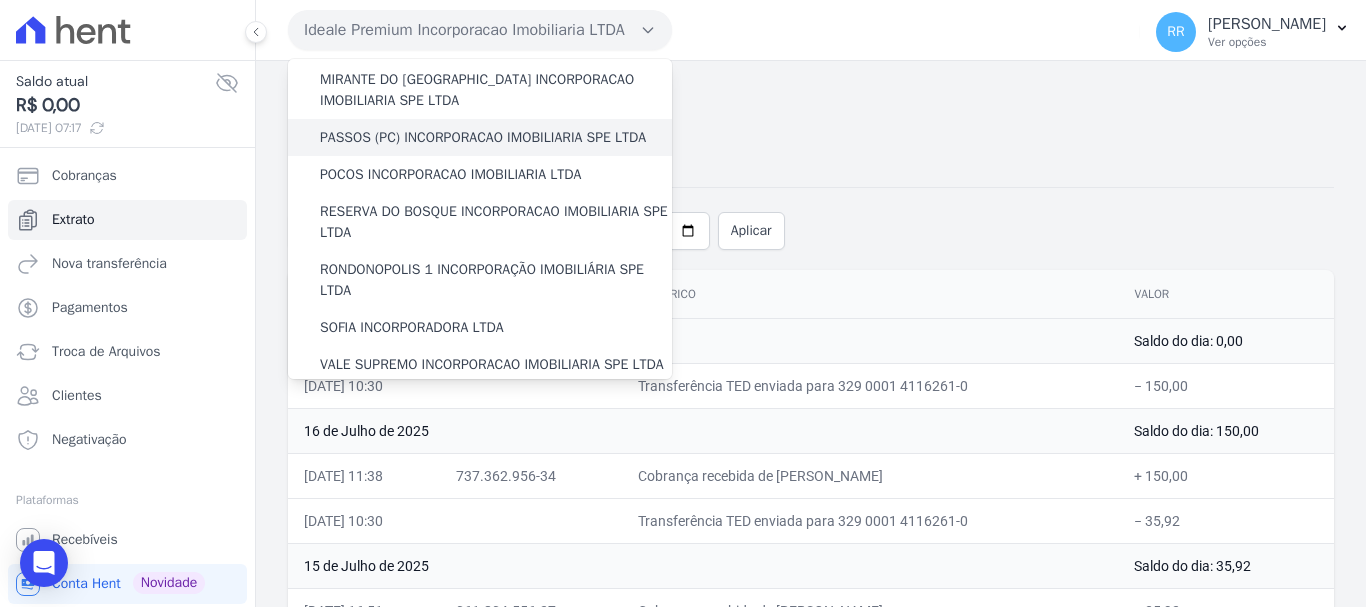 click on "PASSOS (PC) INCORPORACAO IMOBILIARIA SPE LTDA" at bounding box center [480, 137] 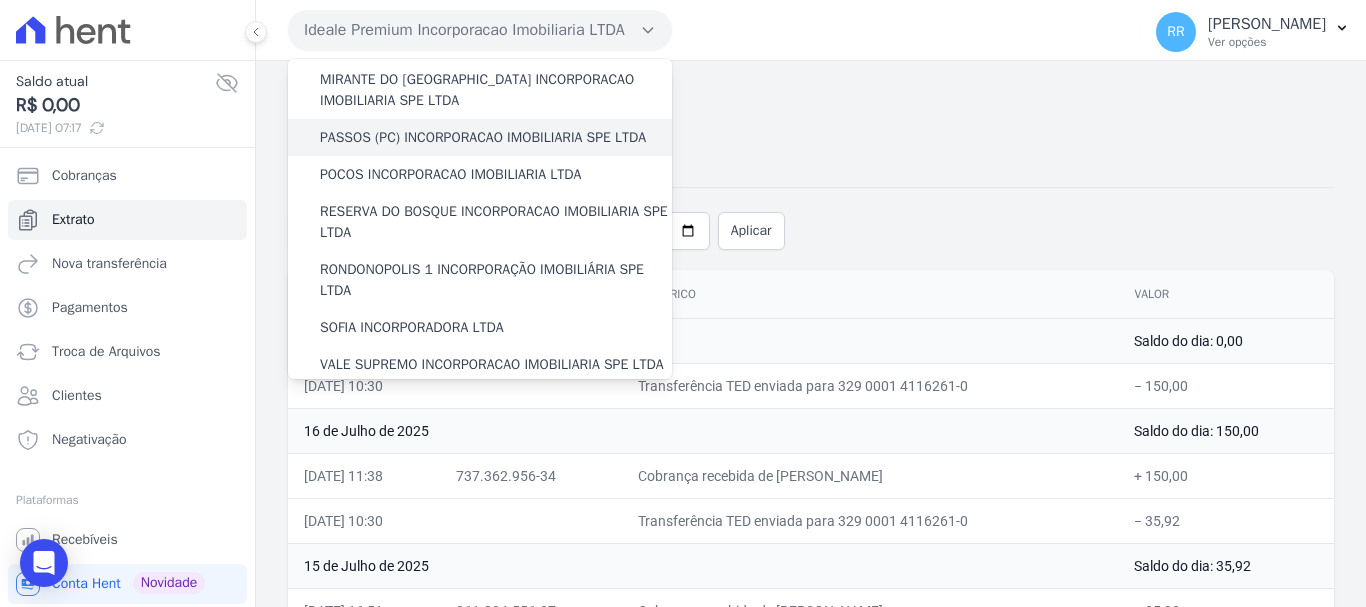 click on "PASSOS (PC) INCORPORACAO IMOBILIARIA SPE LTDA" at bounding box center (483, 137) 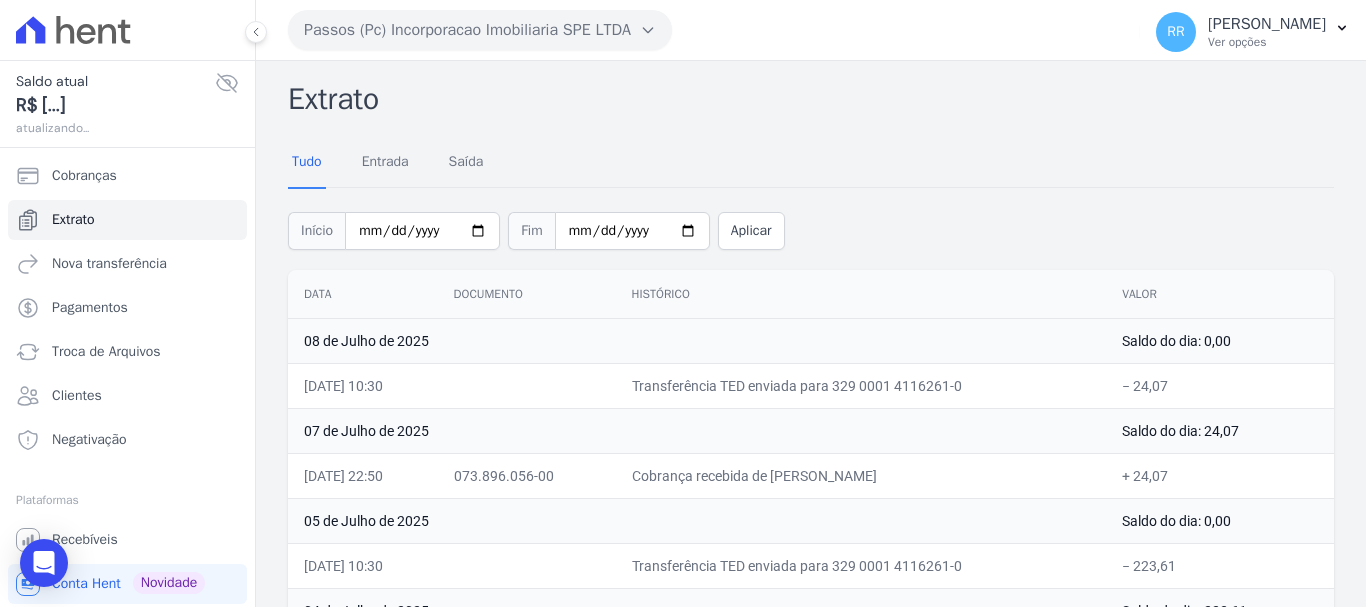 drag, startPoint x: 499, startPoint y: 14, endPoint x: 497, endPoint y: 39, distance: 25.079872 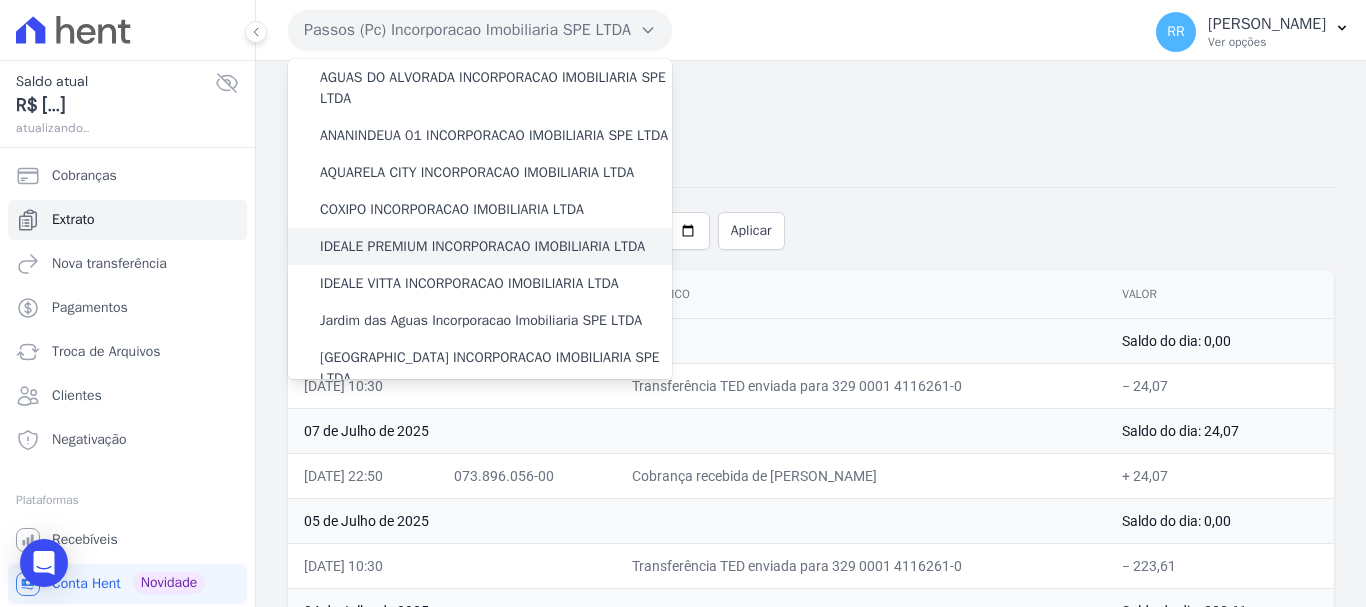 scroll, scrollTop: 0, scrollLeft: 0, axis: both 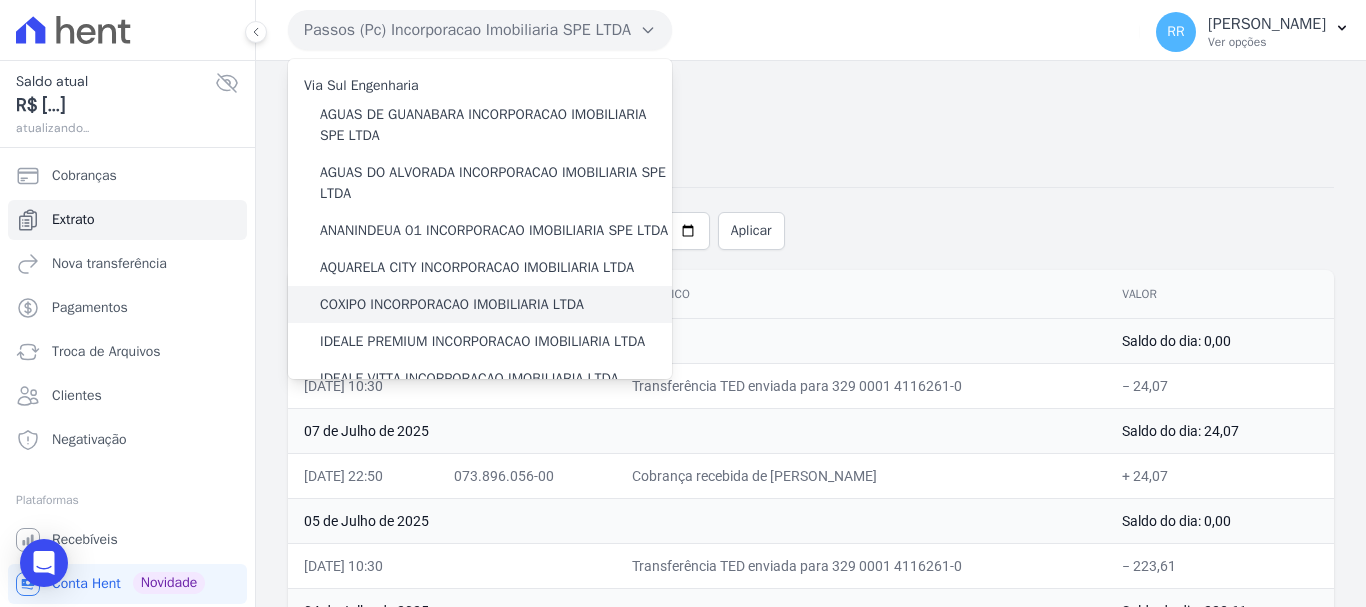 click on "COXIPO INCORPORACAO IMOBILIARIA LTDA" at bounding box center (452, 304) 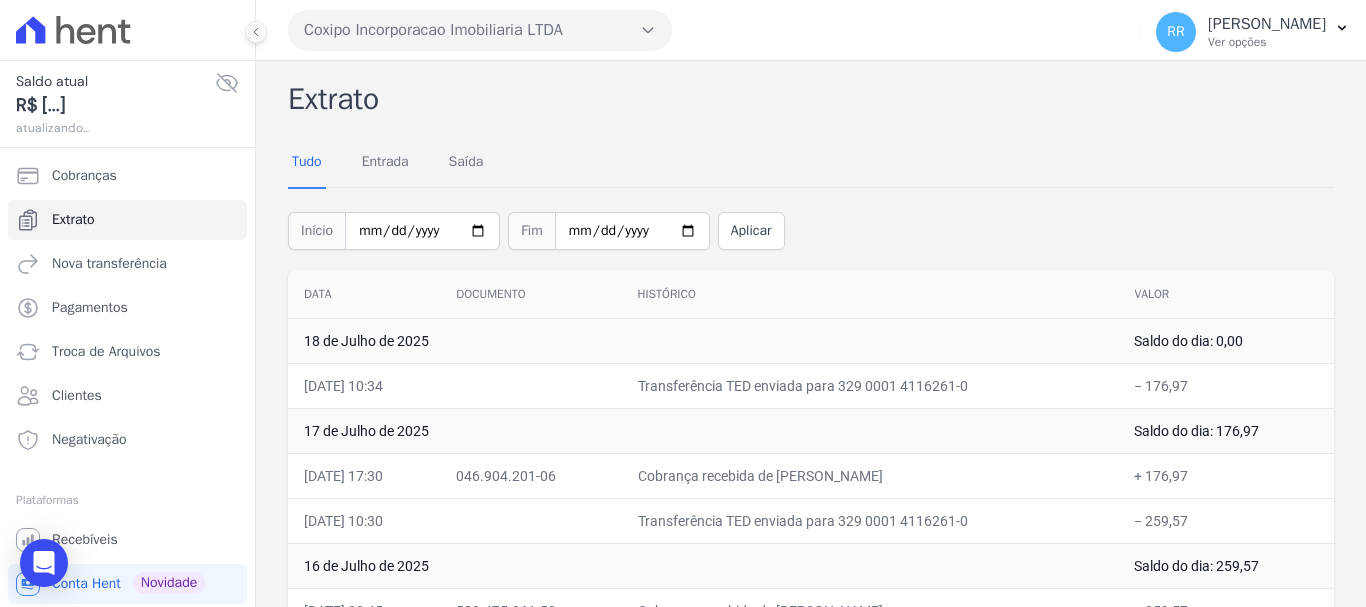 drag, startPoint x: 536, startPoint y: 18, endPoint x: 536, endPoint y: 31, distance: 13 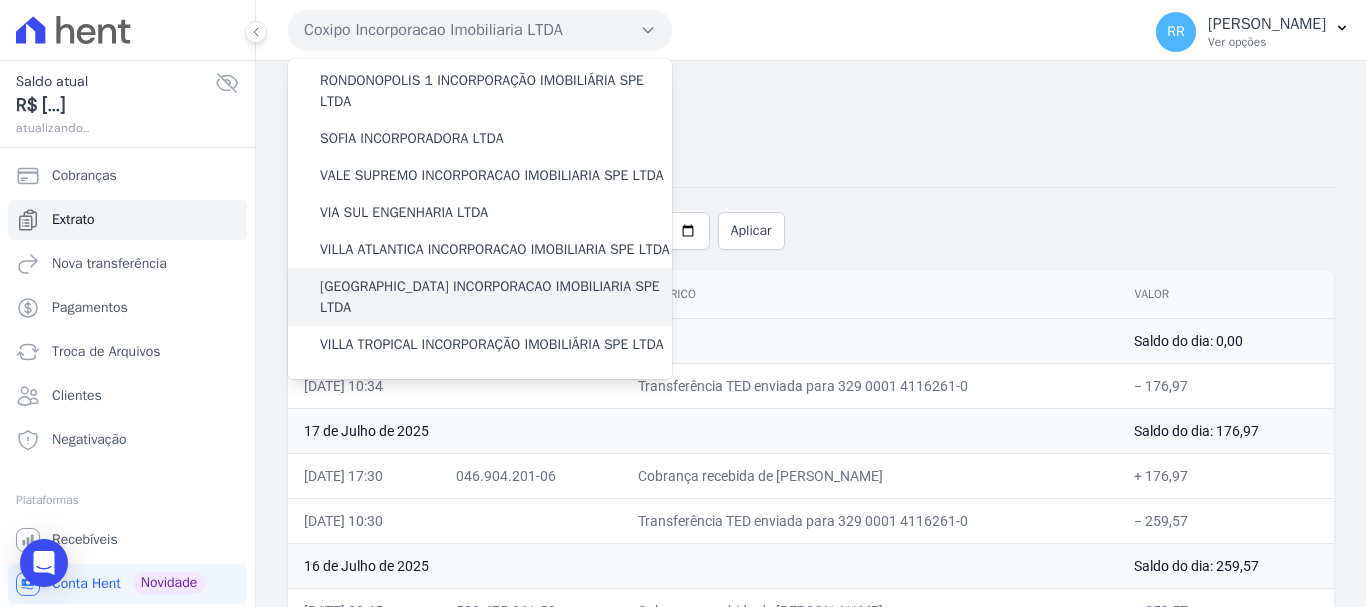 scroll, scrollTop: 873, scrollLeft: 0, axis: vertical 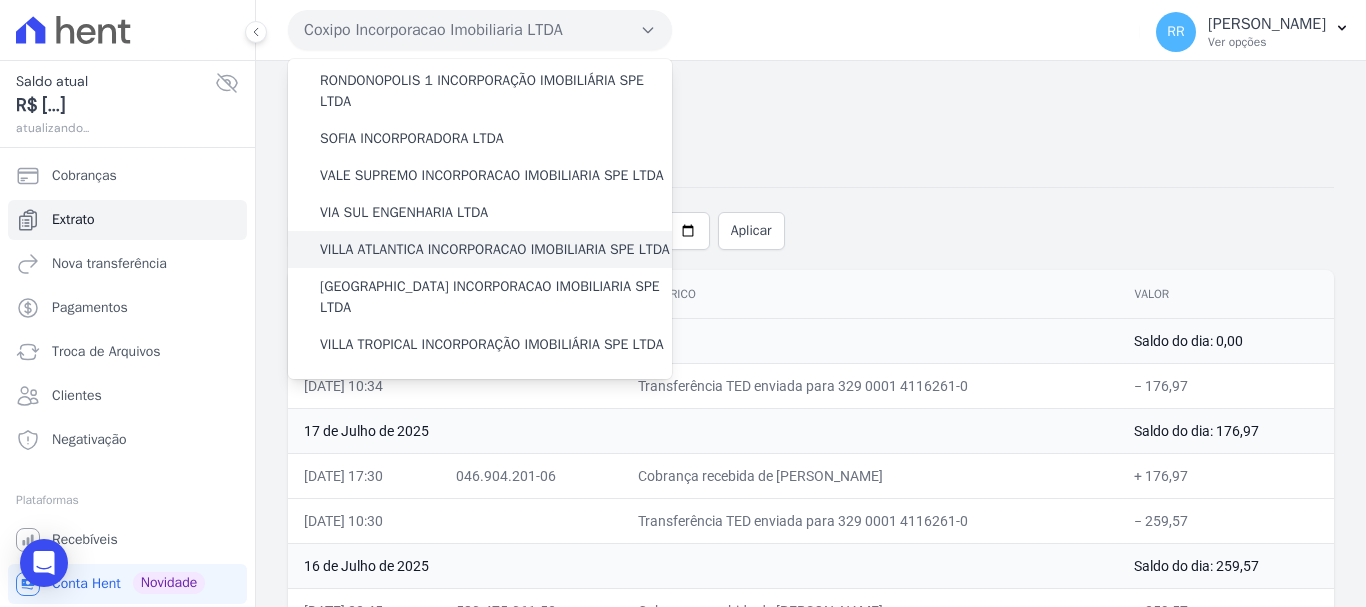 click on "VILLA ATLANTICA INCORPORACAO IMOBILIARIA SPE LTDA" at bounding box center [495, 249] 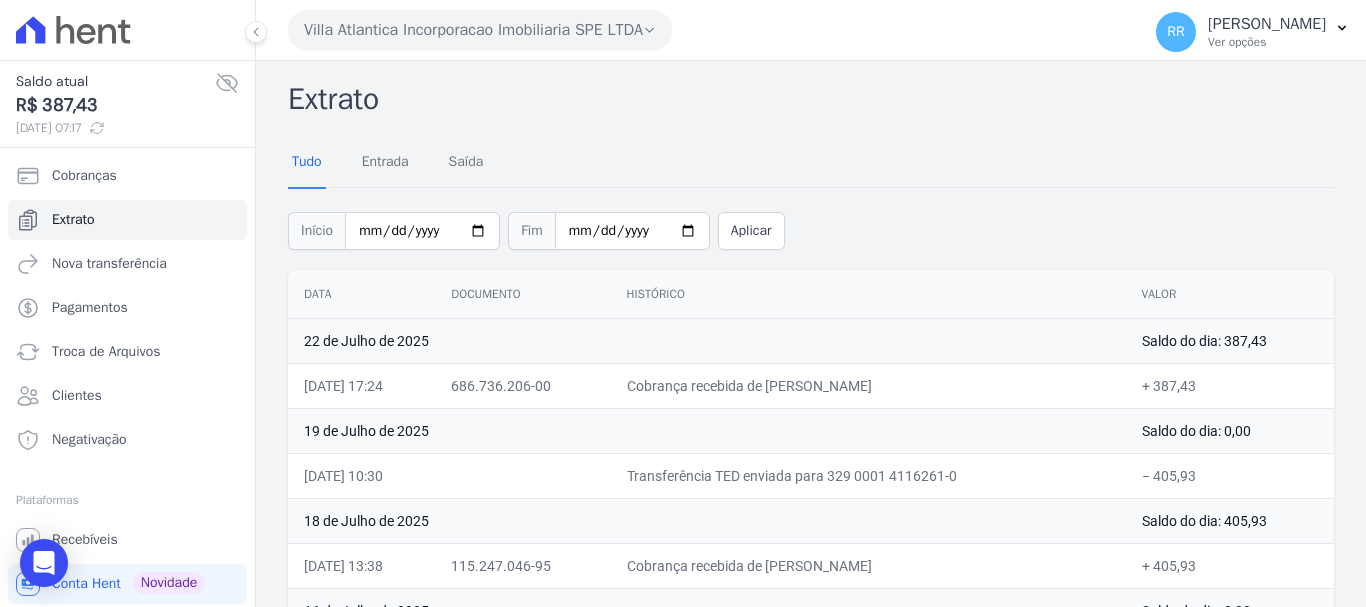 click on "Villa Atlantica Incorporacao Imobiliaria SPE LTDA" at bounding box center [480, 30] 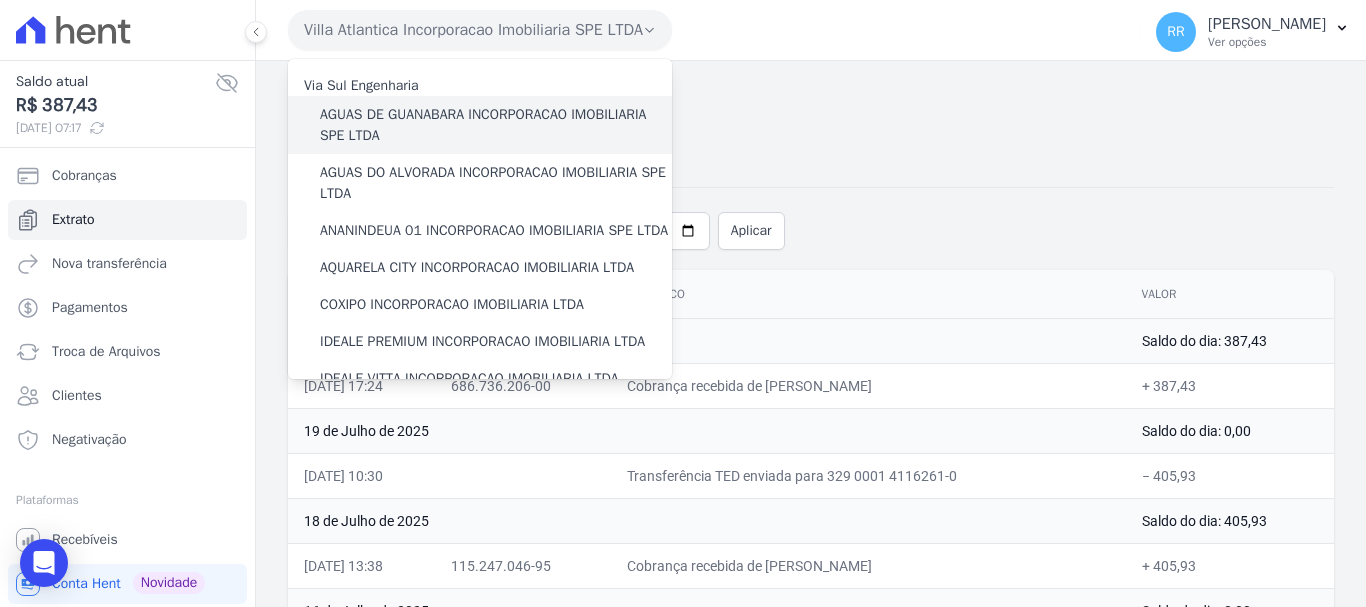 click on "AGUAS DE GUANABARA INCORPORACAO IMOBILIARIA SPE LTDA" at bounding box center (496, 125) 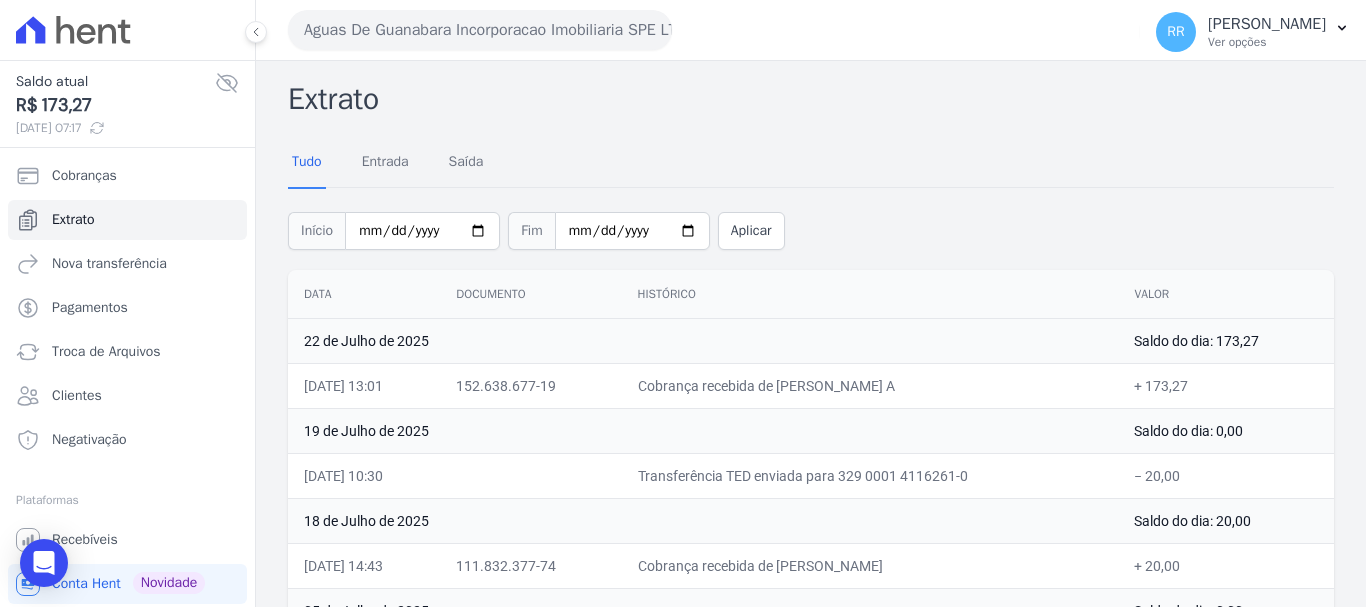 click on "Aguas De Guanabara Incorporacao Imobiliaria SPE LTDA" at bounding box center [480, 30] 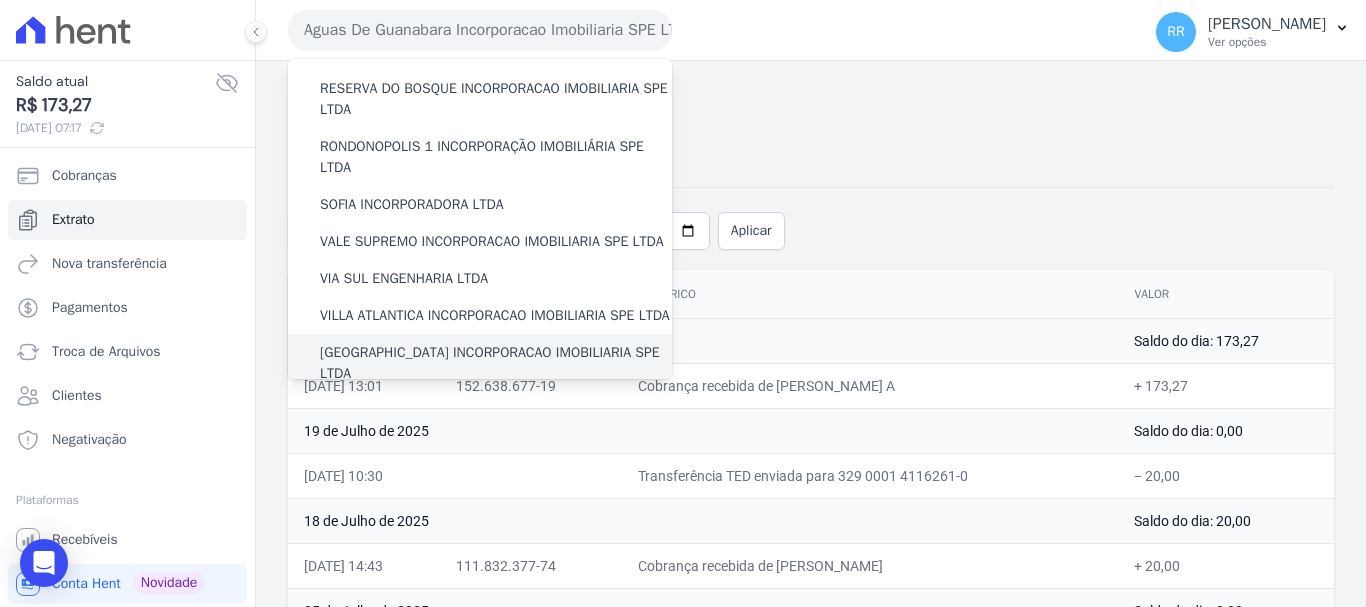 scroll, scrollTop: 873, scrollLeft: 0, axis: vertical 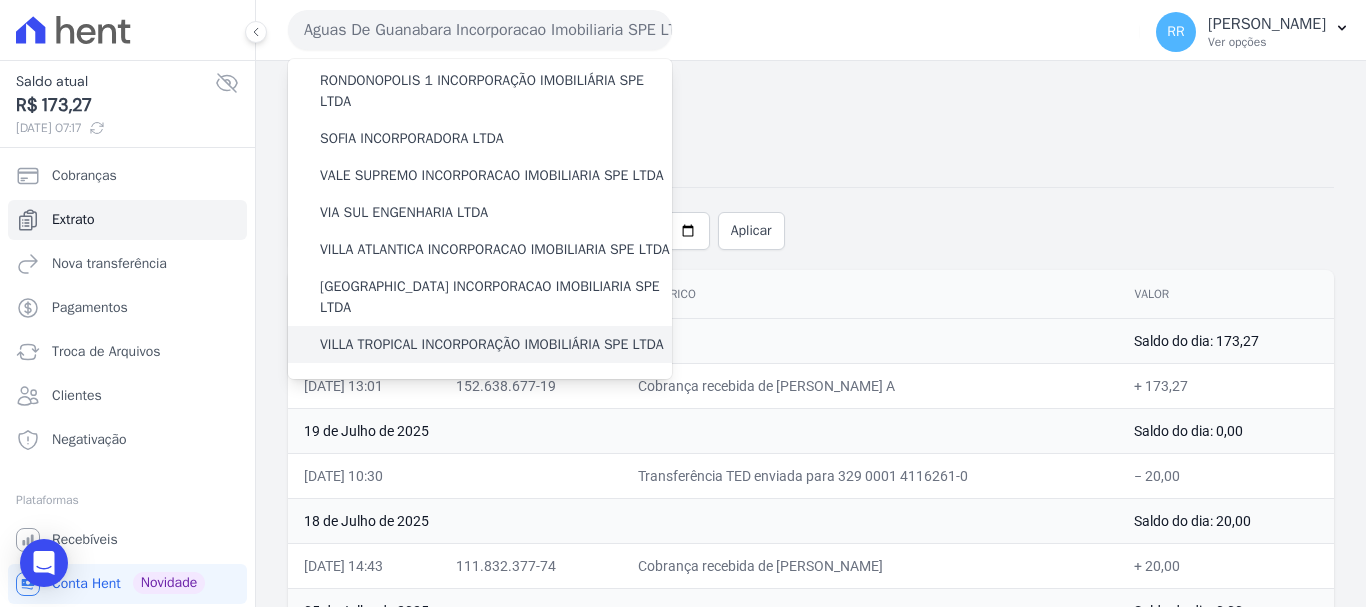 click on "VILLA TROPICAL INCORPORAÇÃO IMOBILIÁRIA SPE LTDA" at bounding box center (492, 344) 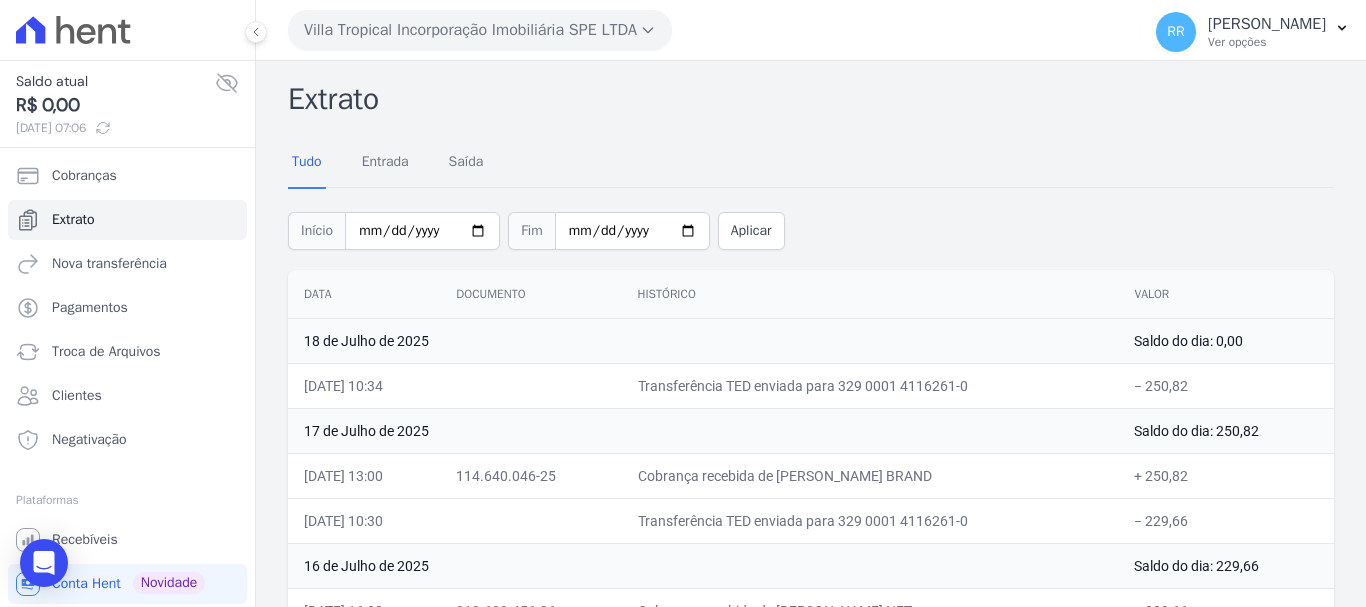 drag, startPoint x: 496, startPoint y: 31, endPoint x: 489, endPoint y: 53, distance: 23.086792 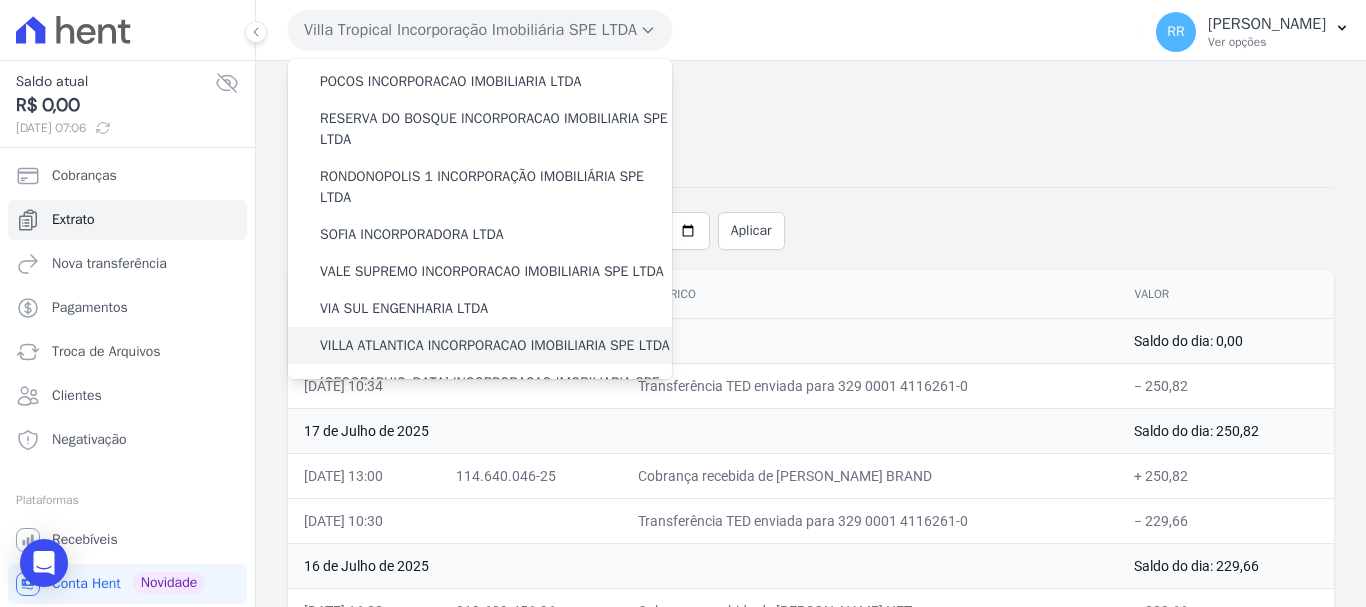 scroll, scrollTop: 873, scrollLeft: 0, axis: vertical 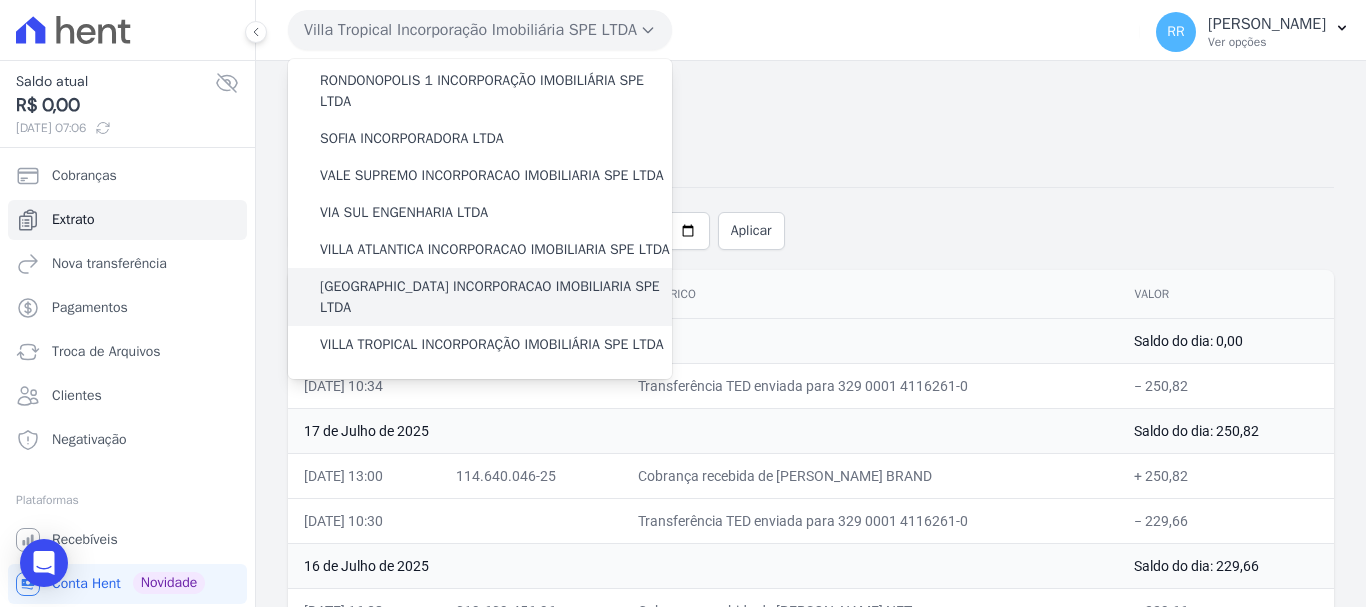 click on "[GEOGRAPHIC_DATA] INCORPORACAO IMOBILIARIA SPE LTDA" at bounding box center (480, 297) 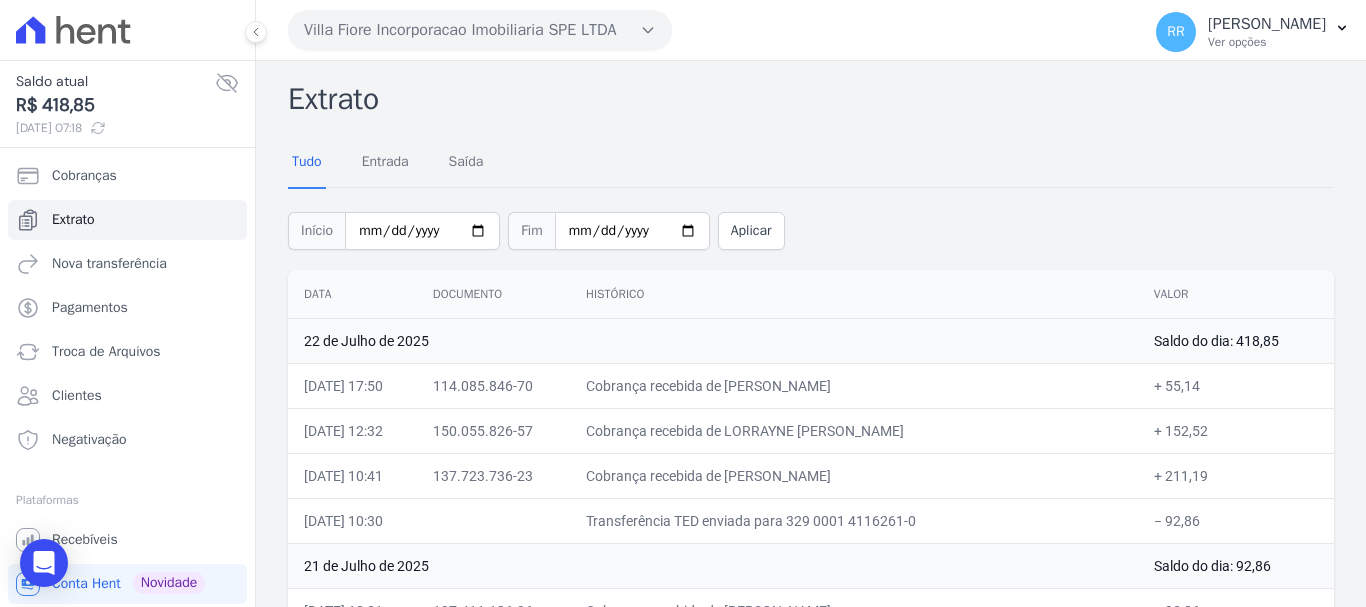 click on "Villa Fiore Incorporacao Imobiliaria SPE LTDA" at bounding box center (480, 30) 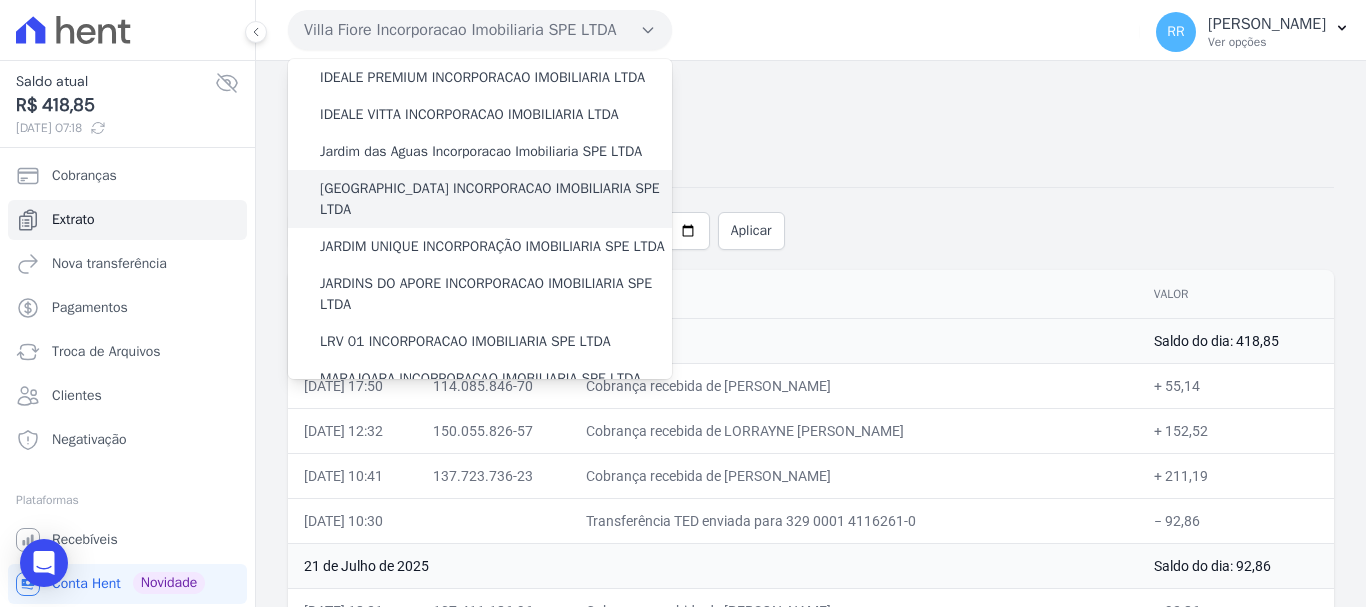 scroll, scrollTop: 300, scrollLeft: 0, axis: vertical 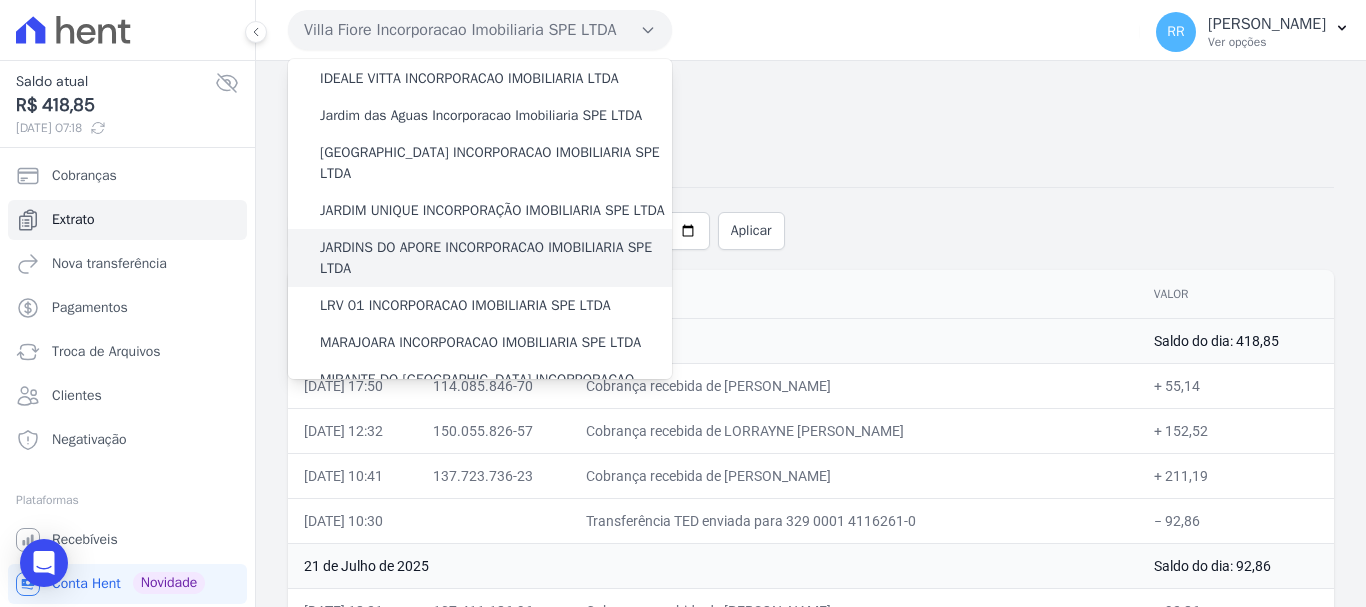 click on "JARDINS DO APORE INCORPORACAO IMOBILIARIA SPE LTDA" at bounding box center [496, 258] 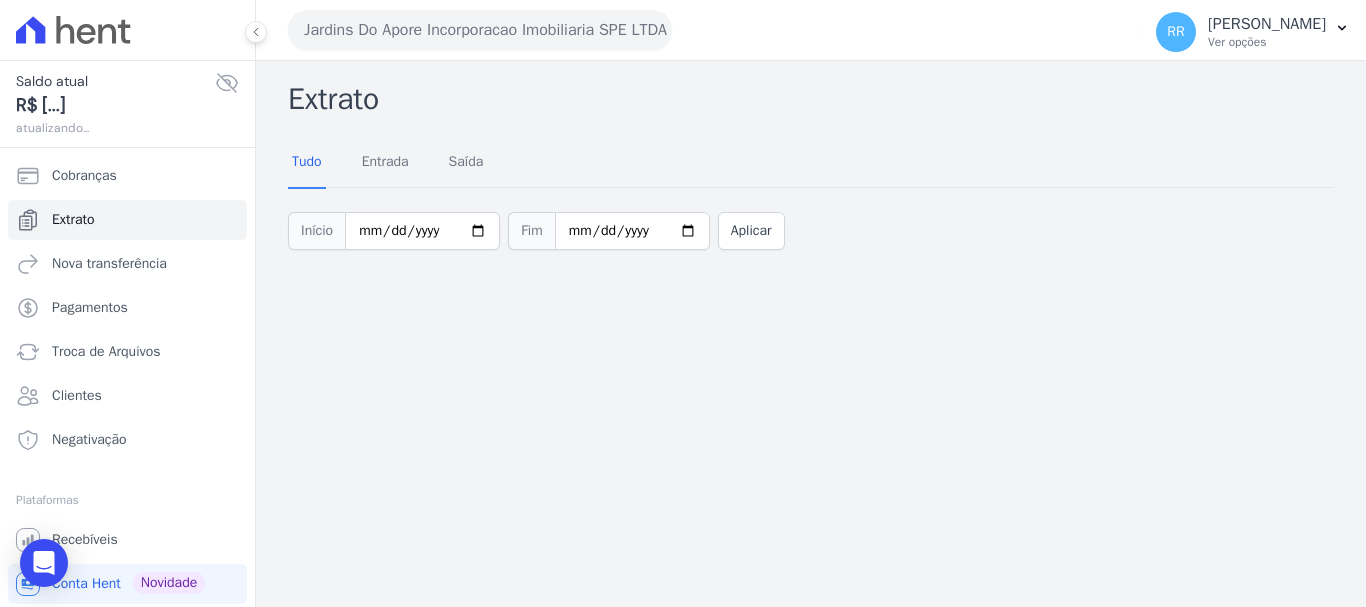 drag, startPoint x: 410, startPoint y: 31, endPoint x: 434, endPoint y: 59, distance: 36.878178 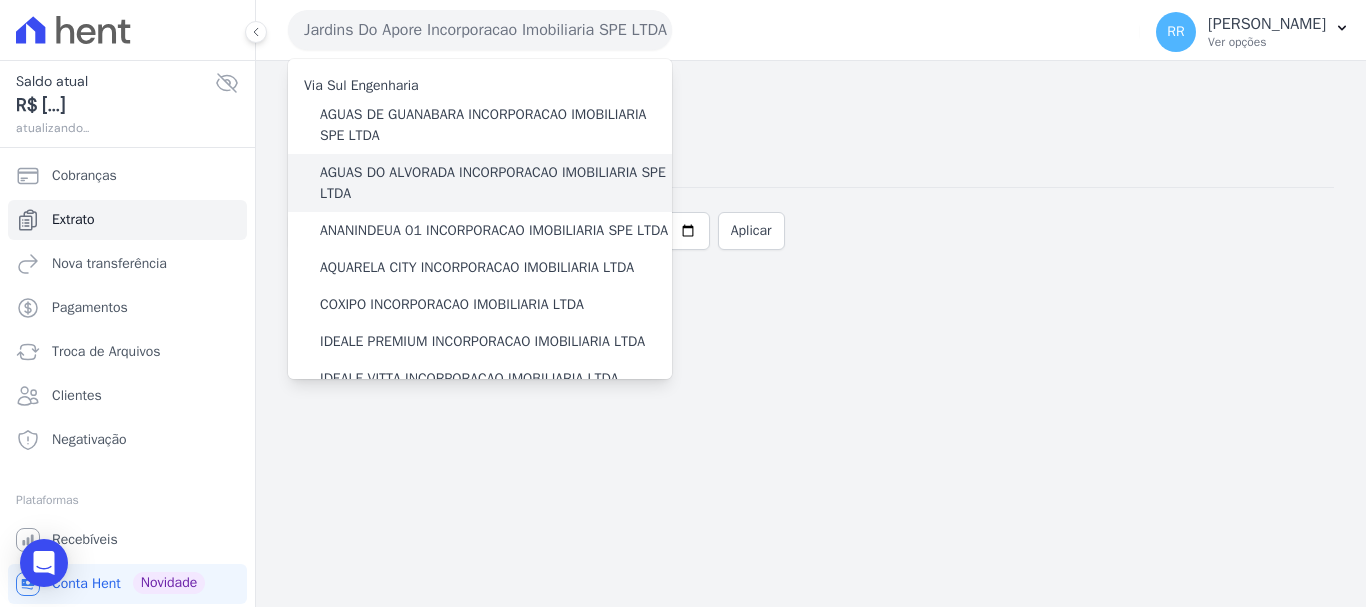 click on "AGUAS DO ALVORADA INCORPORACAO IMOBILIARIA SPE LTDA" at bounding box center [496, 183] 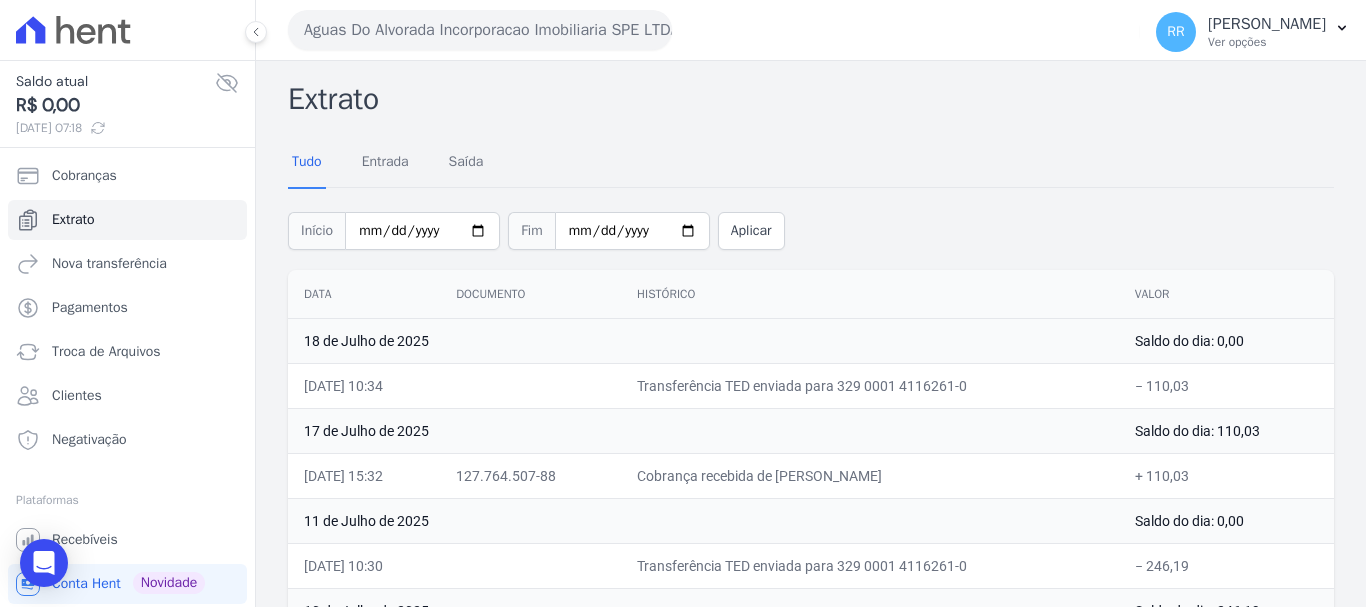 click on "Aguas Do Alvorada Incorporacao Imobiliaria SPE LTDA" at bounding box center [480, 30] 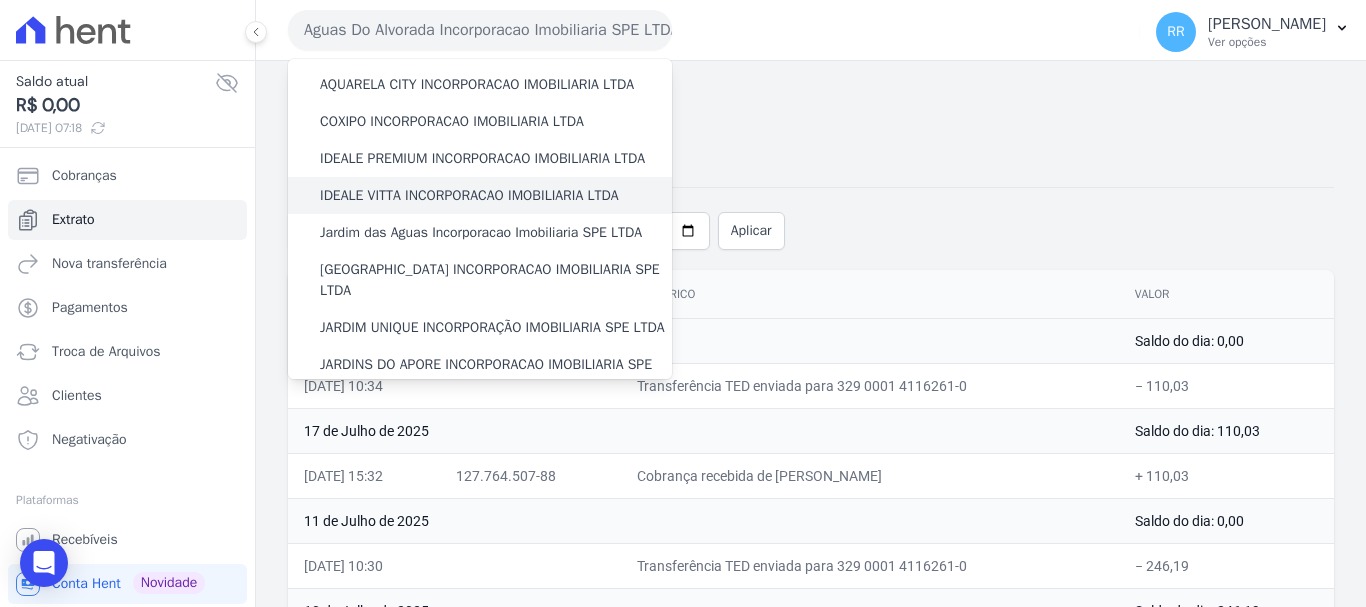 scroll, scrollTop: 200, scrollLeft: 0, axis: vertical 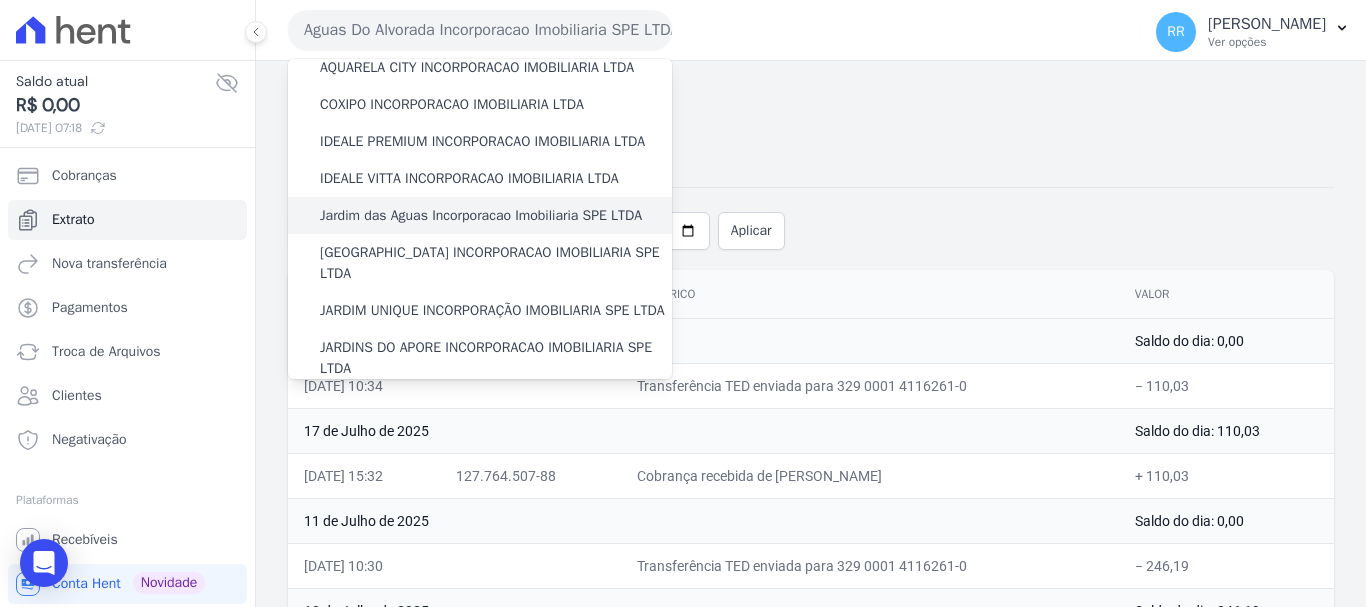 click on "Jardim das Aguas Incorporacao Imobiliaria SPE LTDA" at bounding box center [481, 215] 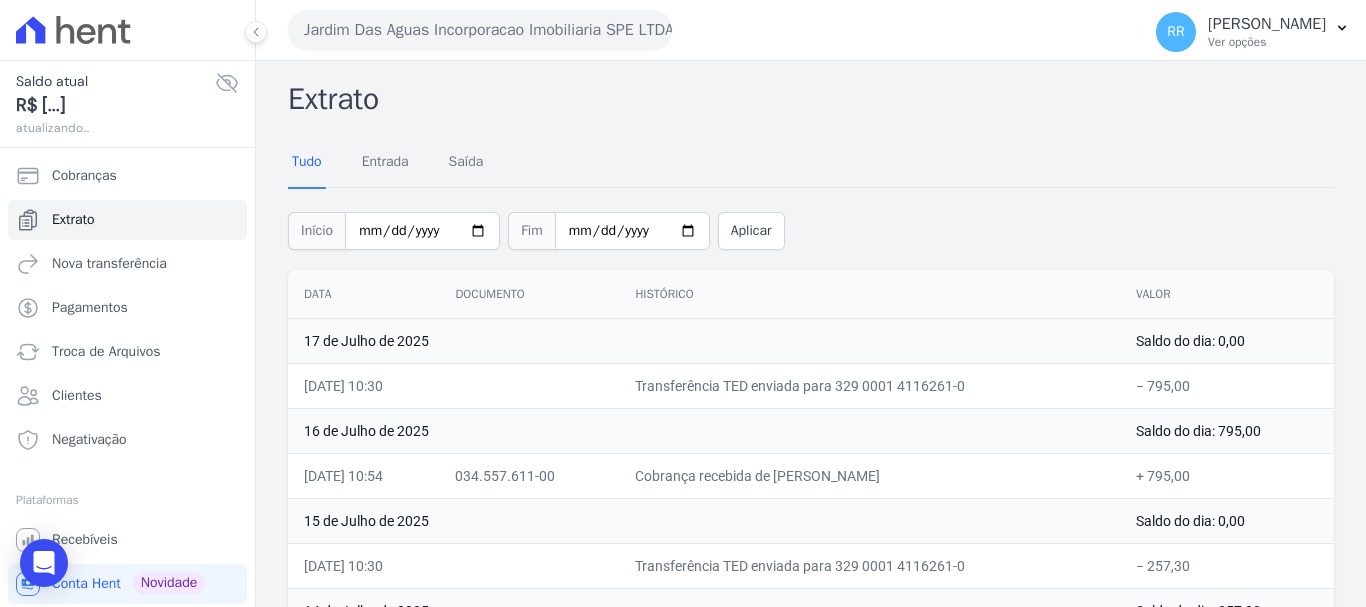 scroll, scrollTop: 100, scrollLeft: 0, axis: vertical 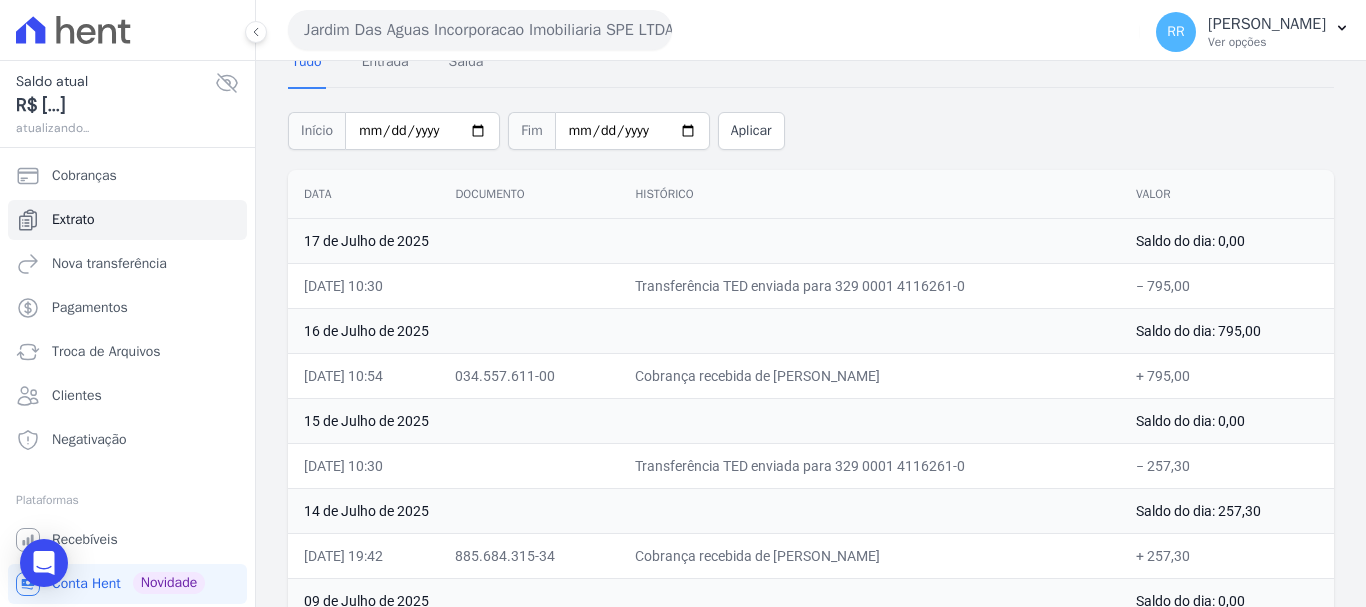 click on "Jardim Das Aguas Incorporacao Imobiliaria SPE LTDA" at bounding box center [480, 30] 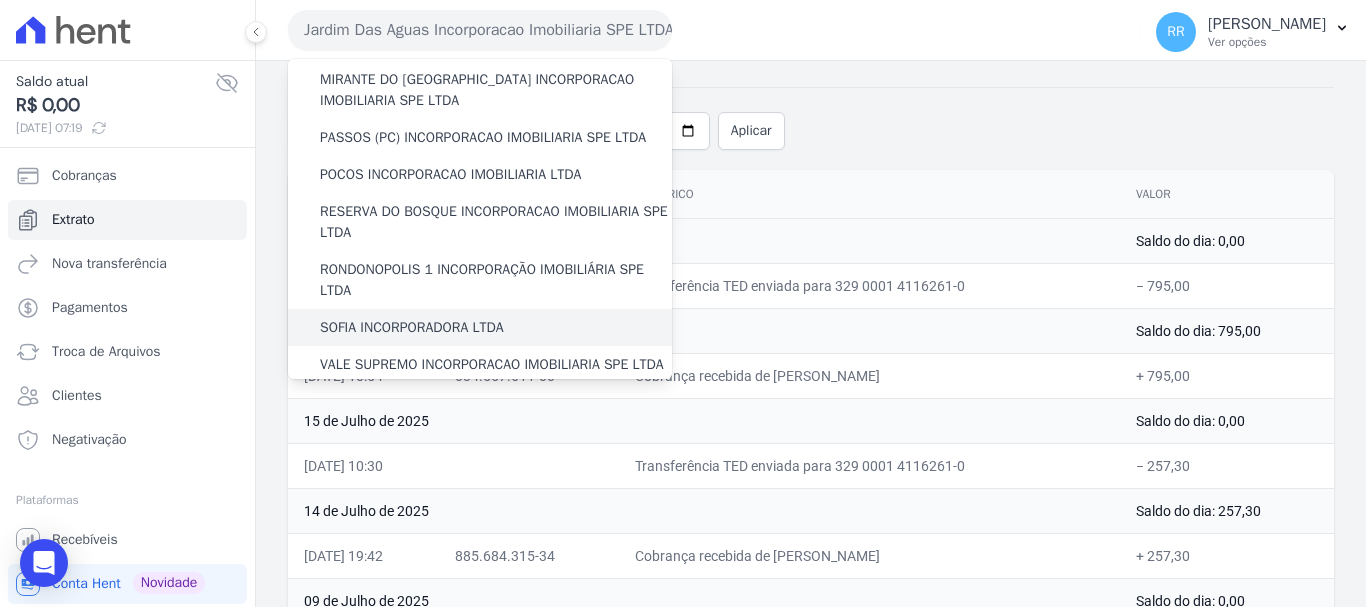 scroll, scrollTop: 700, scrollLeft: 0, axis: vertical 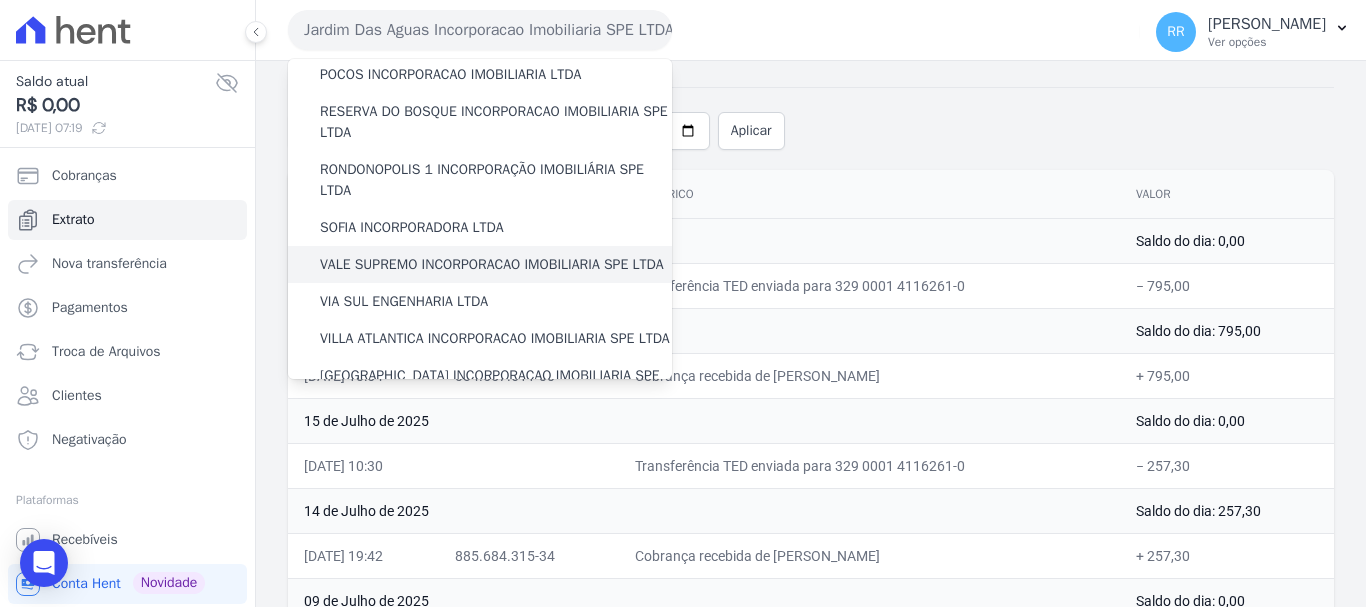 click on "VALE SUPREMO INCORPORACAO IMOBILIARIA SPE LTDA" at bounding box center (492, 264) 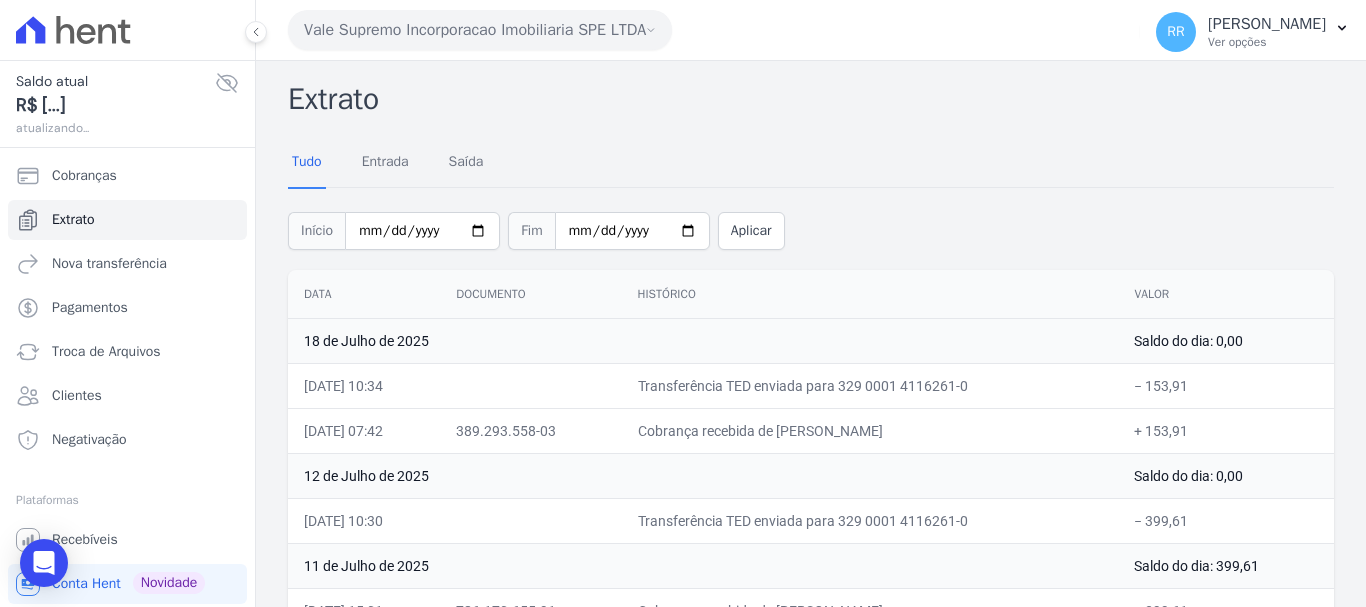 click on "Vale Supremo Incorporacao Imobiliaria SPE LTDA" at bounding box center (480, 30) 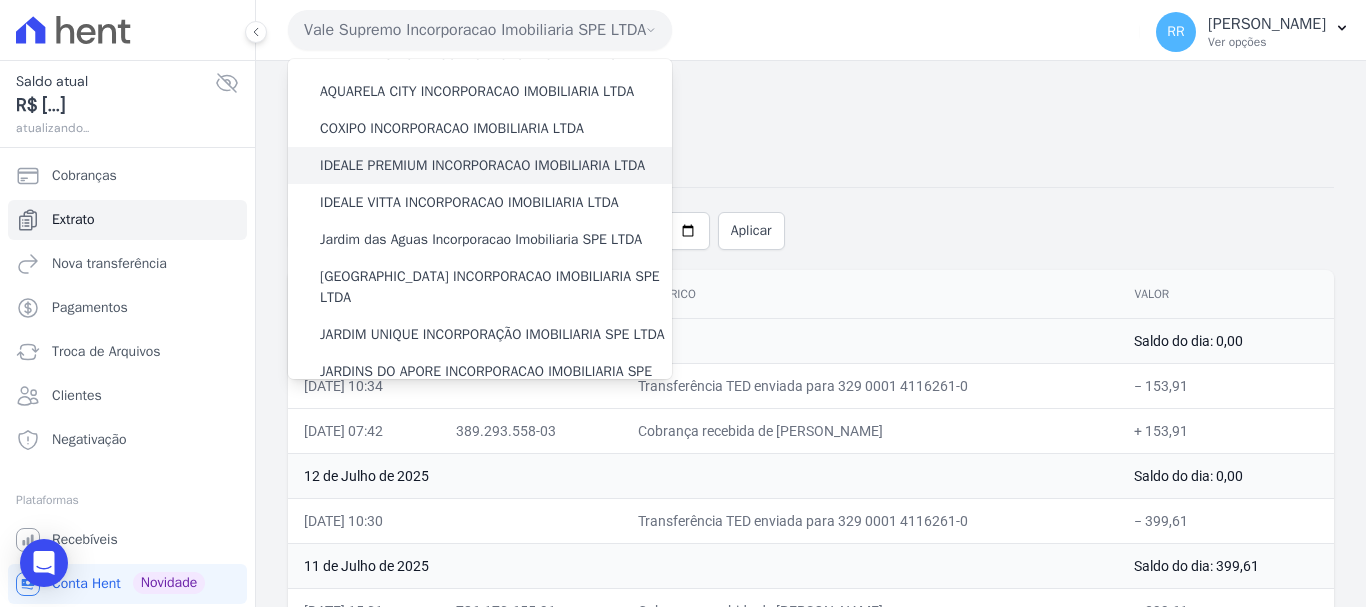 scroll, scrollTop: 400, scrollLeft: 0, axis: vertical 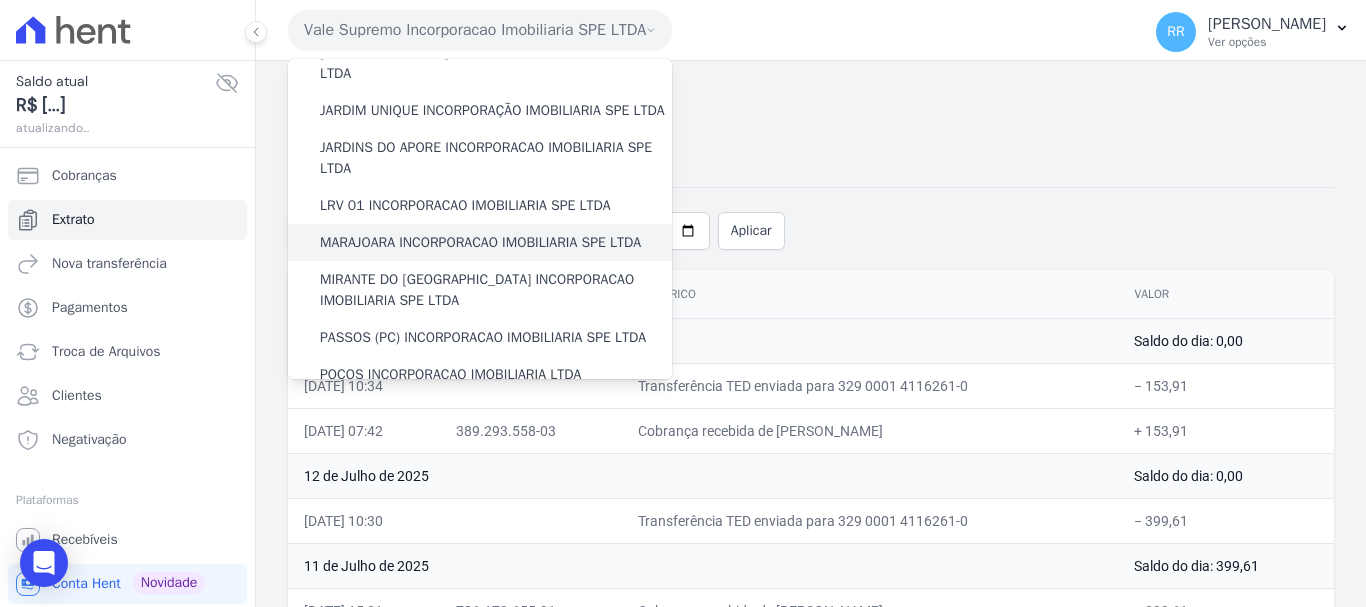 click on "MARAJOARA INCORPORACAO IMOBILIARIA SPE LTDA" at bounding box center [480, 242] 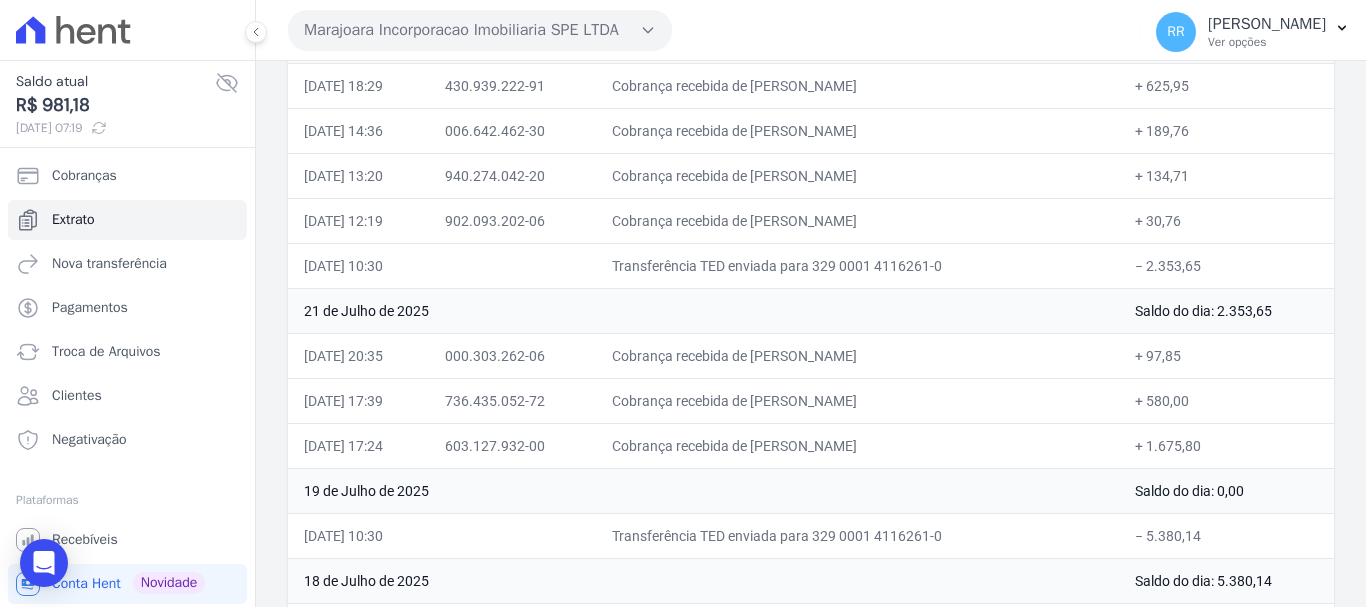 scroll, scrollTop: 200, scrollLeft: 0, axis: vertical 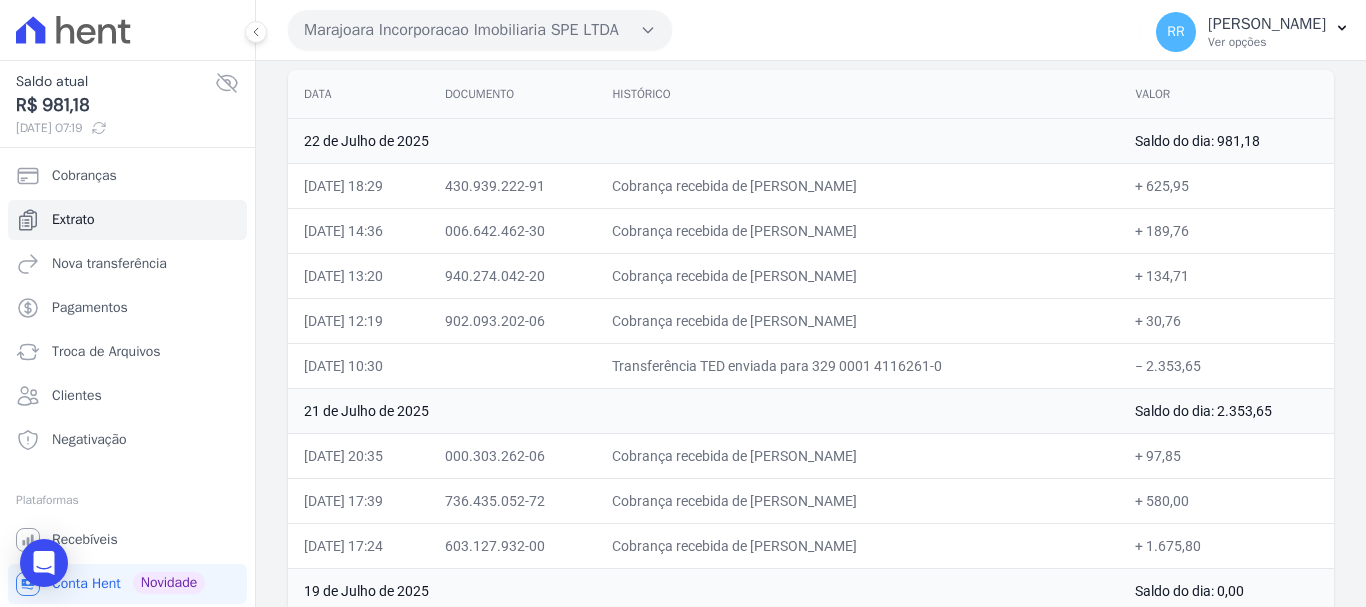drag, startPoint x: 412, startPoint y: 16, endPoint x: 415, endPoint y: 29, distance: 13.341664 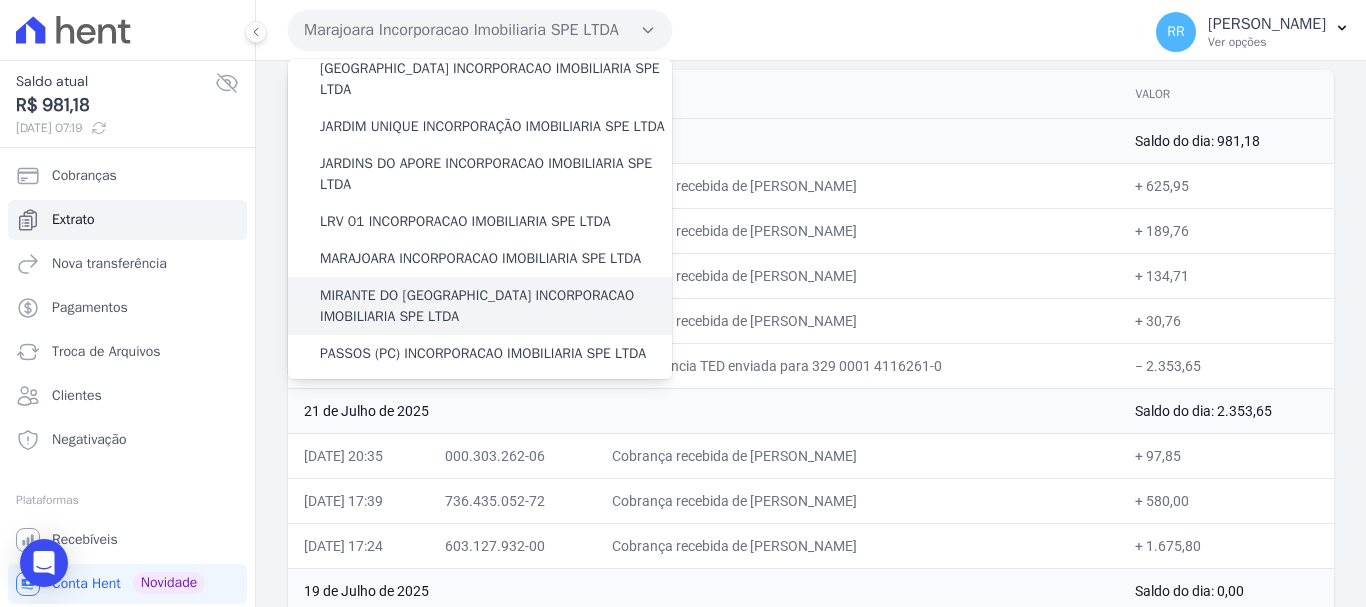scroll, scrollTop: 500, scrollLeft: 0, axis: vertical 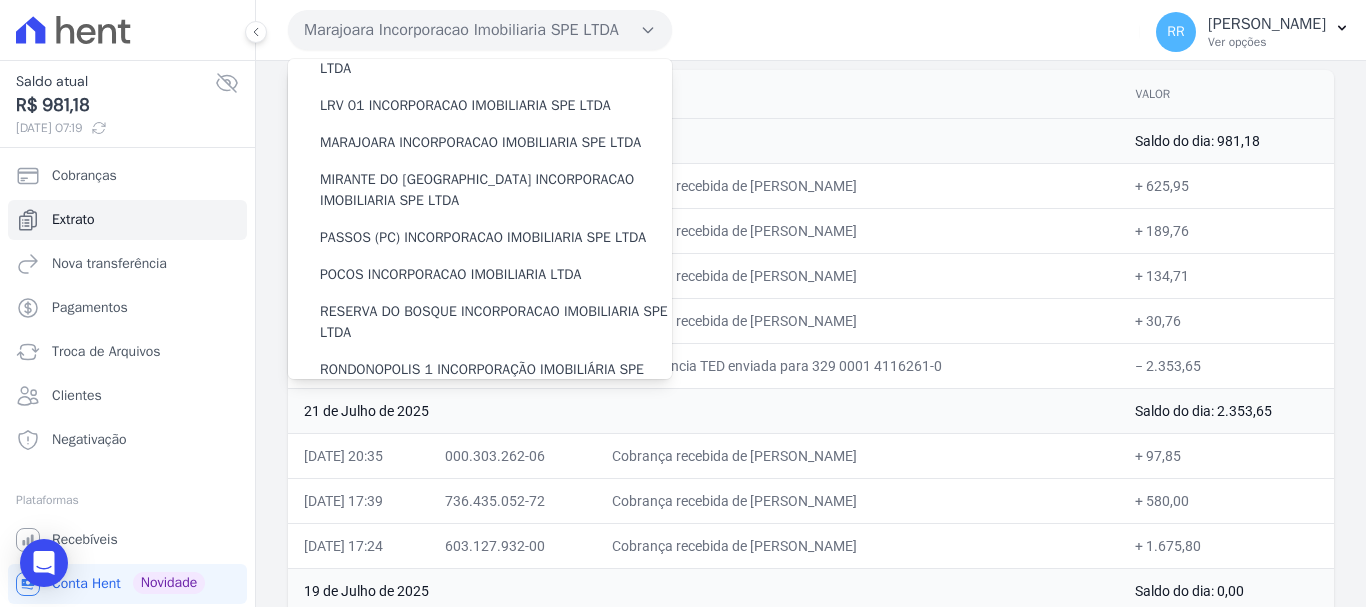 click on "Marajoara Incorporacao Imobiliaria SPE LTDA" at bounding box center [480, 30] 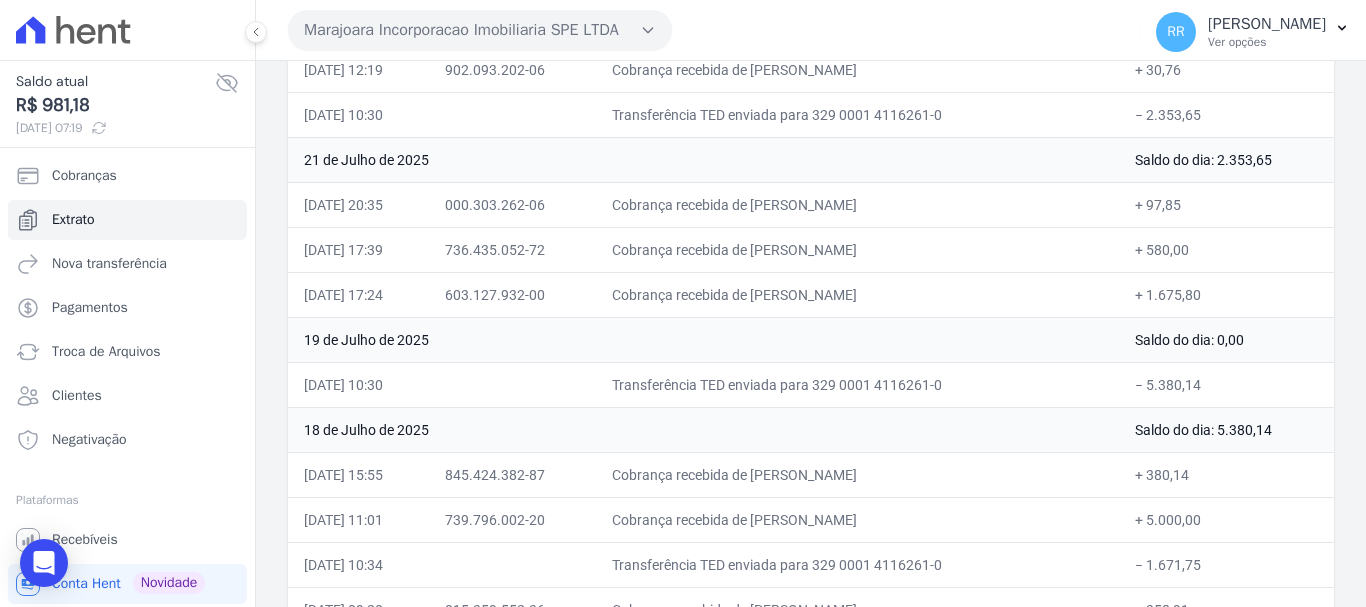 scroll, scrollTop: 600, scrollLeft: 0, axis: vertical 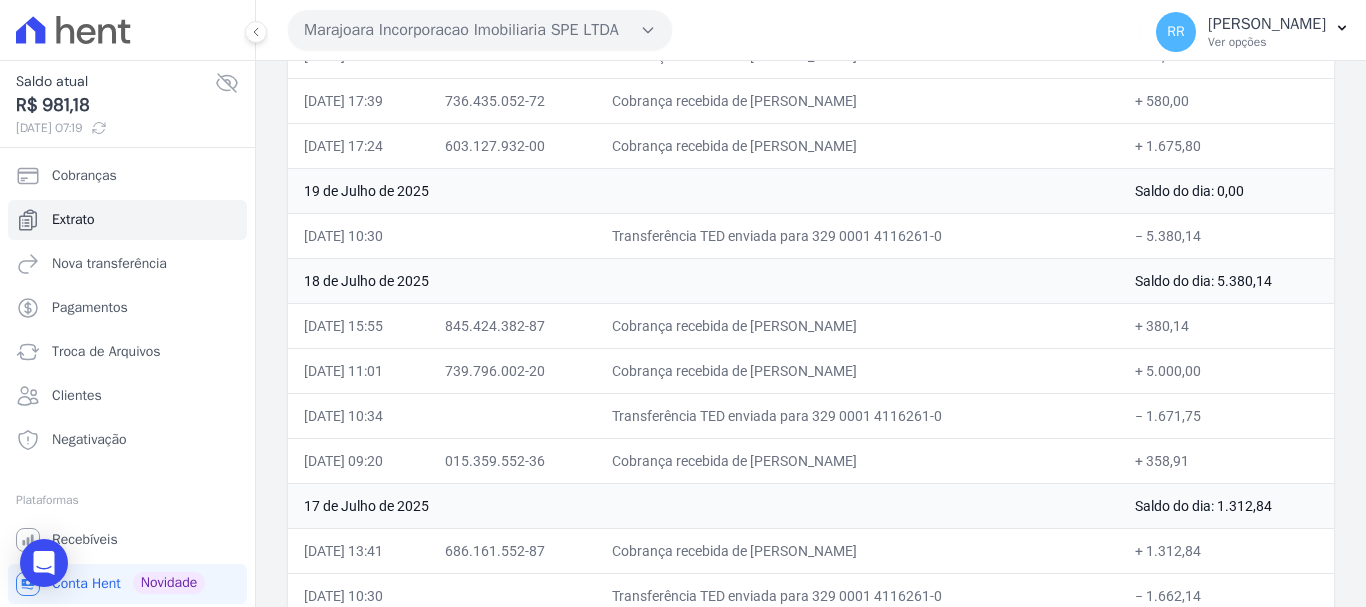 click on "Marajoara Incorporacao Imobiliaria SPE LTDA" at bounding box center [480, 30] 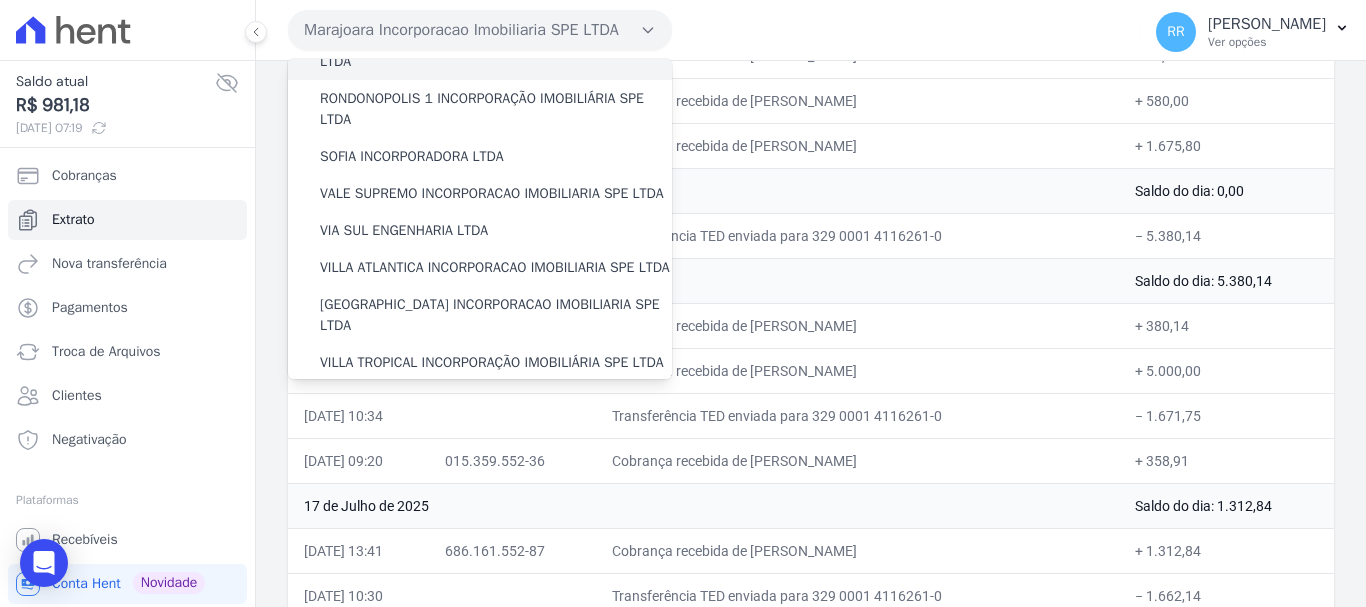 scroll, scrollTop: 873, scrollLeft: 0, axis: vertical 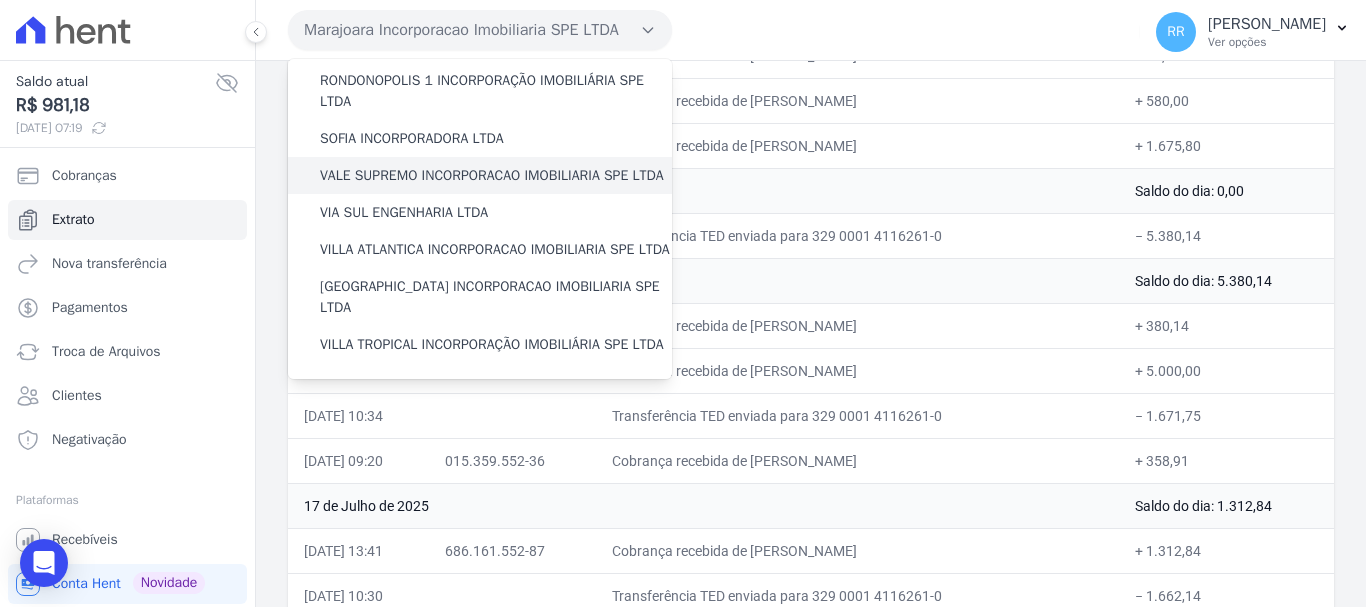 click on "VALE SUPREMO INCORPORACAO IMOBILIARIA SPE LTDA" at bounding box center (492, 175) 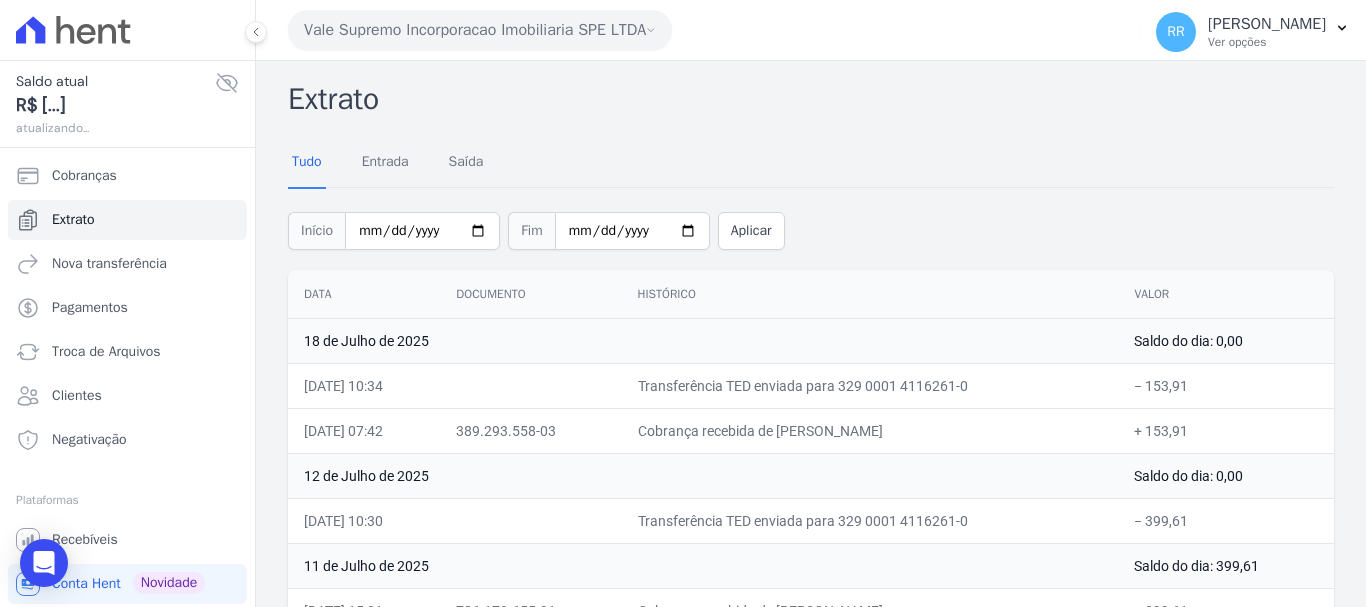 click on "Vale Supremo Incorporacao Imobiliaria SPE LTDA" at bounding box center (480, 30) 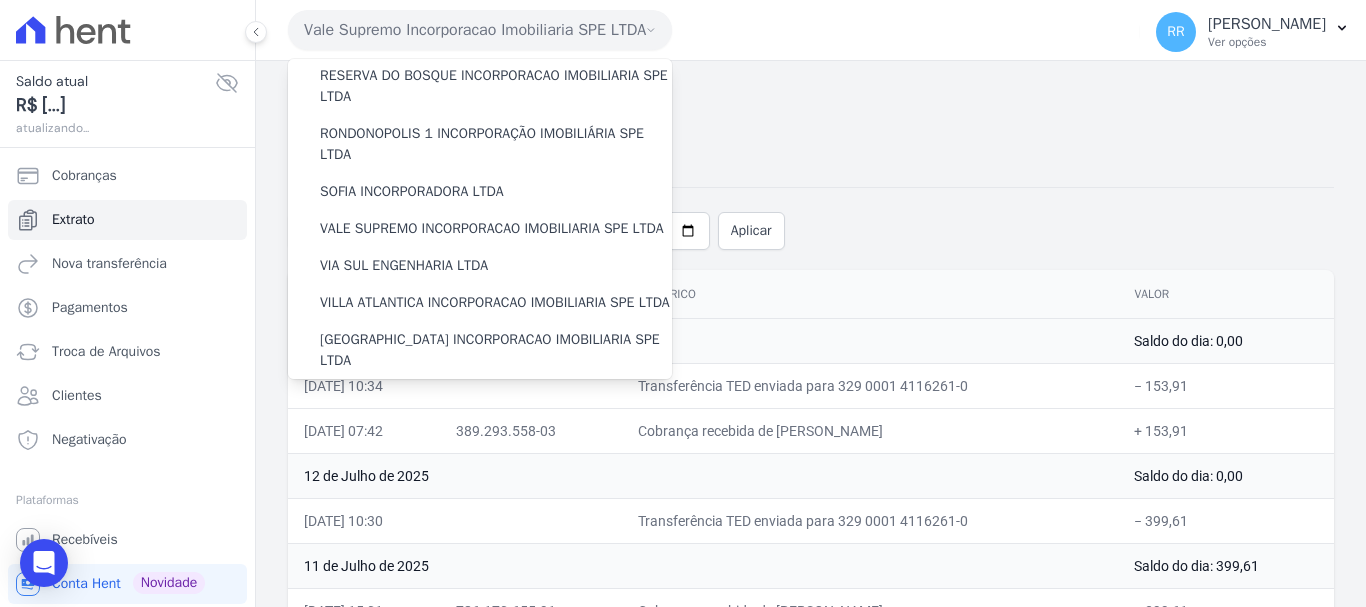 scroll, scrollTop: 700, scrollLeft: 0, axis: vertical 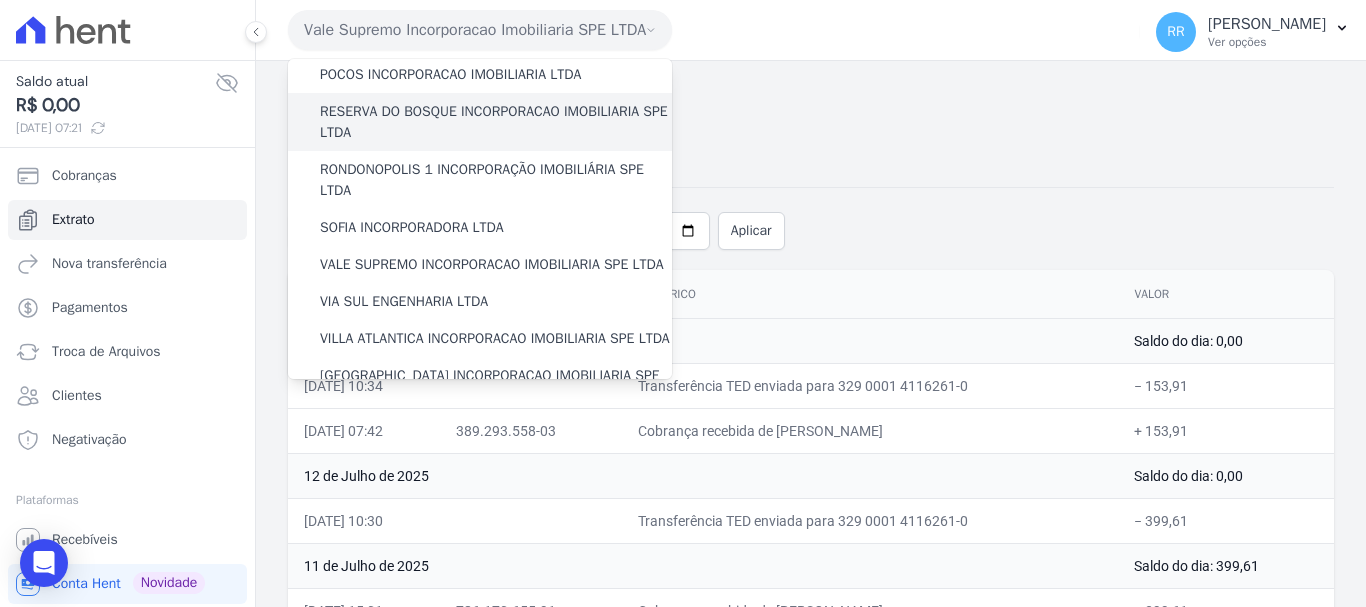 drag, startPoint x: 400, startPoint y: 178, endPoint x: 388, endPoint y: 178, distance: 12 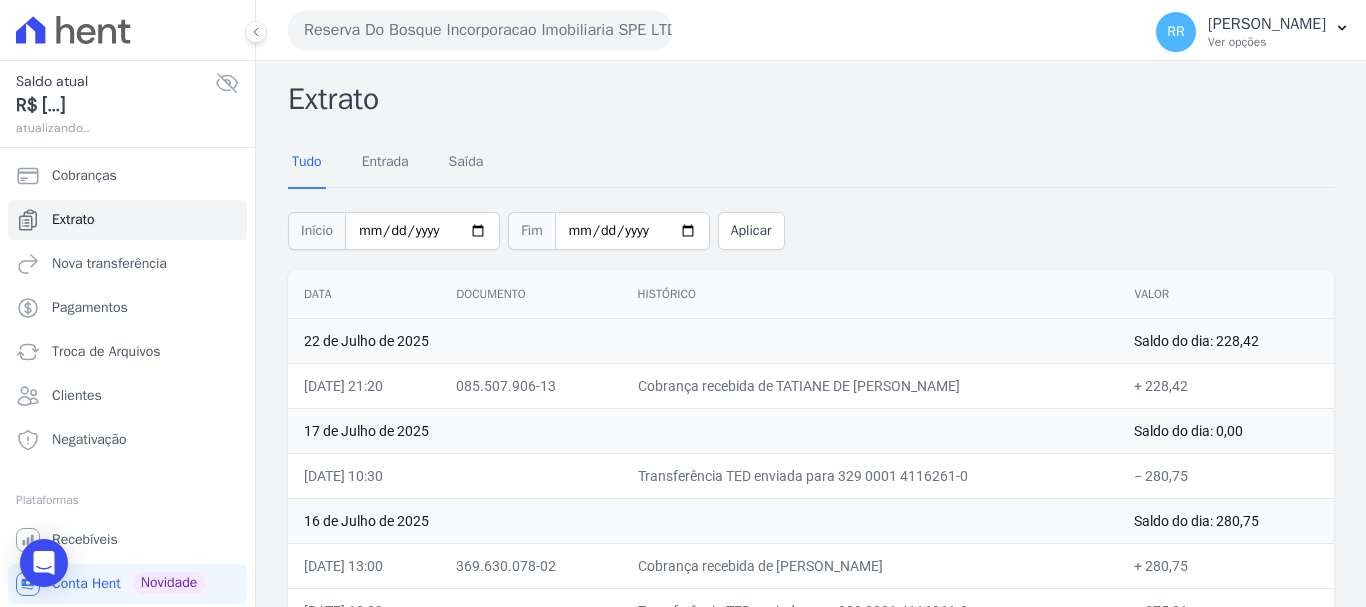 drag, startPoint x: 203, startPoint y: 84, endPoint x: 73, endPoint y: 134, distance: 139.28389 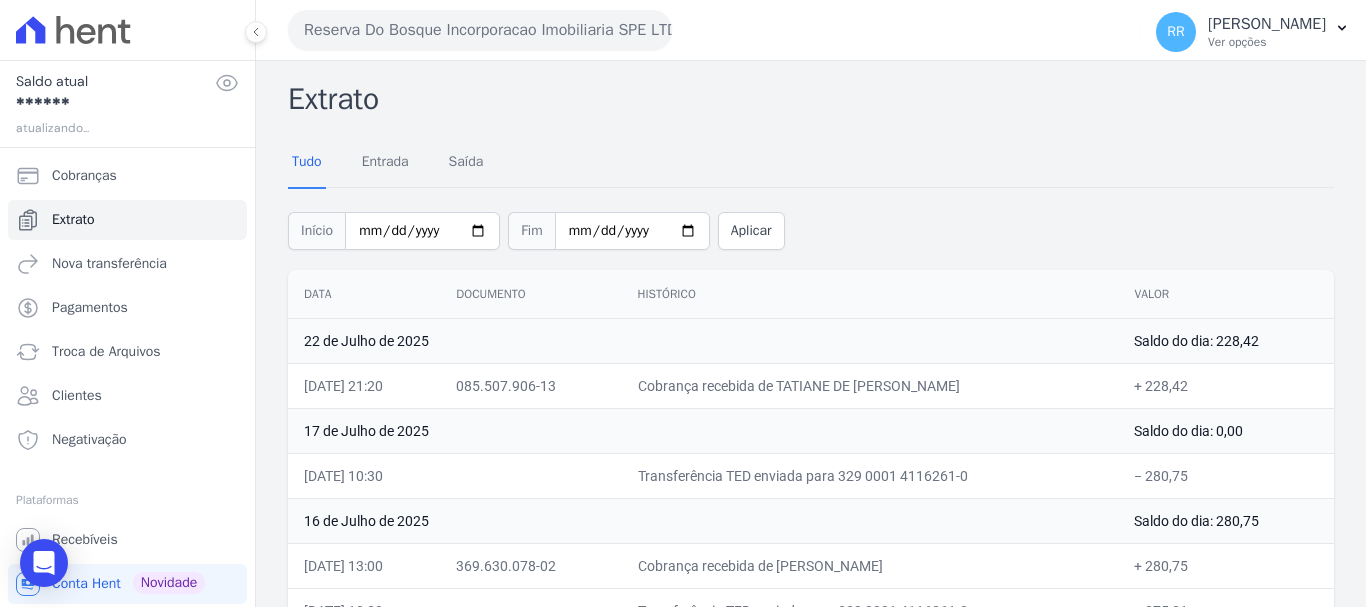 click 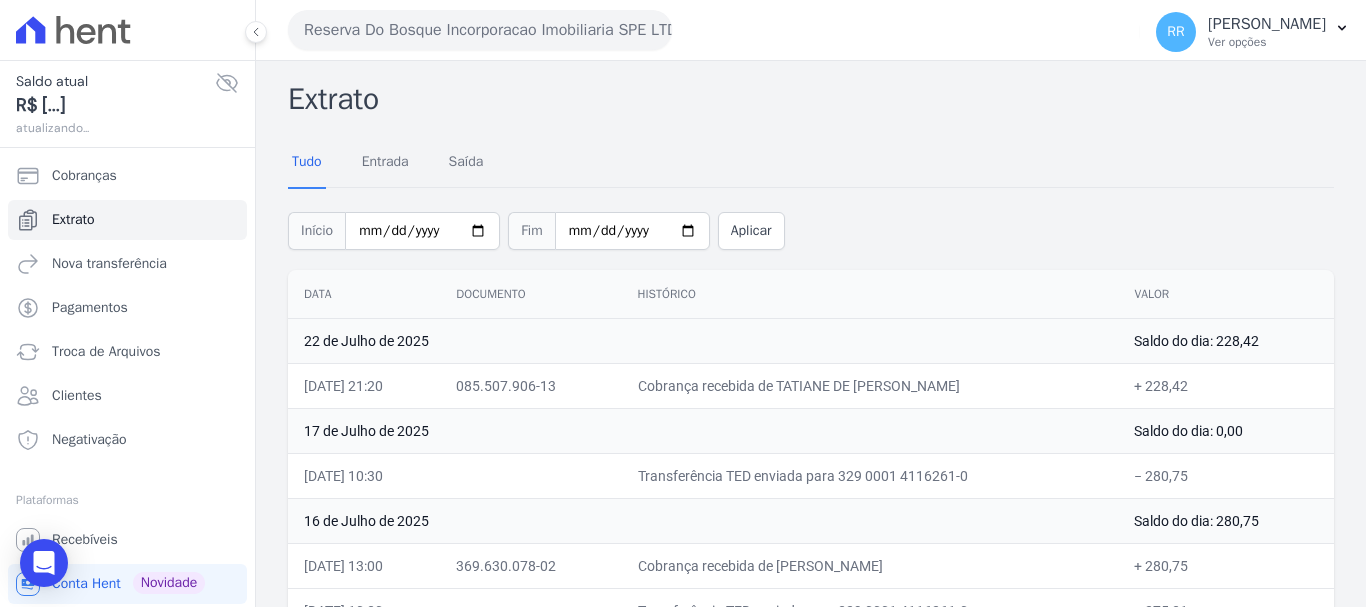 click 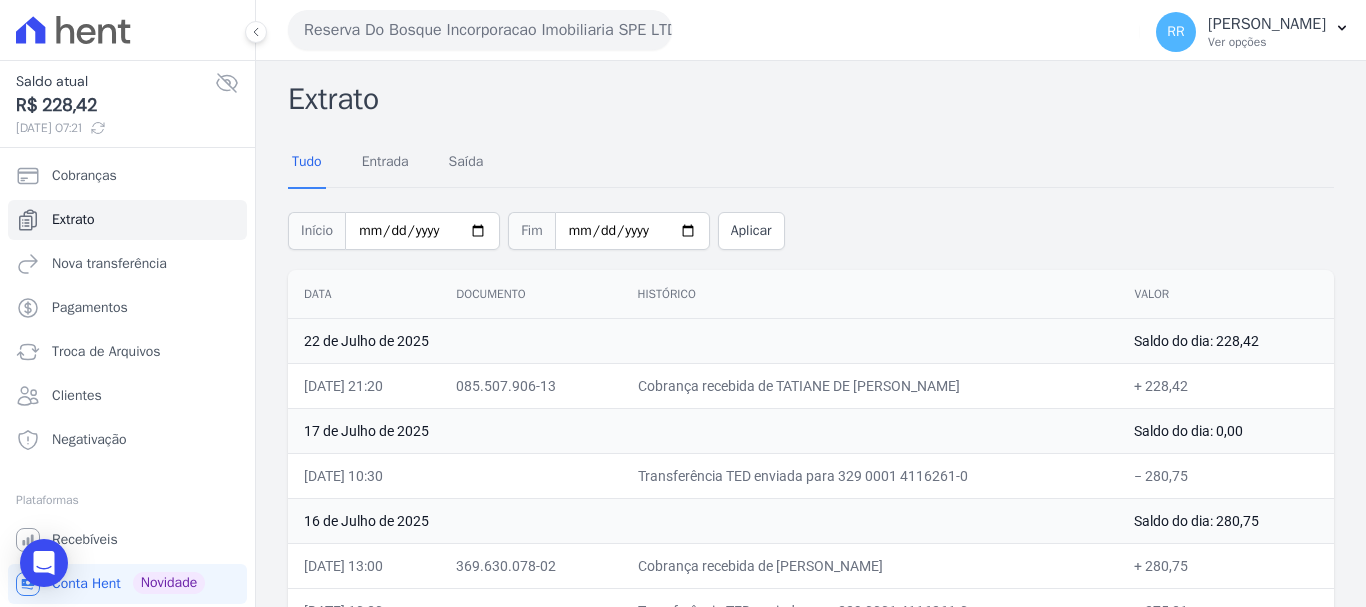 drag, startPoint x: 618, startPoint y: 24, endPoint x: 617, endPoint y: 47, distance: 23.021729 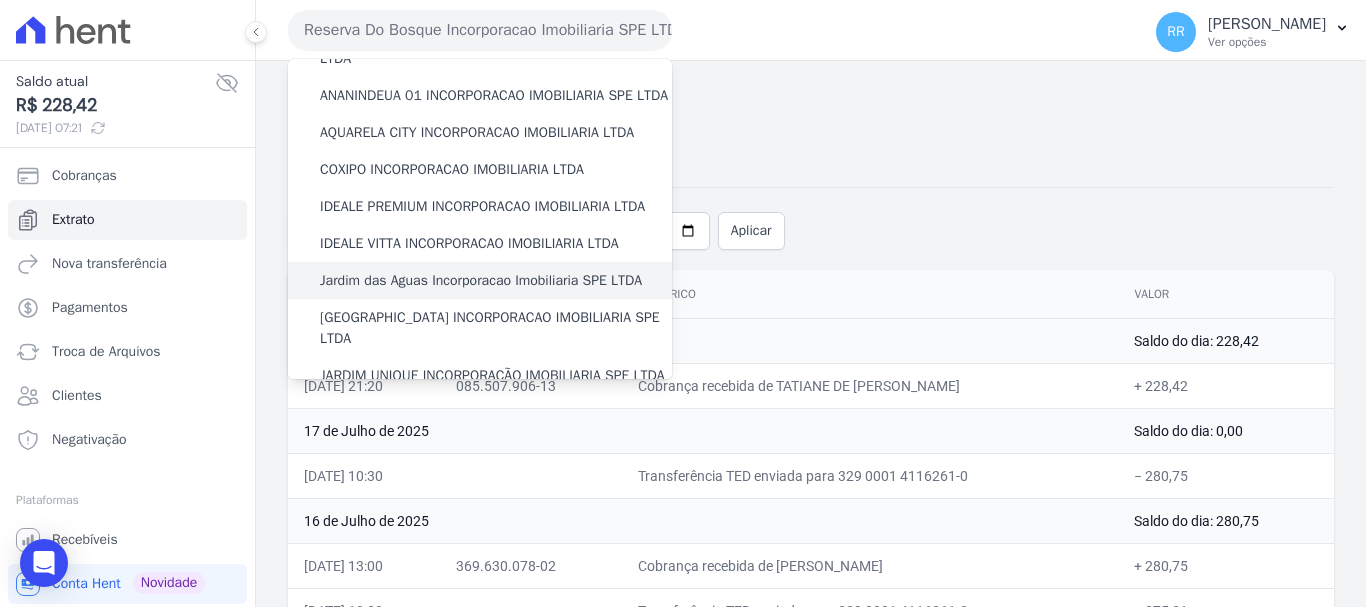 scroll, scrollTop: 300, scrollLeft: 0, axis: vertical 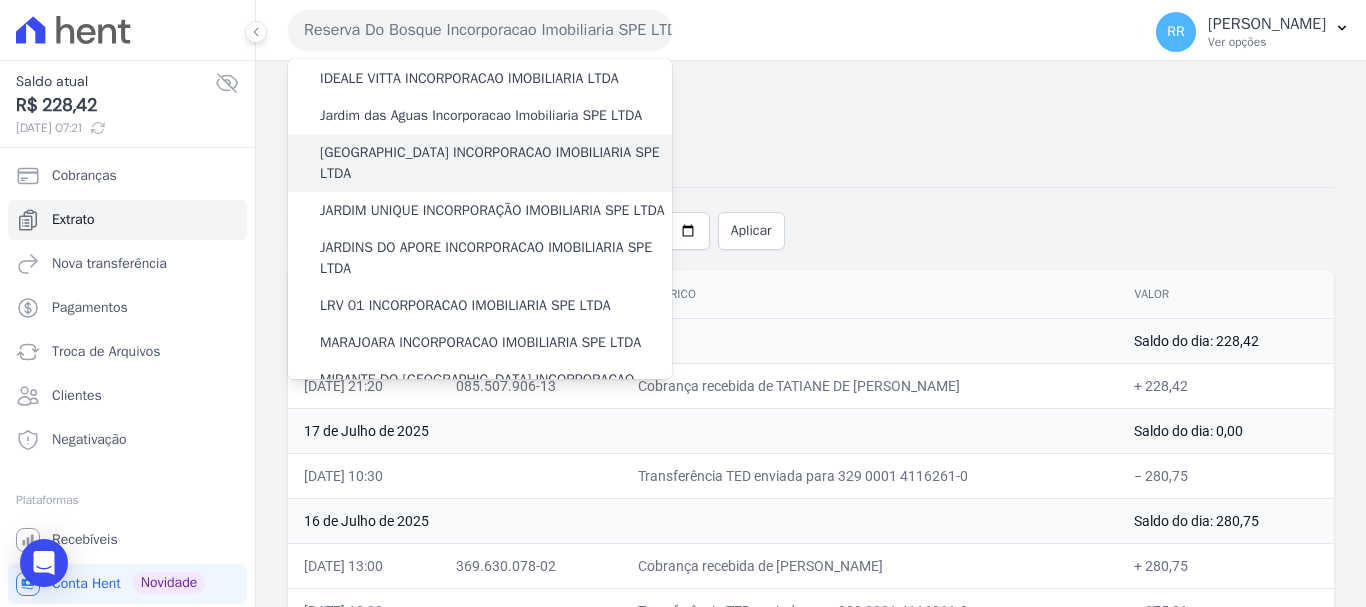 click on "[GEOGRAPHIC_DATA] INCORPORACAO IMOBILIARIA SPE LTDA" at bounding box center [496, 163] 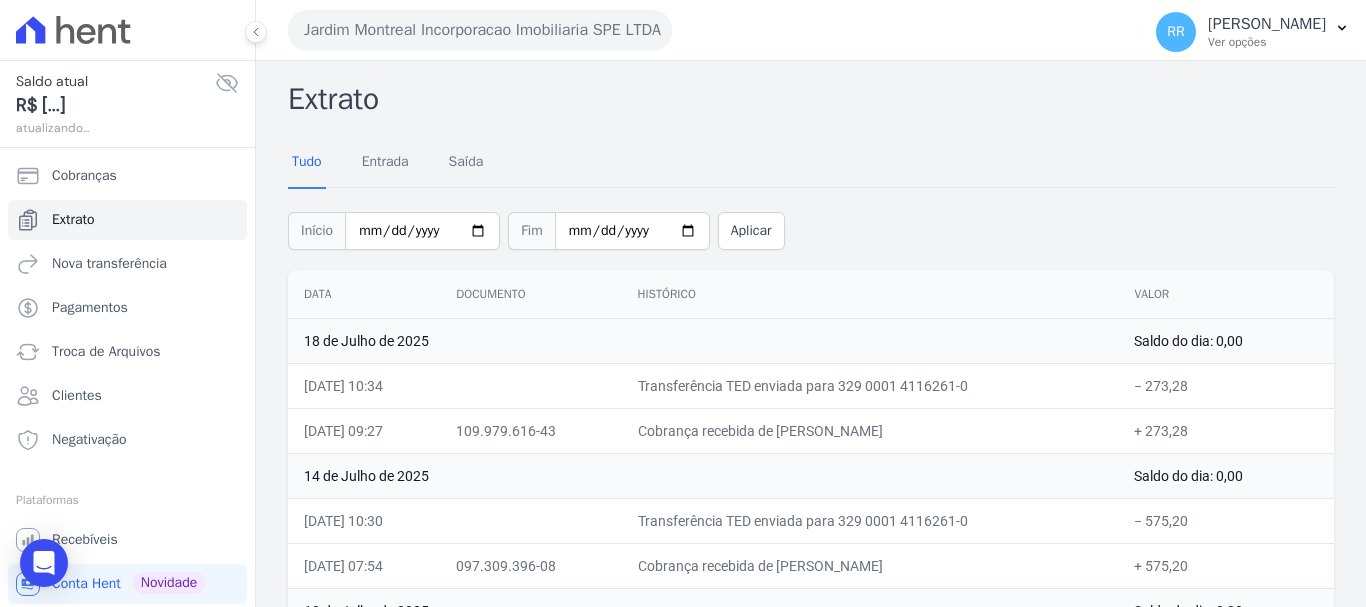 click on "Jardim Montreal Incorporacao Imobiliaria SPE LTDA
Via Sul Engenharia
AGUAS DE [GEOGRAPHIC_DATA] INCORPORACAO IMOBILIARIA SPE LTDA
AGUAS DO ALVORADA INCORPORACAO IMOBILIARIA SPE LTDA
ANANINDEUA 01 INCORPORACAO IMOBILIARIA SPE LTDA
AQUARELA CITY INCORPORACAO IMOBILIARIA LTDA" at bounding box center [710, 30] 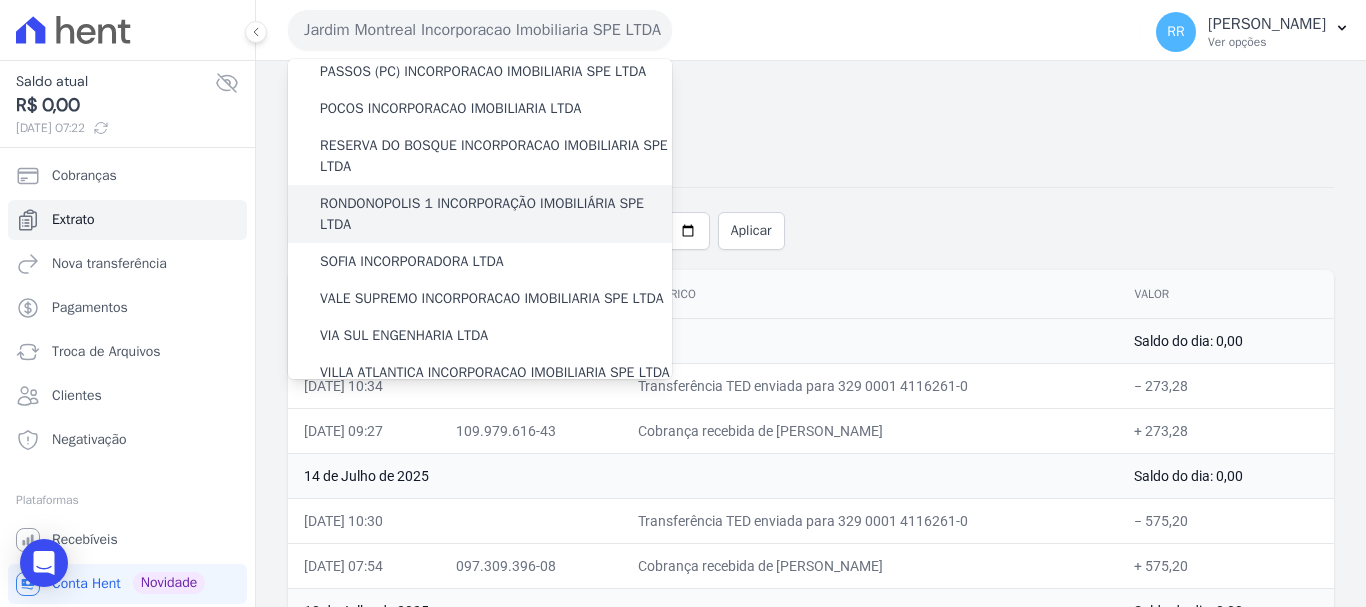scroll, scrollTop: 700, scrollLeft: 0, axis: vertical 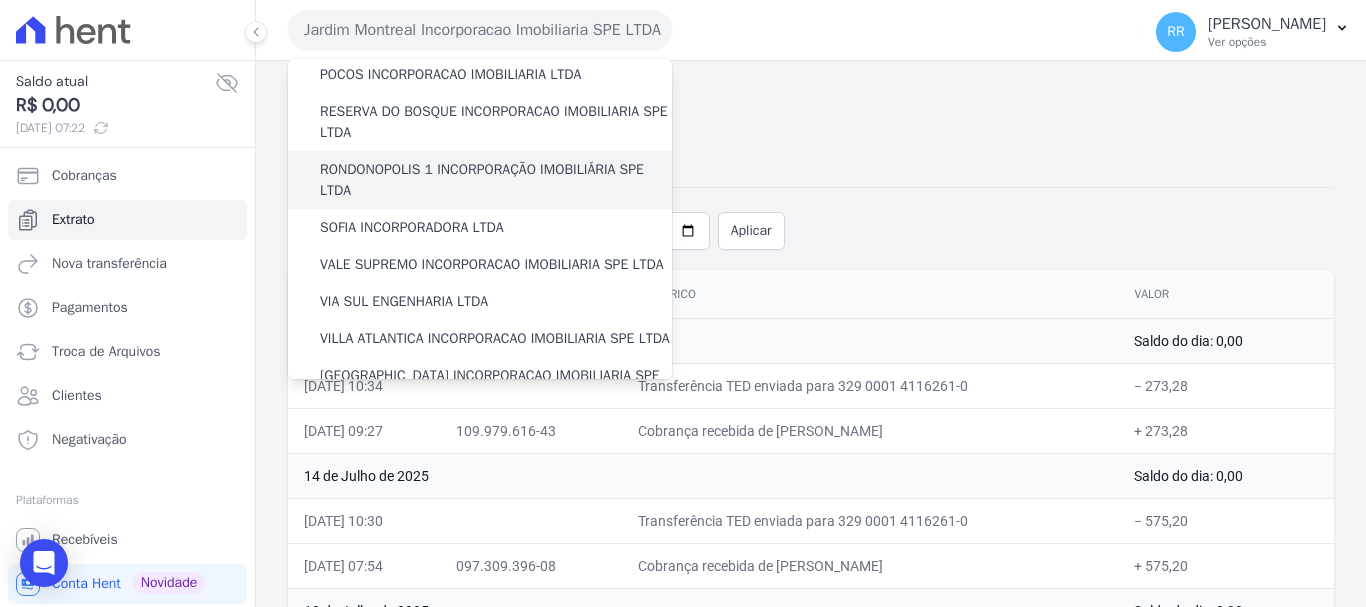 click on "RONDONOPOLIS 1 INCORPORAÇÃO IMOBILIÁRIA SPE LTDA" at bounding box center (496, 180) 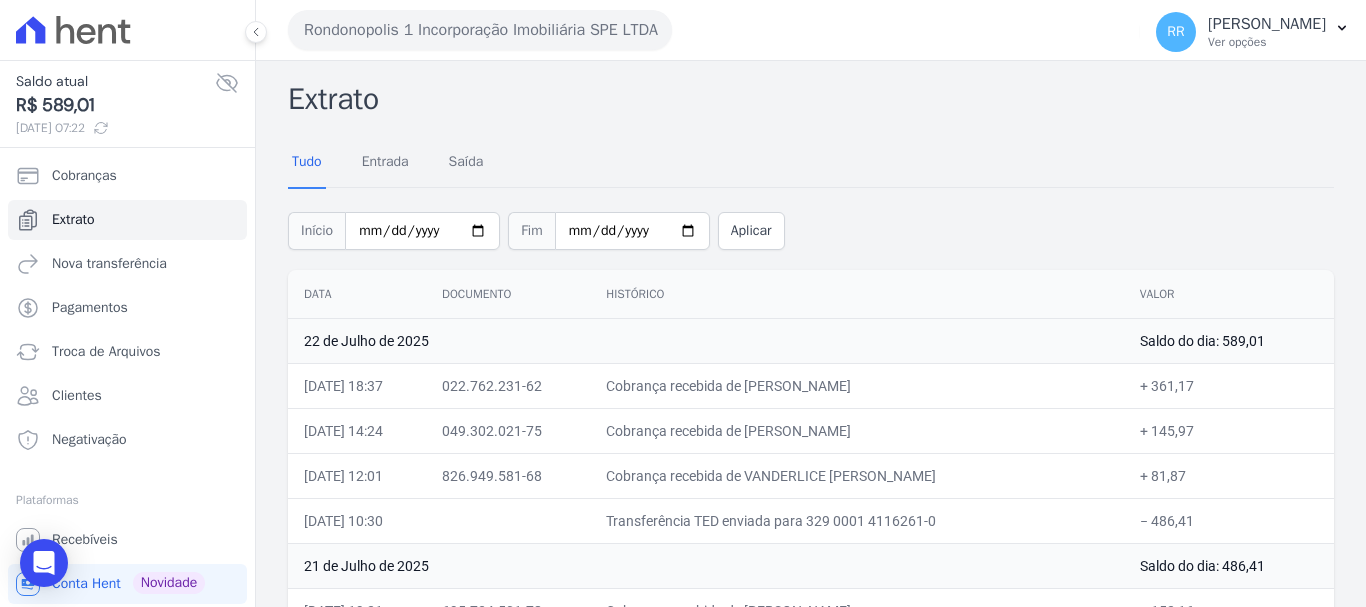 drag, startPoint x: 510, startPoint y: 44, endPoint x: 517, endPoint y: 54, distance: 12.206555 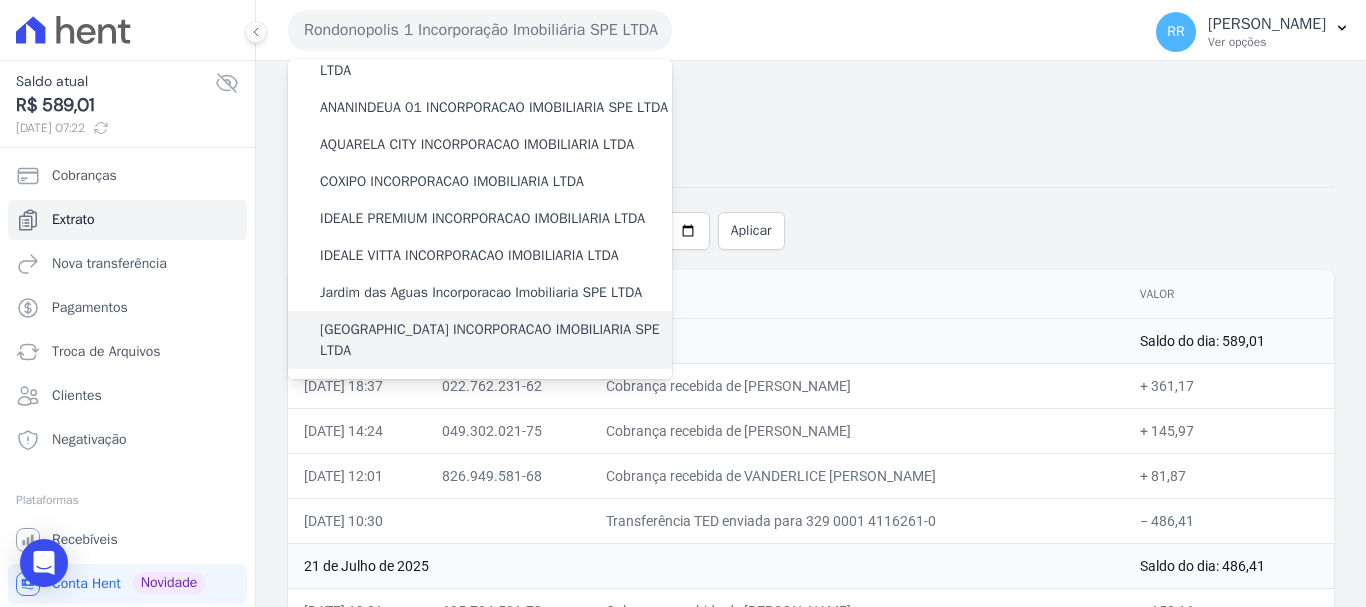 scroll, scrollTop: 400, scrollLeft: 0, axis: vertical 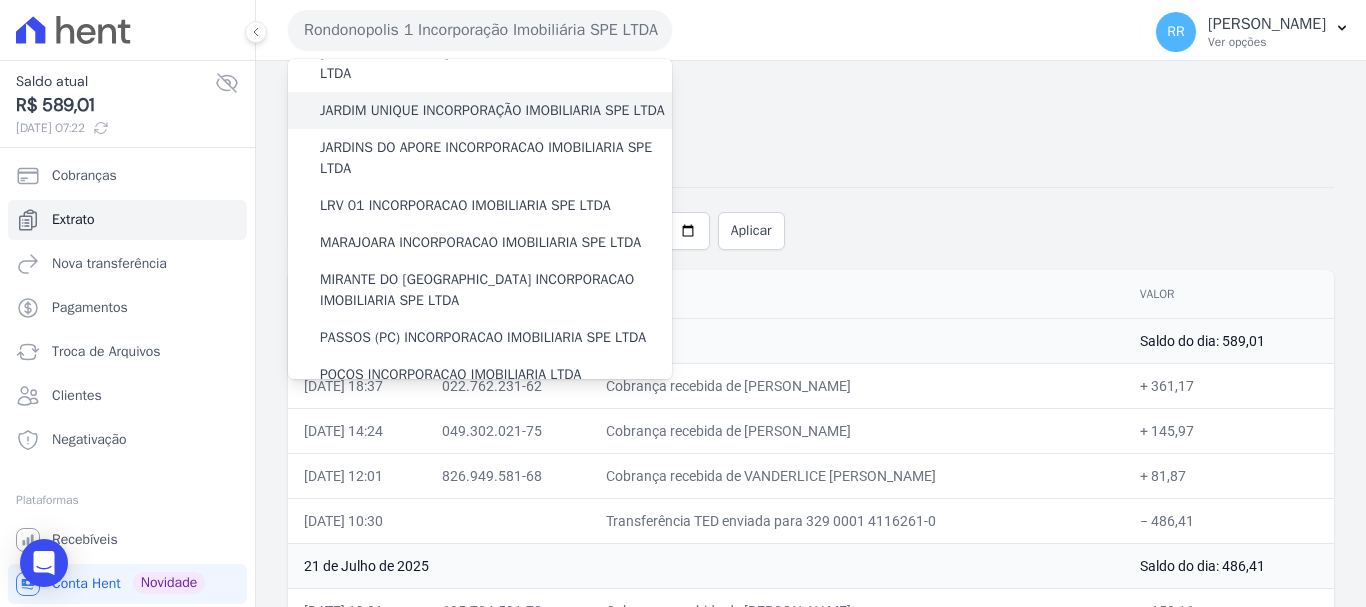 click on "JARDIM UNIQUE INCORPORAÇÃO IMOBILIARIA SPE LTDA" at bounding box center [492, 110] 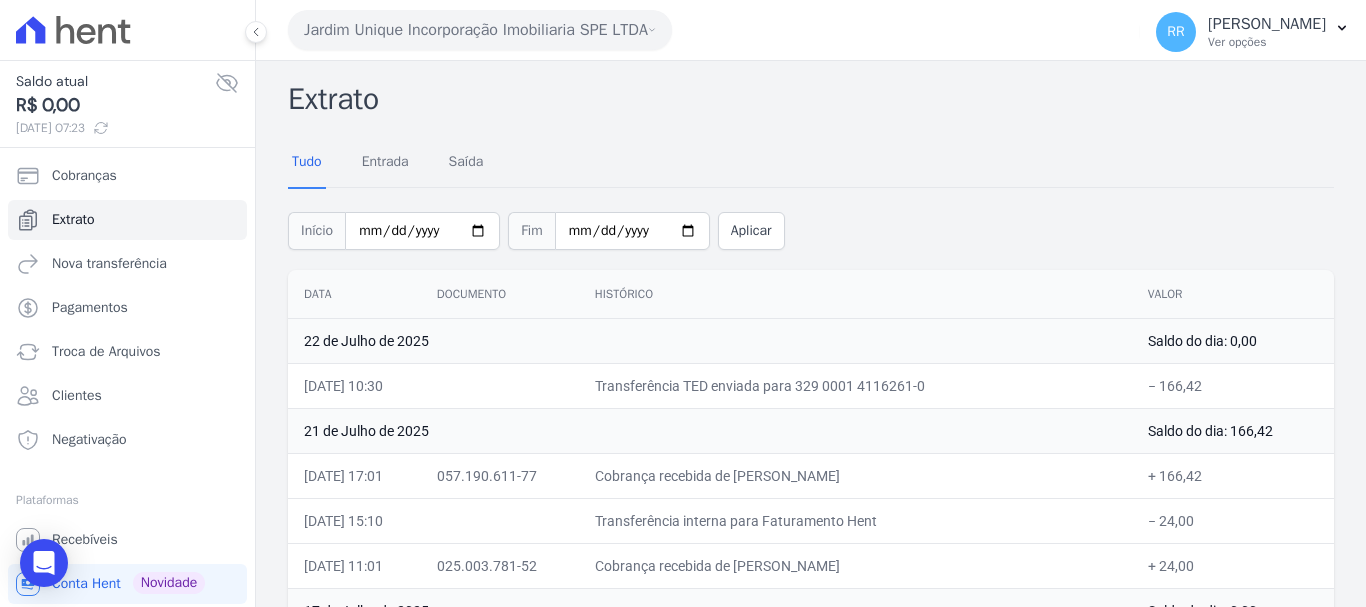 click on "Jardim Unique Incorporação Imobiliaria SPE LTDA" at bounding box center (480, 30) 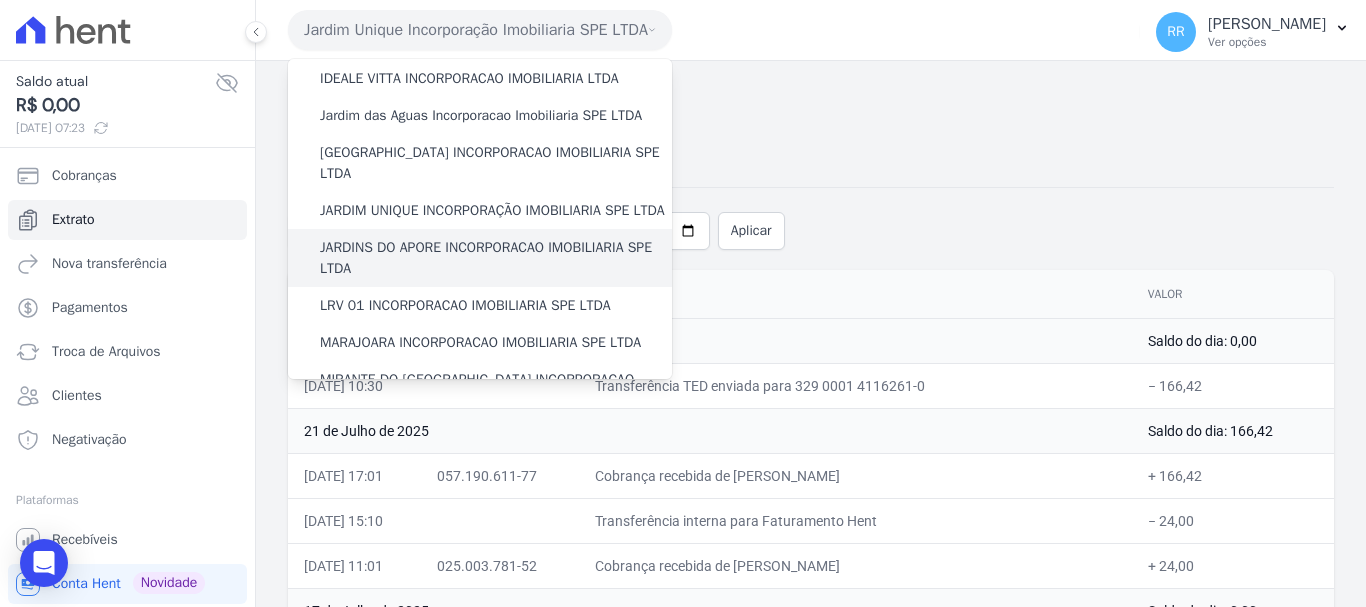 scroll, scrollTop: 400, scrollLeft: 0, axis: vertical 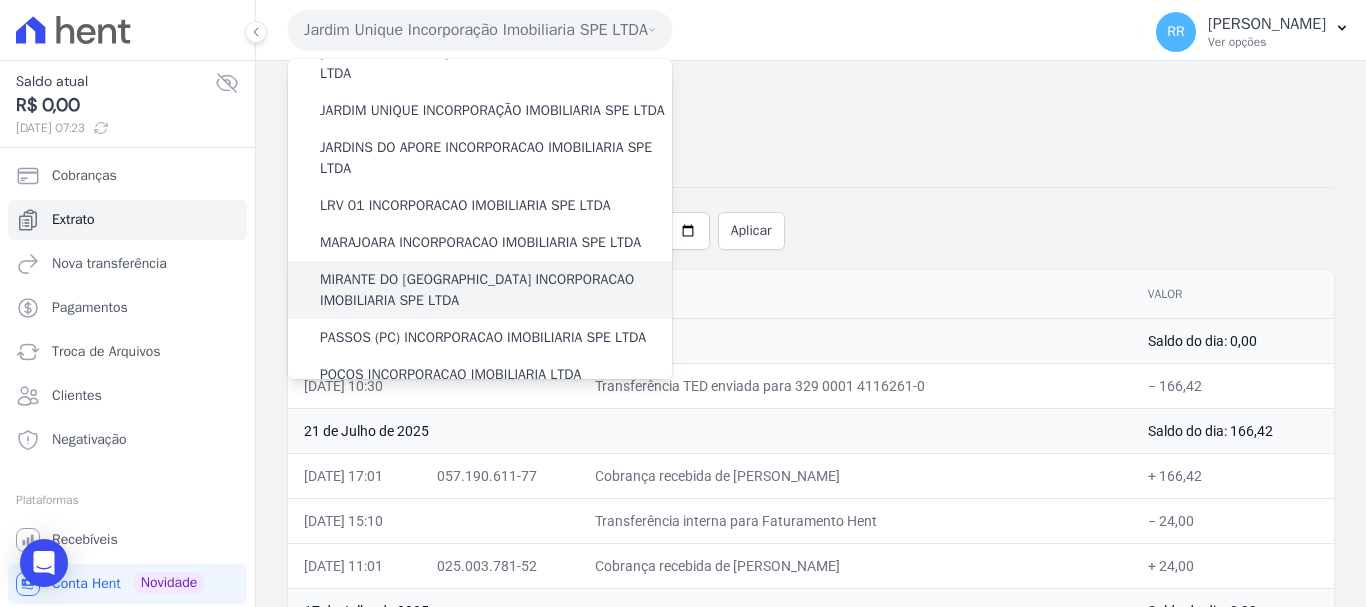 click on "MIRANTE DO [GEOGRAPHIC_DATA] INCORPORACAO IMOBILIARIA SPE LTDA" at bounding box center [496, 290] 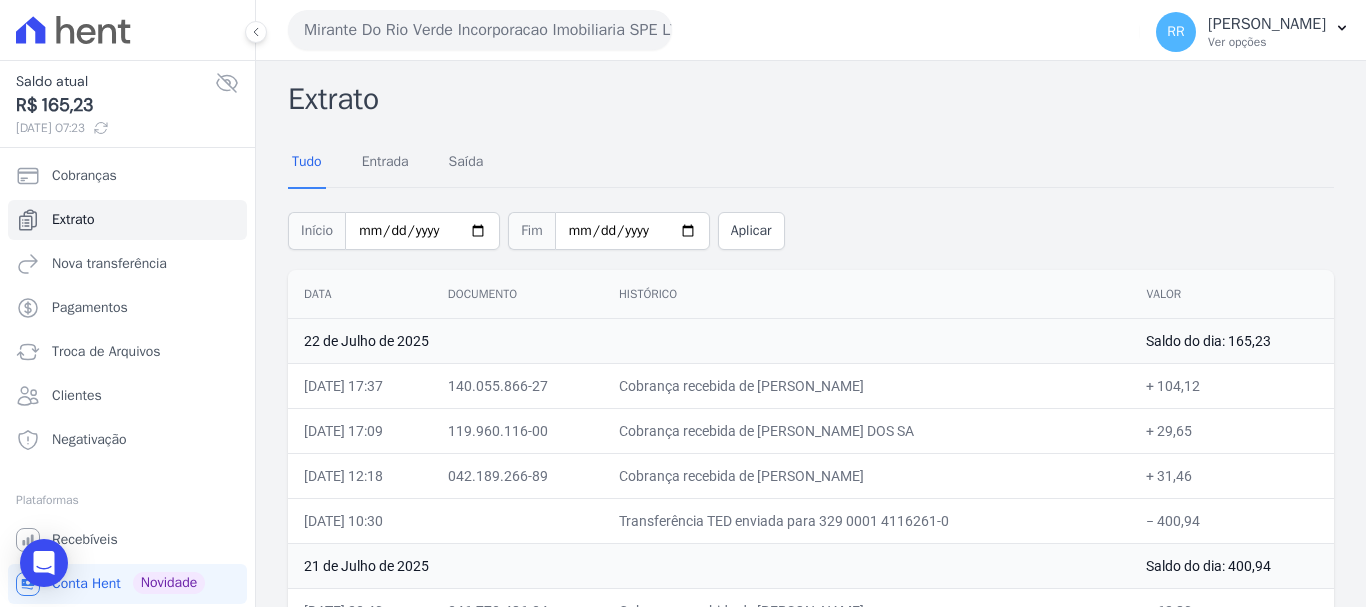 click on "Mirante Do Rio Verde Incorporacao Imobiliaria SPE LTDA
Via Sul Engenharia
AGUAS DE [GEOGRAPHIC_DATA] INCORPORACAO IMOBILIARIA SPE LTDA
AGUAS DO ALVORADA INCORPORACAO IMOBILIARIA SPE LTDA
ANANINDEUA 01 INCORPORACAO IMOBILIARIA SPE LTDA
AQUARELA CITY INCORPORACAO IMOBILIARIA LTDA" at bounding box center [710, 30] 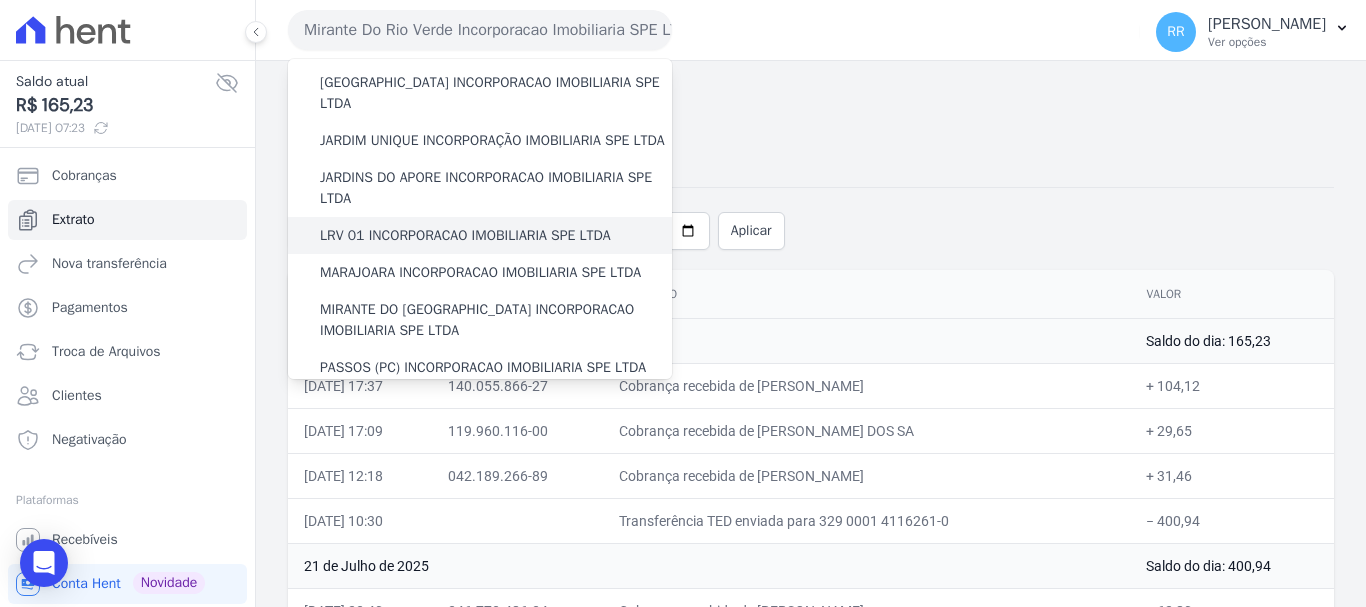 scroll, scrollTop: 400, scrollLeft: 0, axis: vertical 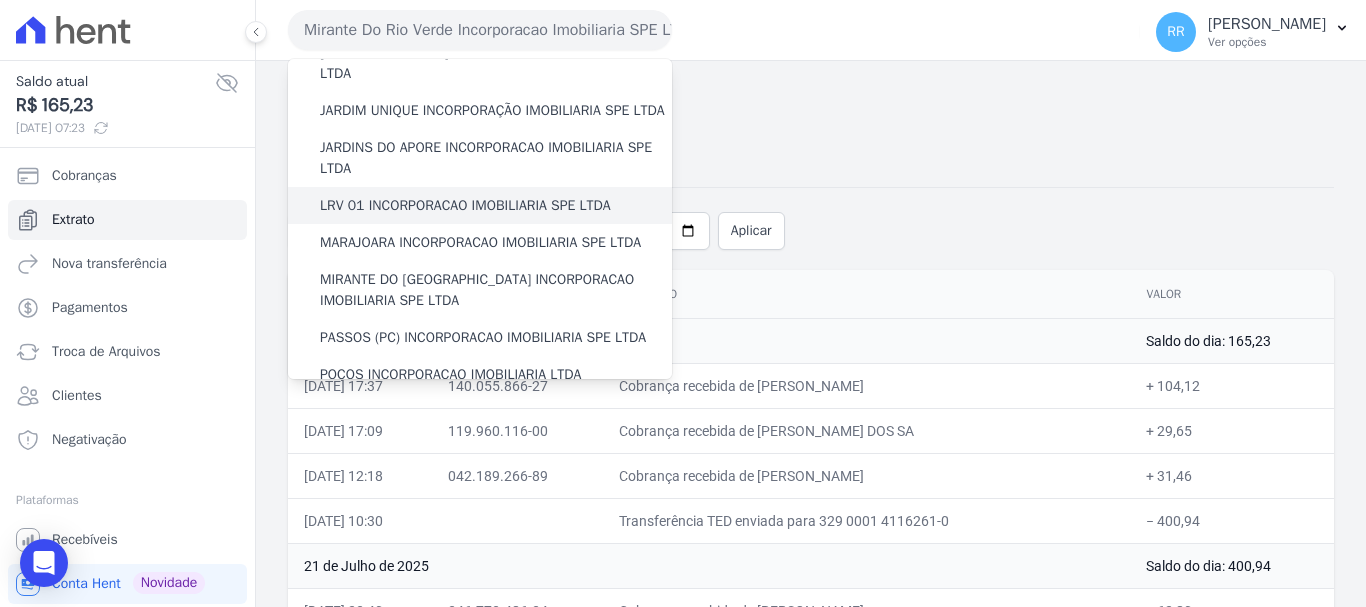 click on "LRV 01 INCORPORACAO IMOBILIARIA SPE LTDA" at bounding box center (465, 205) 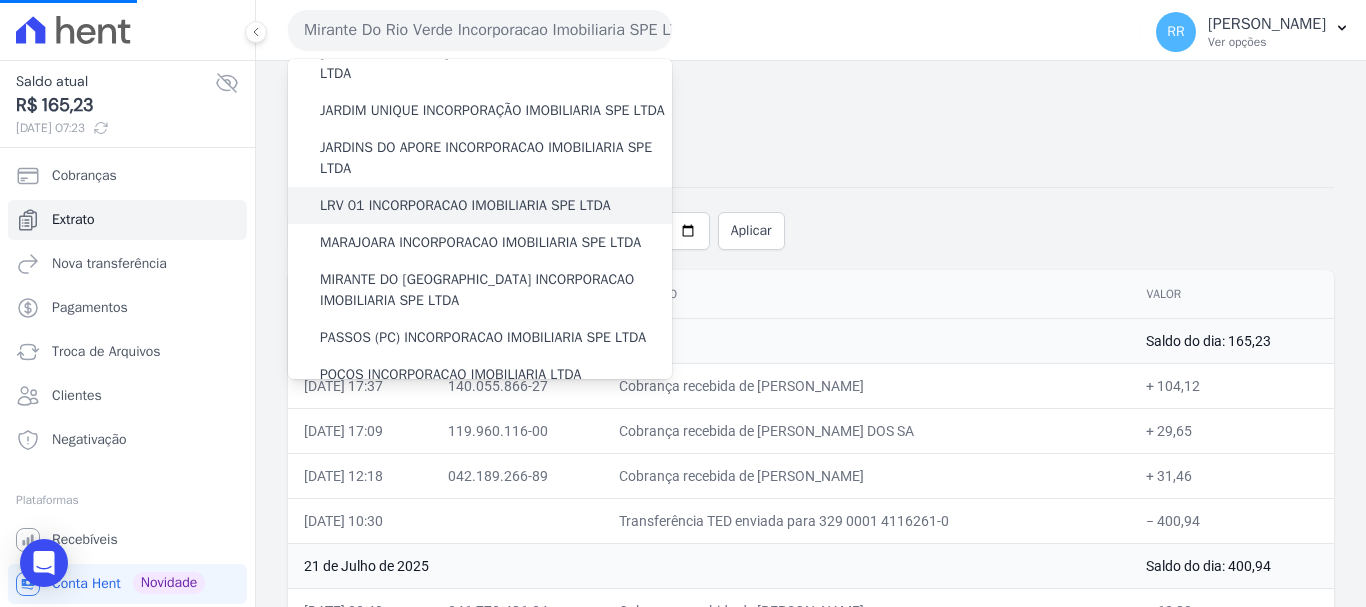 click on "LRV 01 INCORPORACAO IMOBILIARIA SPE LTDA" at bounding box center (465, 205) 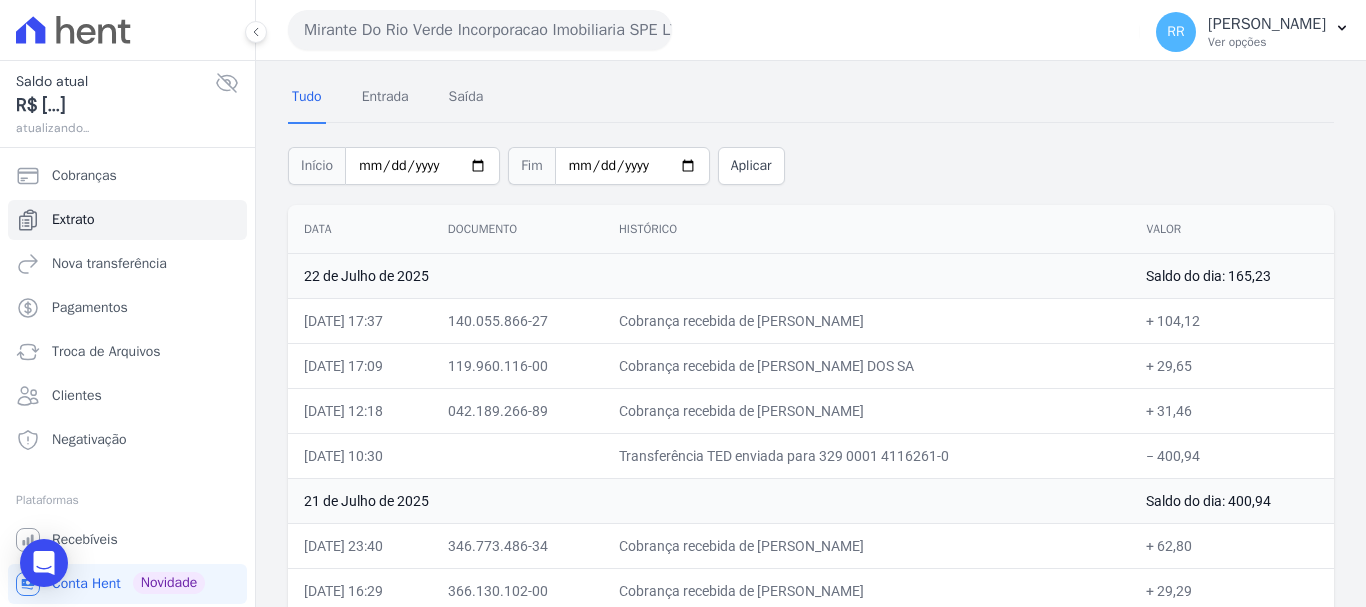 scroll, scrollTop: 100, scrollLeft: 0, axis: vertical 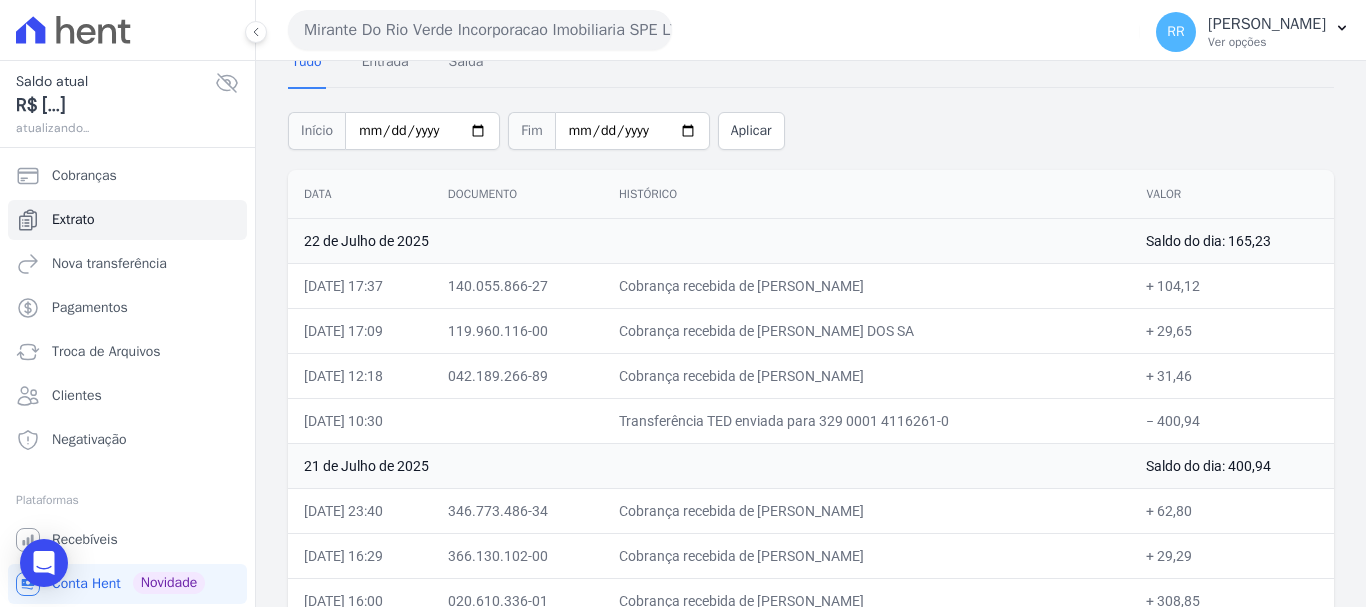 click on "Mirante Do Rio Verde Incorporacao Imobiliaria SPE LTDA" at bounding box center [480, 30] 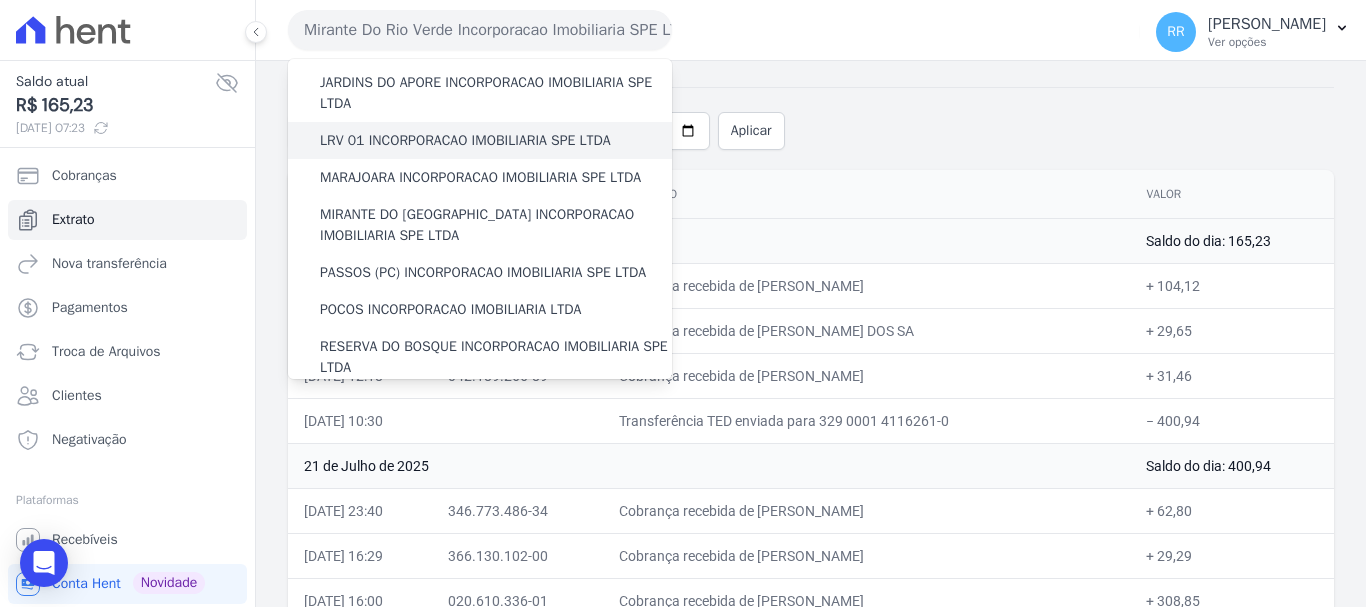 scroll, scrollTop: 500, scrollLeft: 0, axis: vertical 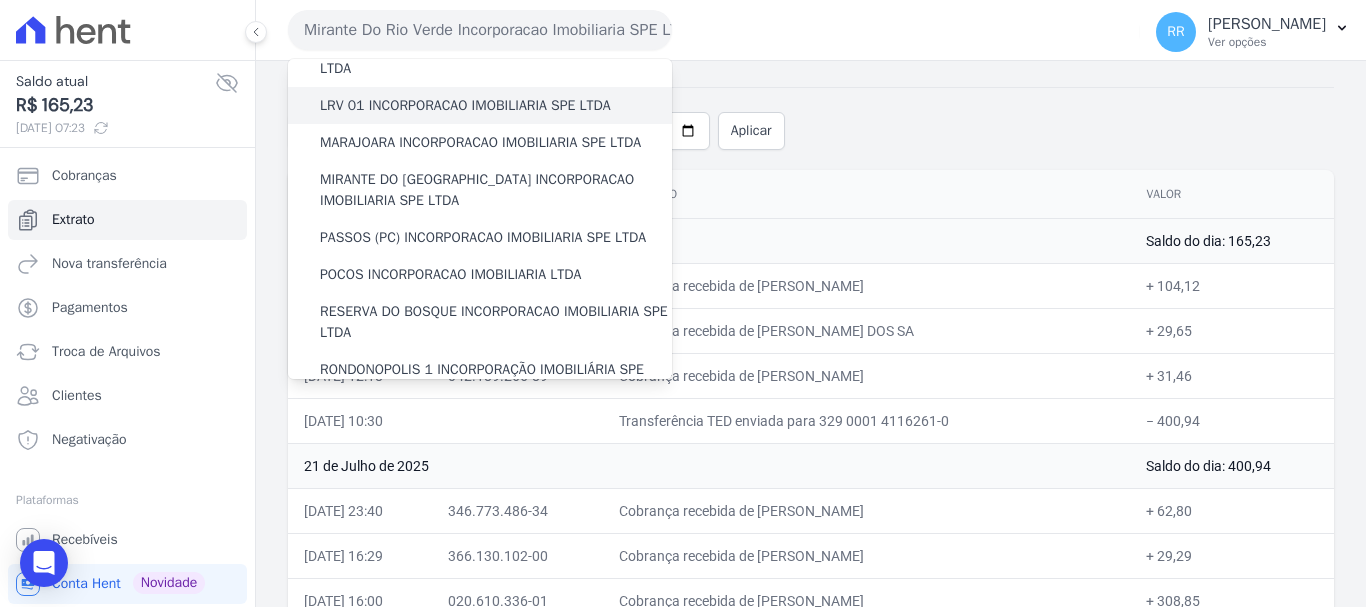 click on "LRV 01 INCORPORACAO IMOBILIARIA SPE LTDA" at bounding box center (465, 105) 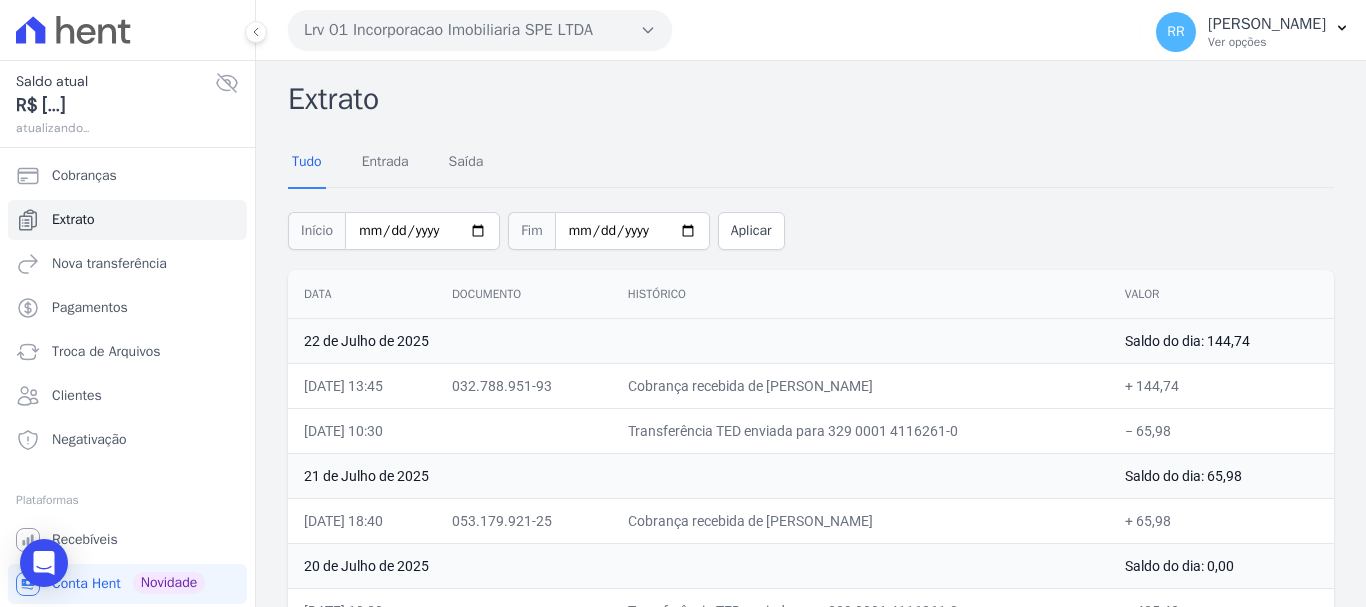 click 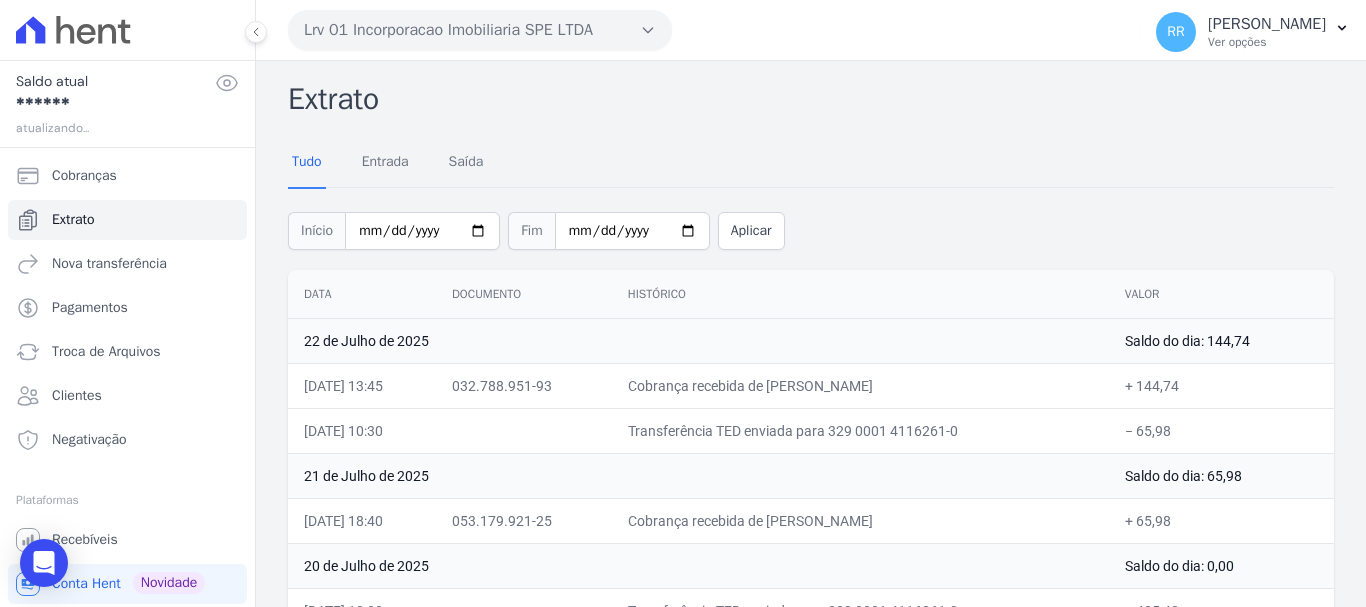 click 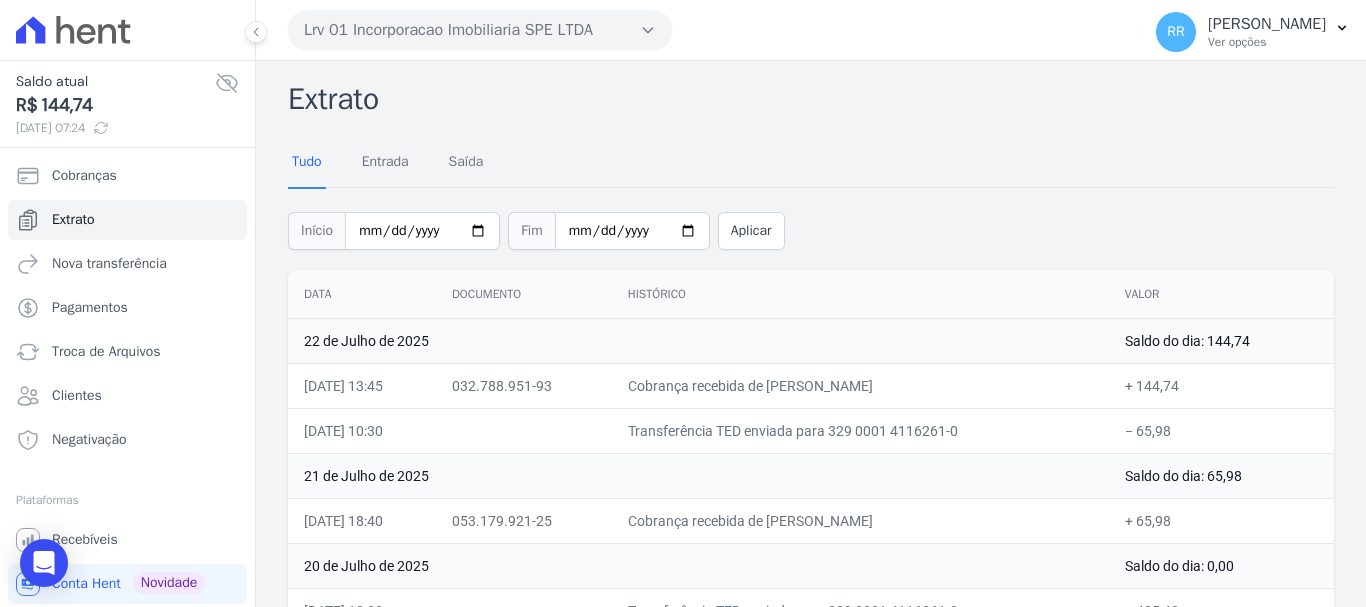 click 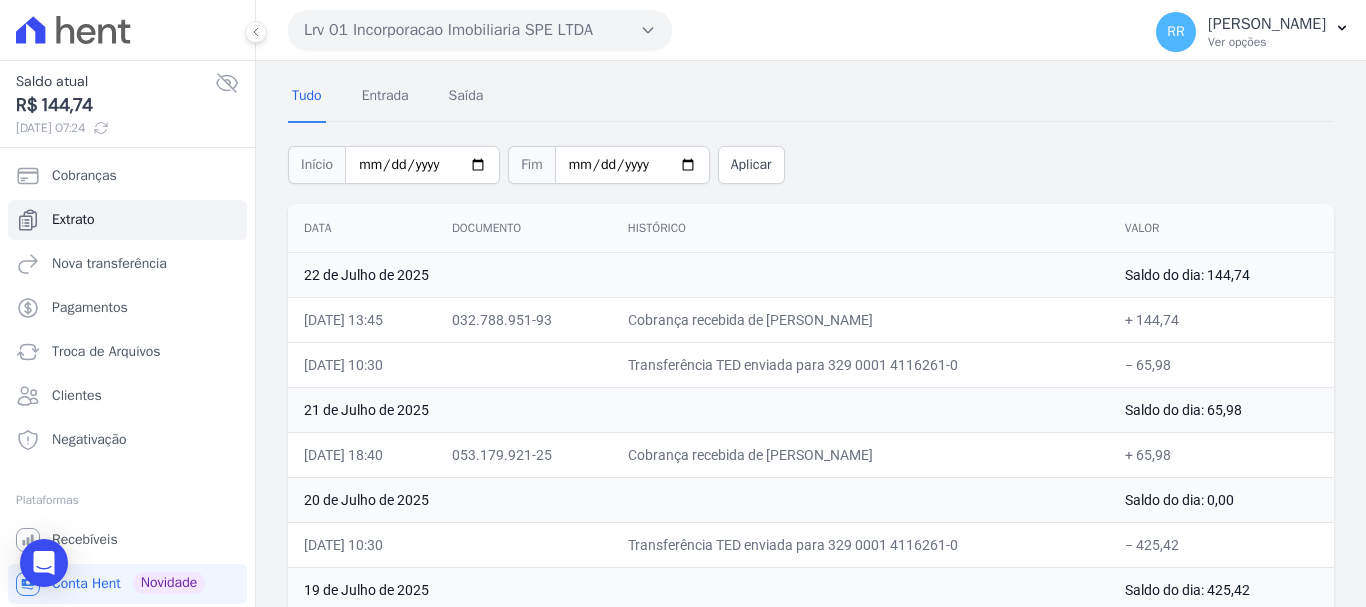 scroll, scrollTop: 100, scrollLeft: 0, axis: vertical 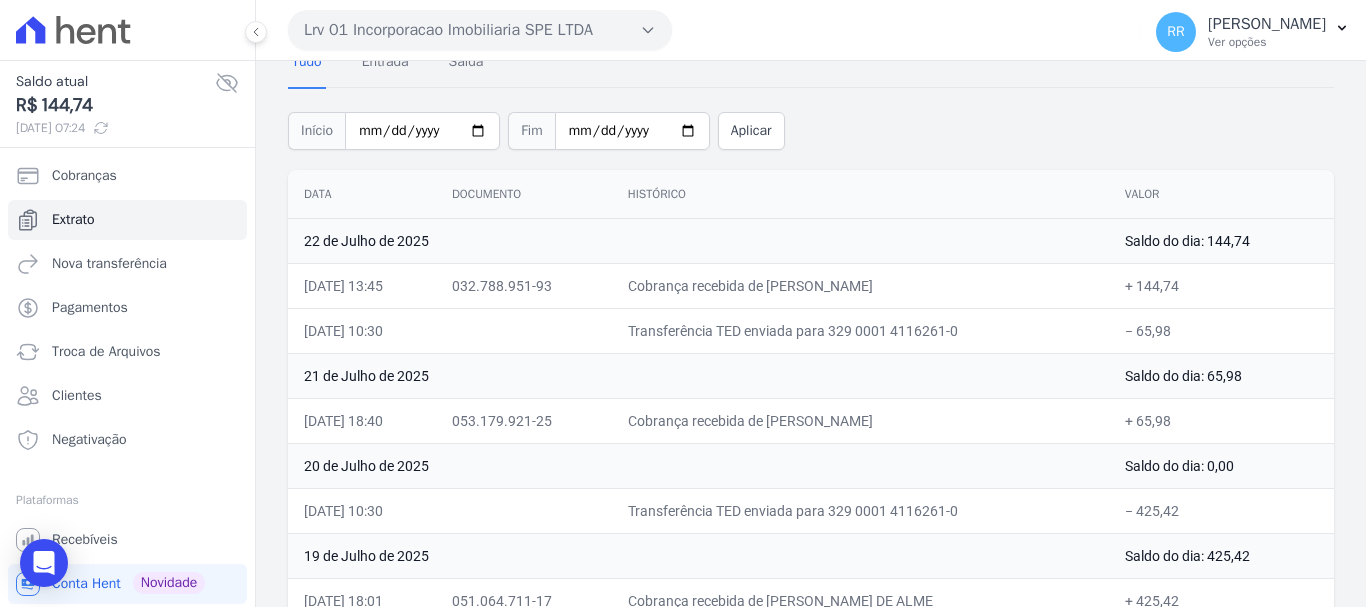 click on "Lrv 01 Incorporacao Imobiliaria SPE LTDA" at bounding box center (480, 30) 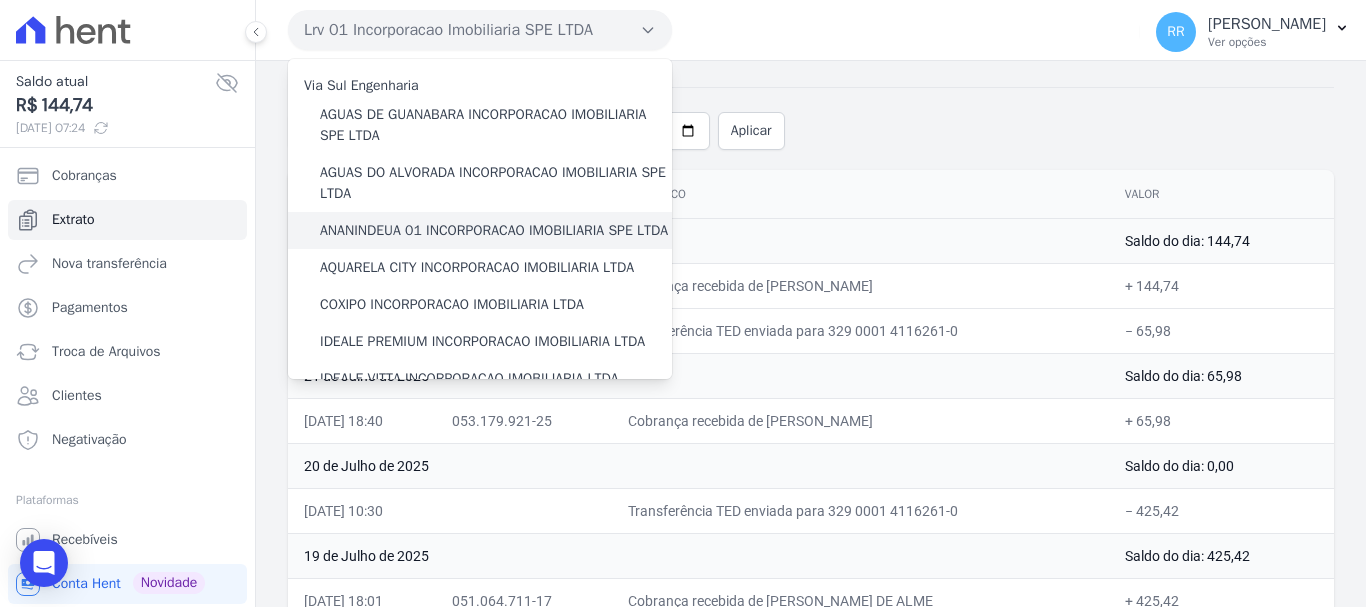 click on "ANANINDEUA 01 INCORPORACAO IMOBILIARIA SPE LTDA" at bounding box center (494, 230) 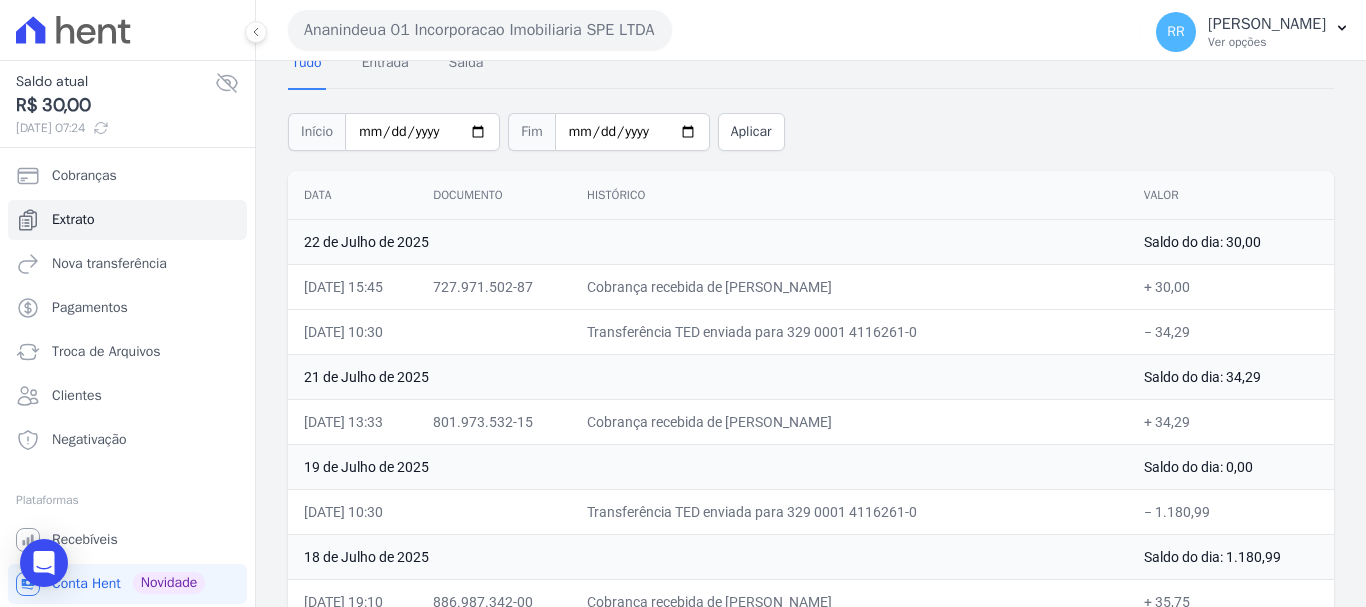 scroll, scrollTop: 100, scrollLeft: 0, axis: vertical 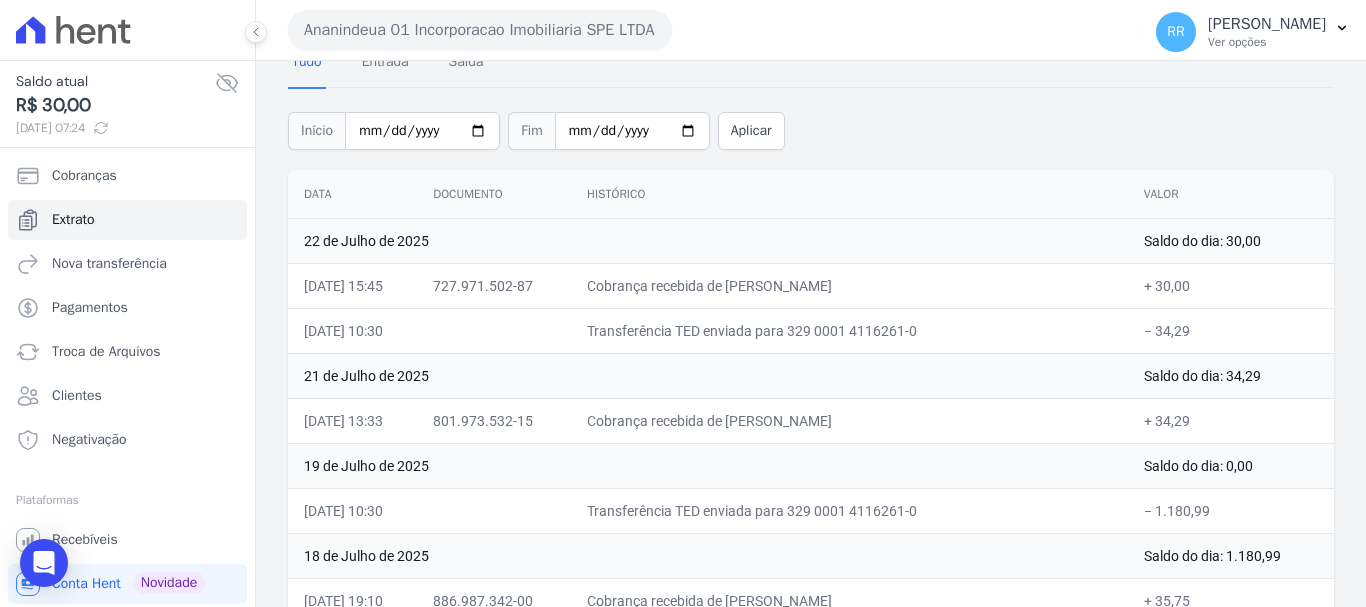 drag, startPoint x: 422, startPoint y: 12, endPoint x: 430, endPoint y: 22, distance: 12.806249 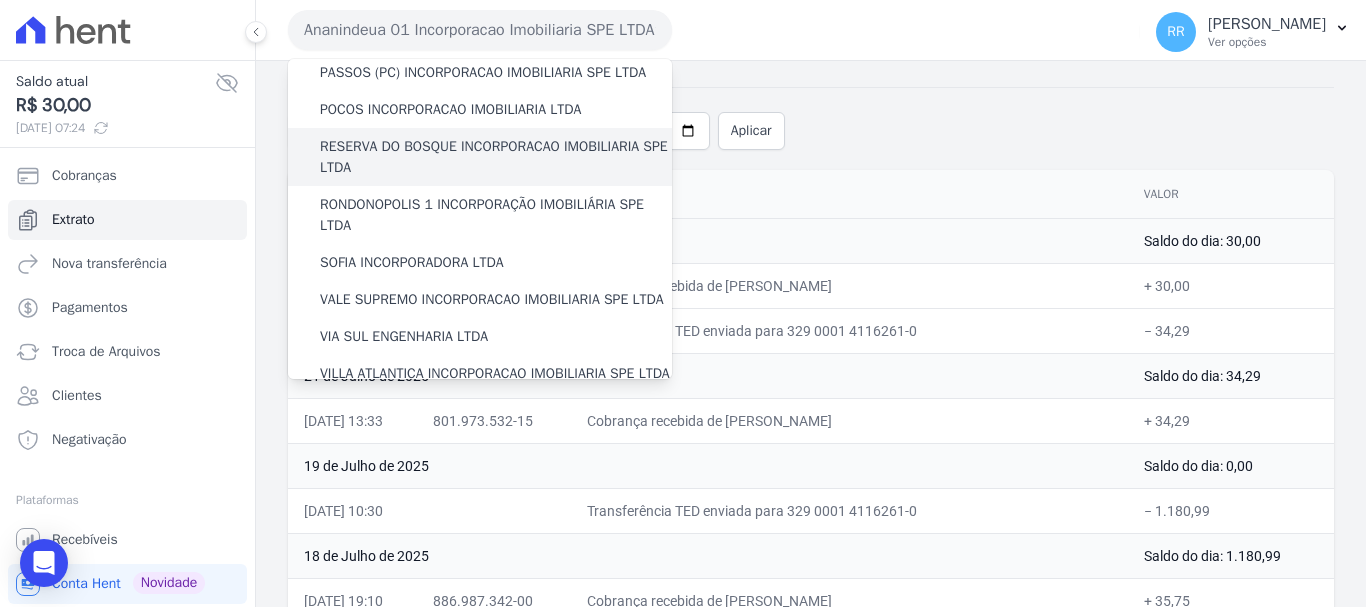 scroll, scrollTop: 700, scrollLeft: 0, axis: vertical 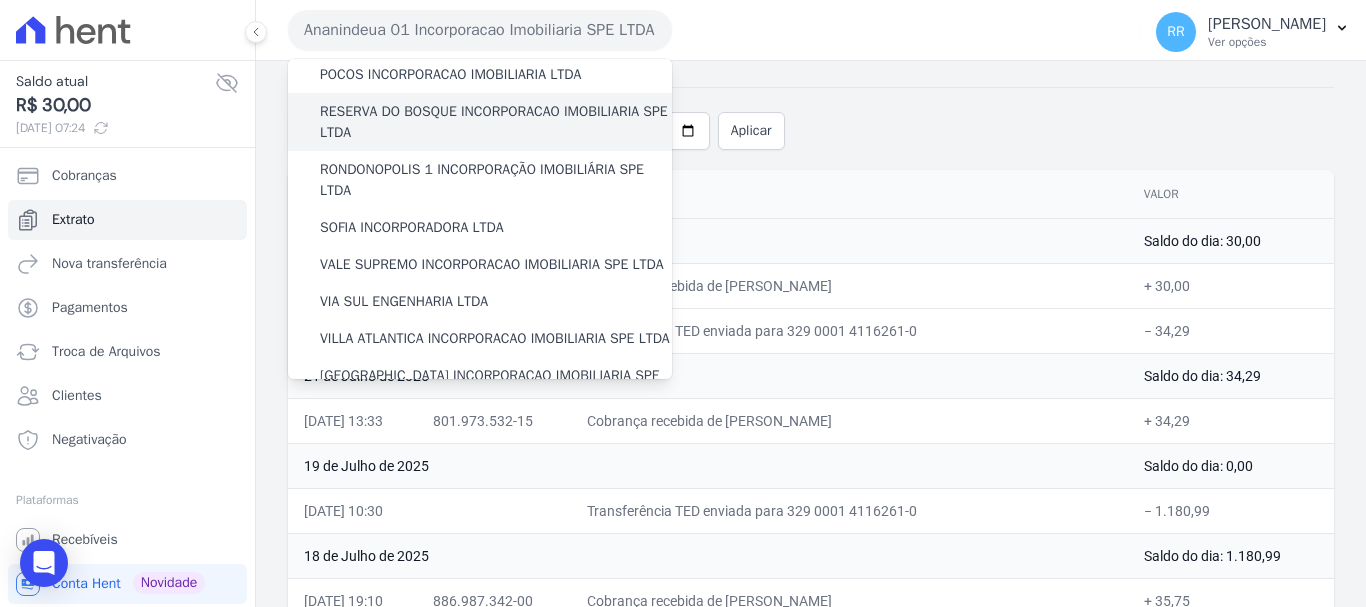 click on "SOFIA INCORPORADORA LTDA" at bounding box center (412, 227) 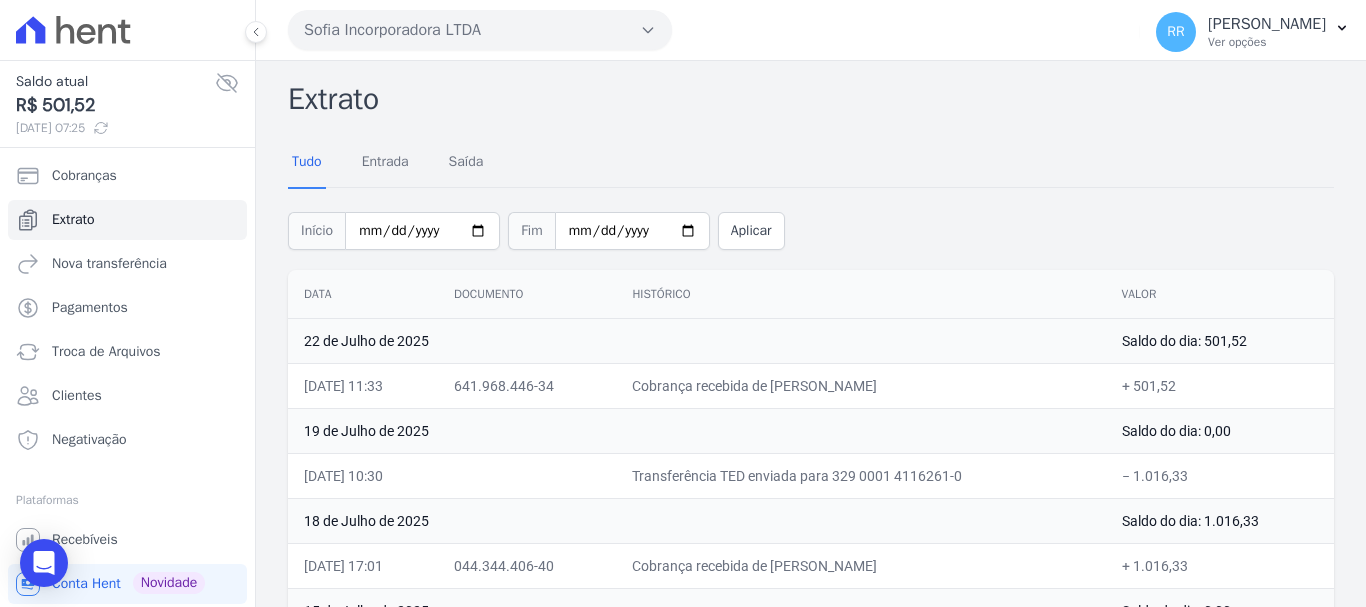 click on "Sofia Incorporadora LTDA" at bounding box center [480, 30] 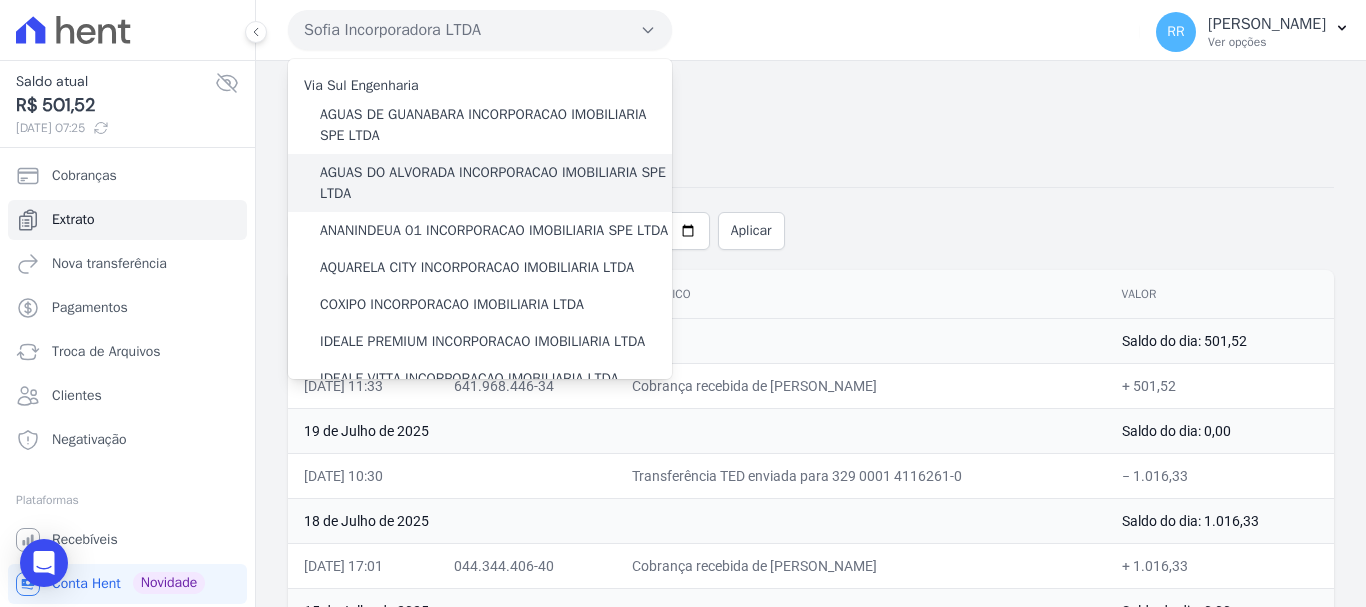 click on "AGUAS DO ALVORADA INCORPORACAO IMOBILIARIA SPE LTDA" at bounding box center [496, 183] 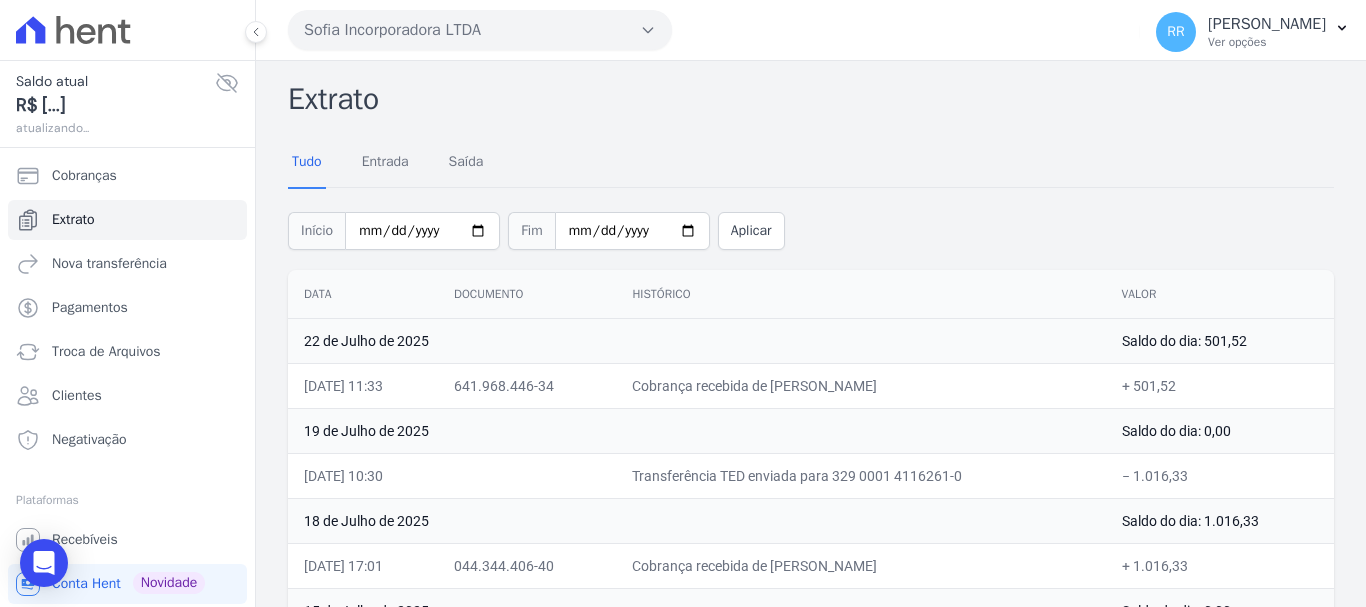 click on "Sofia Incorporadora LTDA" at bounding box center [480, 30] 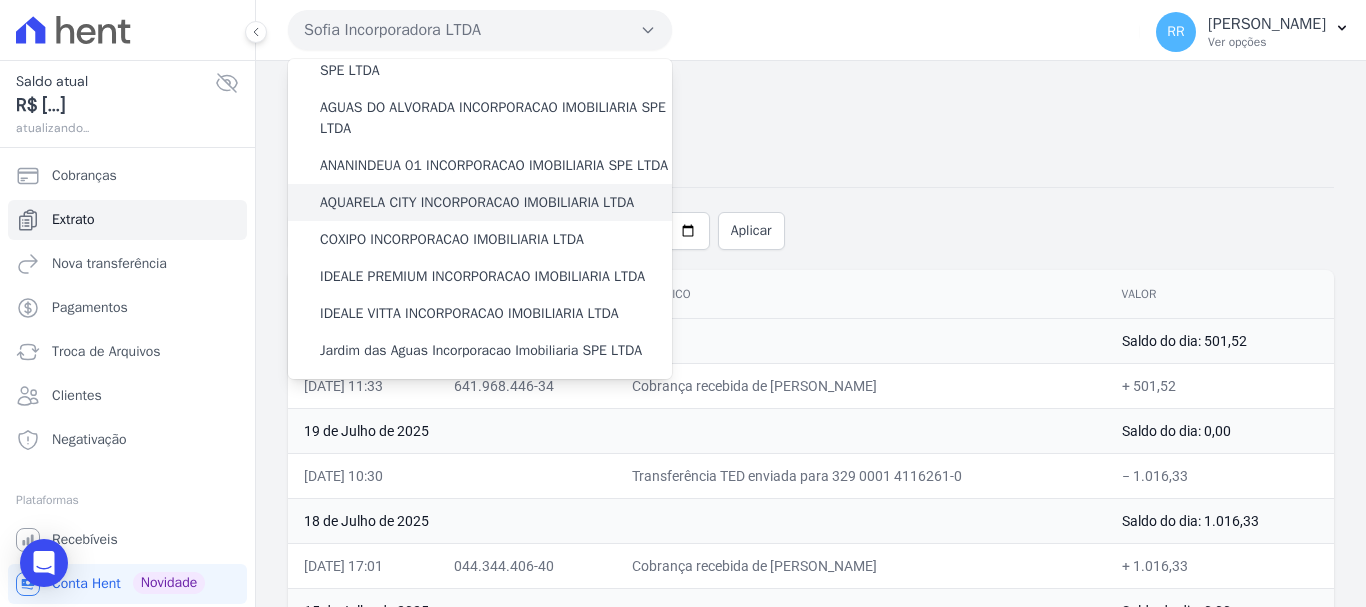 scroll, scrollTop: 100, scrollLeft: 0, axis: vertical 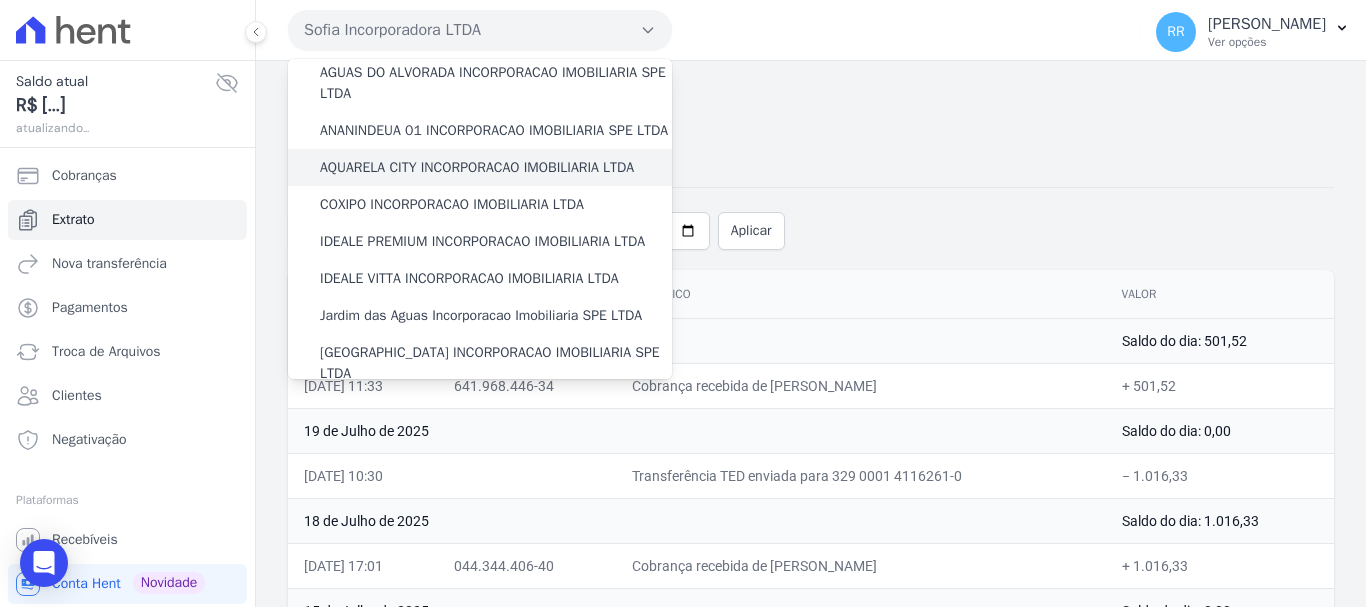 click on "AQUARELA CITY INCORPORACAO IMOBILIARIA LTDA" at bounding box center [477, 167] 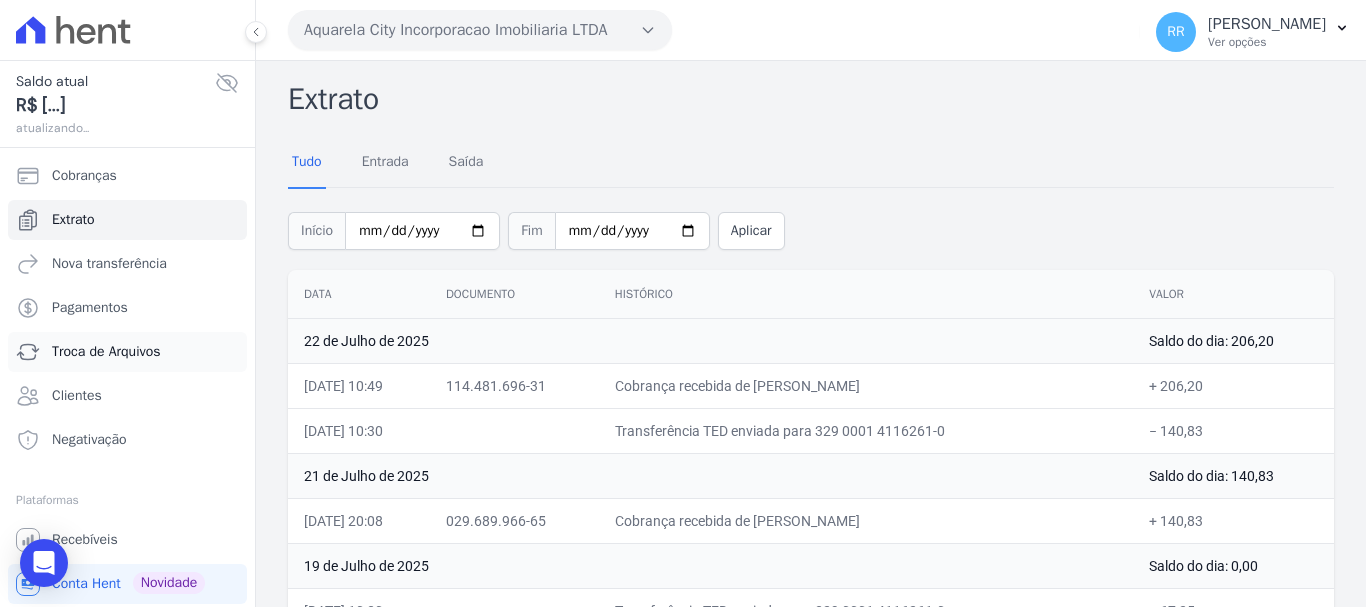 click on "Troca de Arquivos" at bounding box center (106, 352) 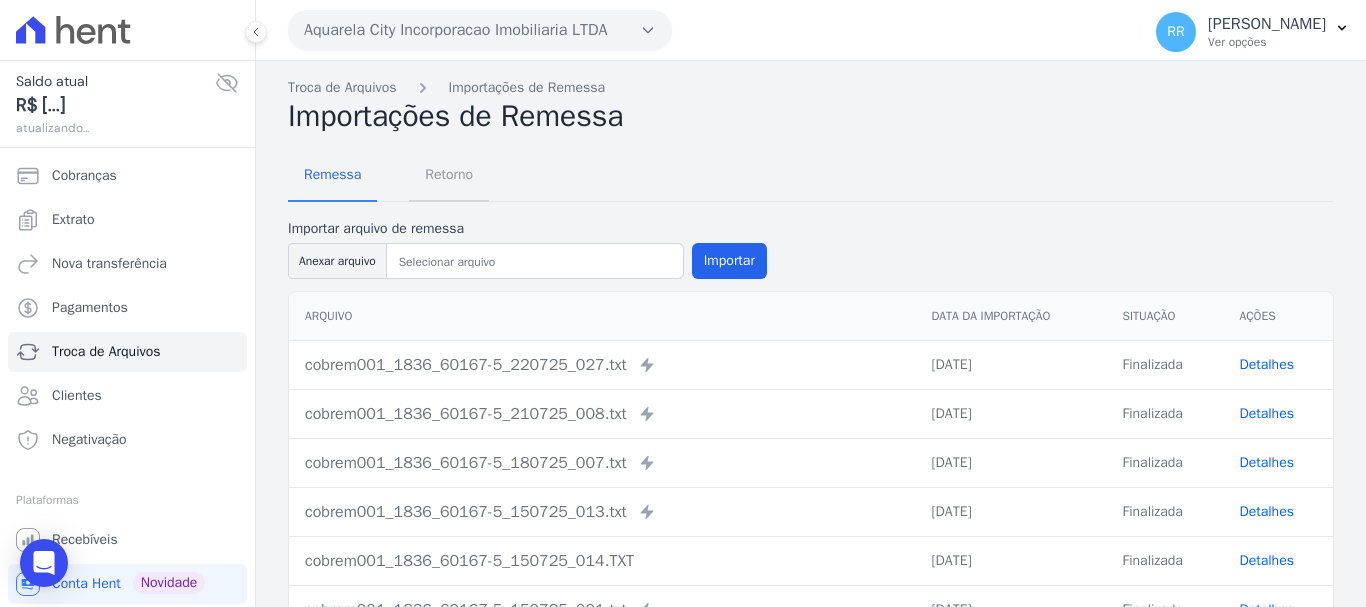 click on "Retorno" at bounding box center [449, 174] 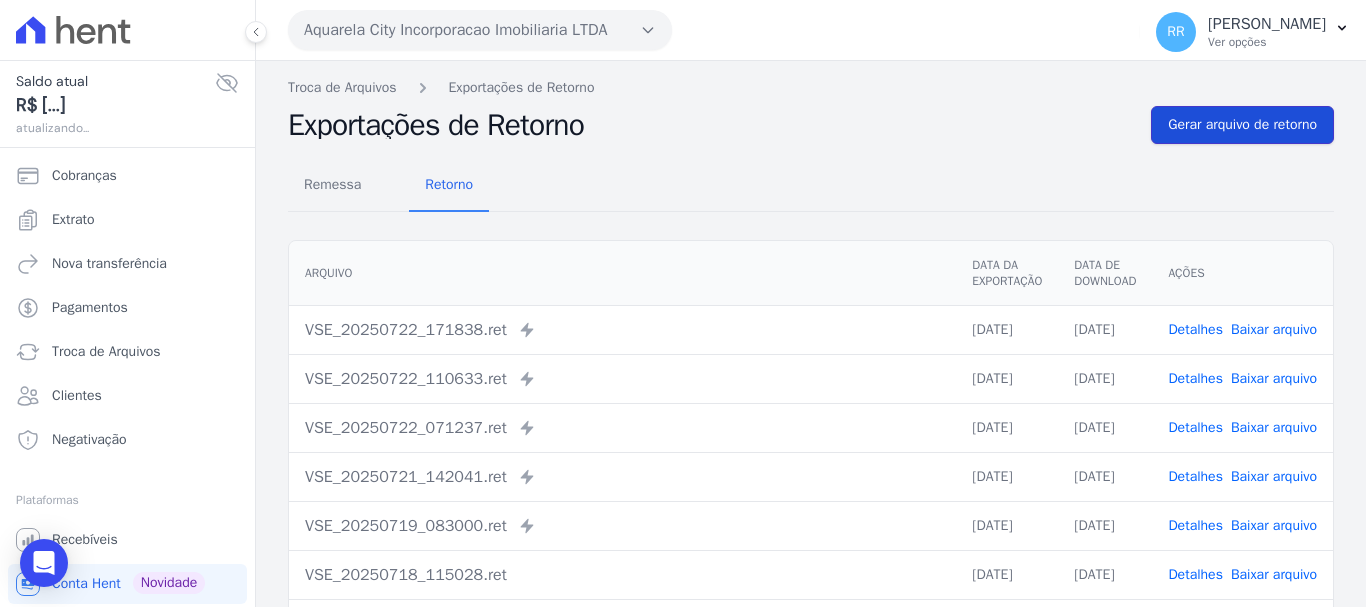 click on "Gerar arquivo de retorno" at bounding box center (1242, 125) 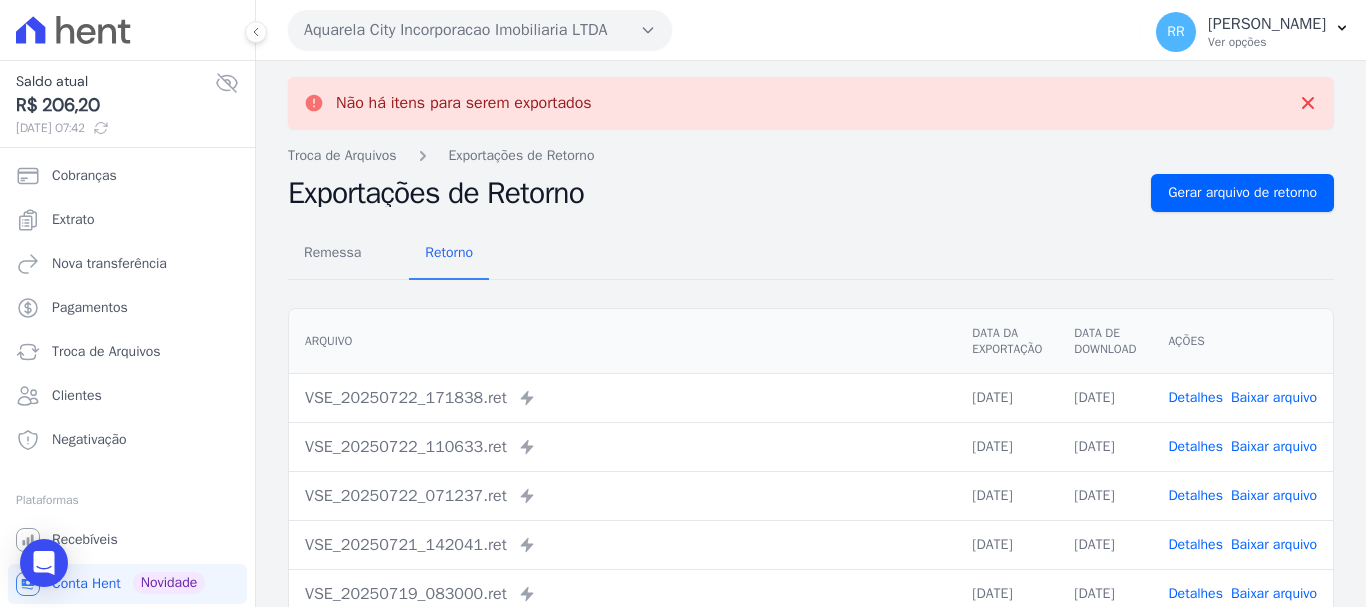 click on "Baixar arquivo" at bounding box center (1274, 397) 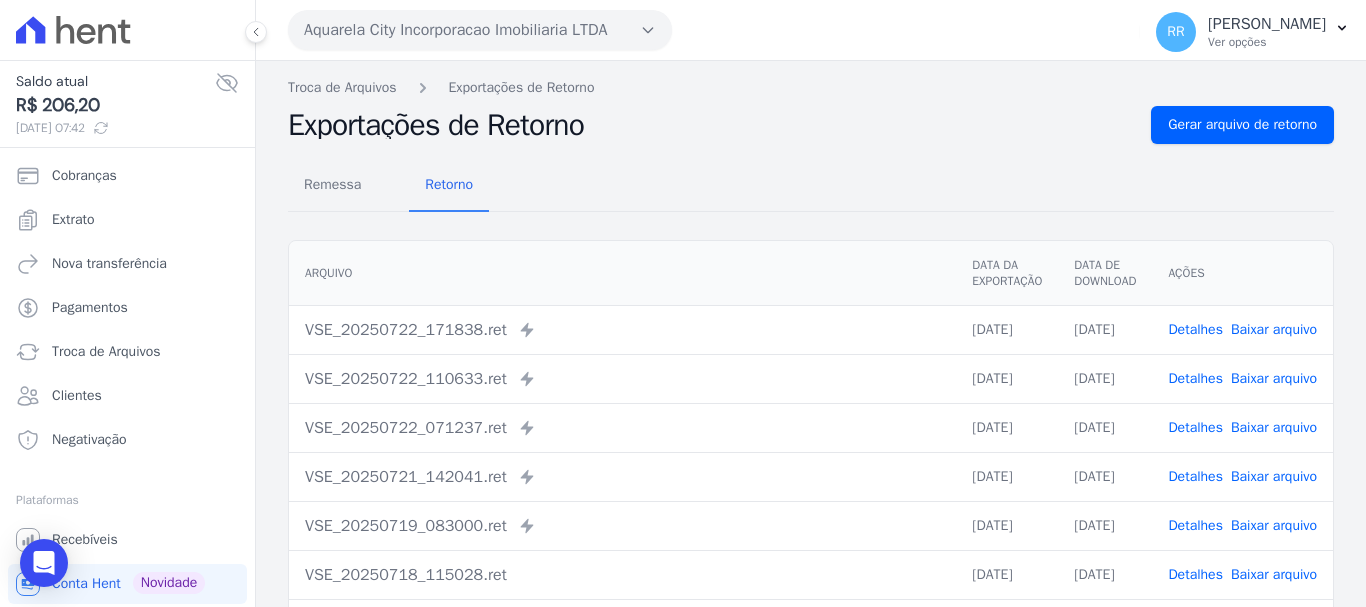 click on "Aquarela City Incorporacao Imobiliaria LTDA" at bounding box center (480, 30) 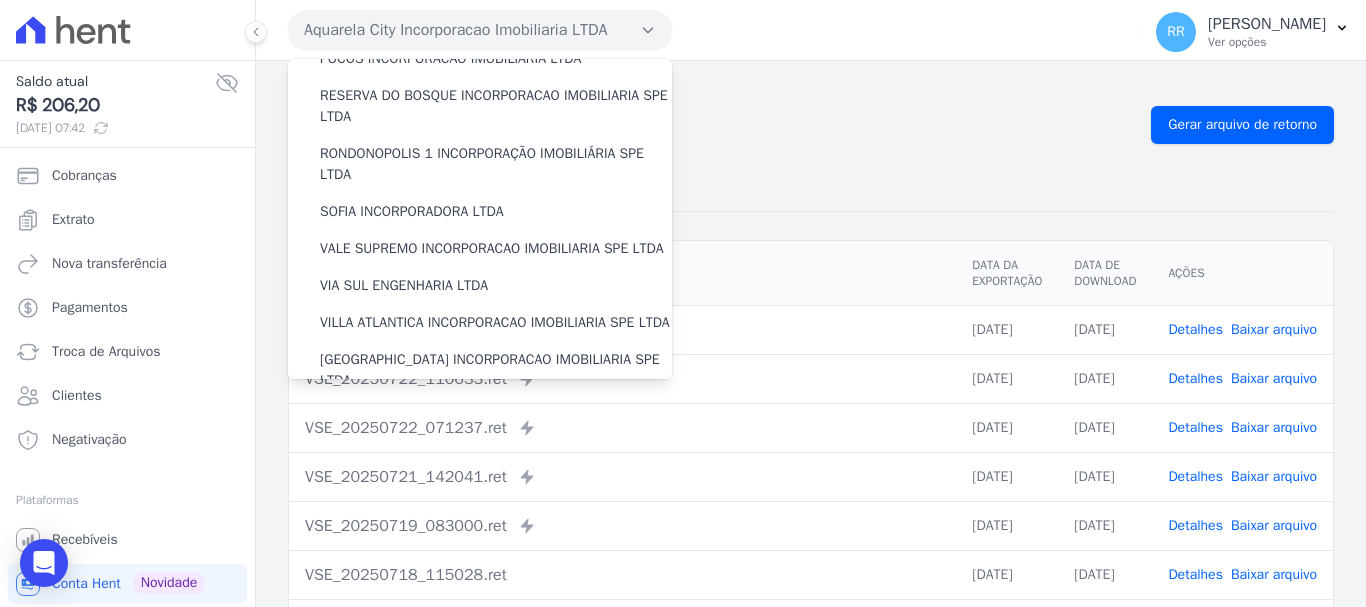 scroll, scrollTop: 873, scrollLeft: 0, axis: vertical 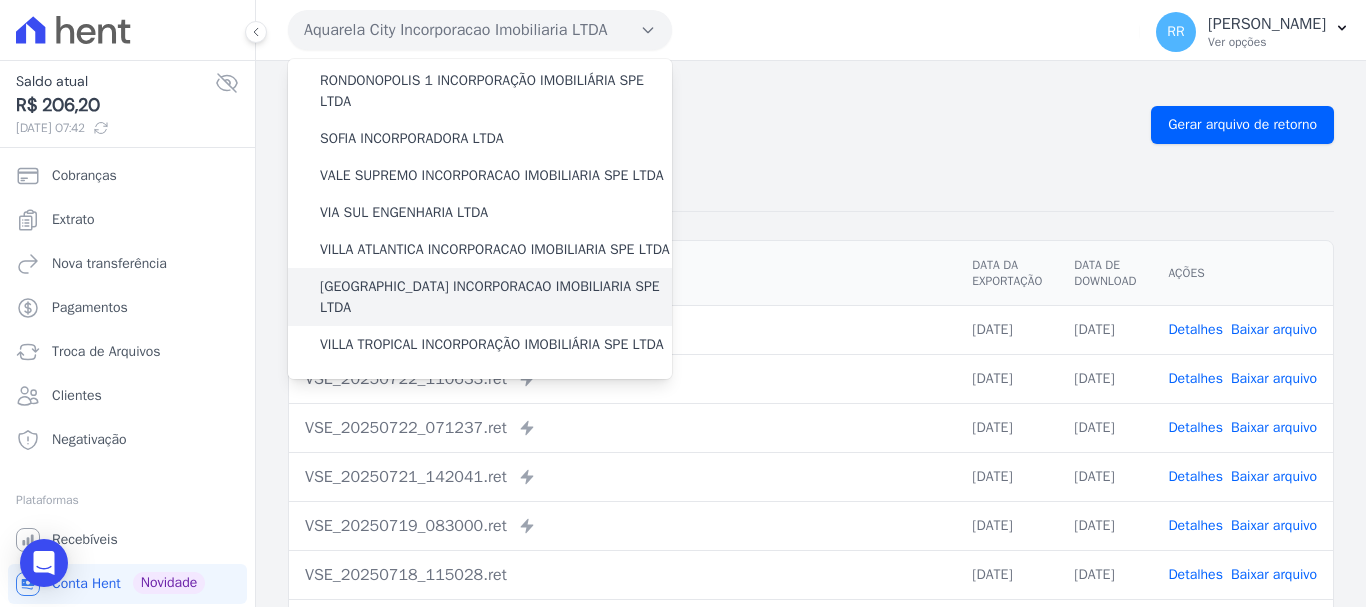 click on "[GEOGRAPHIC_DATA] INCORPORACAO IMOBILIARIA SPE LTDA" at bounding box center (496, 297) 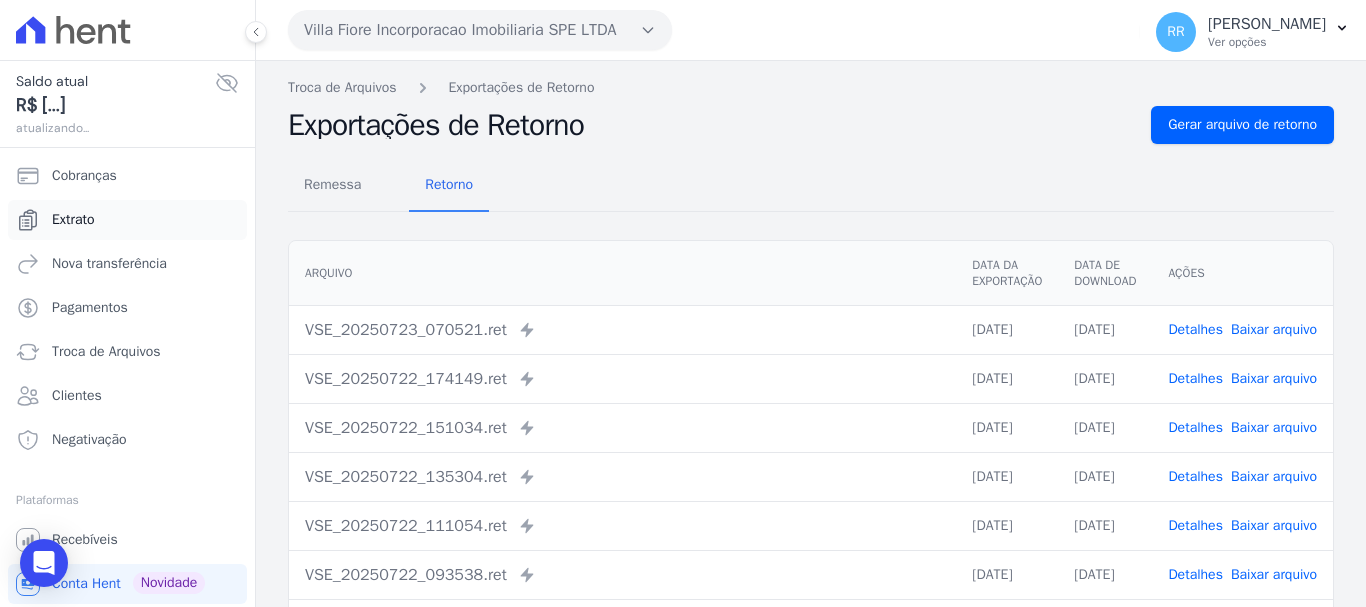click on "Extrato" at bounding box center [73, 220] 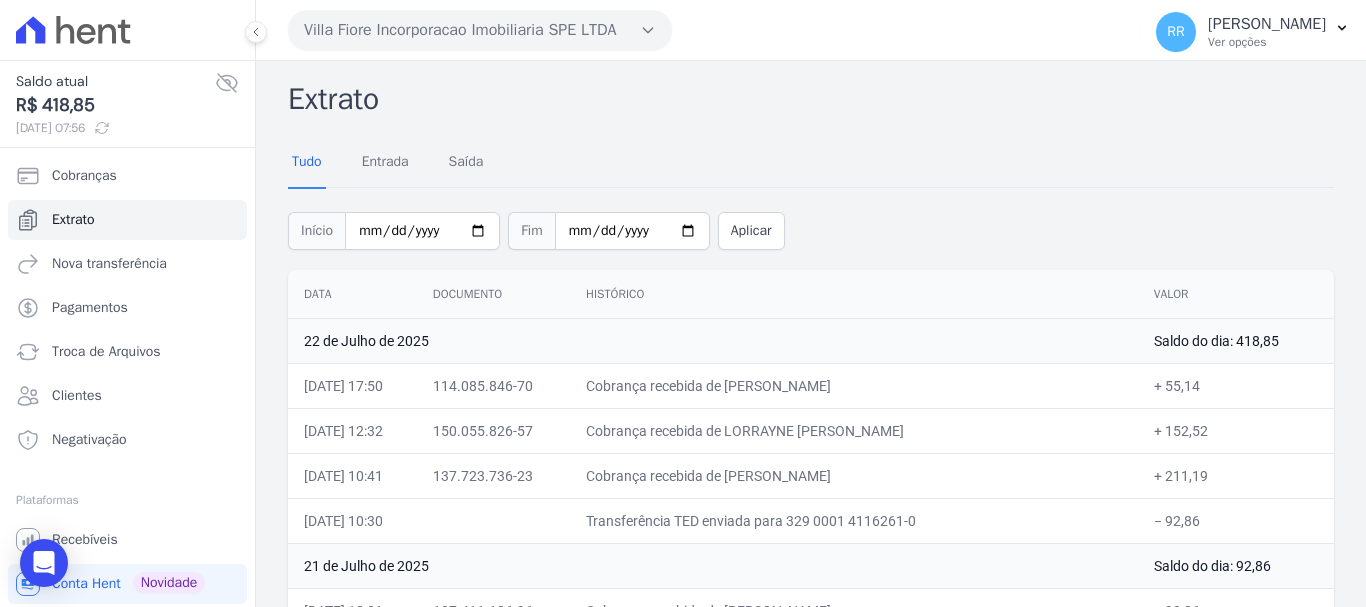drag, startPoint x: 776, startPoint y: 431, endPoint x: 999, endPoint y: 418, distance: 223.3786 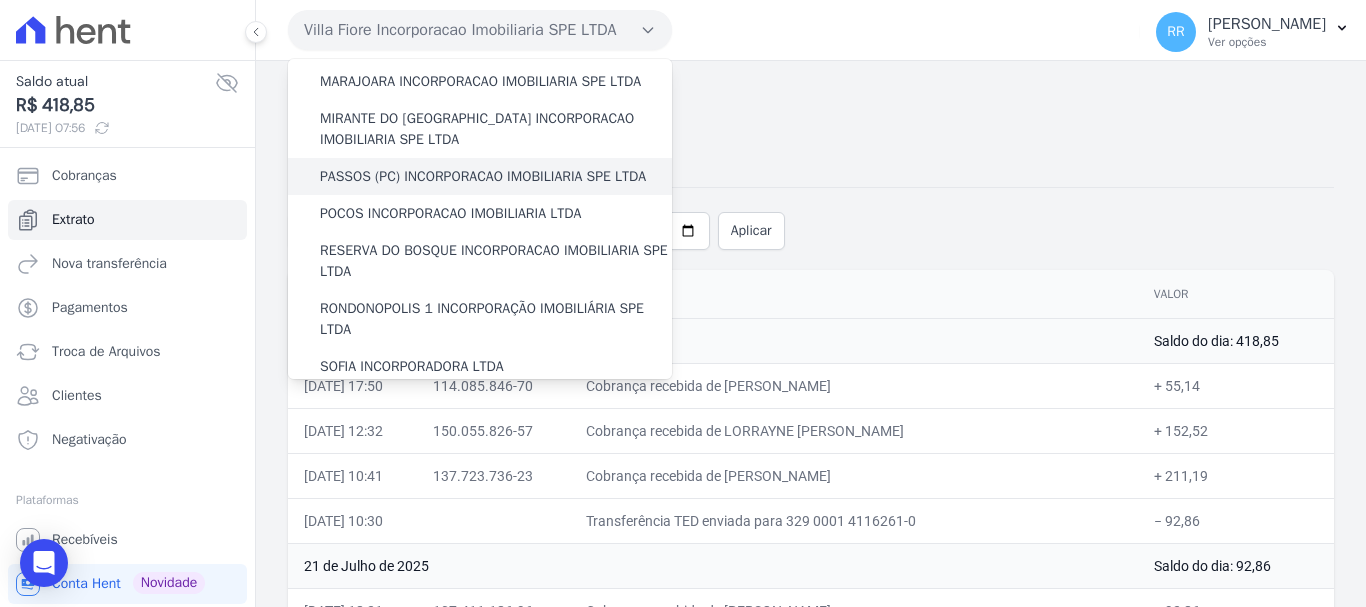 scroll, scrollTop: 500, scrollLeft: 0, axis: vertical 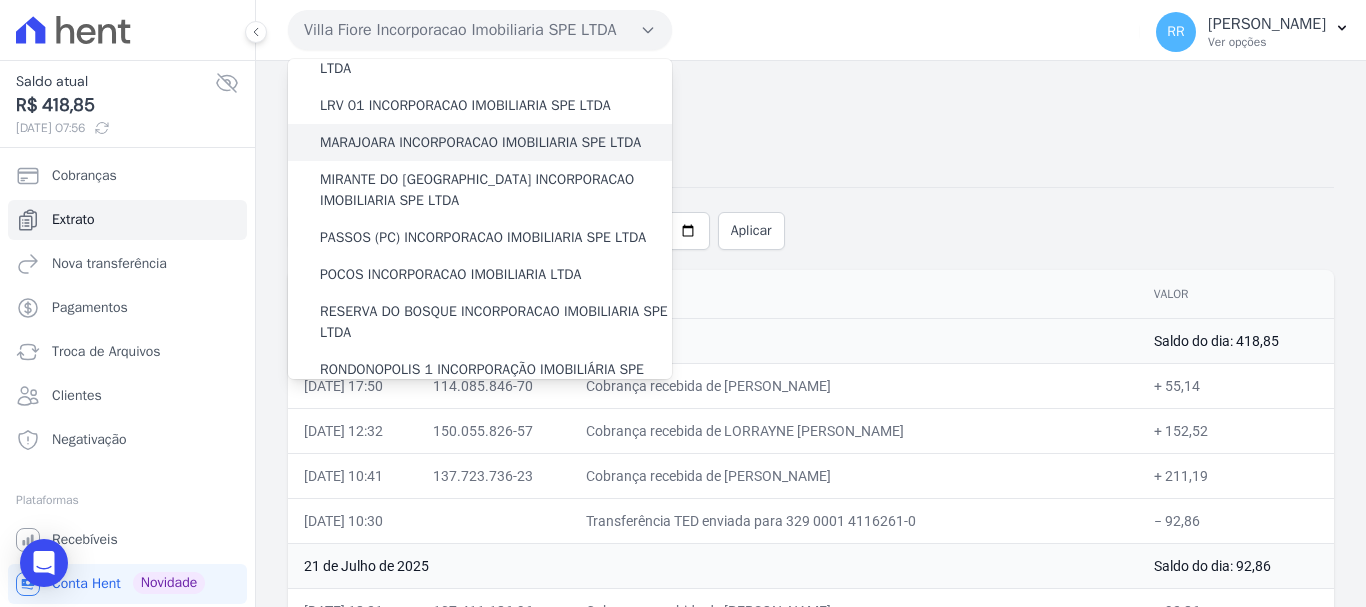 click on "MARAJOARA INCORPORACAO IMOBILIARIA SPE LTDA" at bounding box center (480, 142) 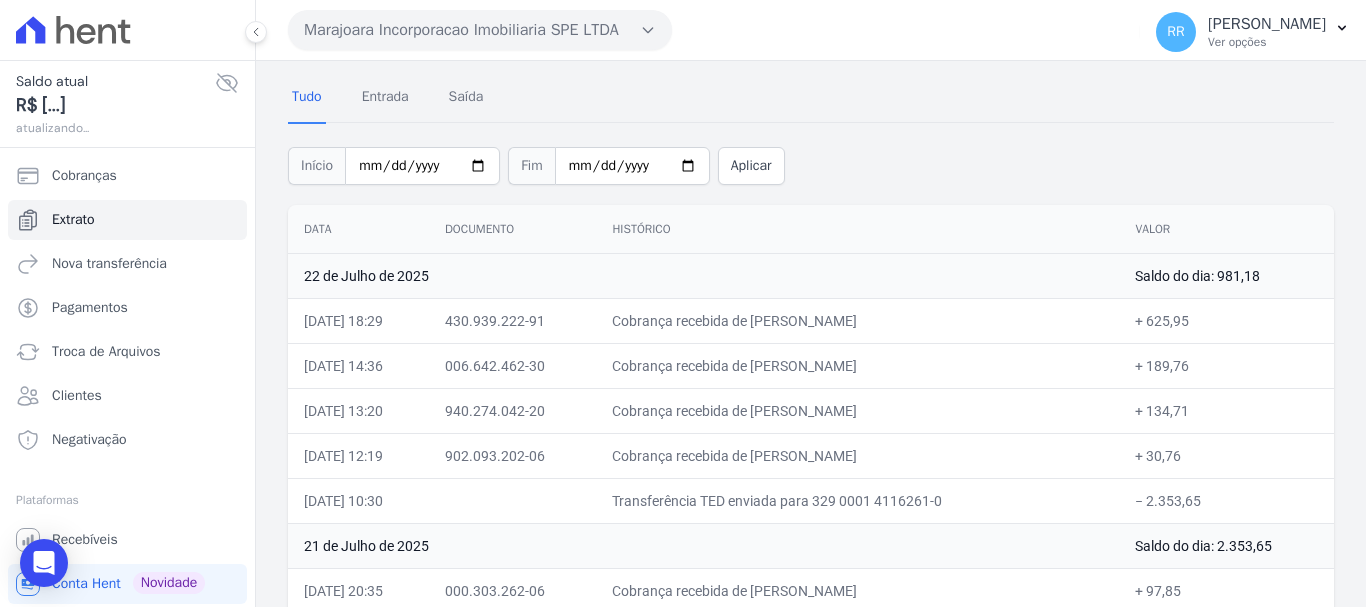 scroll, scrollTop: 100, scrollLeft: 0, axis: vertical 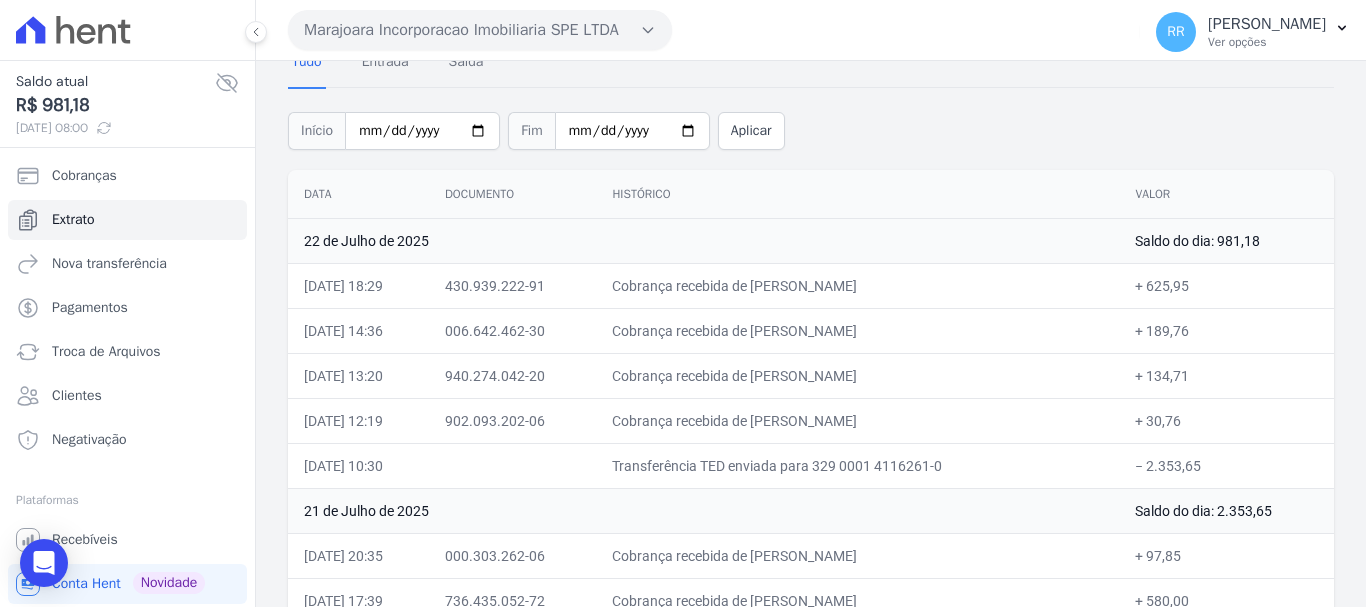 drag, startPoint x: 771, startPoint y: 329, endPoint x: 974, endPoint y: 326, distance: 203.02217 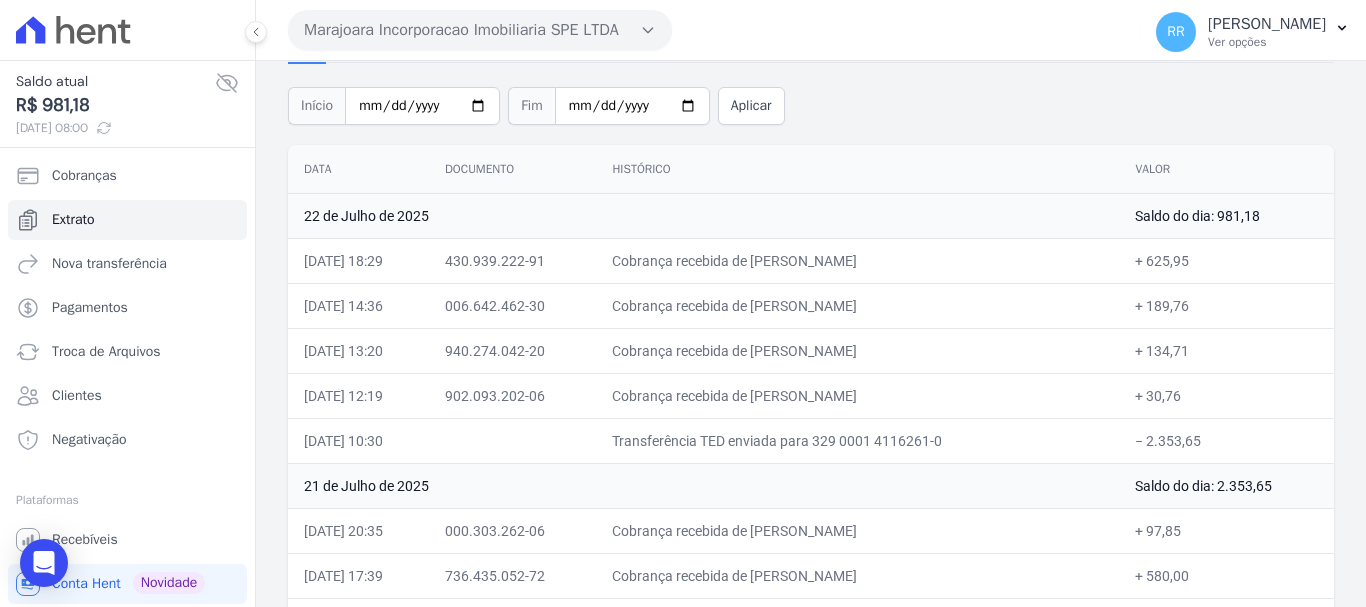 scroll, scrollTop: 200, scrollLeft: 0, axis: vertical 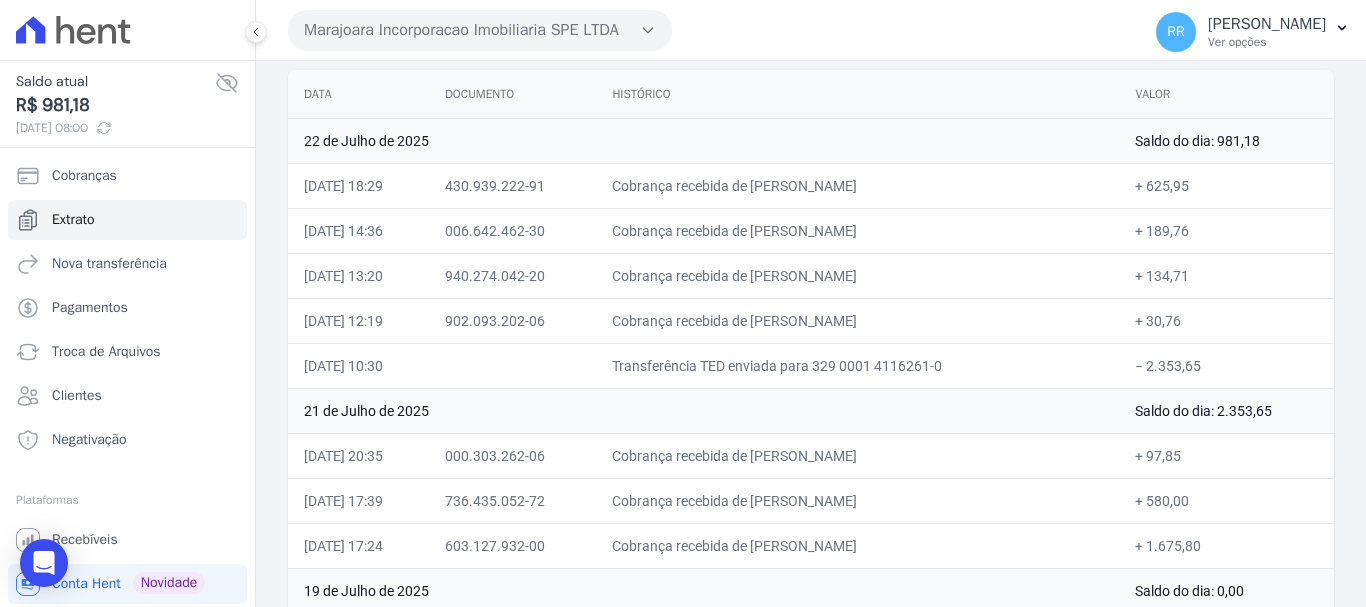 click on "Marajoara Incorporacao Imobiliaria SPE LTDA" at bounding box center [480, 30] 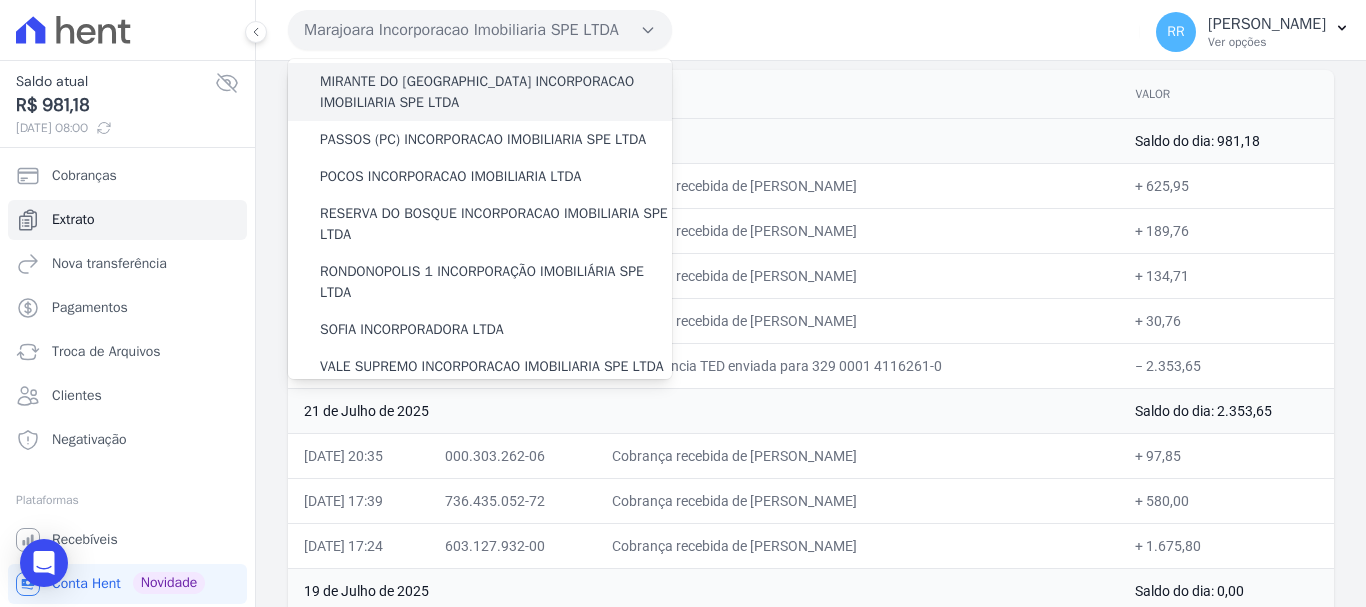 scroll, scrollTop: 600, scrollLeft: 0, axis: vertical 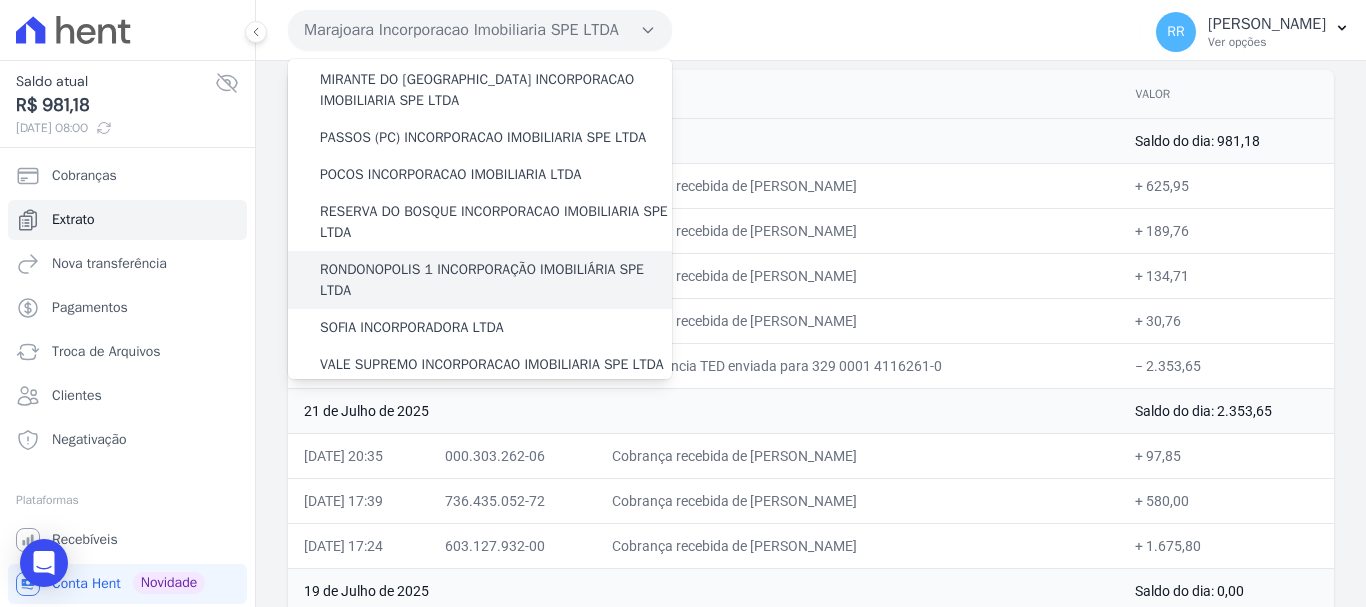 click on "RONDONOPOLIS 1 INCORPORAÇÃO IMOBILIÁRIA SPE LTDA" at bounding box center [496, 280] 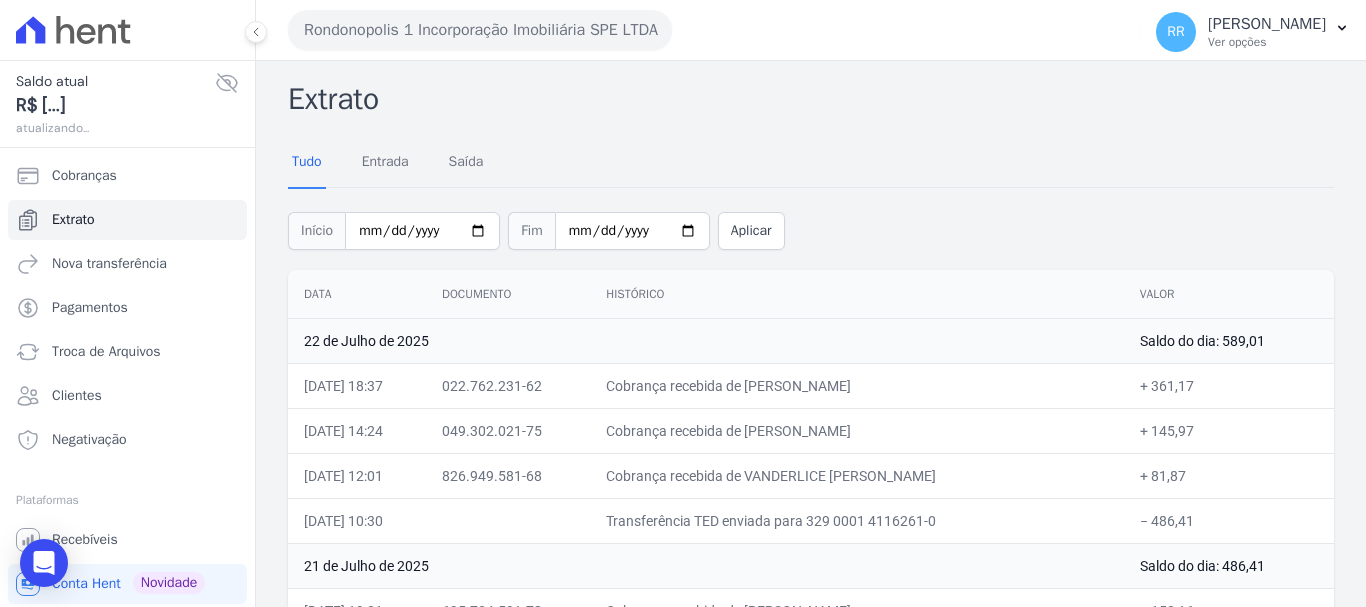 drag, startPoint x: 780, startPoint y: 383, endPoint x: 966, endPoint y: 395, distance: 186.38669 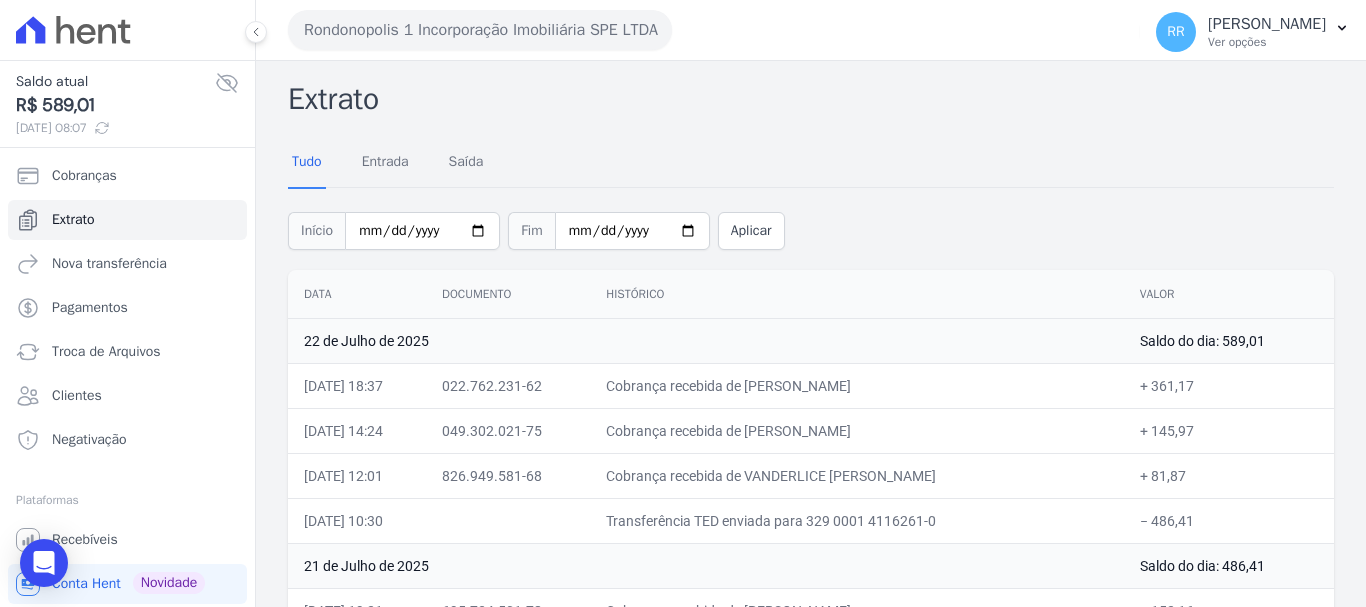 drag, startPoint x: 781, startPoint y: 430, endPoint x: 1034, endPoint y: 430, distance: 253 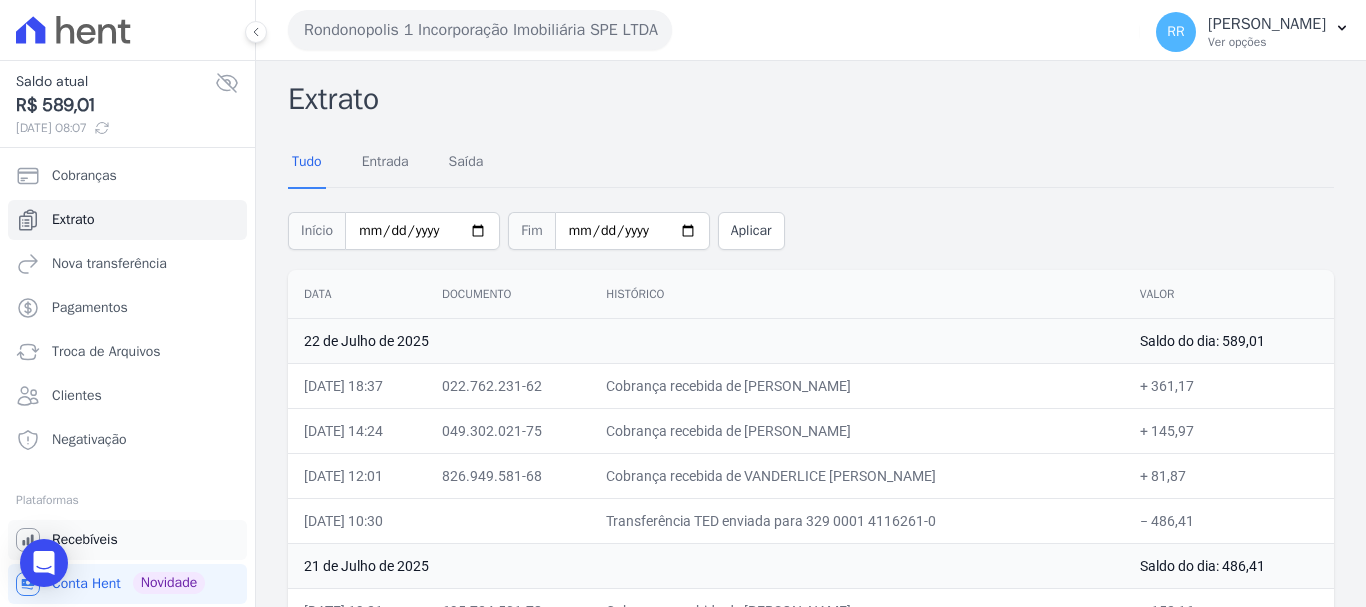copy on "VANDERLICE [PERSON_NAME]" 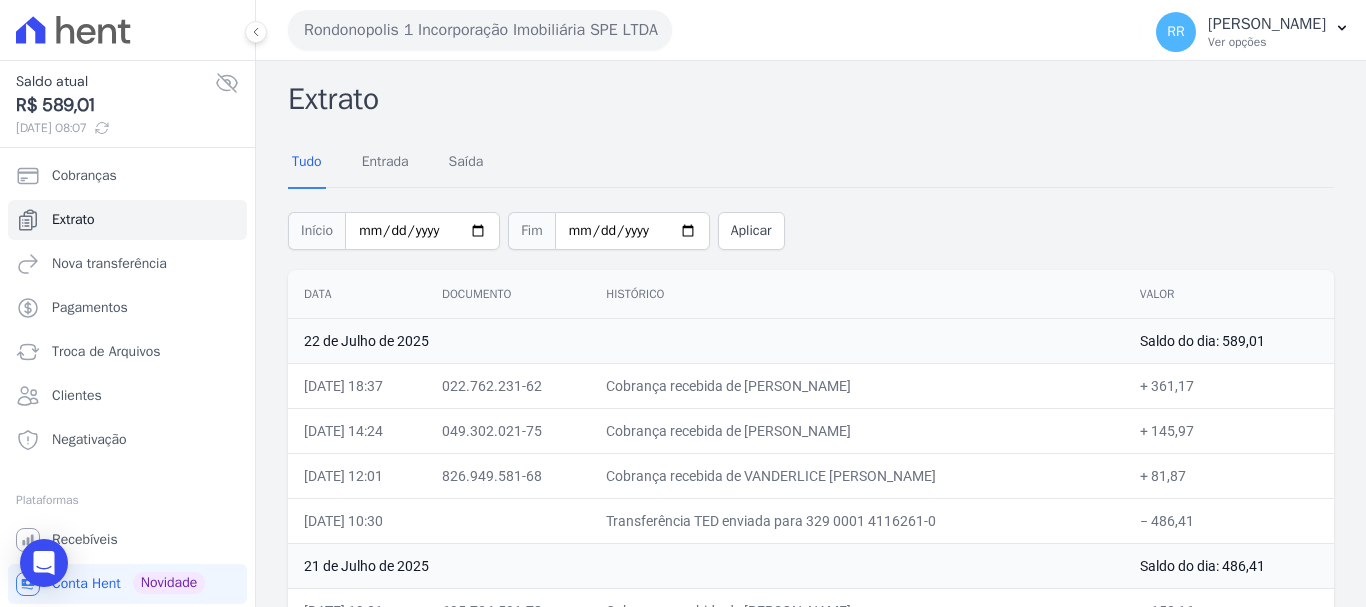 drag, startPoint x: 617, startPoint y: 90, endPoint x: 593, endPoint y: 95, distance: 24.5153 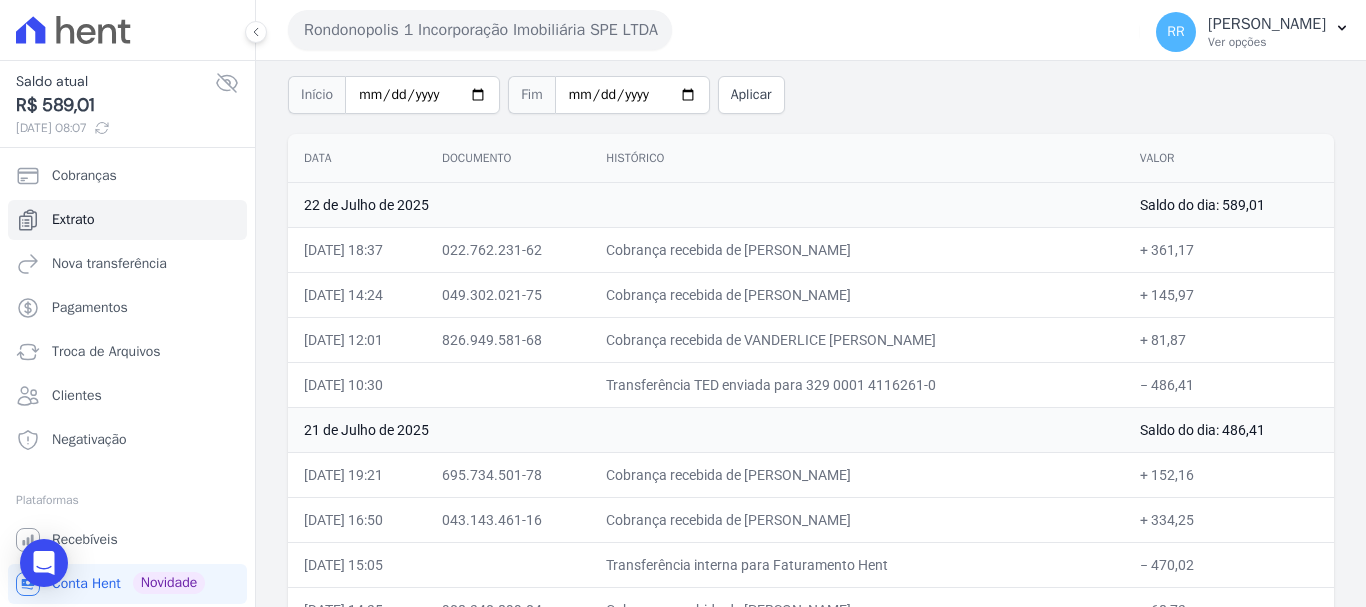 scroll, scrollTop: 200, scrollLeft: 0, axis: vertical 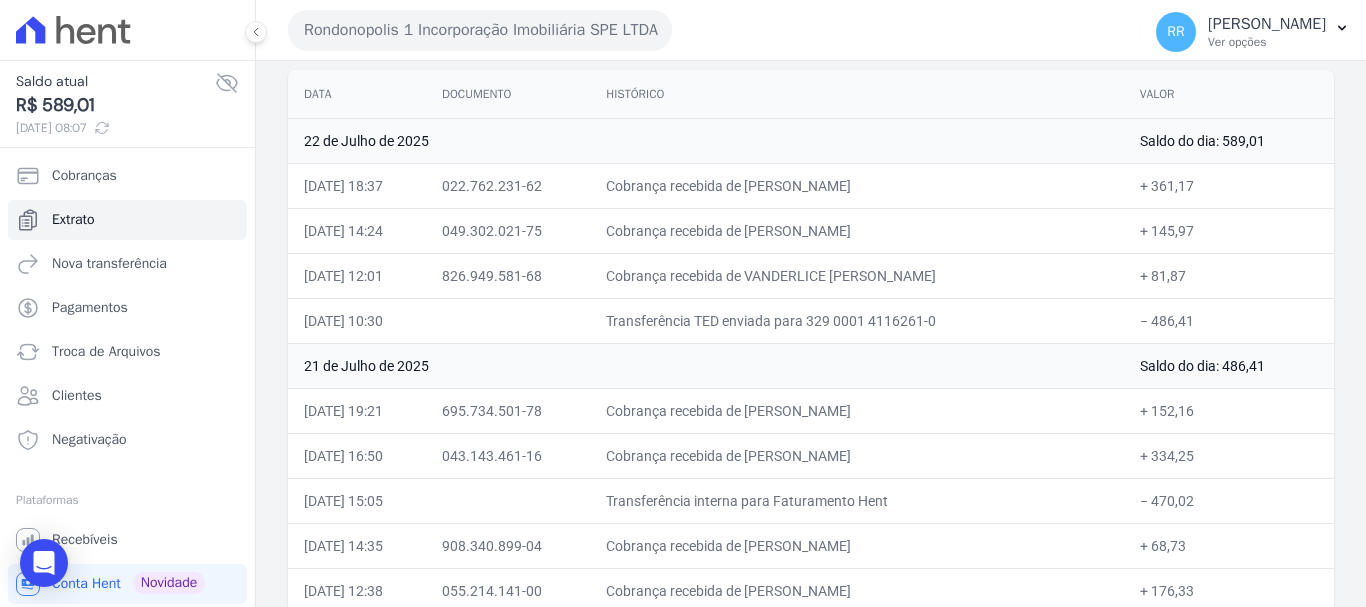 click on "Rondonopolis 1 Incorporação Imobiliária SPE LTDA" at bounding box center (480, 30) 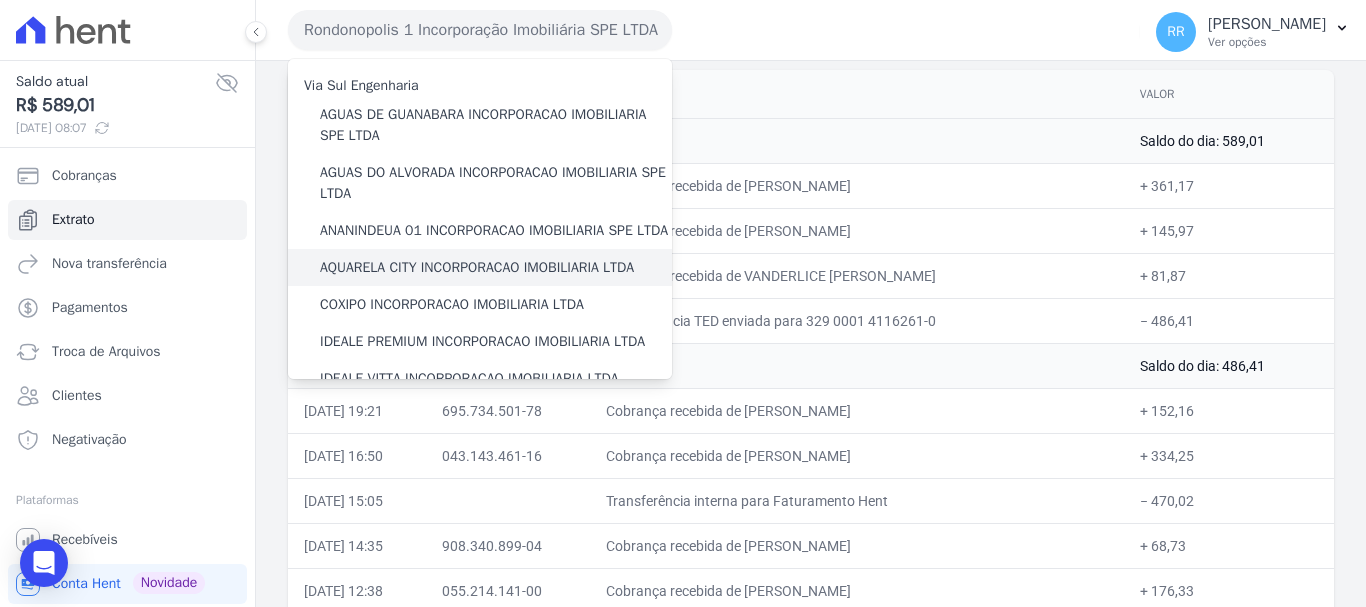 scroll, scrollTop: 400, scrollLeft: 0, axis: vertical 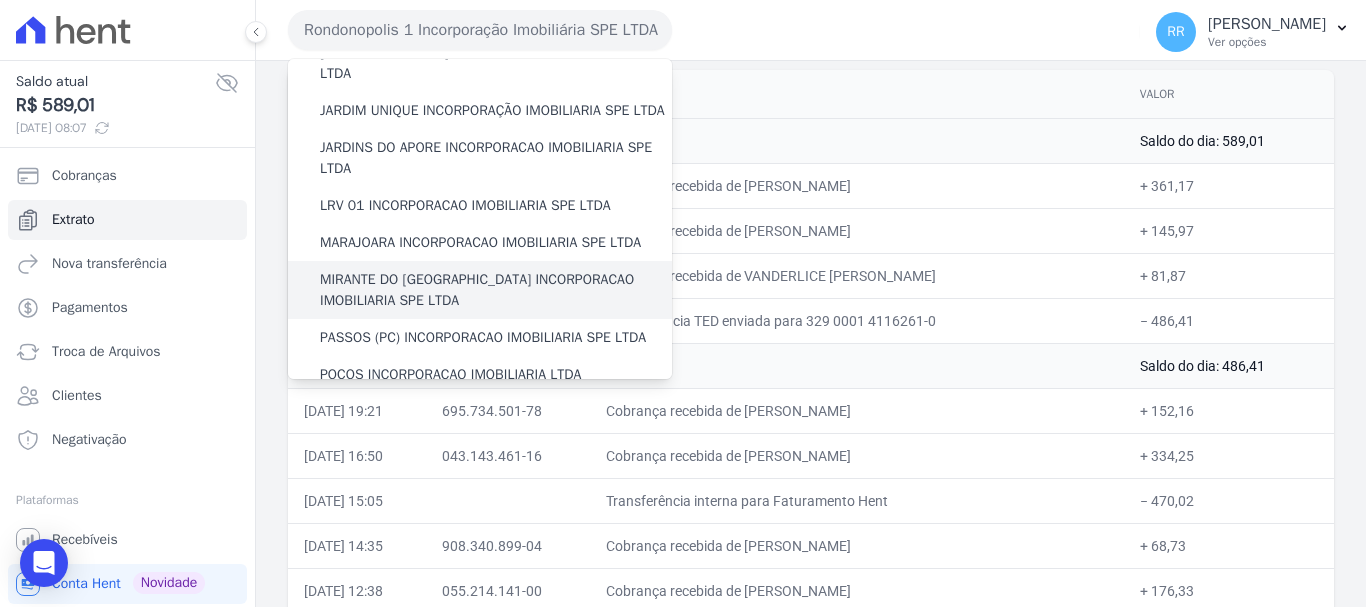 click on "MIRANTE DO [GEOGRAPHIC_DATA] INCORPORACAO IMOBILIARIA SPE LTDA" at bounding box center [496, 290] 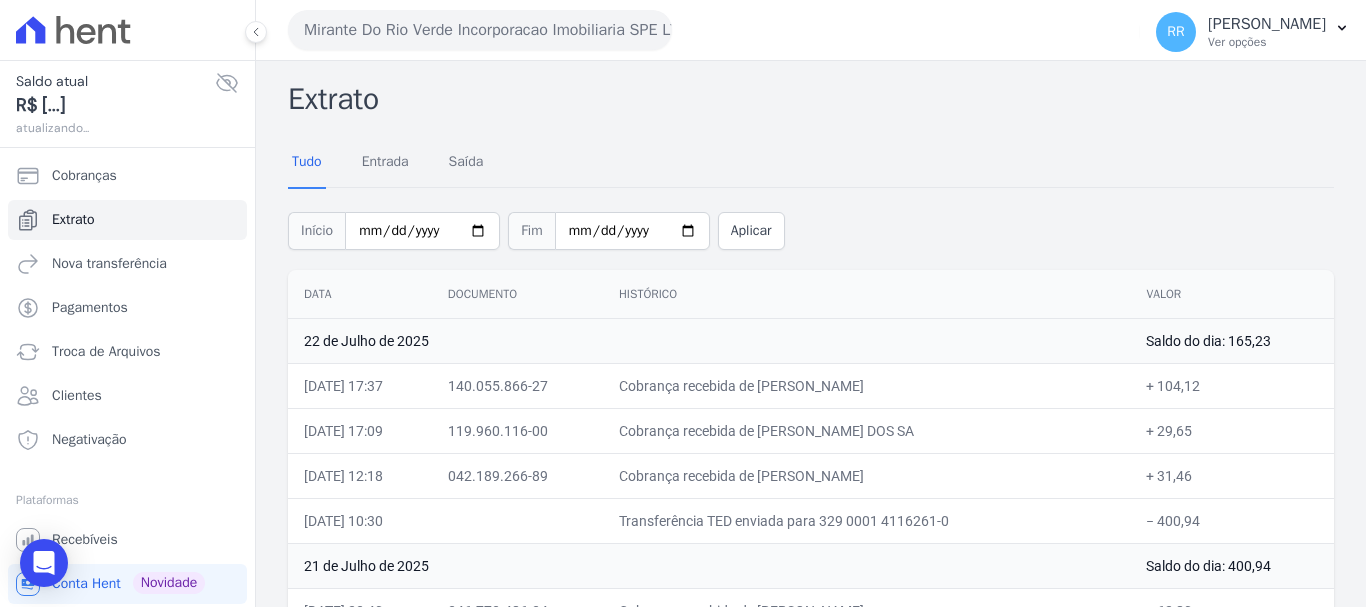 drag, startPoint x: 770, startPoint y: 473, endPoint x: 795, endPoint y: 471, distance: 25.079872 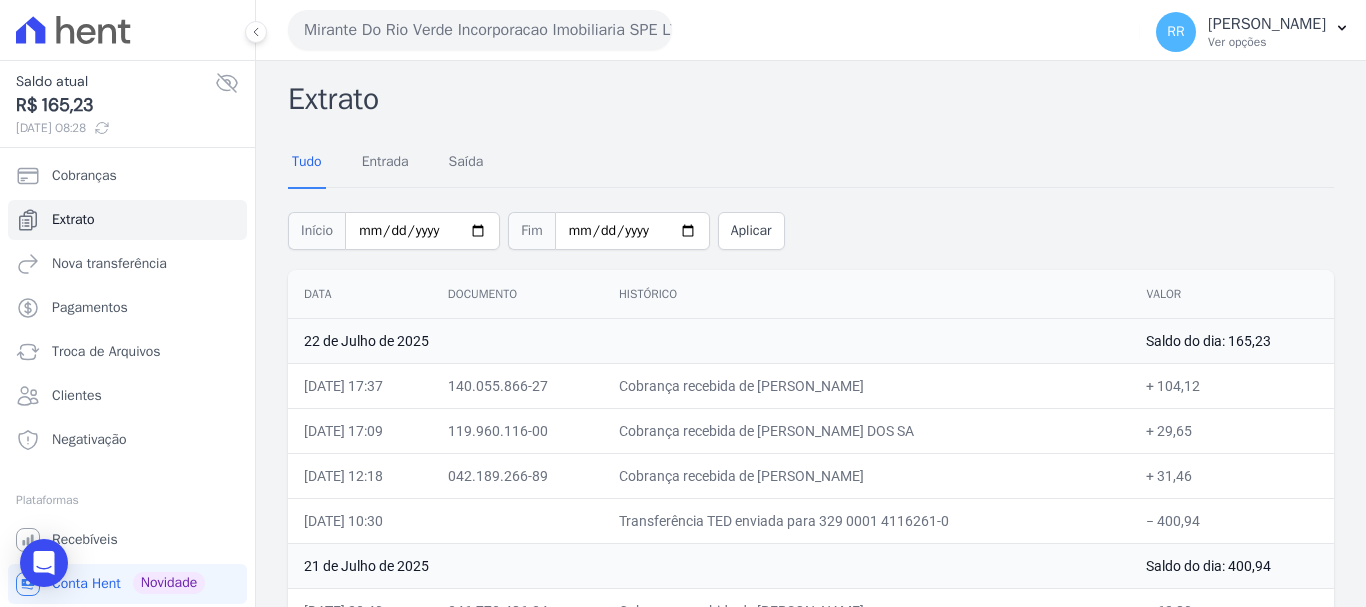 click on "Mirante Do Rio Verde Incorporacao Imobiliaria SPE LTDA" at bounding box center [480, 30] 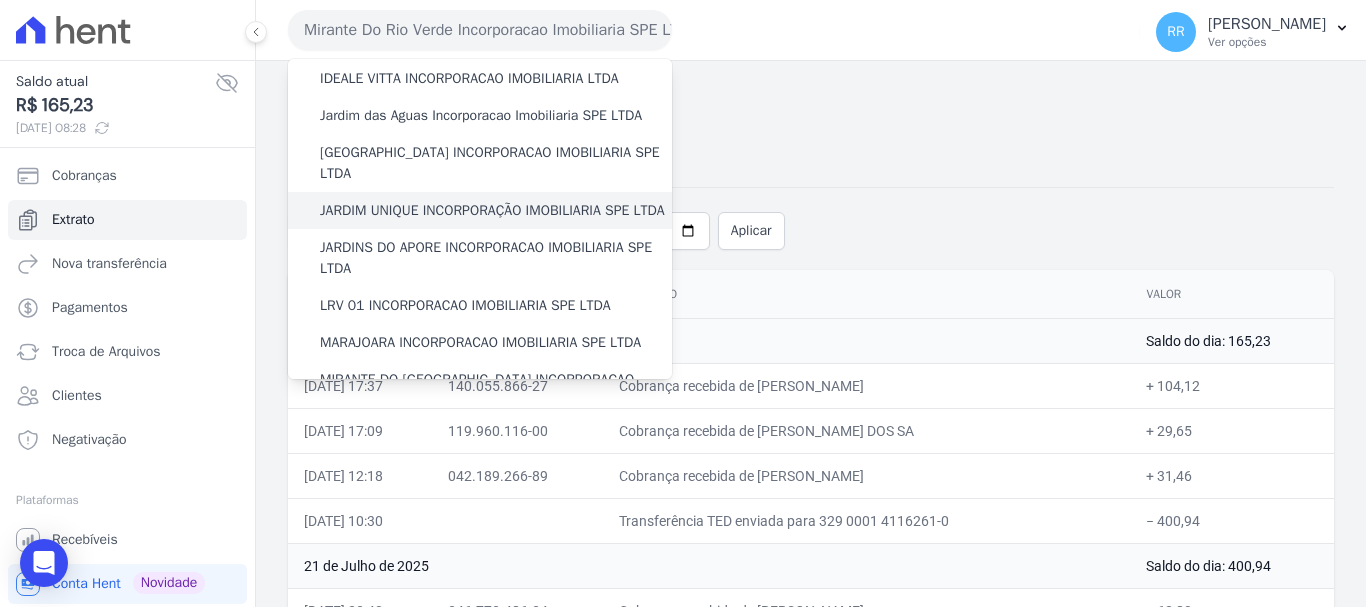 scroll, scrollTop: 400, scrollLeft: 0, axis: vertical 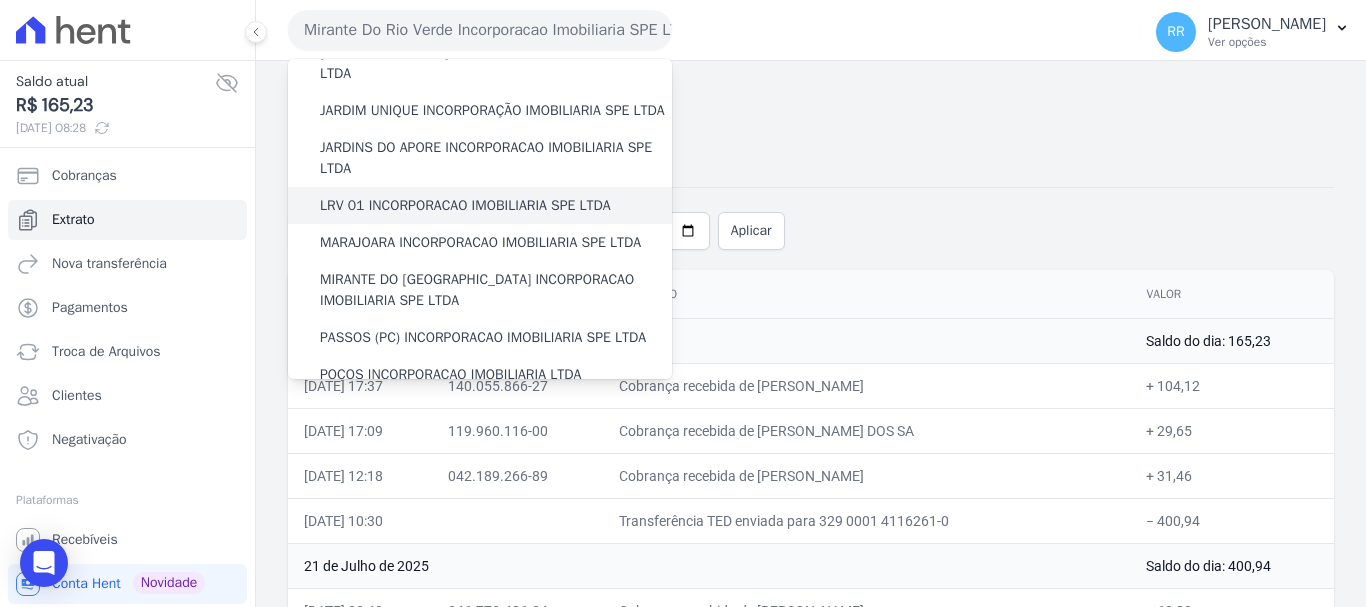 click on "LRV 01 INCORPORACAO IMOBILIARIA SPE LTDA" at bounding box center [480, 205] 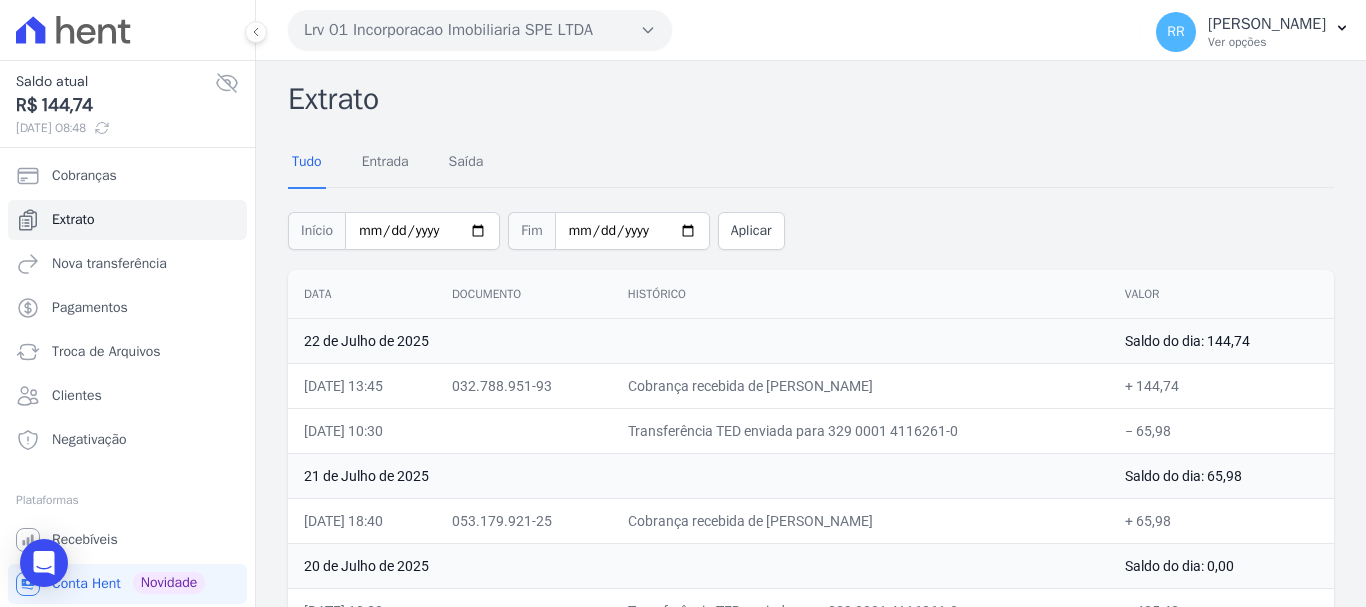 drag, startPoint x: 778, startPoint y: 383, endPoint x: 1043, endPoint y: 406, distance: 265.99625 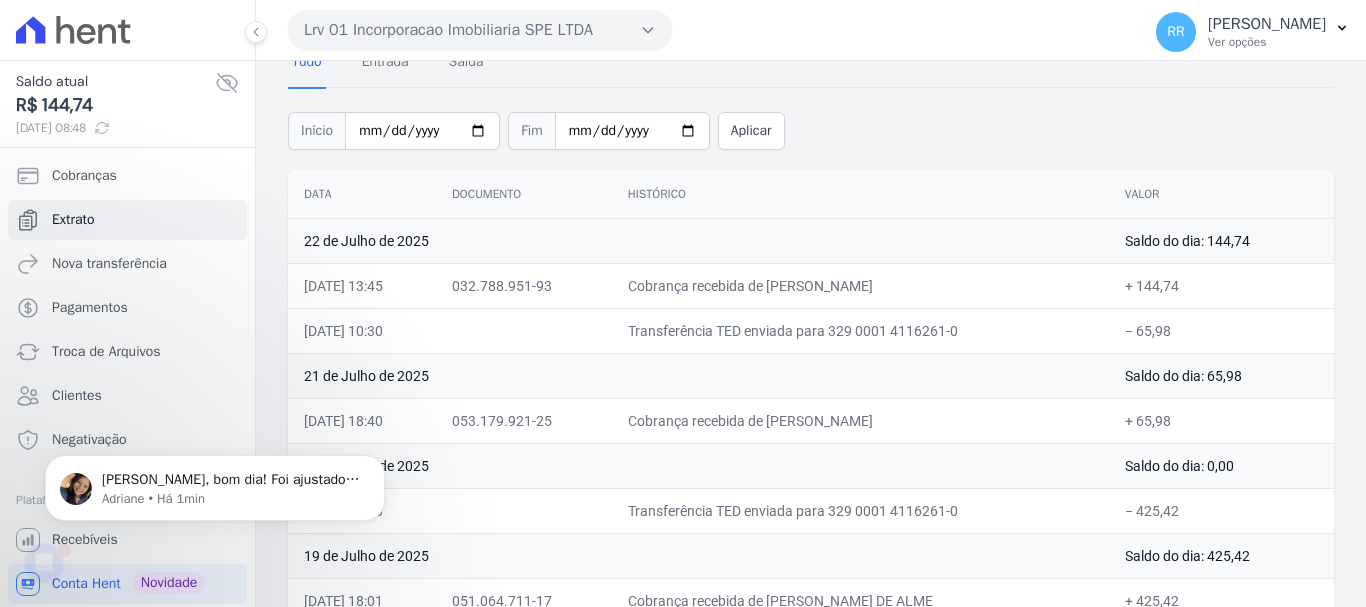scroll, scrollTop: 0, scrollLeft: 0, axis: both 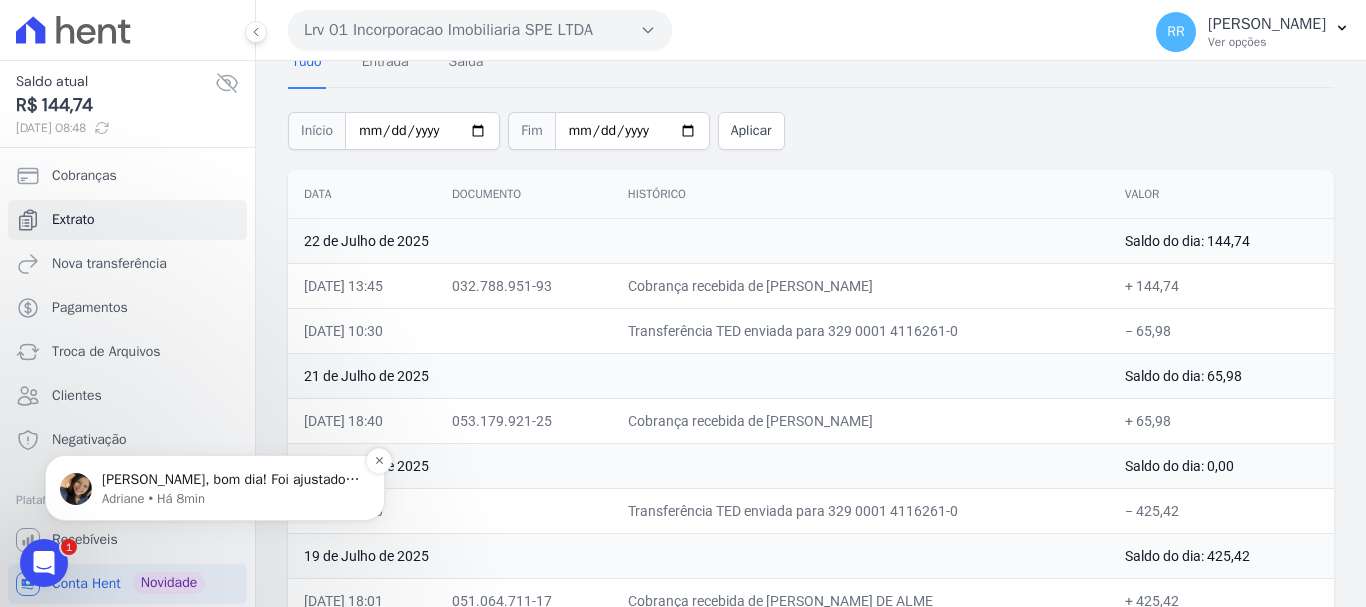 click on "[PERSON_NAME], bom dia!  Foi ajustado no extrato (metabase) o empreendimento para as cliente Cleidilene e Ariane. ; )" at bounding box center [231, 480] 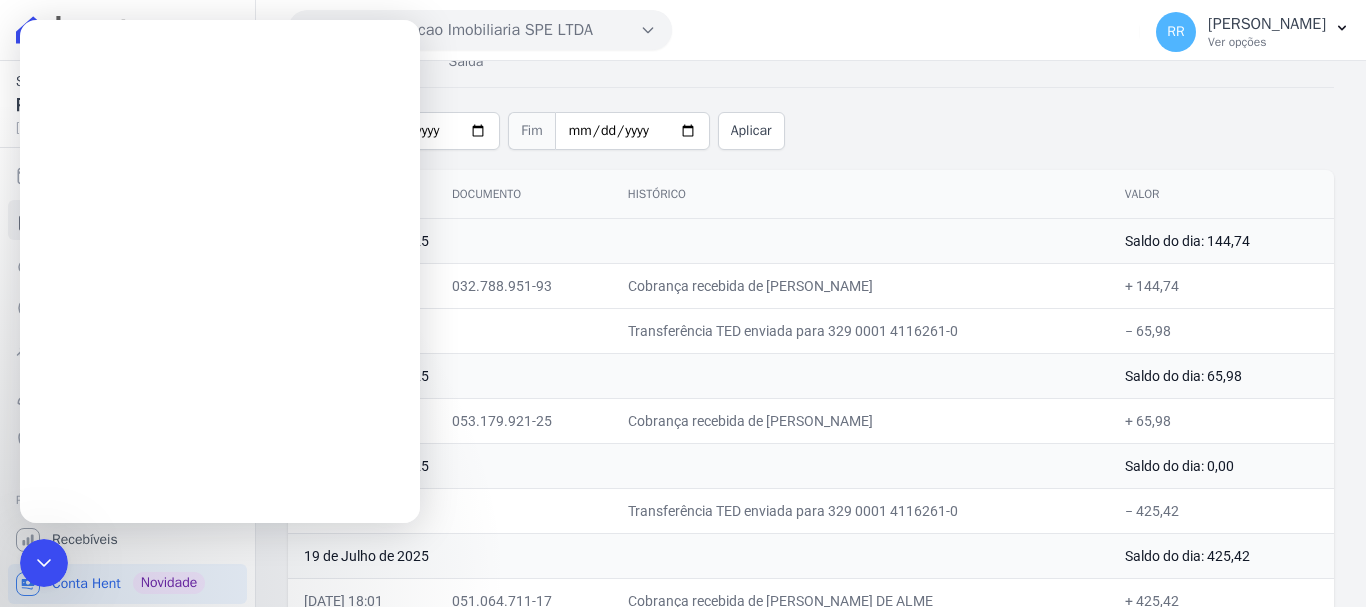scroll, scrollTop: 0, scrollLeft: 0, axis: both 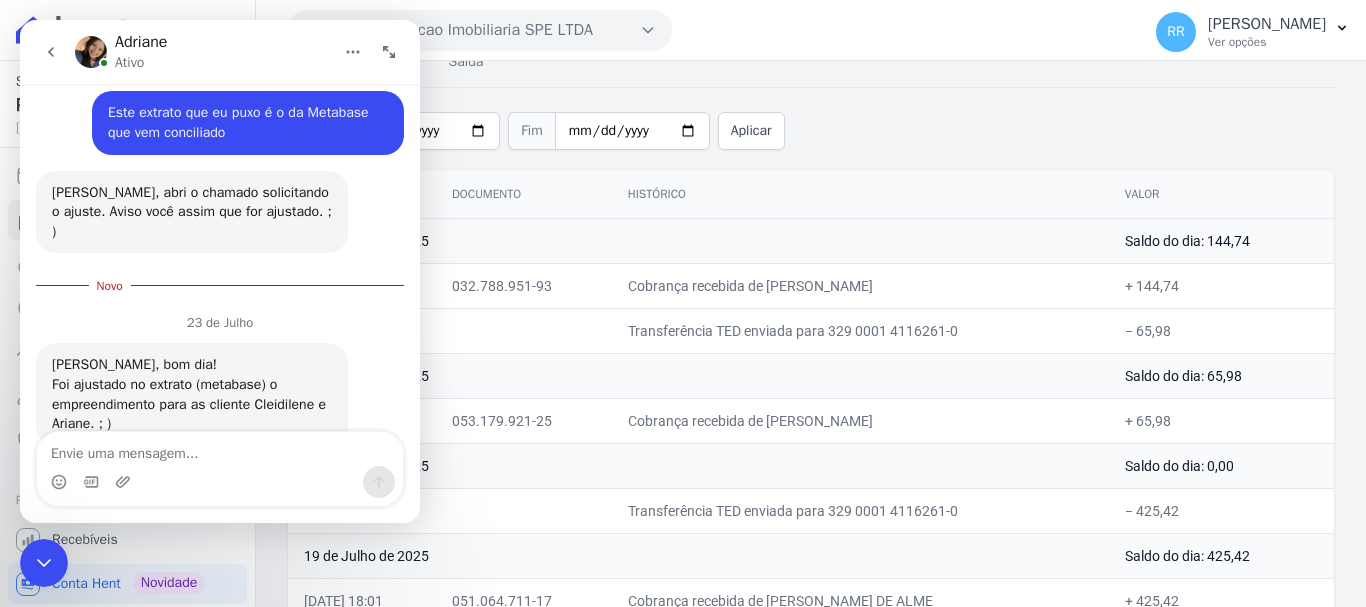 click on "[PERSON_NAME], bom dia!  Foi ajustado no extrato (metabase) o empreendimento para as cliente Cleidilene e [PERSON_NAME] ; )  [PERSON_NAME]    •   Há 8min" at bounding box center [220, 416] 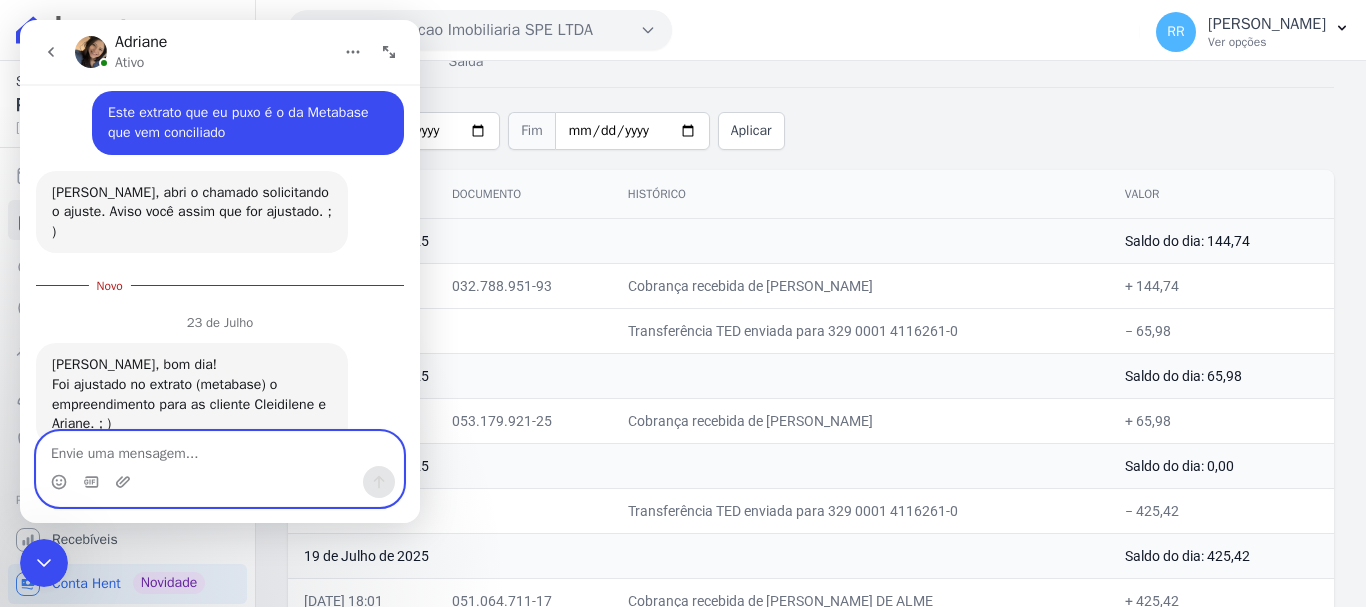 click at bounding box center (220, 449) 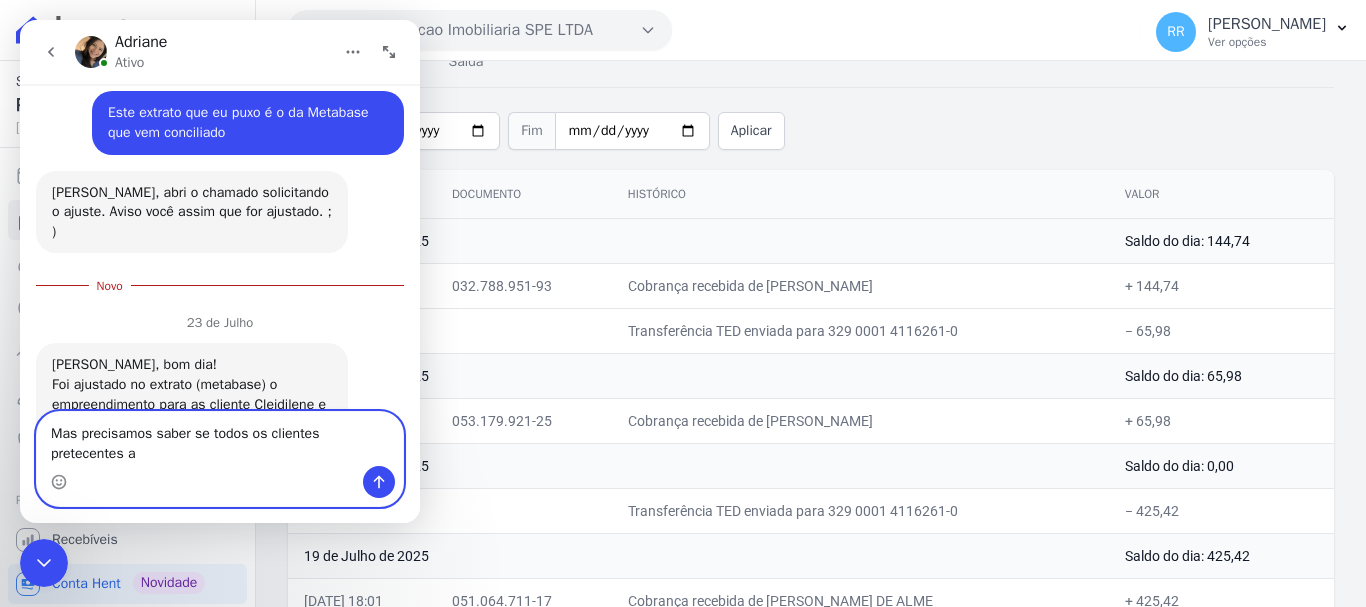 scroll, scrollTop: 1990, scrollLeft: 0, axis: vertical 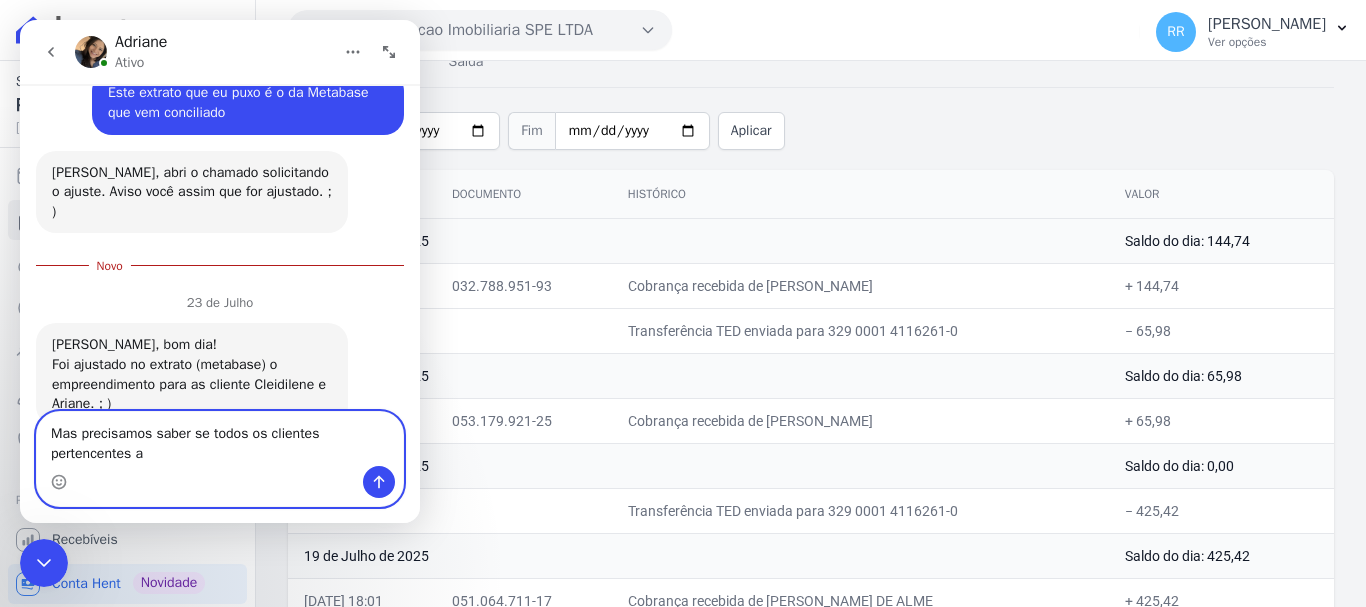click on "Mas precisamos saber se todos os clientes pertencentes a" at bounding box center [220, 439] 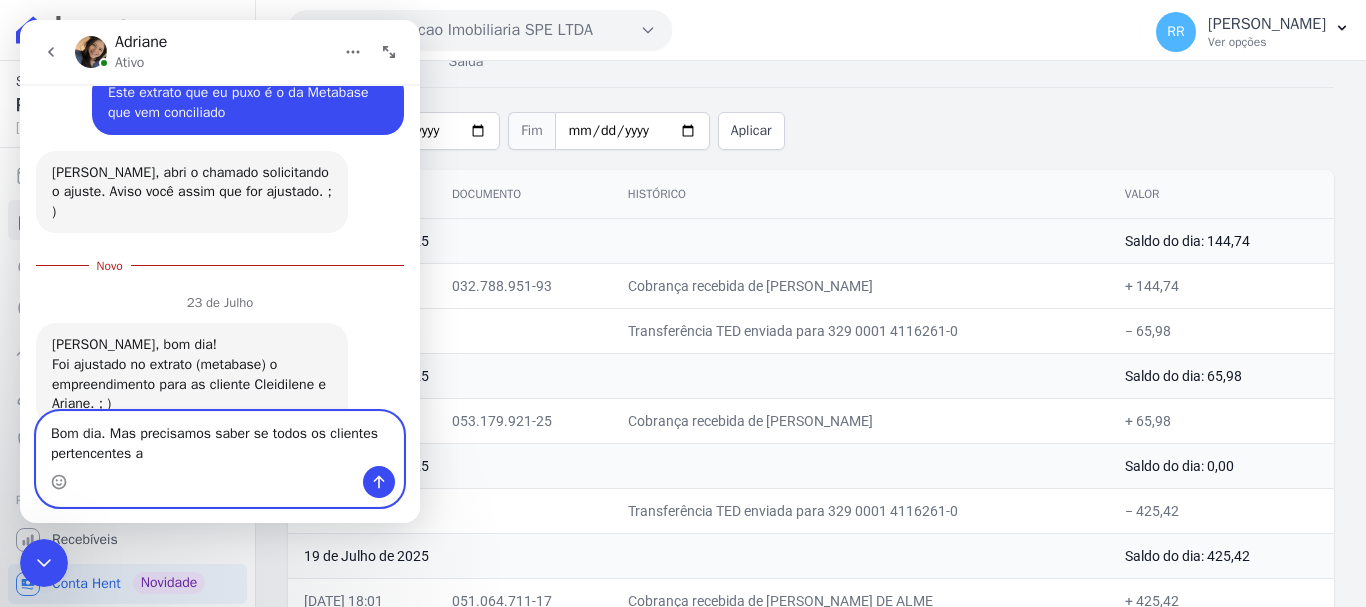 click on "Bom dia. Mas precisamos saber se todos os clientes pertencentes a" at bounding box center [220, 439] 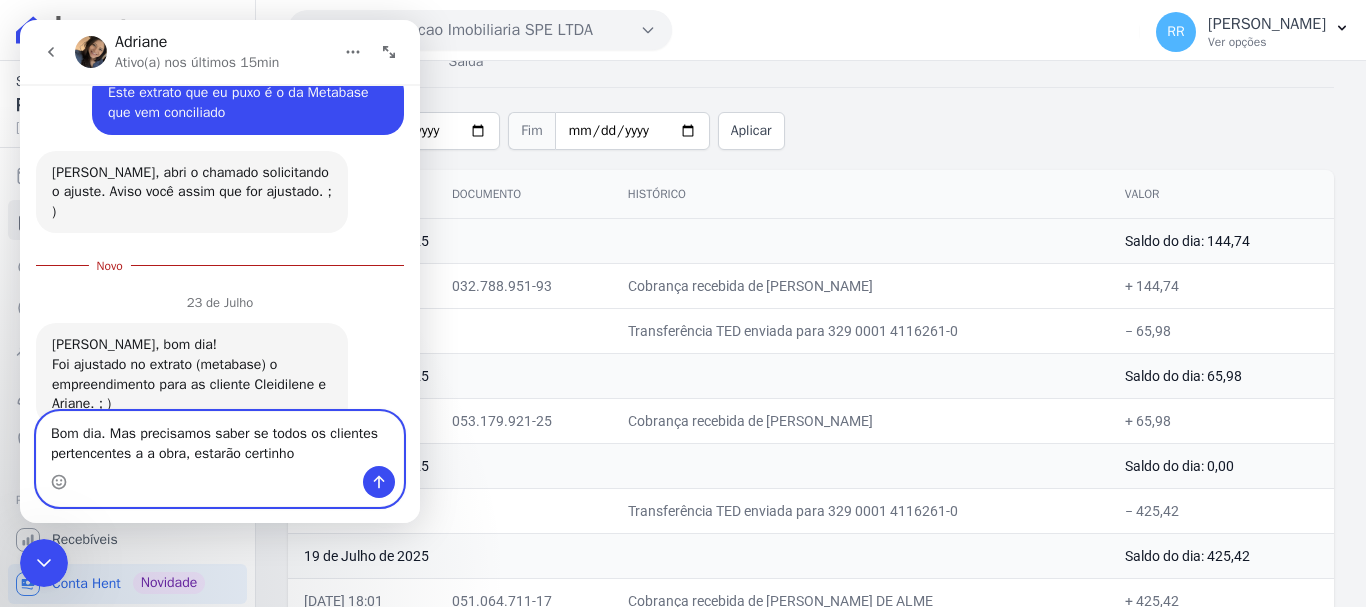 type on "Bom dia. Mas precisamos saber se todos os clientes pertencentes a a obra, estarão certinho." 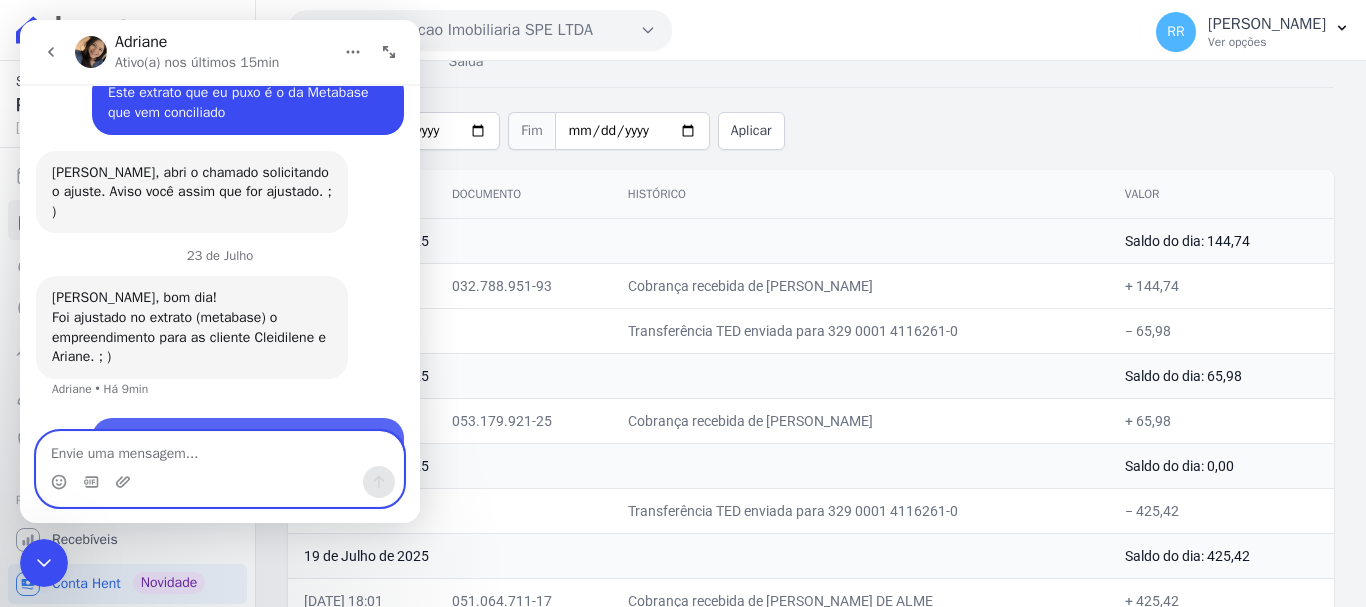 scroll, scrollTop: 2022, scrollLeft: 0, axis: vertical 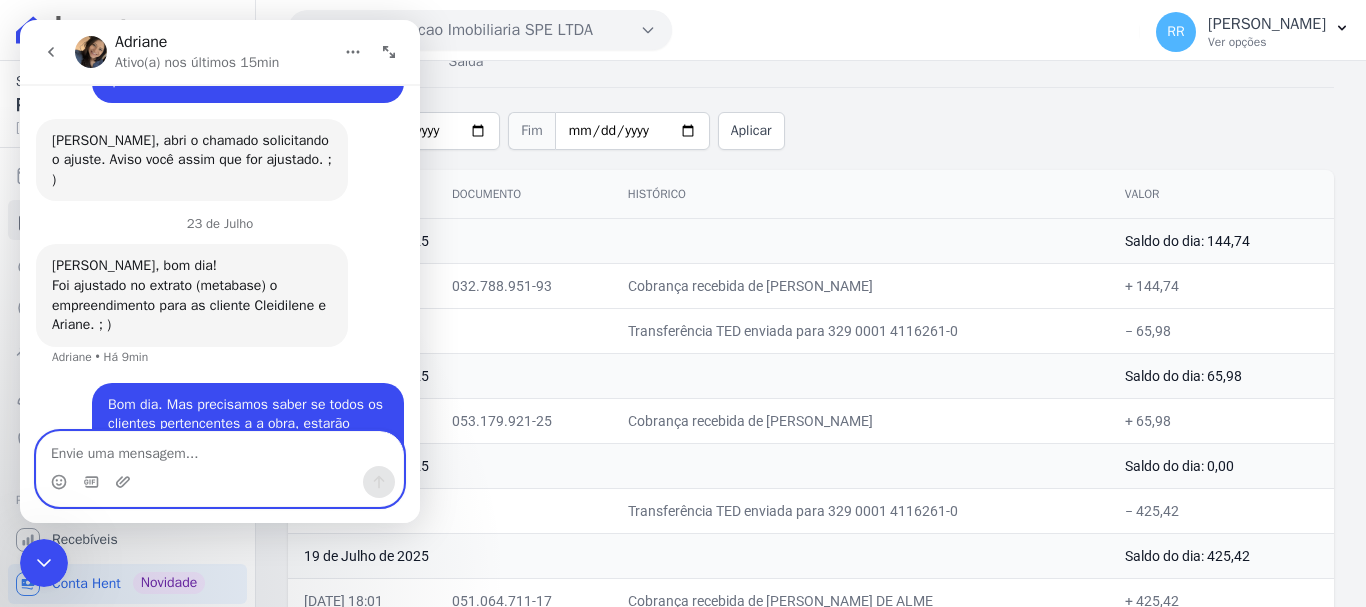 click at bounding box center (220, 449) 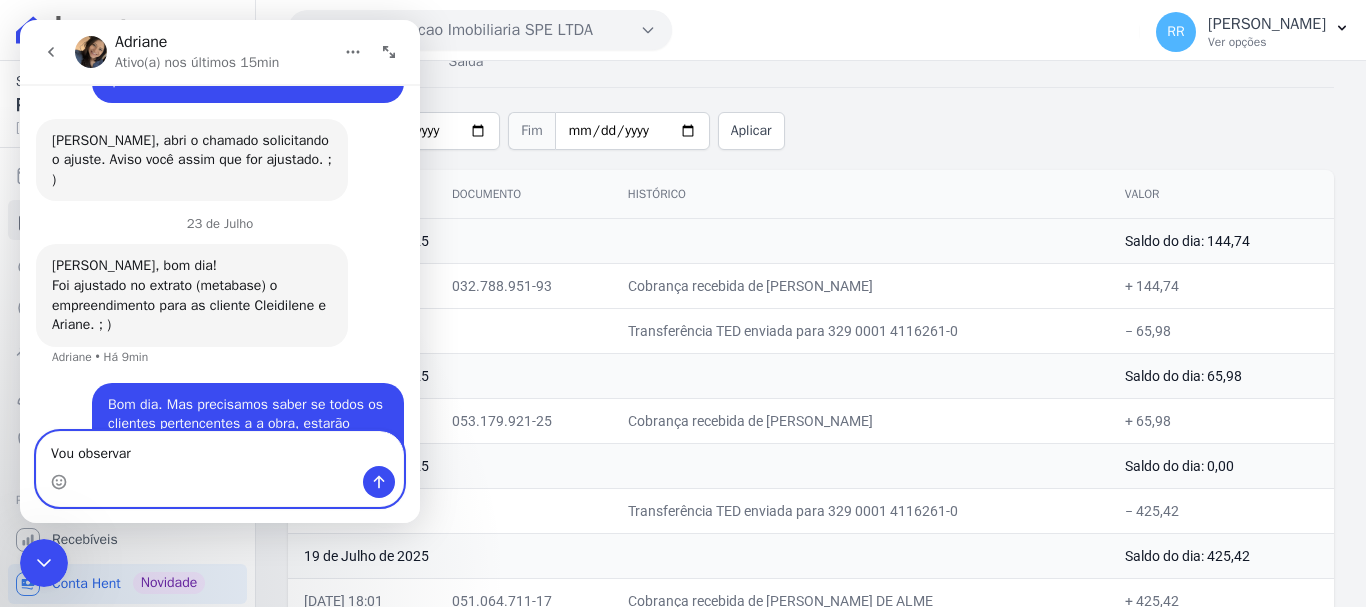 type on "Vou observar" 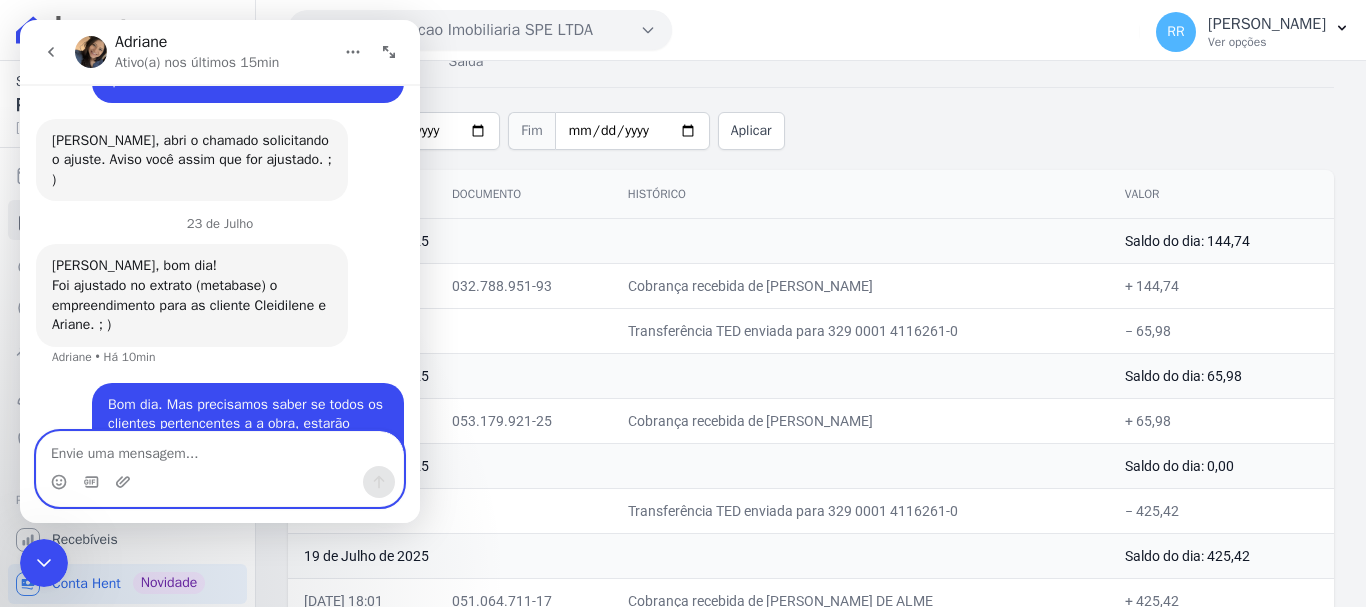 scroll, scrollTop: 2067, scrollLeft: 0, axis: vertical 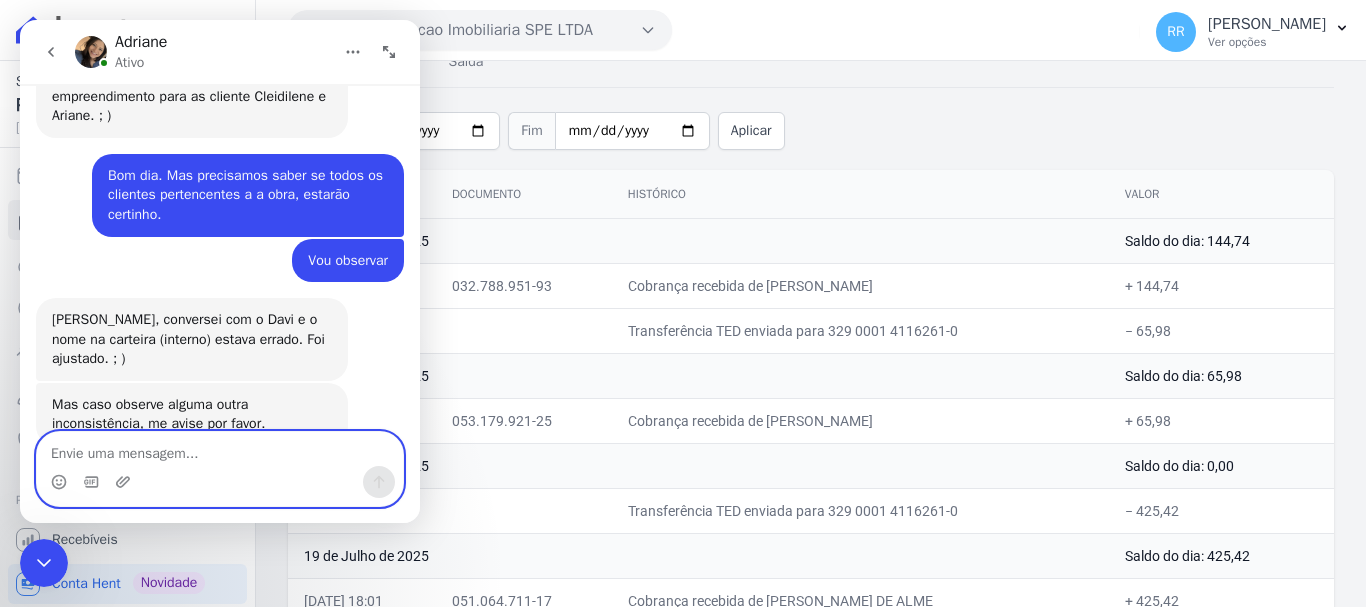 click at bounding box center (220, 449) 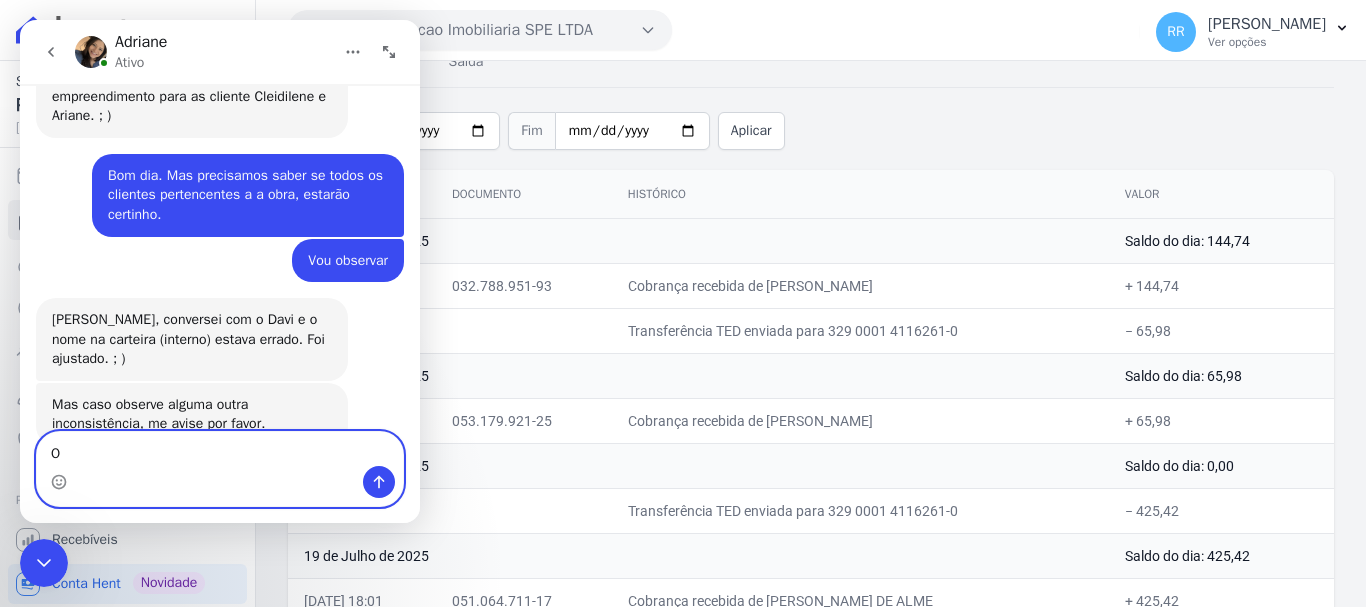 type on "Ok" 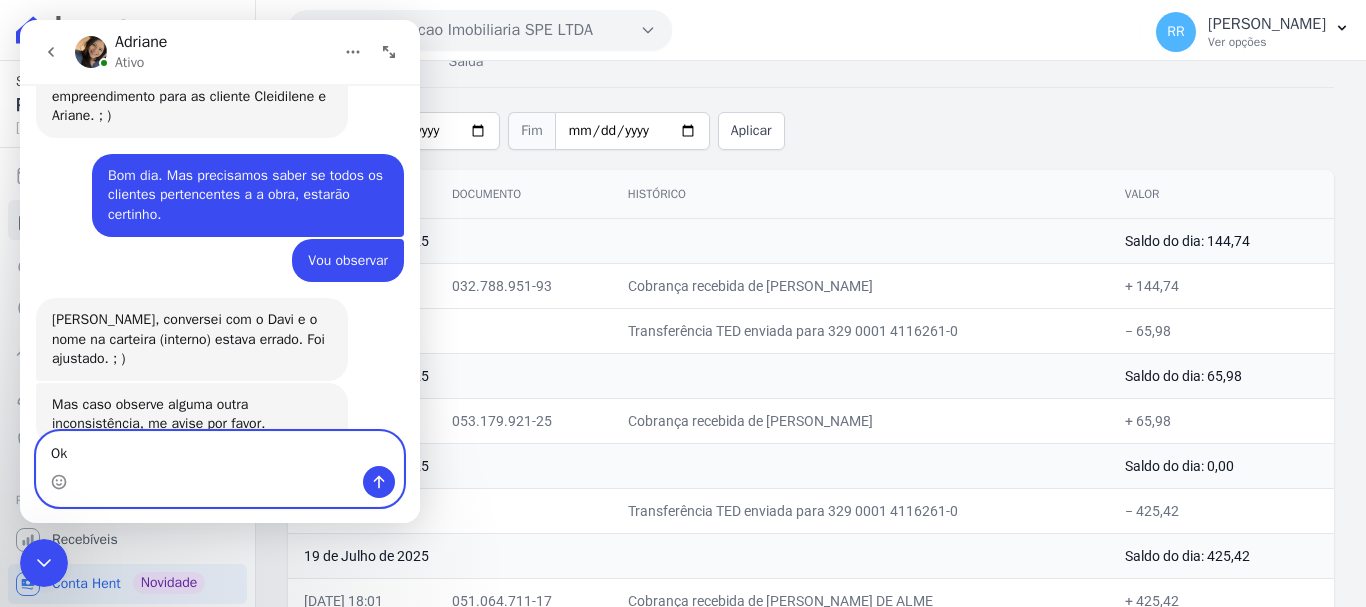 type 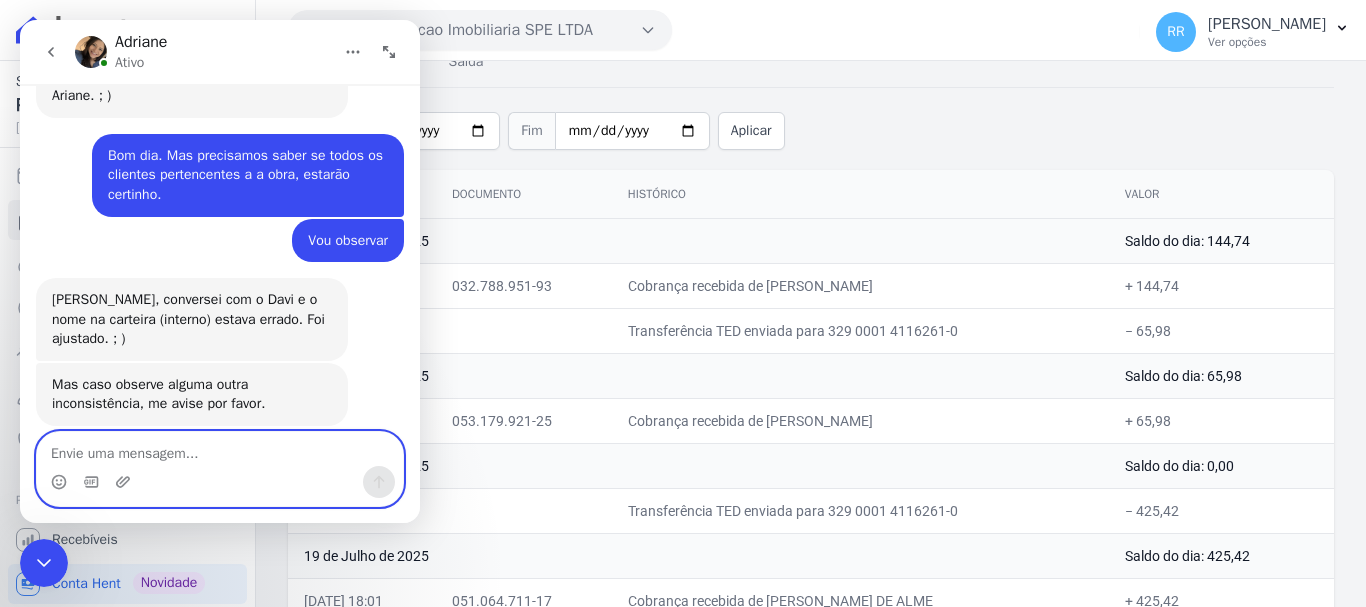 scroll, scrollTop: 2291, scrollLeft: 0, axis: vertical 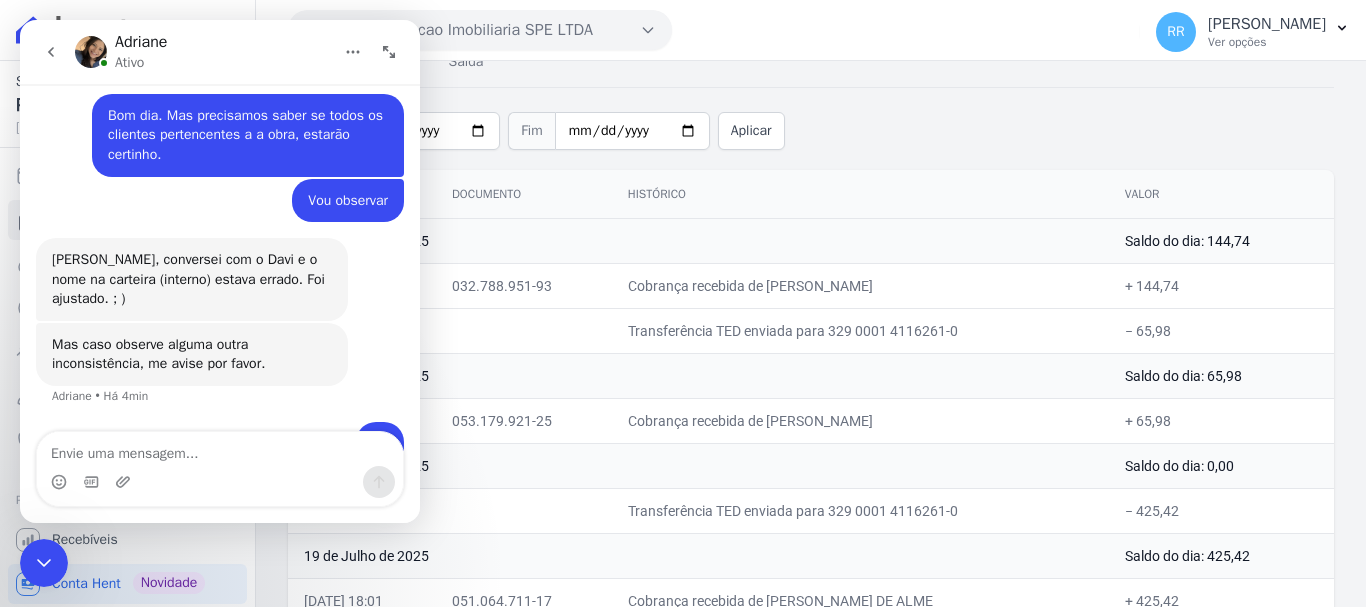 click on "Cobrança recebida de [PERSON_NAME]" at bounding box center [860, 420] 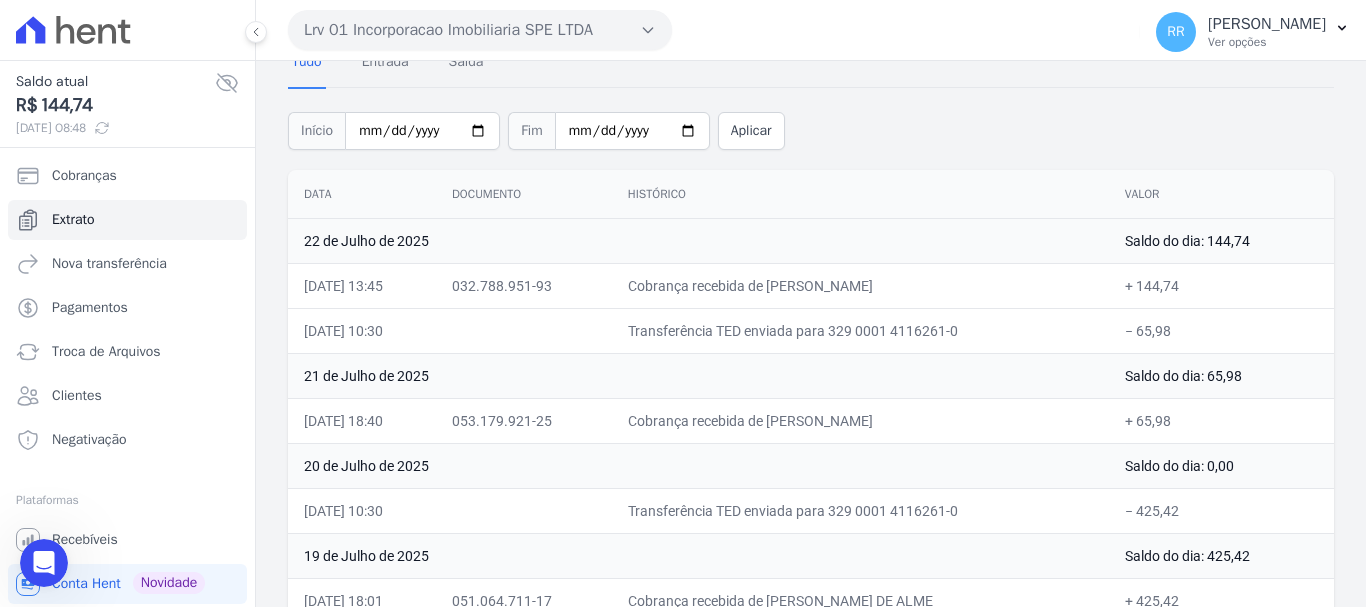 scroll, scrollTop: 0, scrollLeft: 0, axis: both 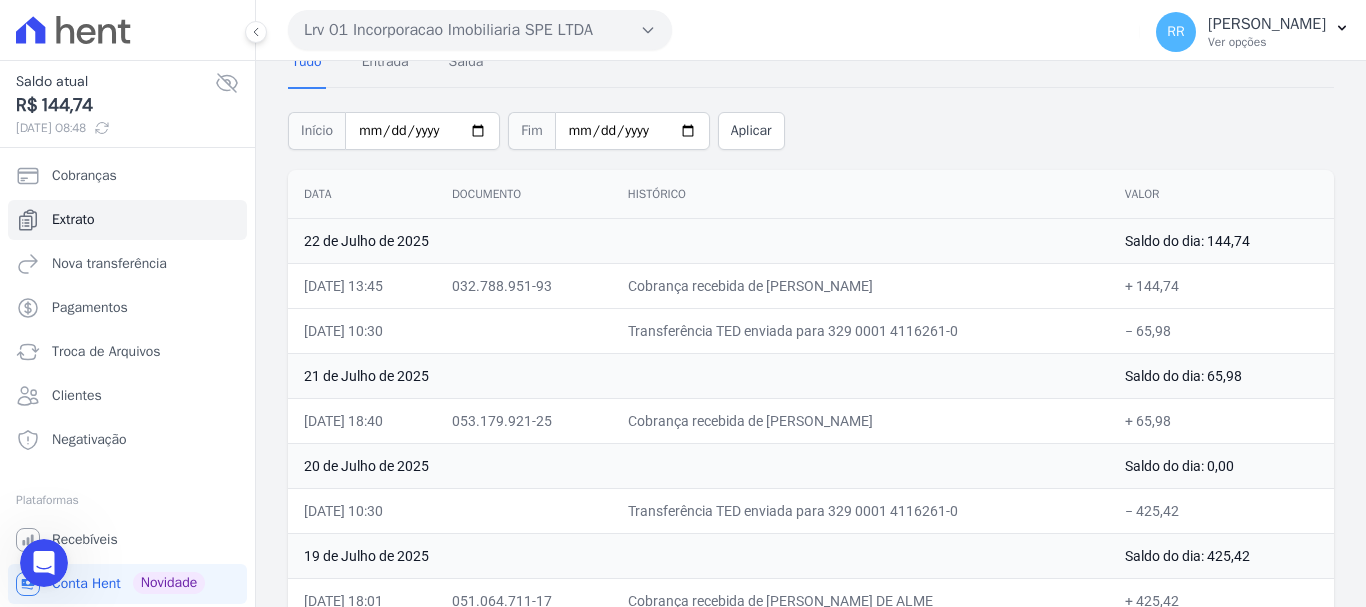 click on "Cobrança recebida de [PERSON_NAME]" at bounding box center (860, 420) 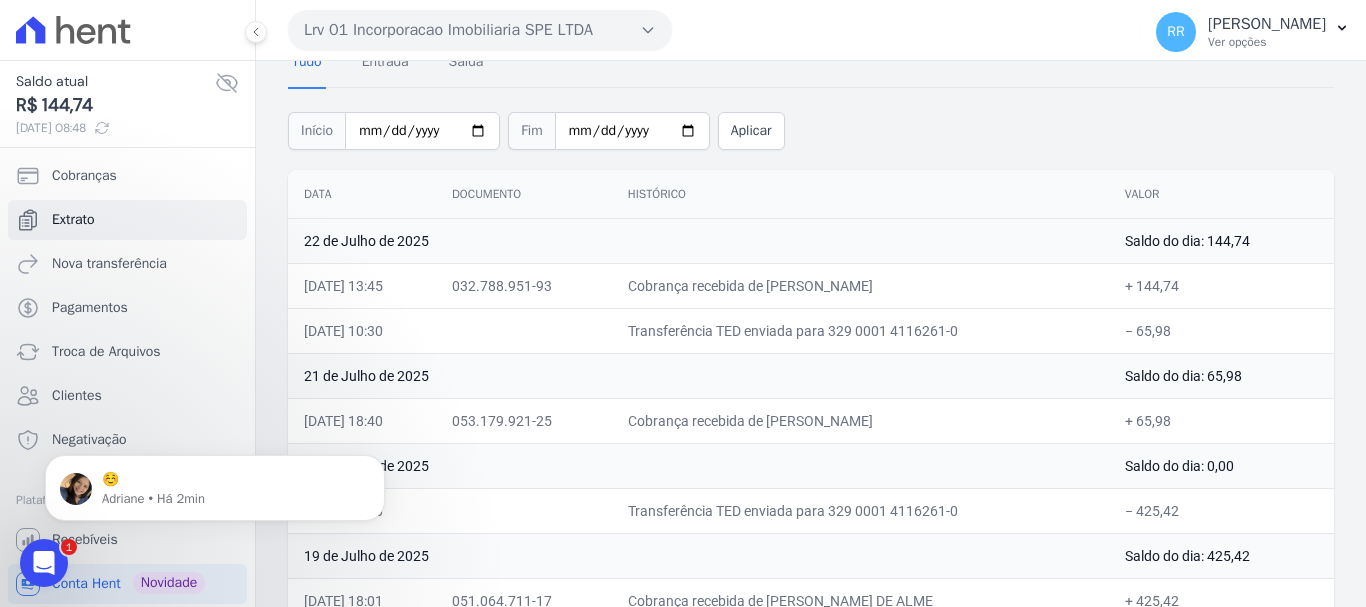 scroll, scrollTop: 0, scrollLeft: 0, axis: both 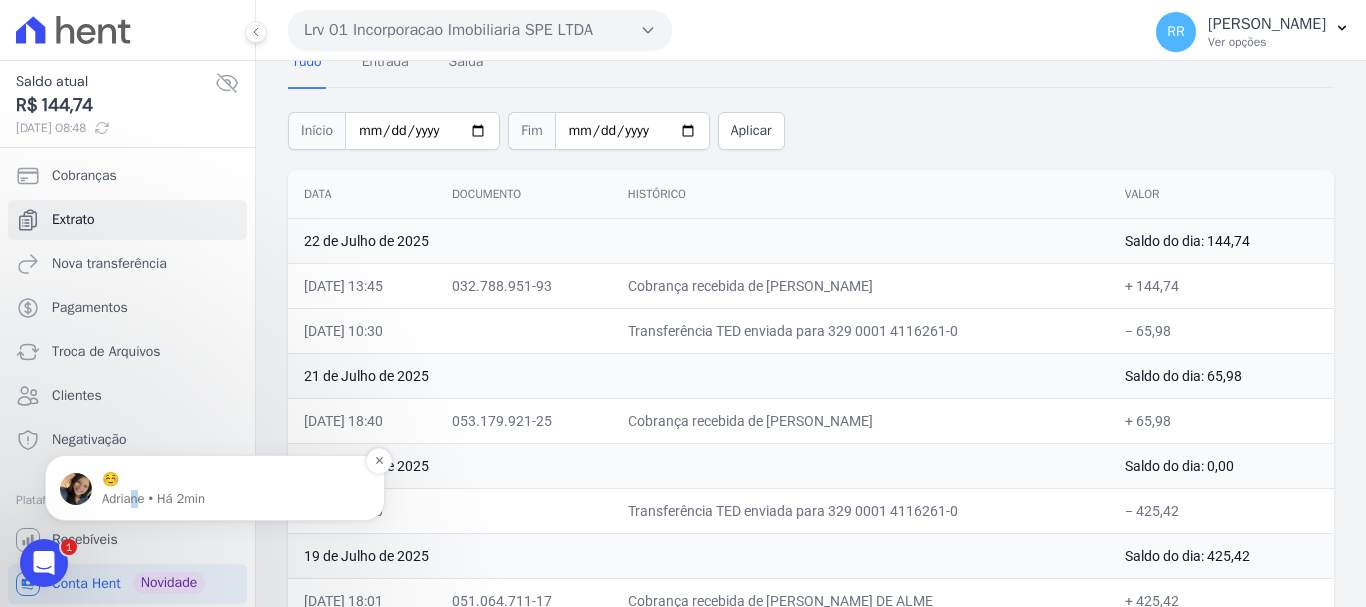 click on "Adriane • Há 2min" at bounding box center [231, 499] 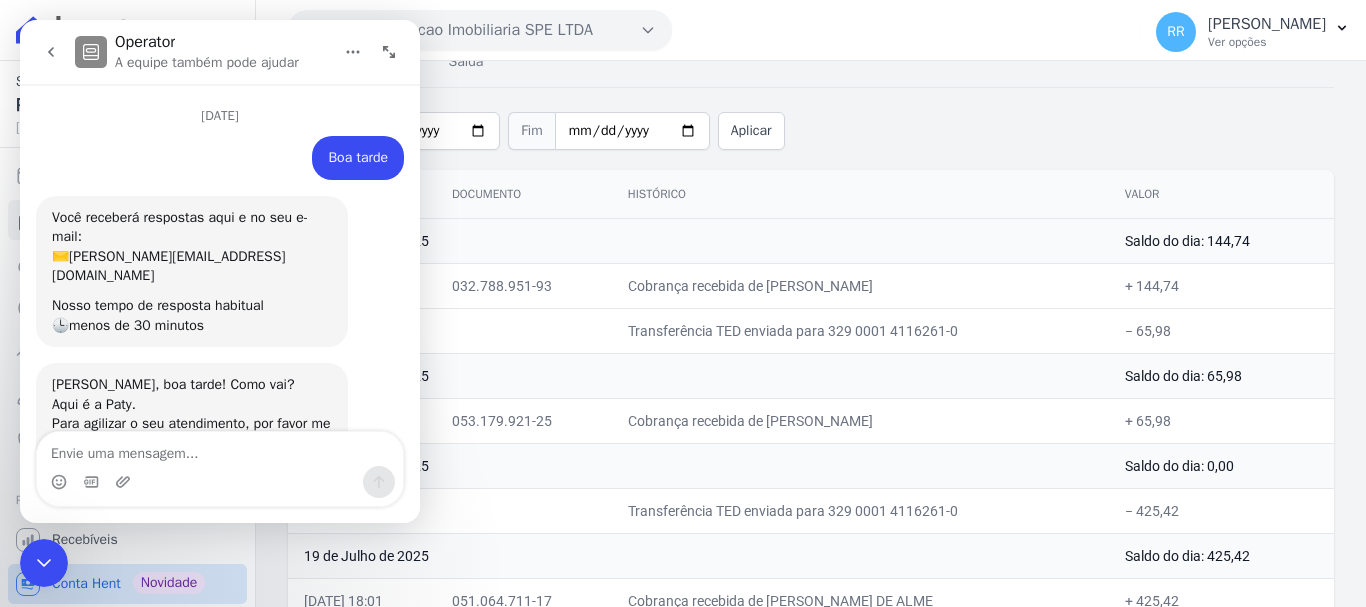 scroll, scrollTop: 3, scrollLeft: 0, axis: vertical 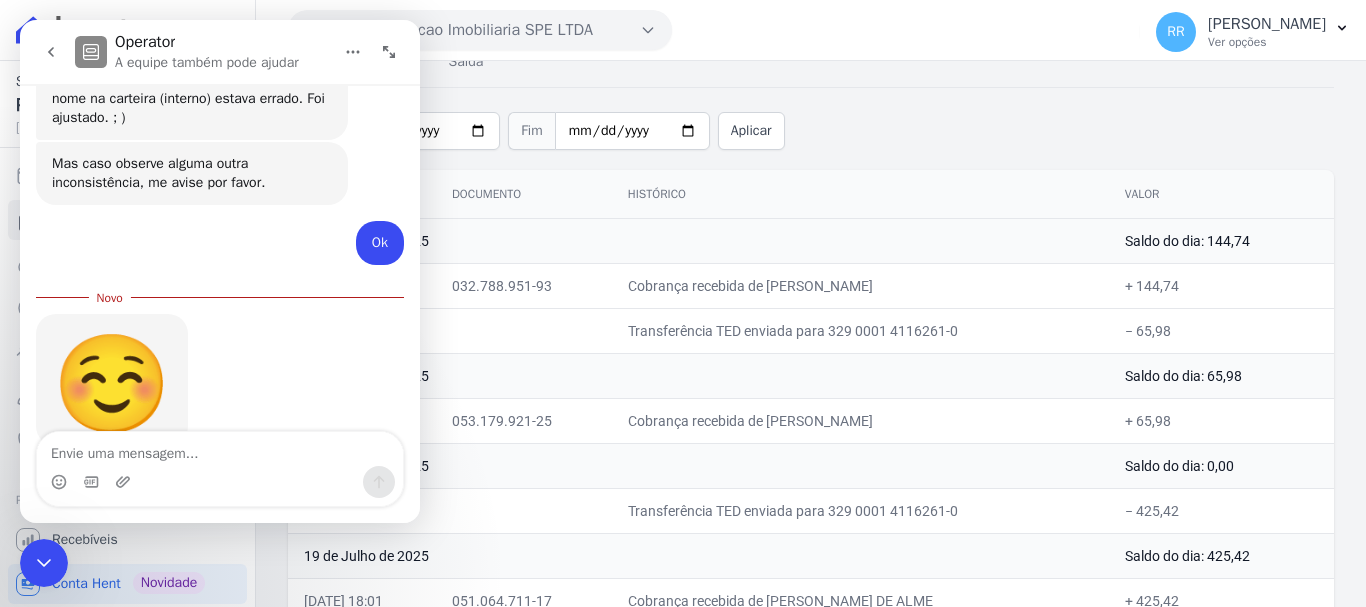 click at bounding box center [44, 563] 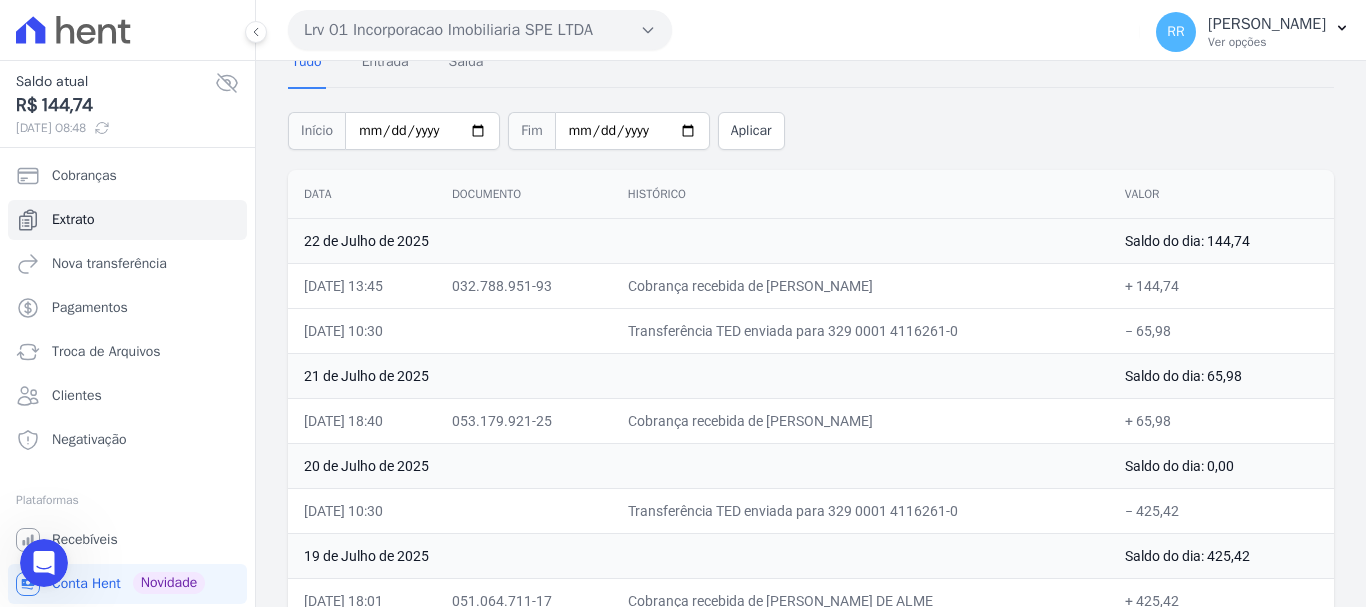 click on "[DATE] 08:48" at bounding box center (115, 128) 